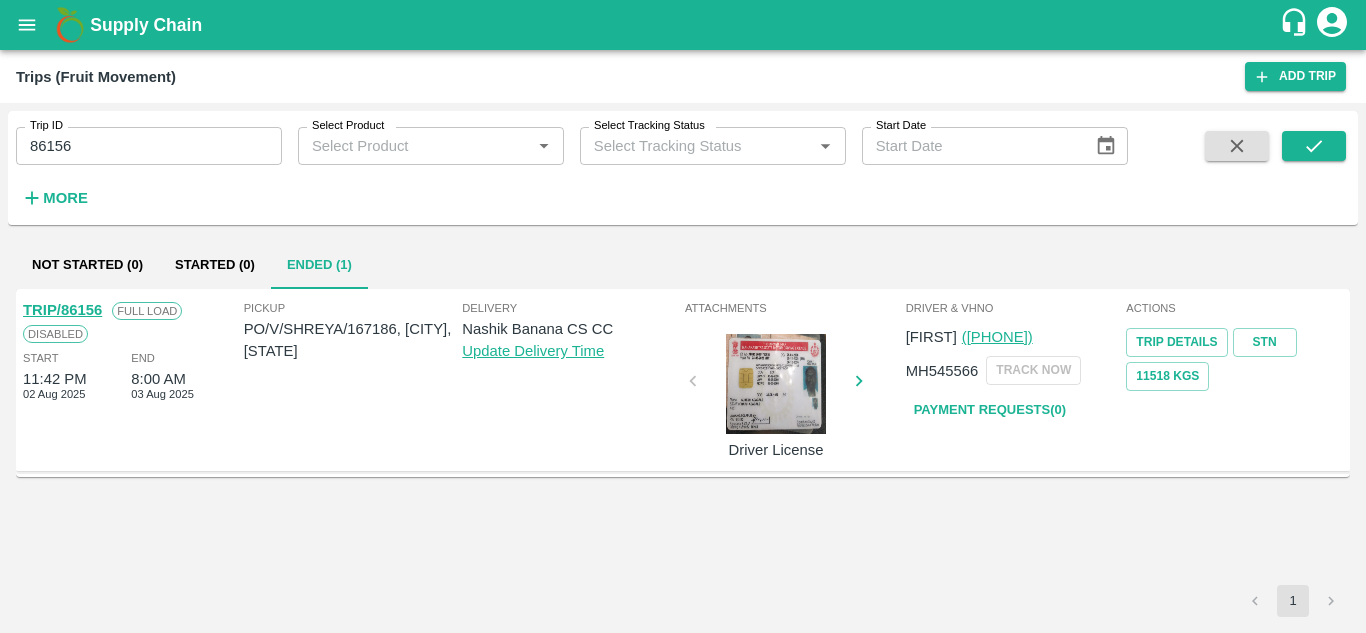 scroll, scrollTop: 0, scrollLeft: 0, axis: both 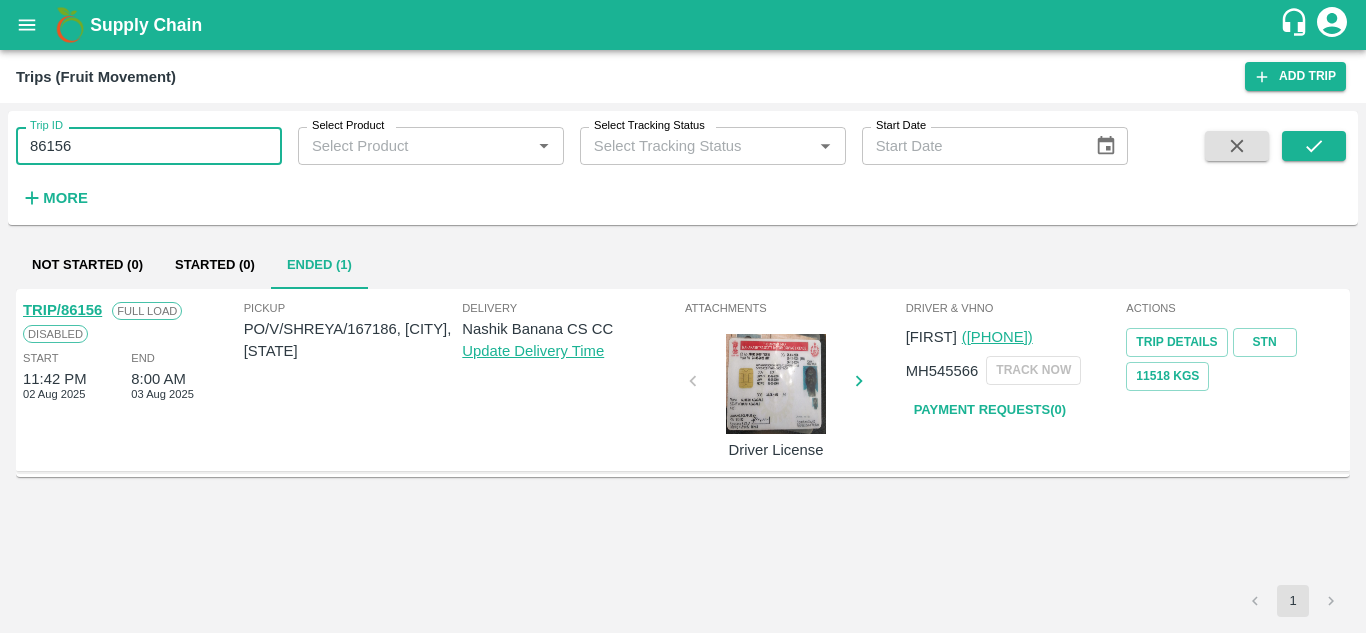 click on "86156" at bounding box center [149, 146] 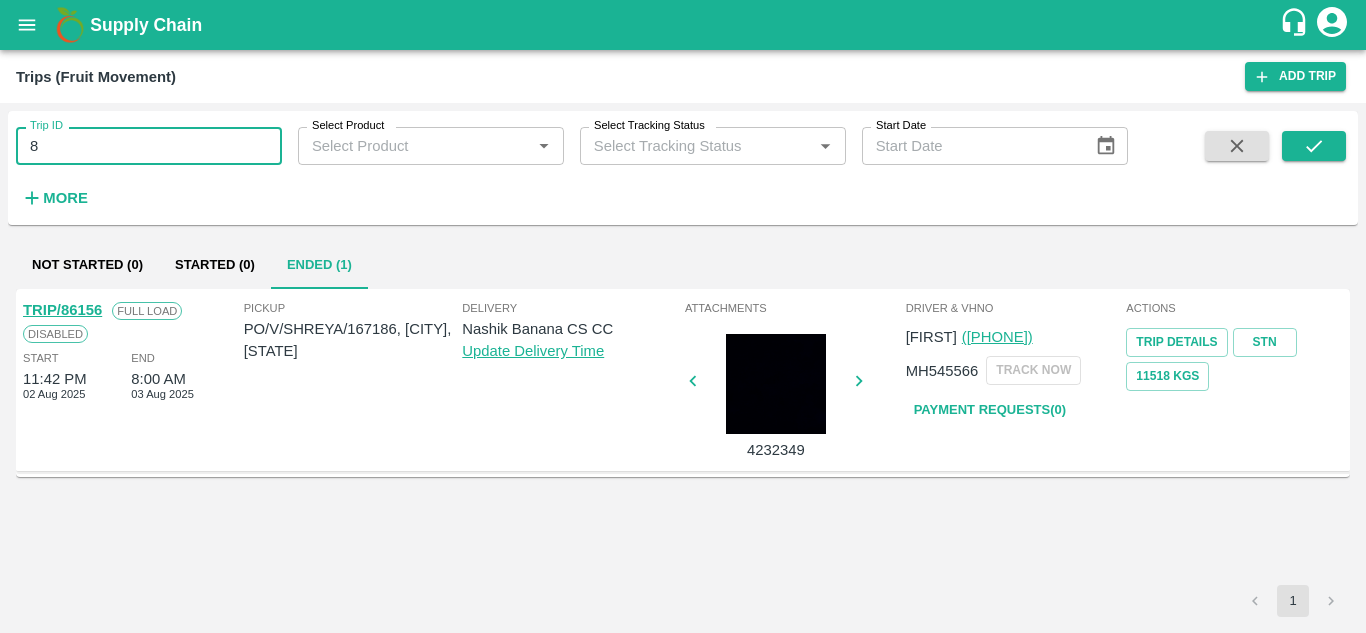 type on "8" 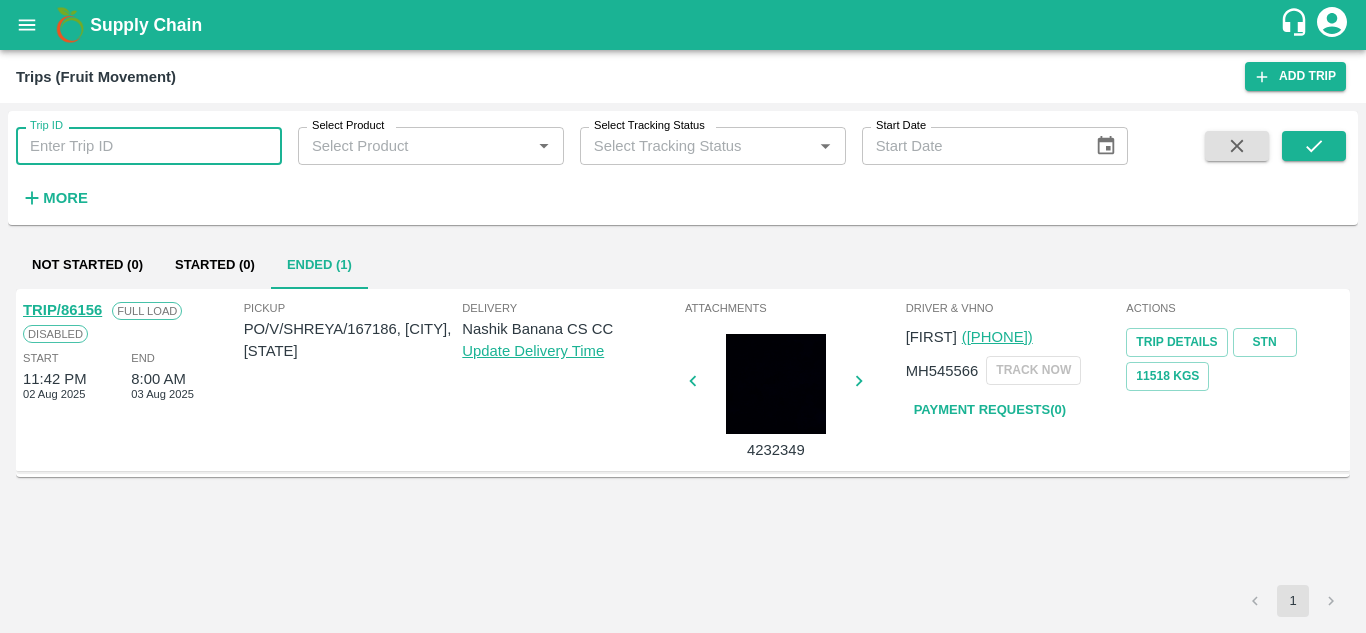 type 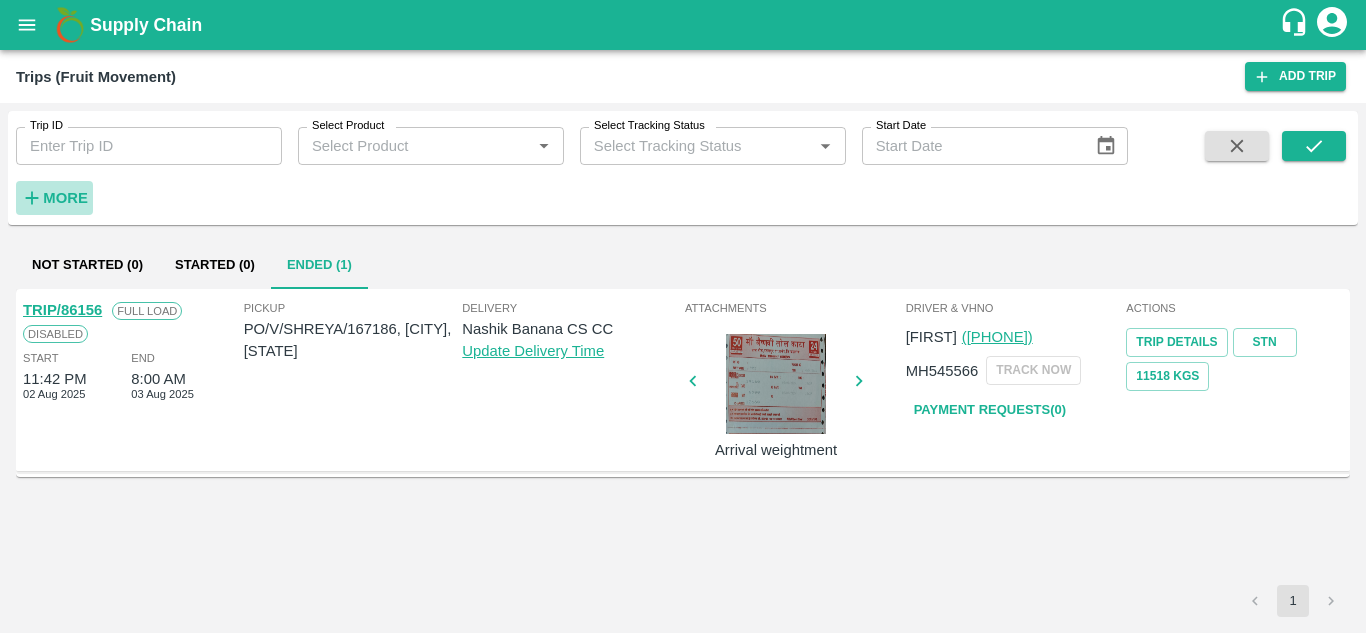 click on "More" at bounding box center [65, 198] 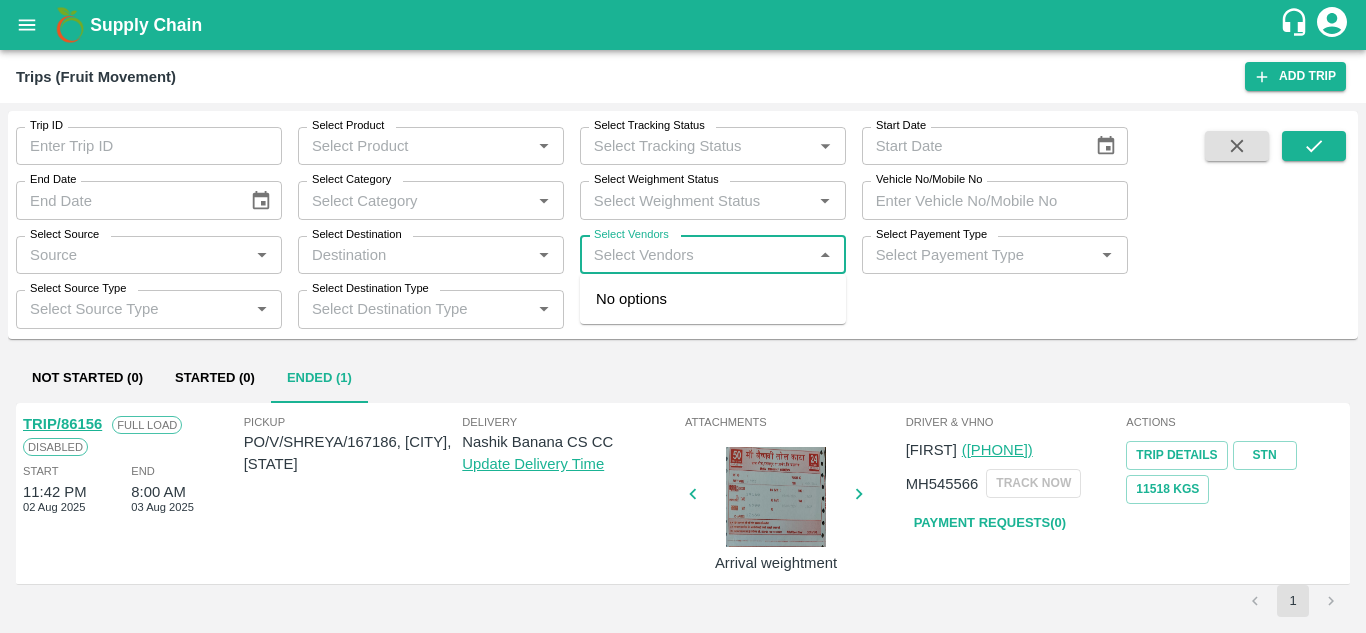 click on "Select Vendors" at bounding box center [696, 255] 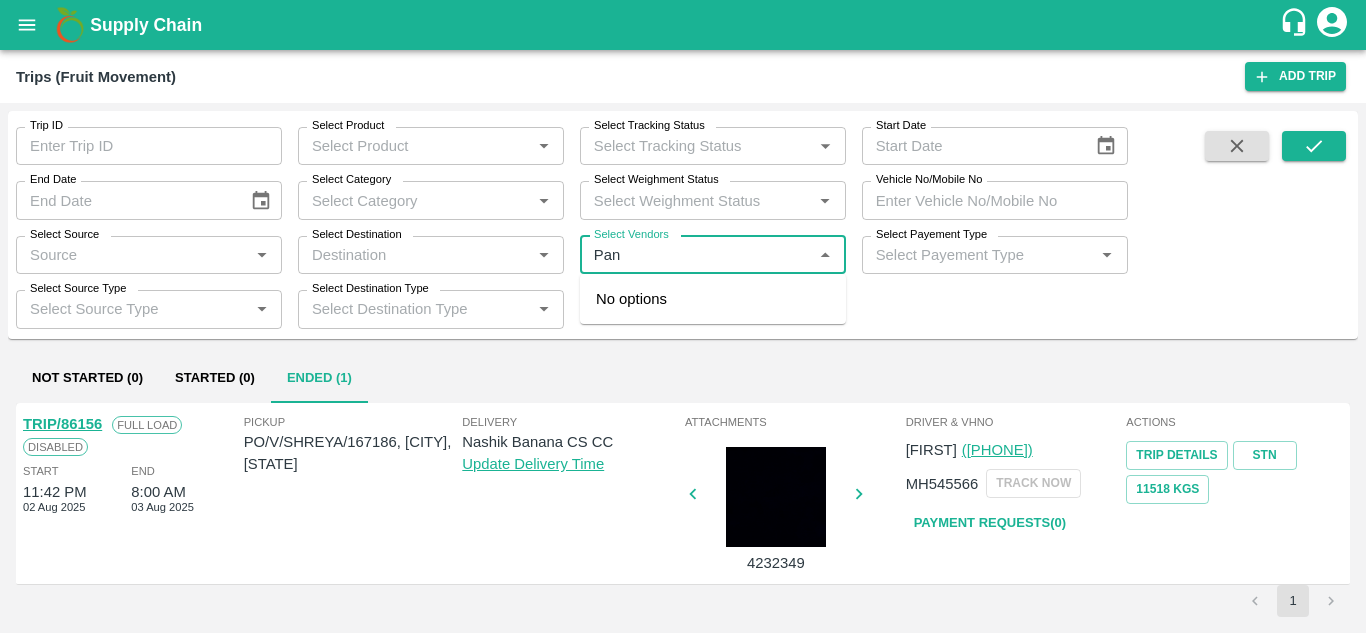 type on "Pand" 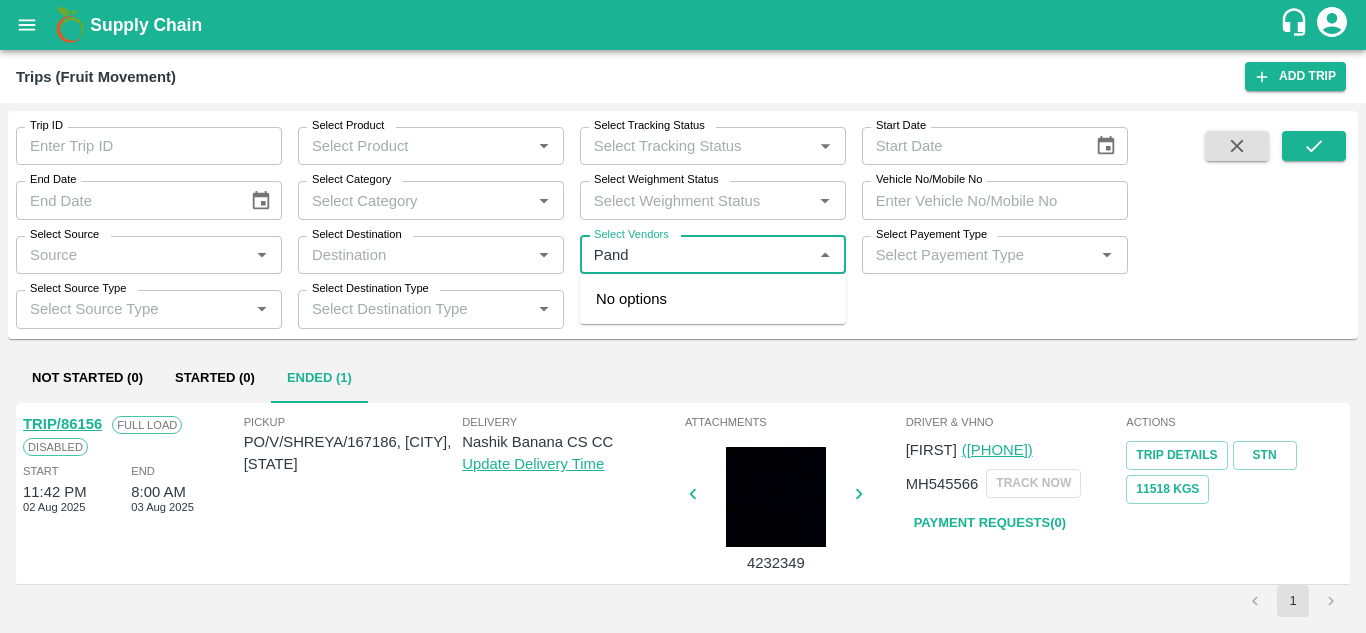type 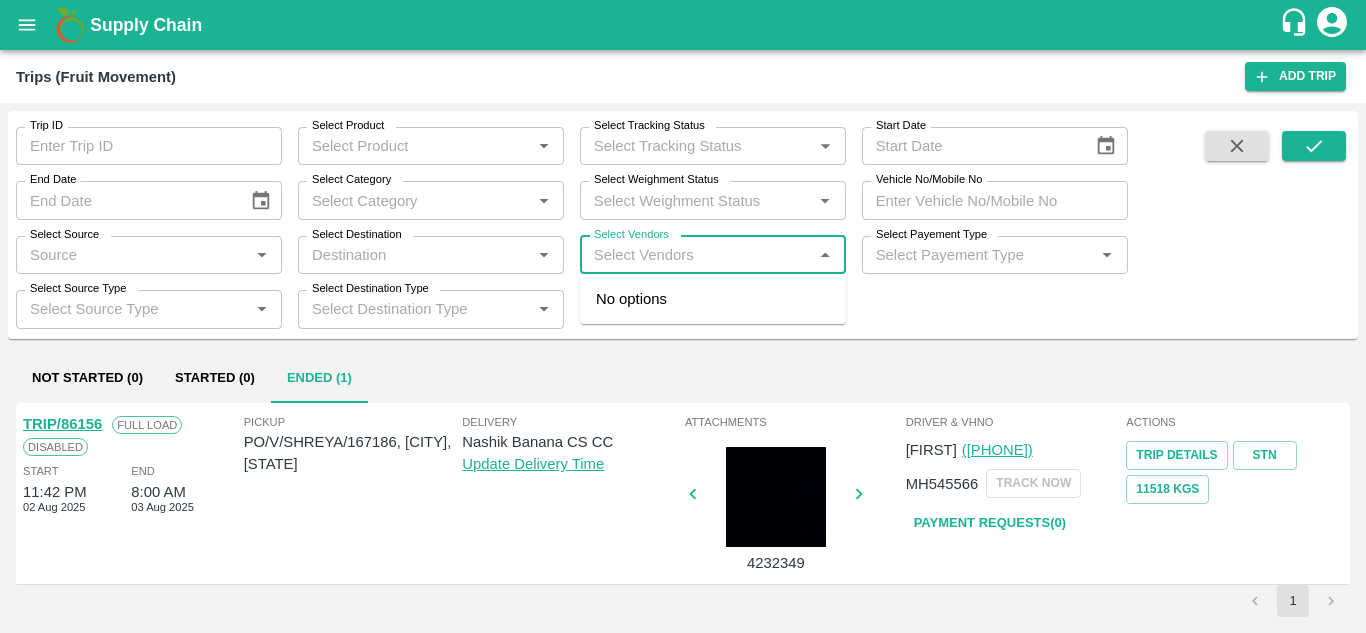 type on "86148" 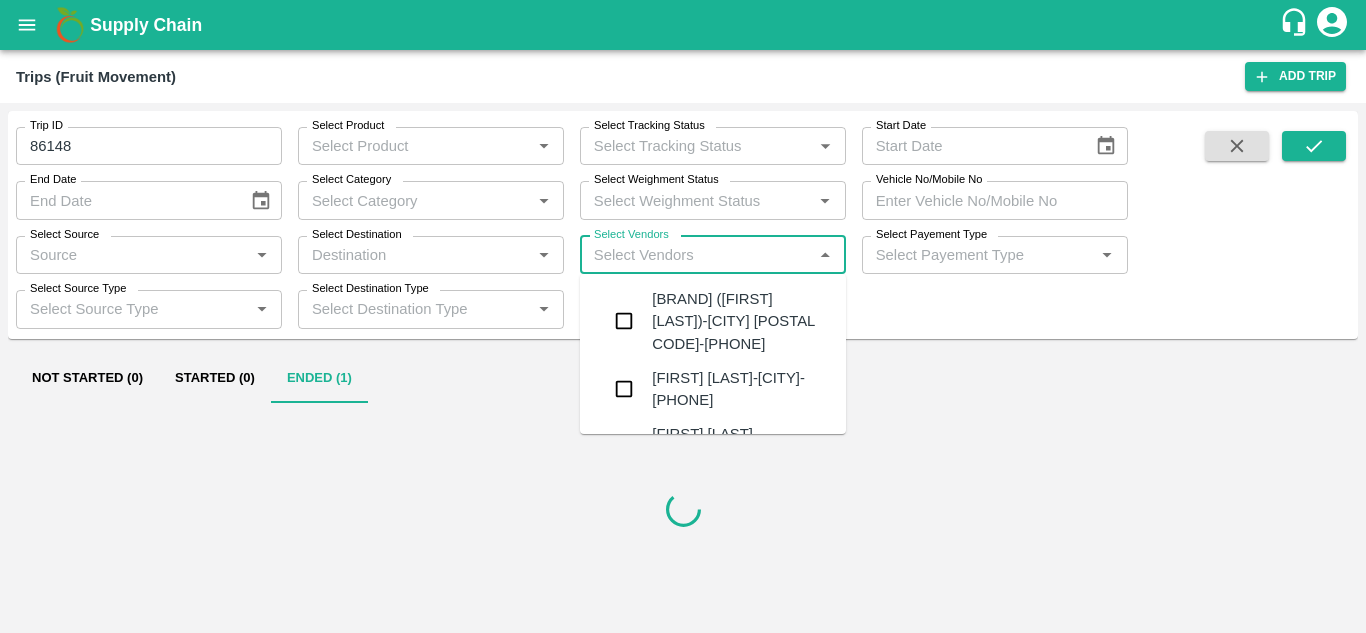 type on "u" 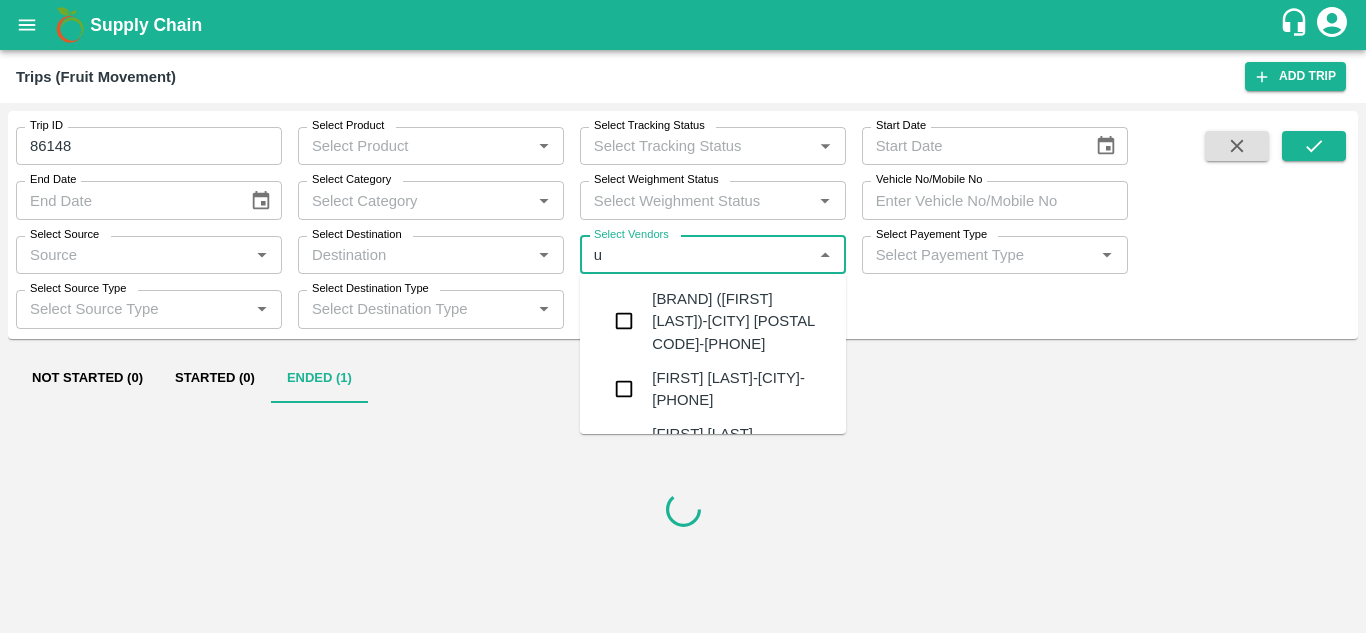 type 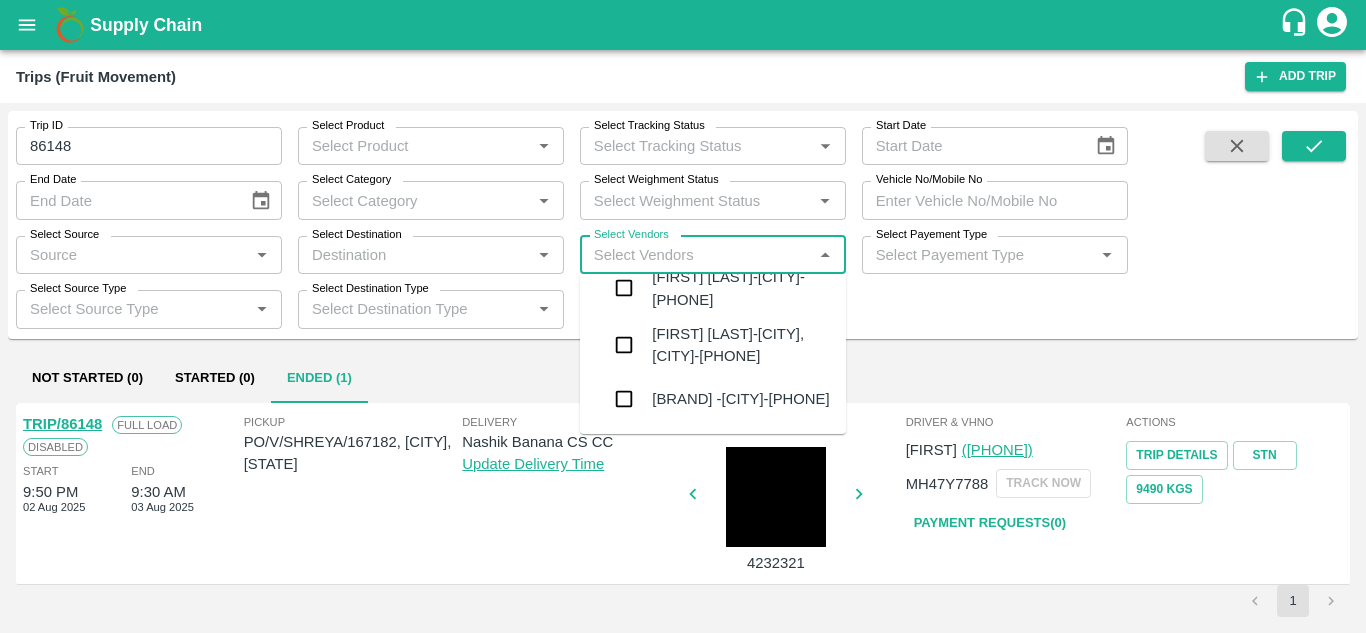 scroll, scrollTop: 1332, scrollLeft: 0, axis: vertical 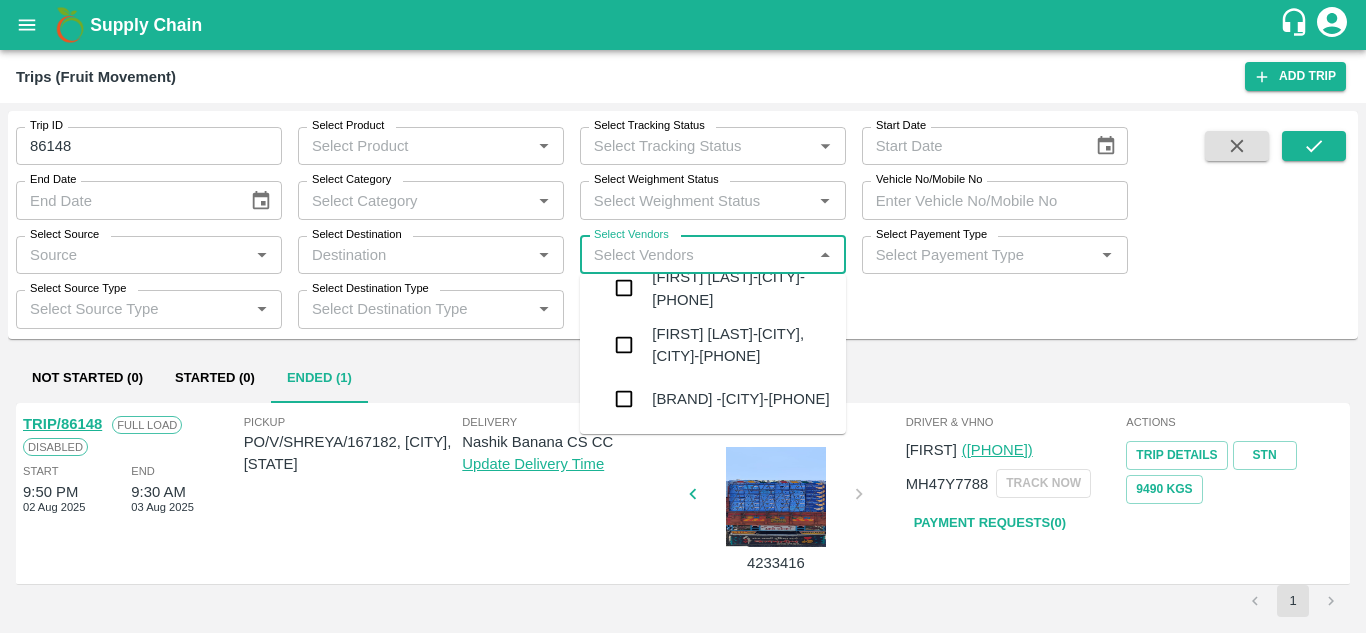 click on "PANDURANG AGRO INDUSTRIES-Bitargaon, Solapur-9637756555" at bounding box center (740, 399) 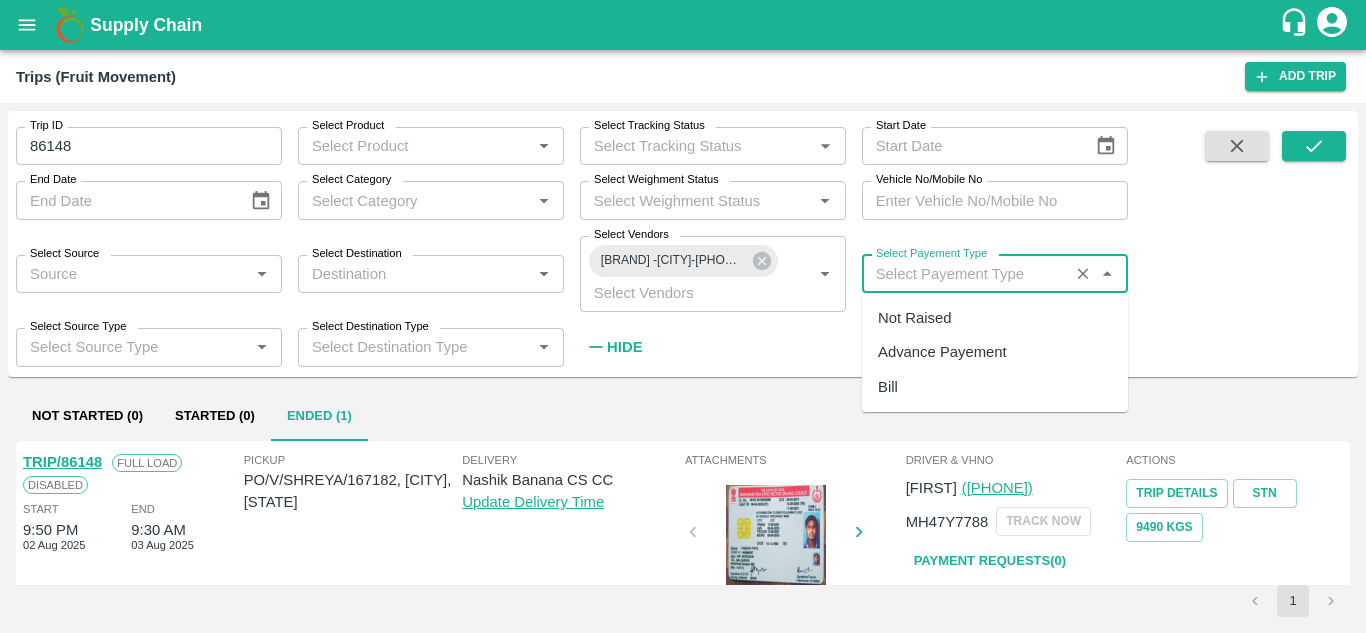 click on "Select Payement Type" at bounding box center [965, 274] 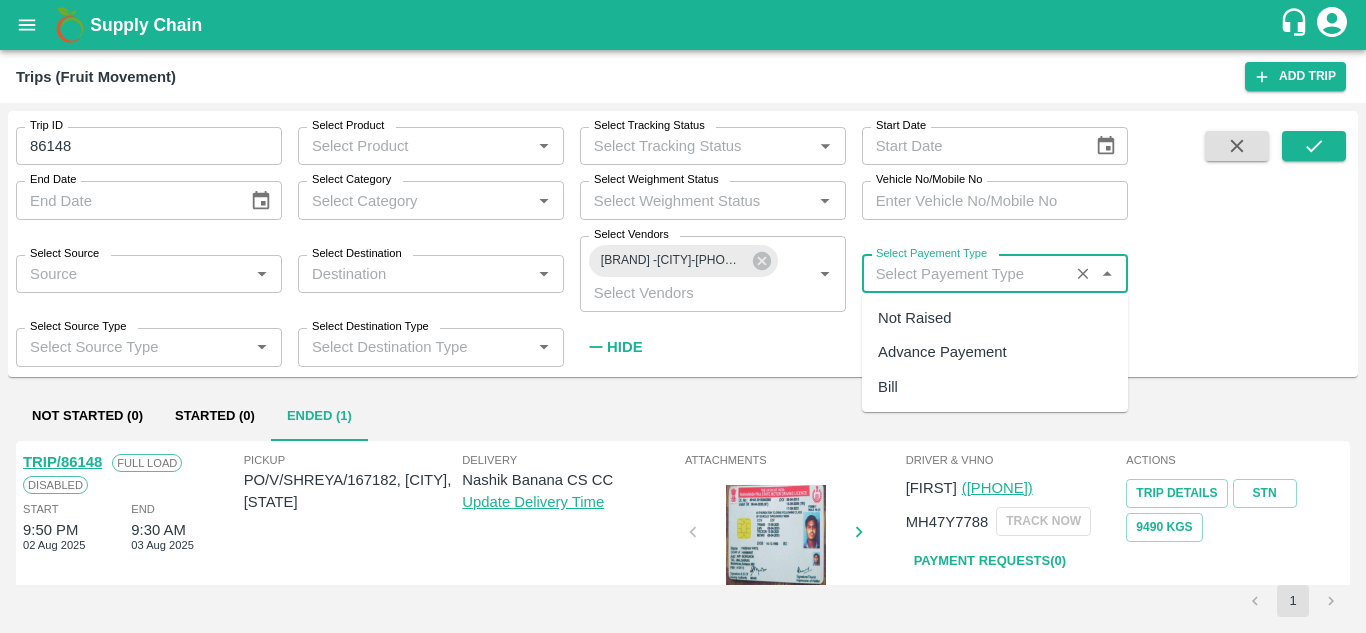 click on "Not Raised" at bounding box center (914, 318) 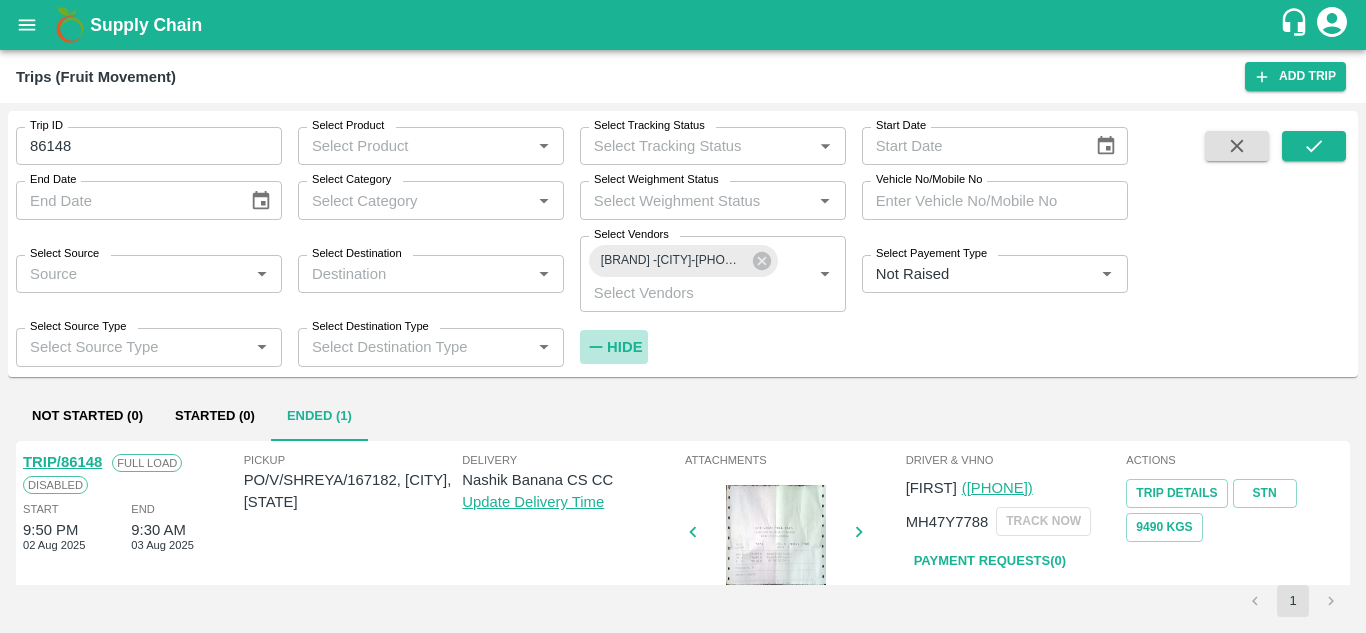 click on "Hide" at bounding box center (624, 347) 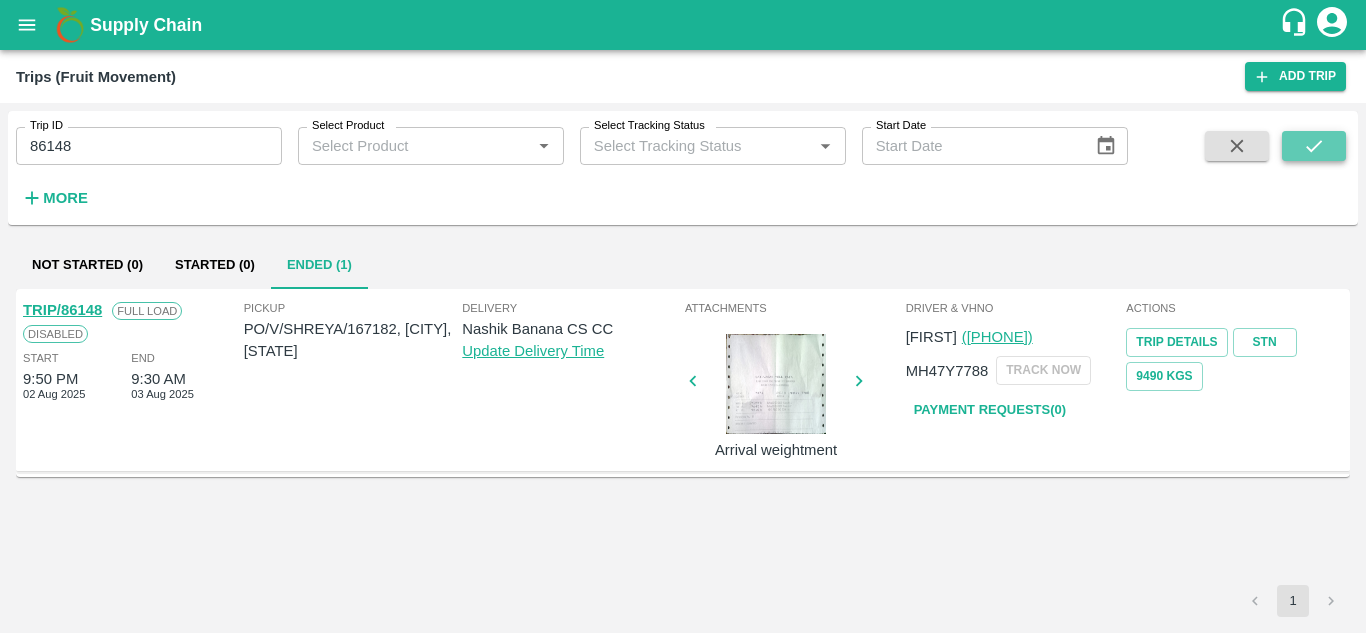 click at bounding box center (1314, 146) 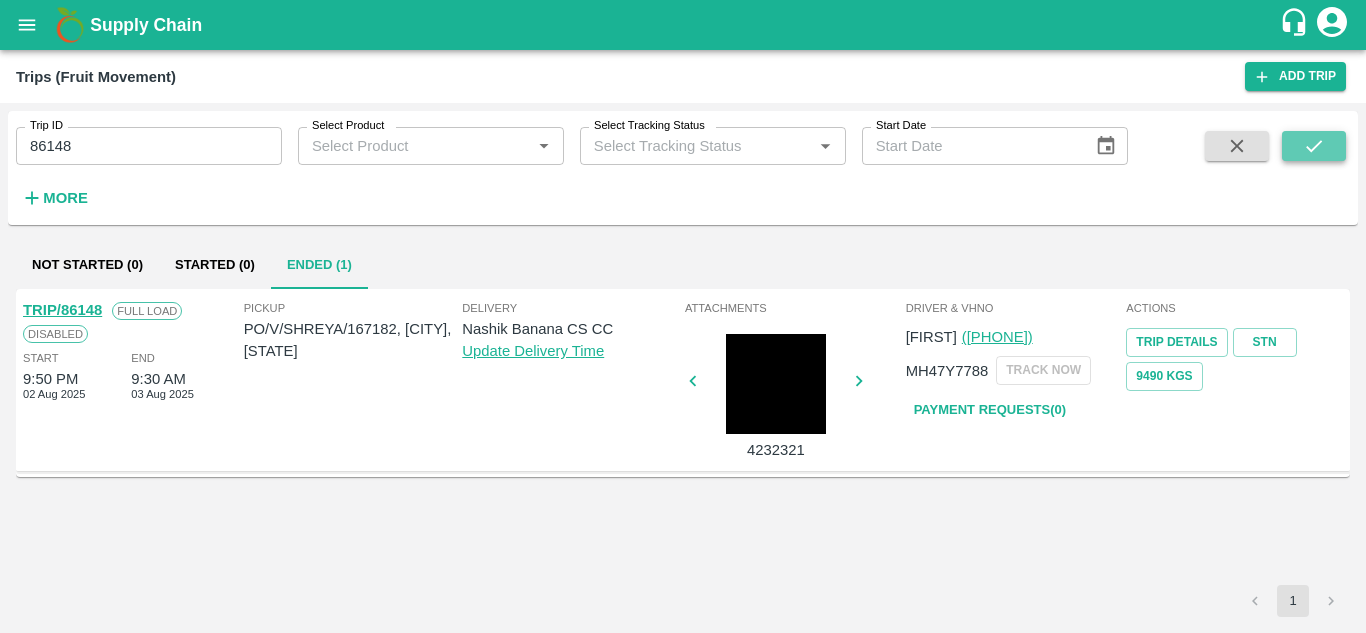 click 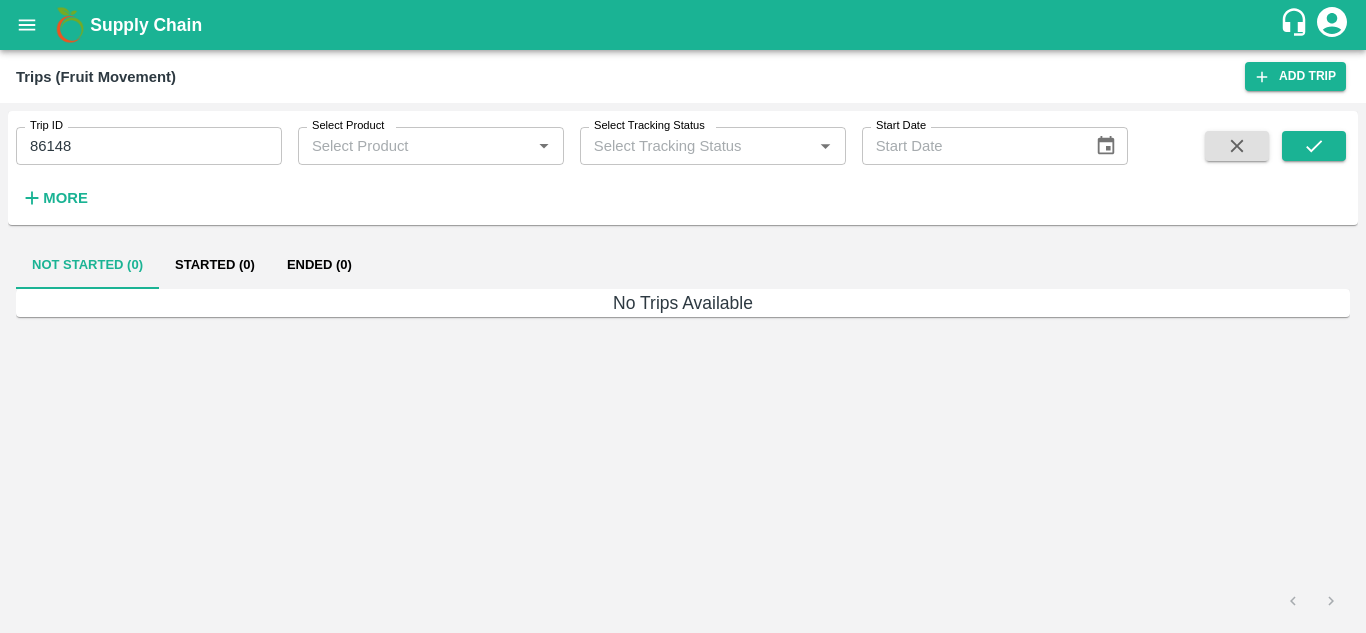 scroll, scrollTop: 0, scrollLeft: 0, axis: both 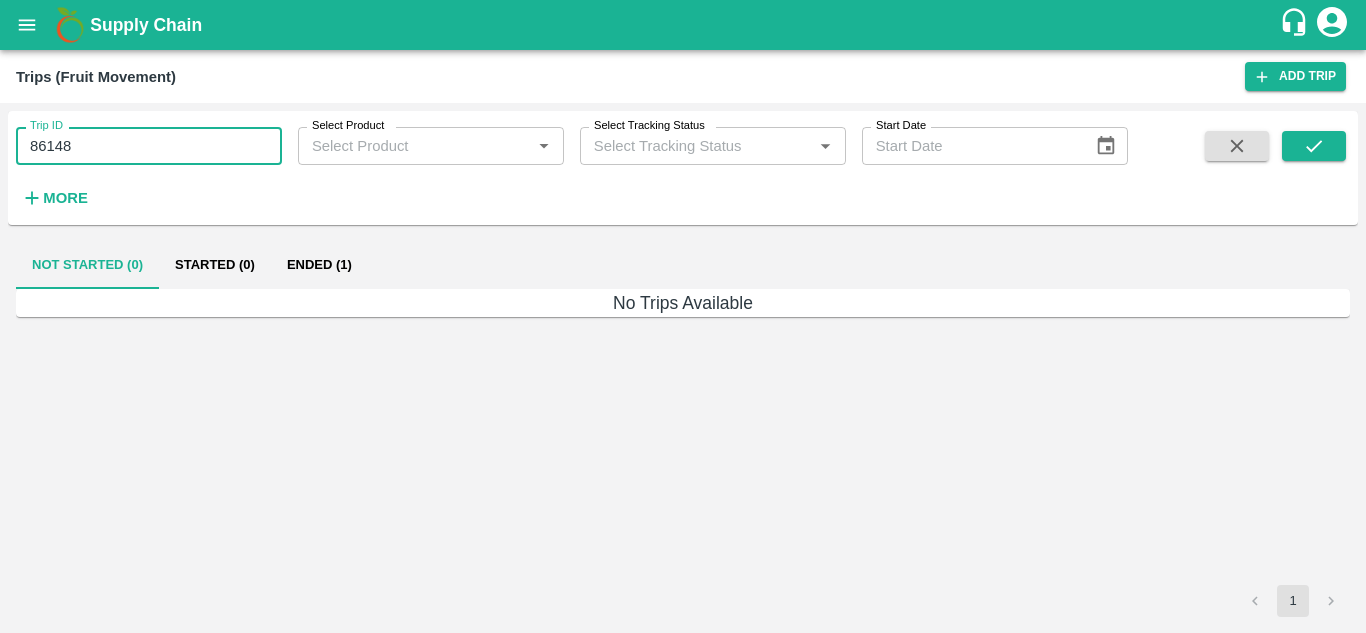 click on "86148" at bounding box center [149, 146] 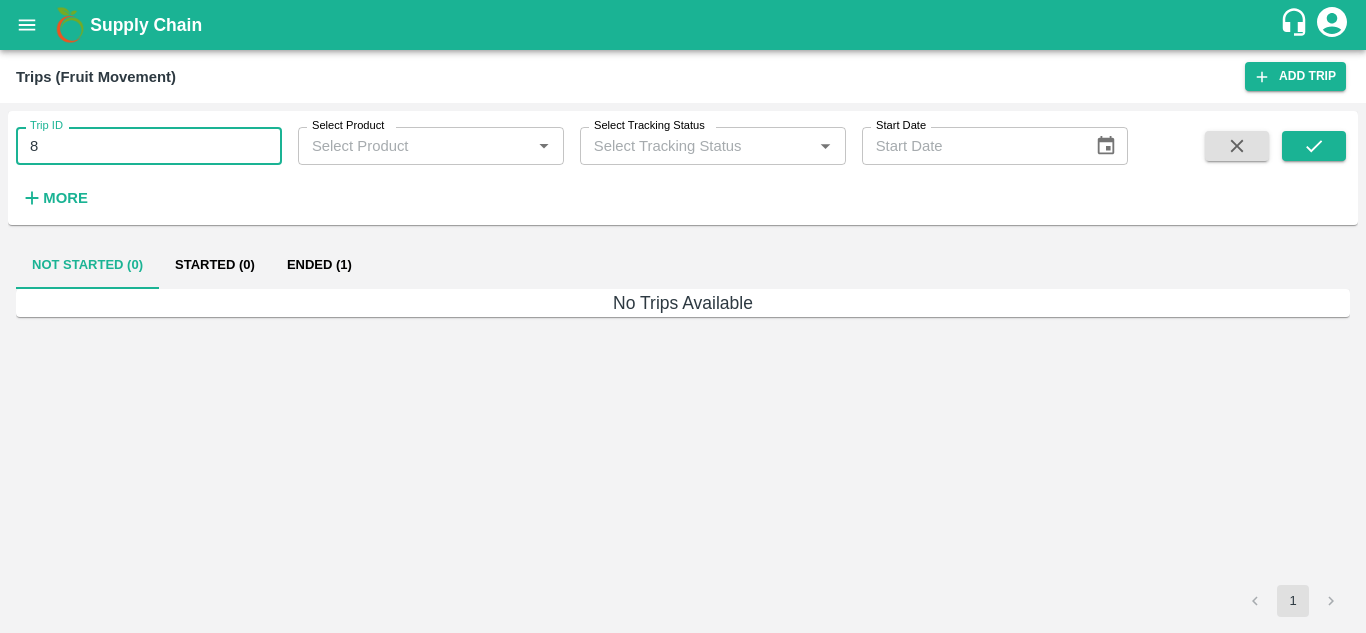 type on "8" 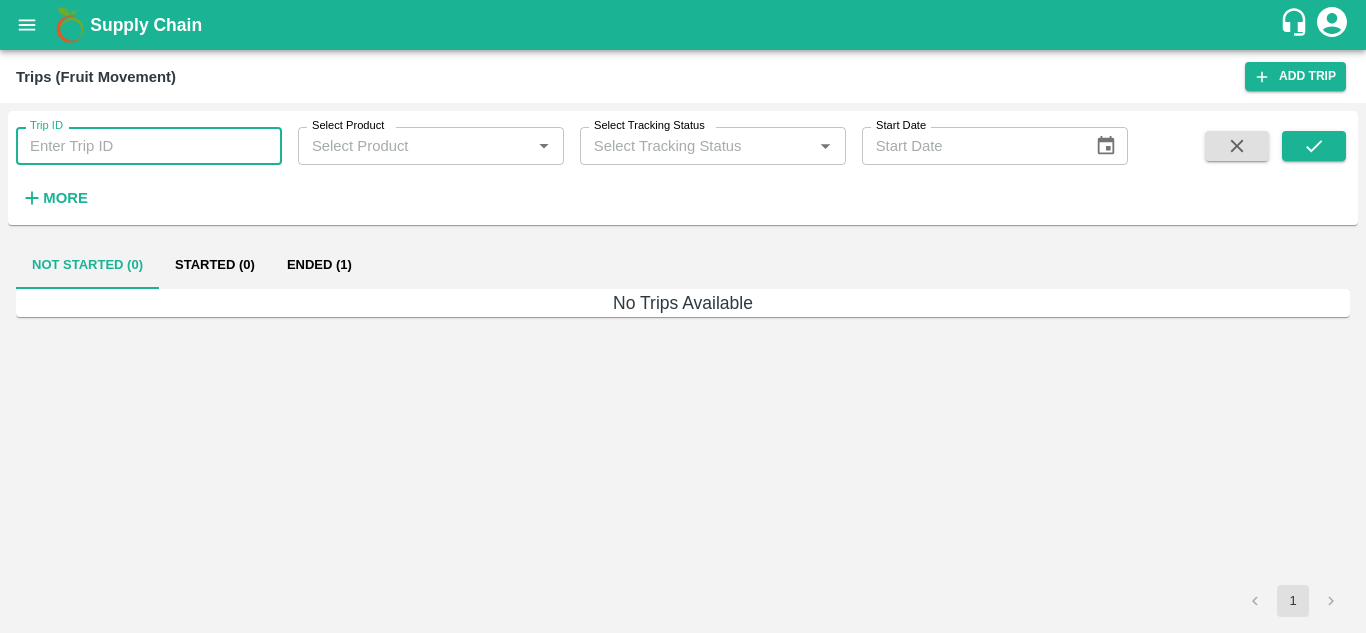 type 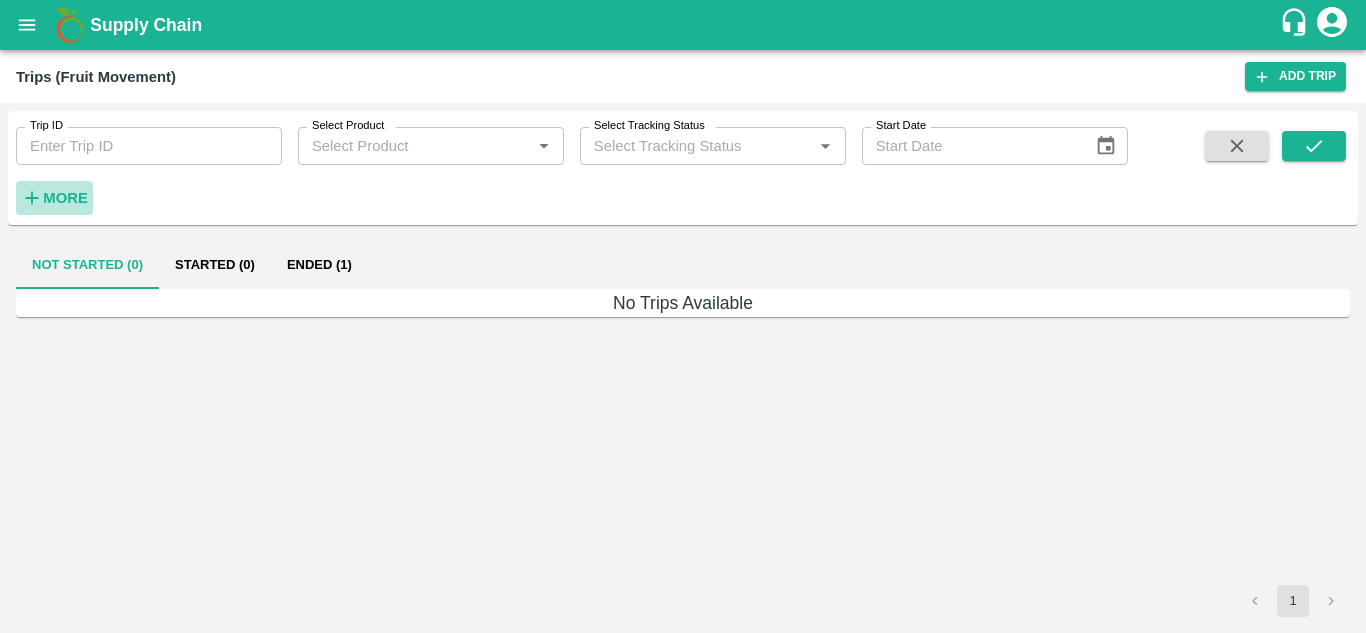 click on "More" at bounding box center (65, 198) 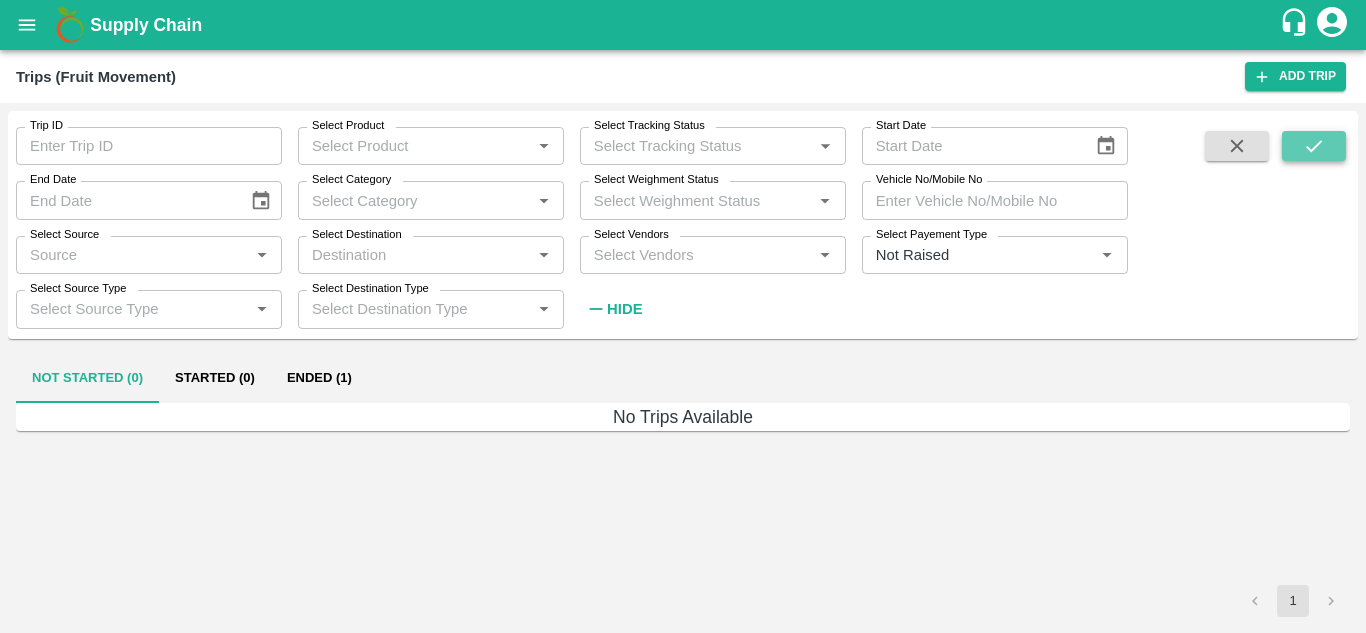 click 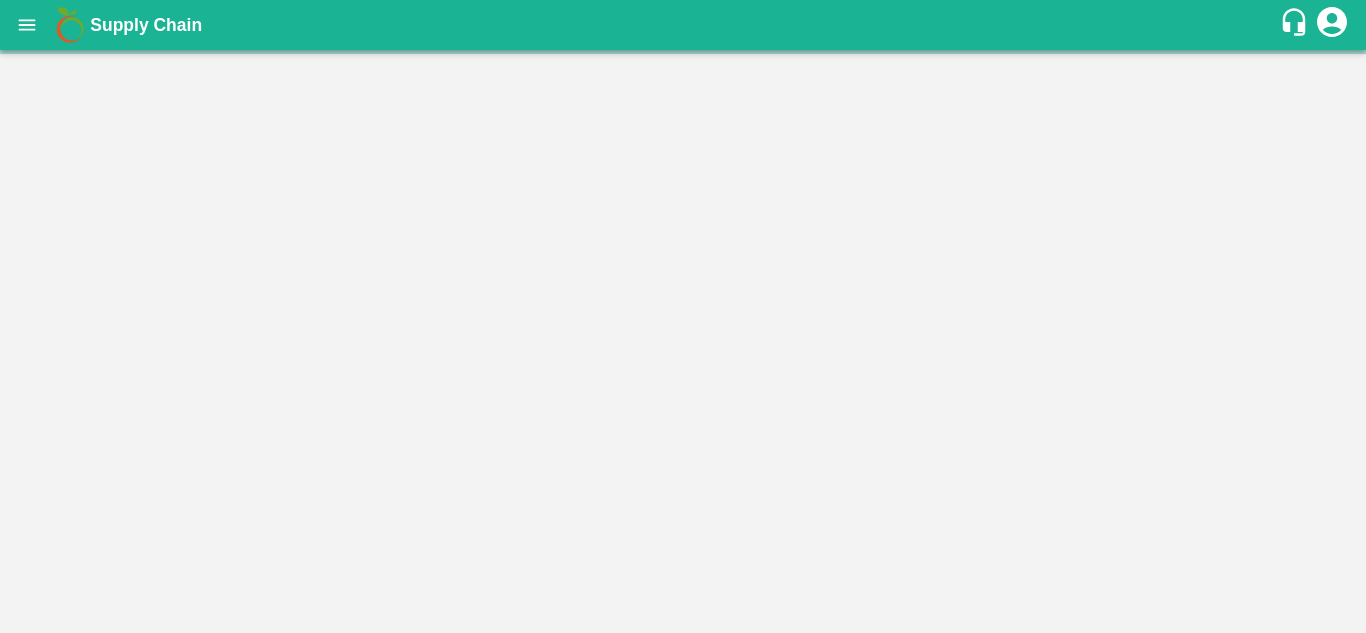 scroll, scrollTop: 0, scrollLeft: 0, axis: both 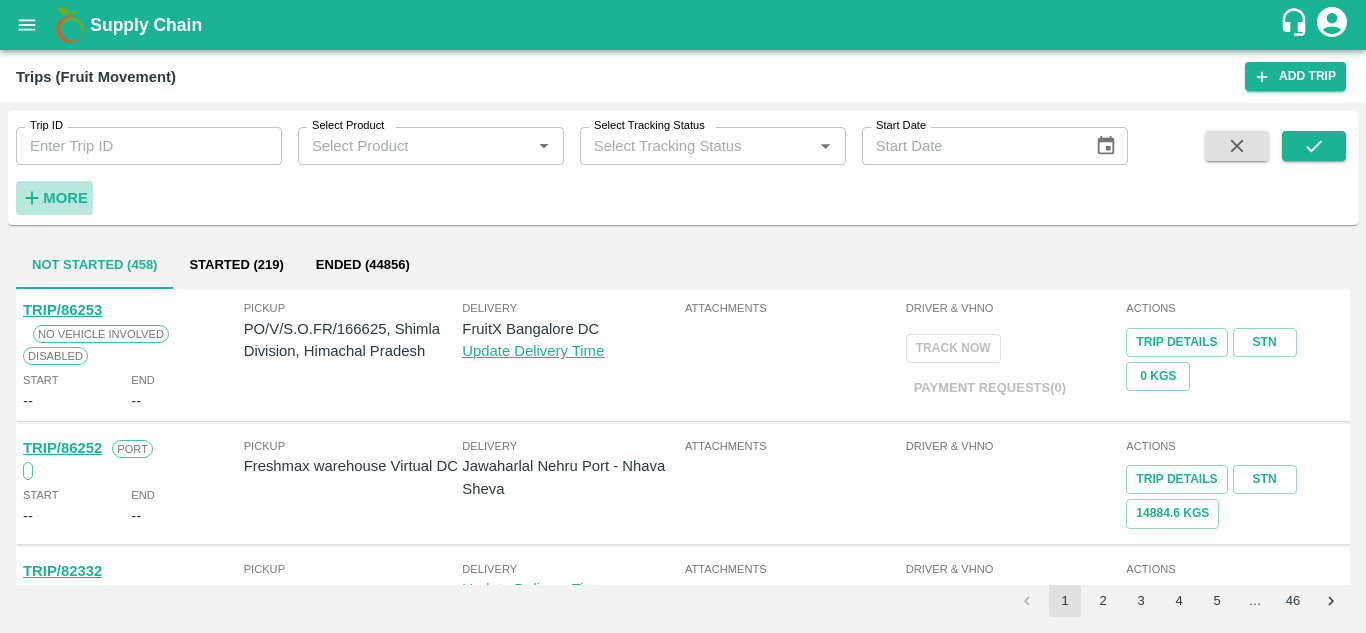 click on "More" at bounding box center (65, 198) 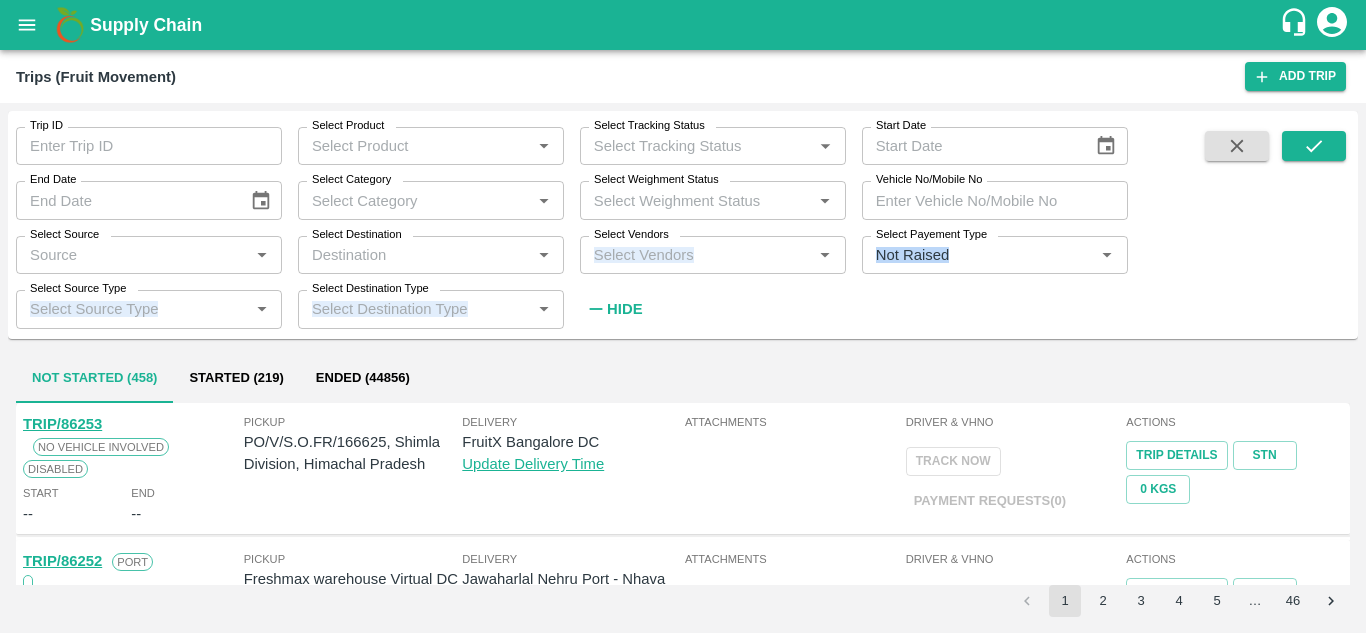 drag, startPoint x: 612, startPoint y: 275, endPoint x: 612, endPoint y: 261, distance: 14 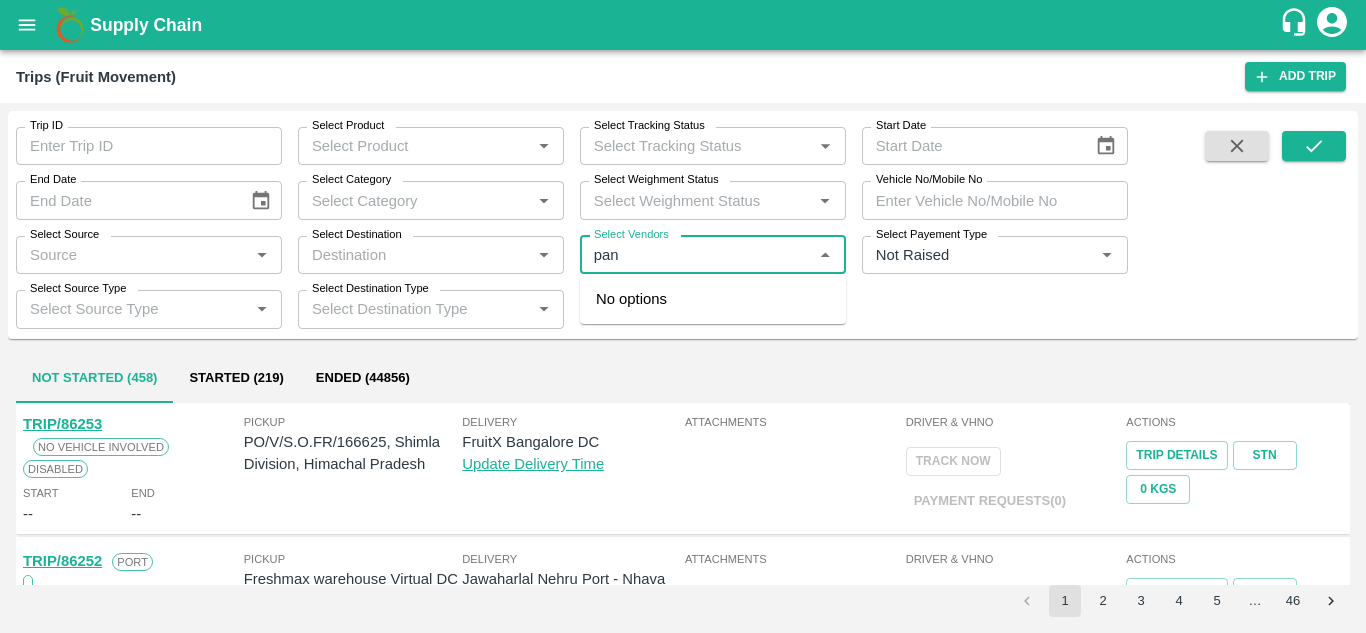 type on "pand" 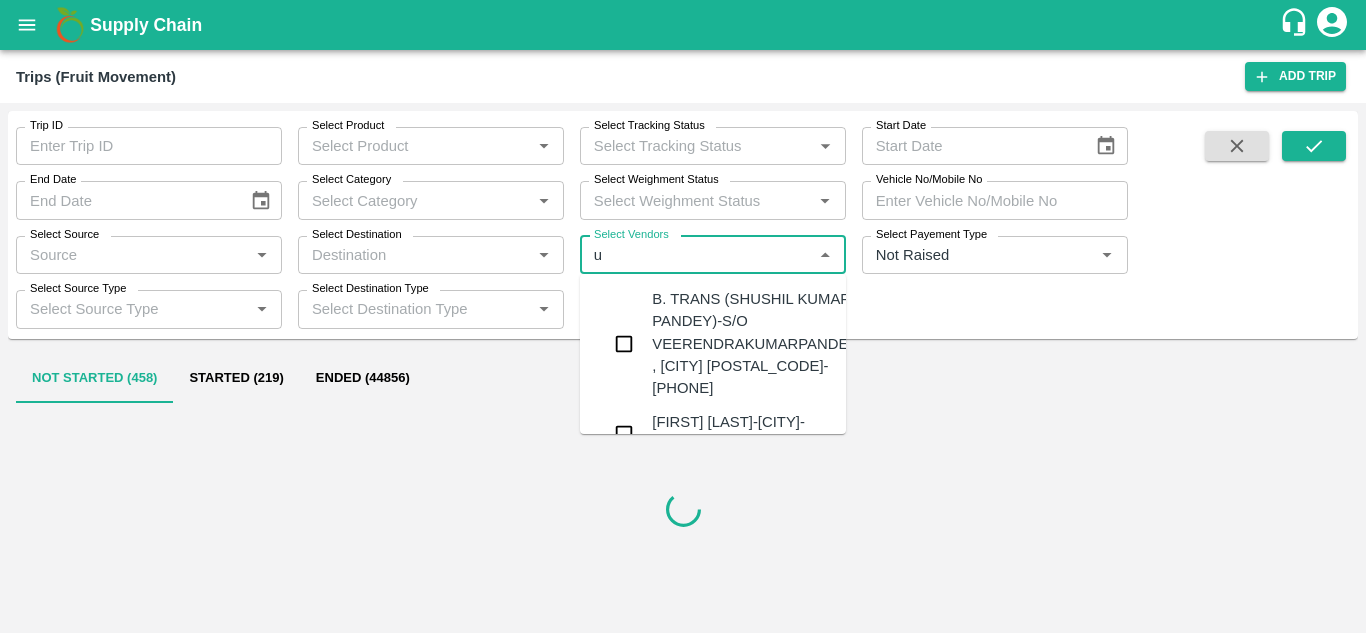 type on "ue" 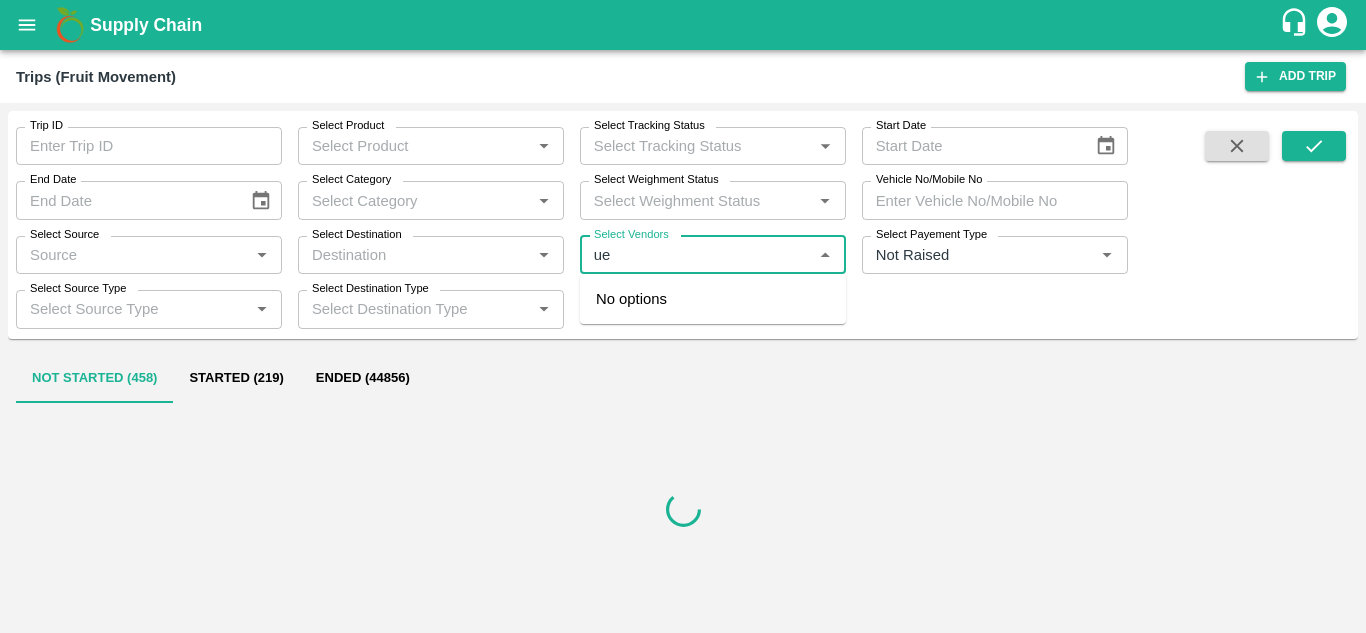 type 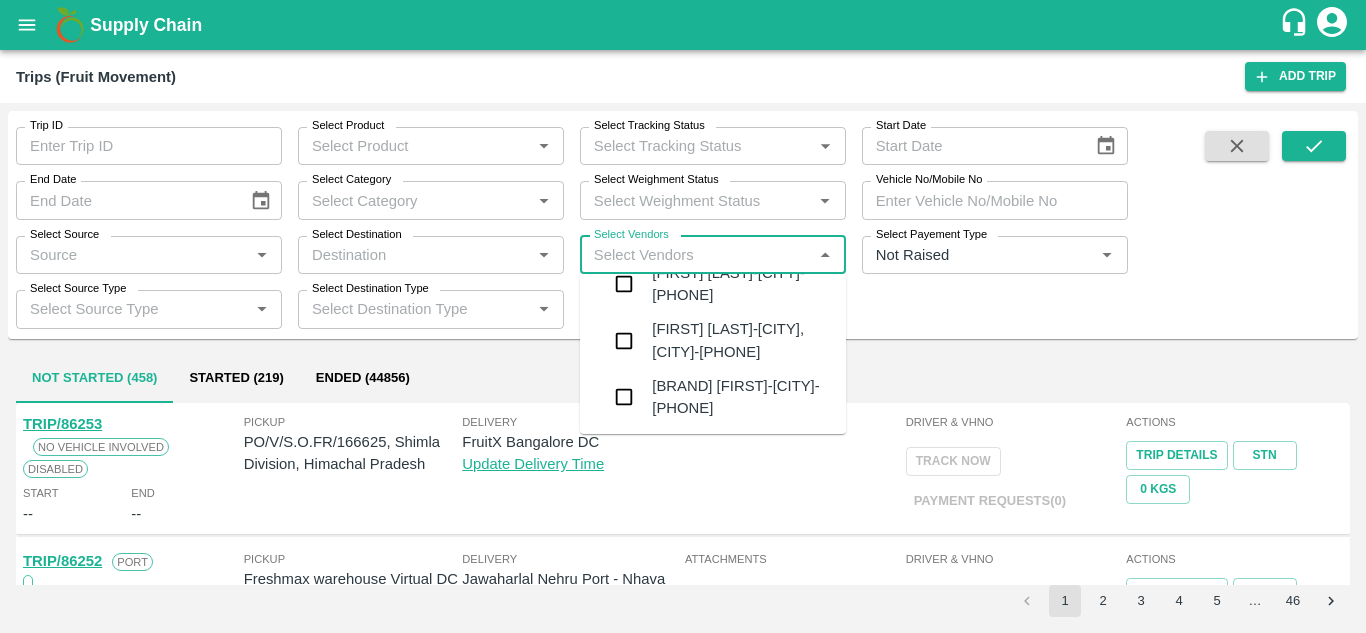 scroll, scrollTop: 1332, scrollLeft: 0, axis: vertical 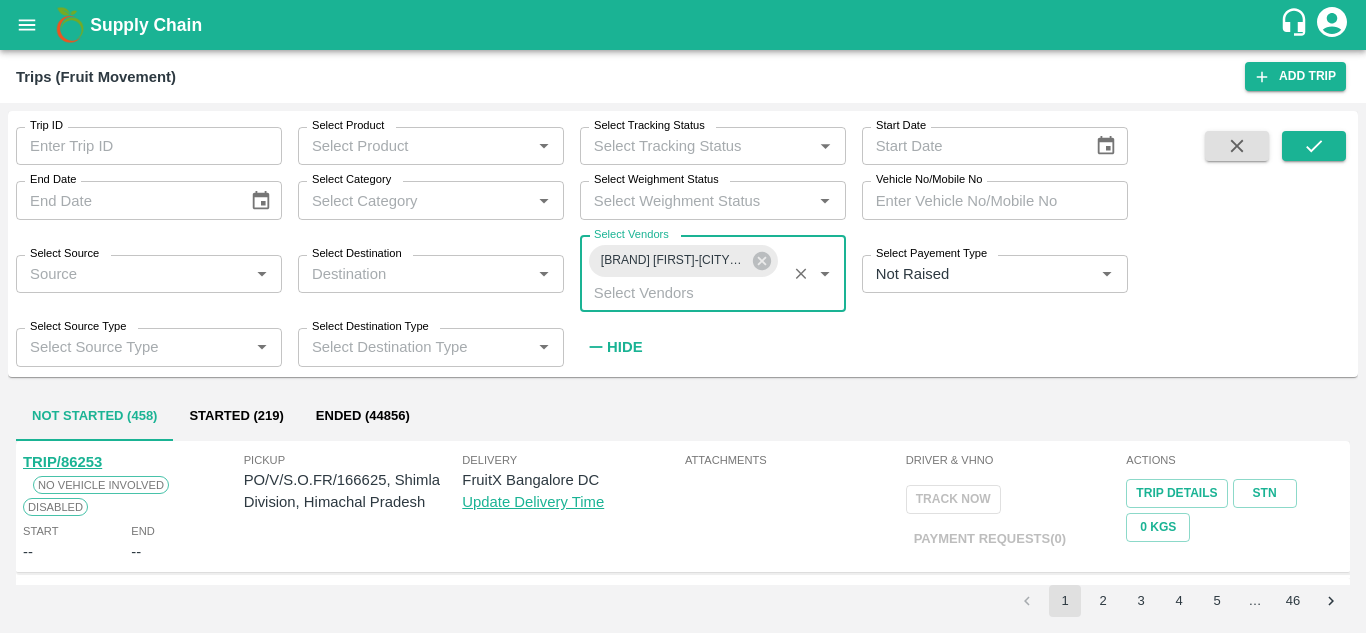 click on "Hide" at bounding box center (624, 347) 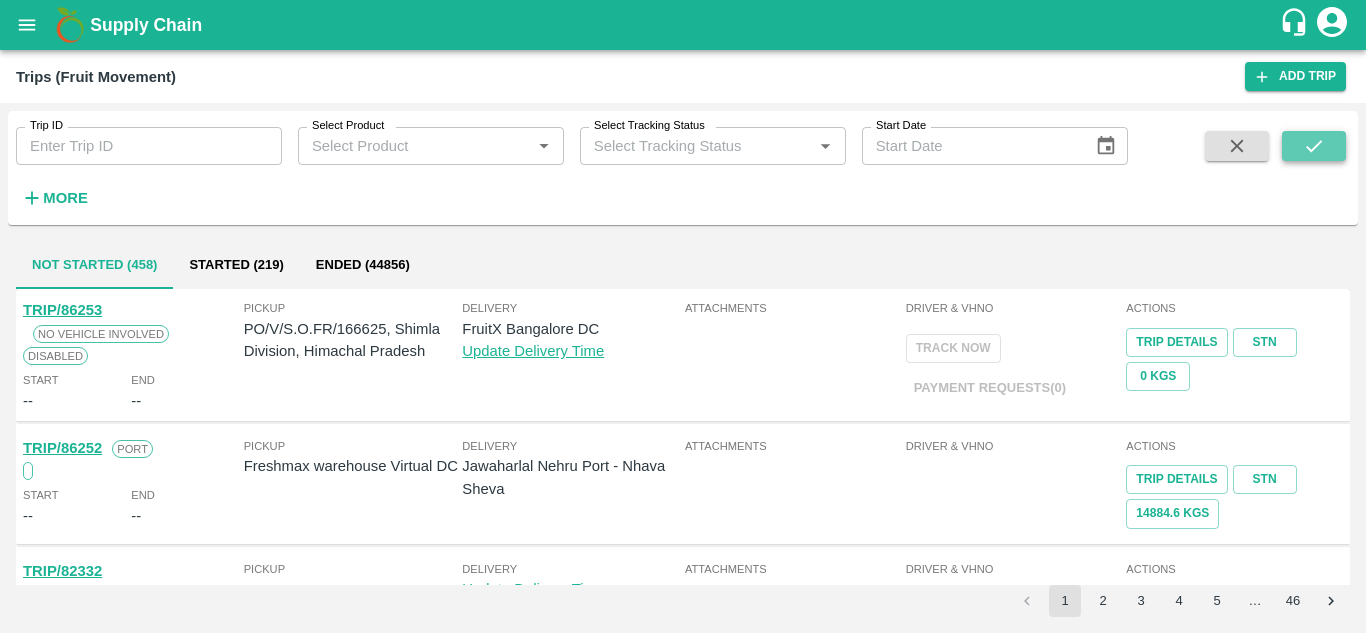 click 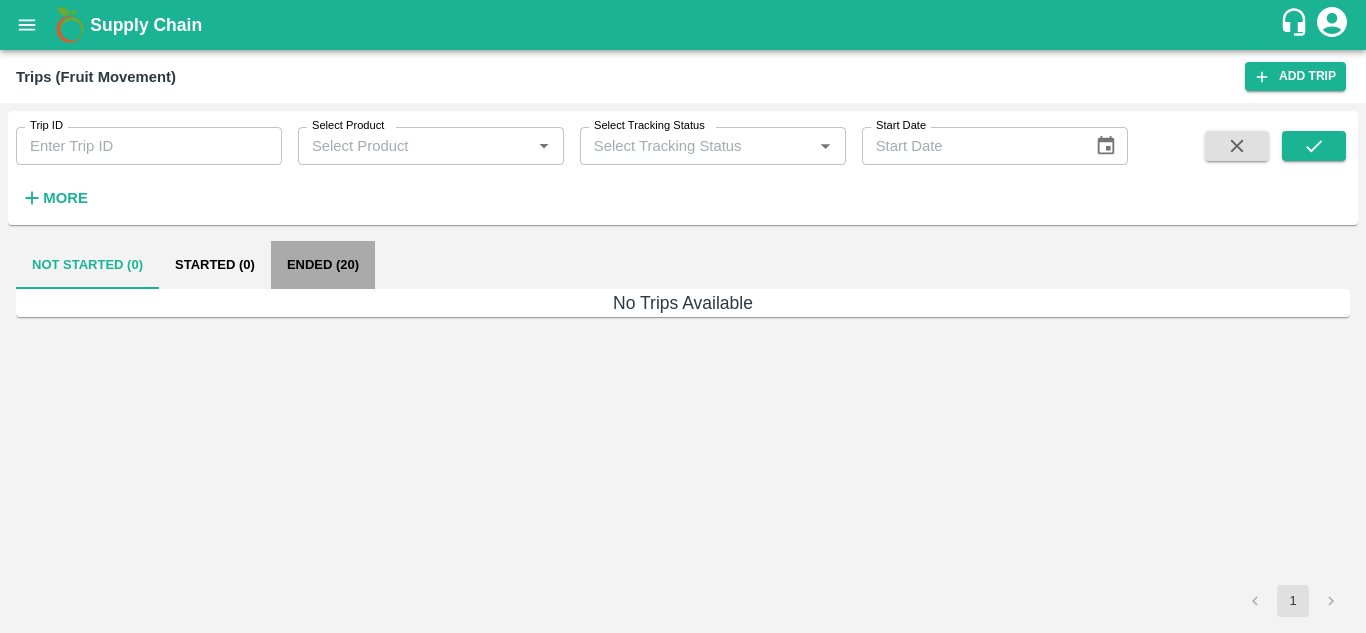 click on "Ended (20)" at bounding box center [323, 265] 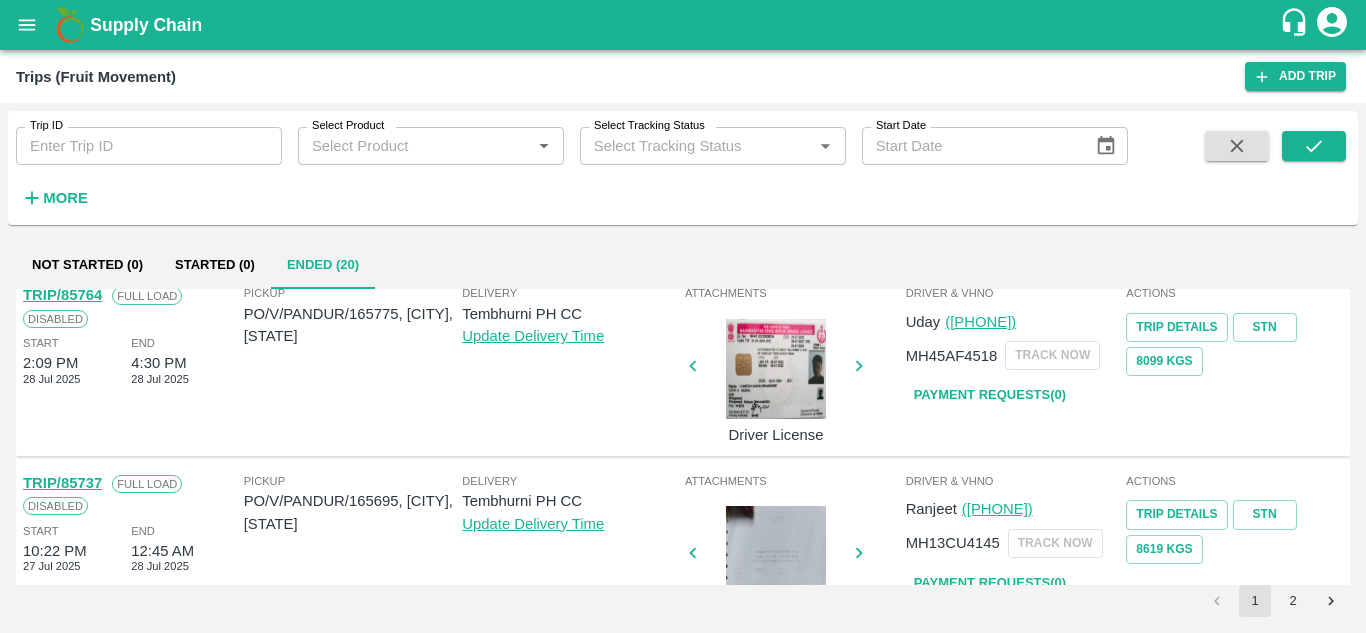scroll, scrollTop: 1580, scrollLeft: 0, axis: vertical 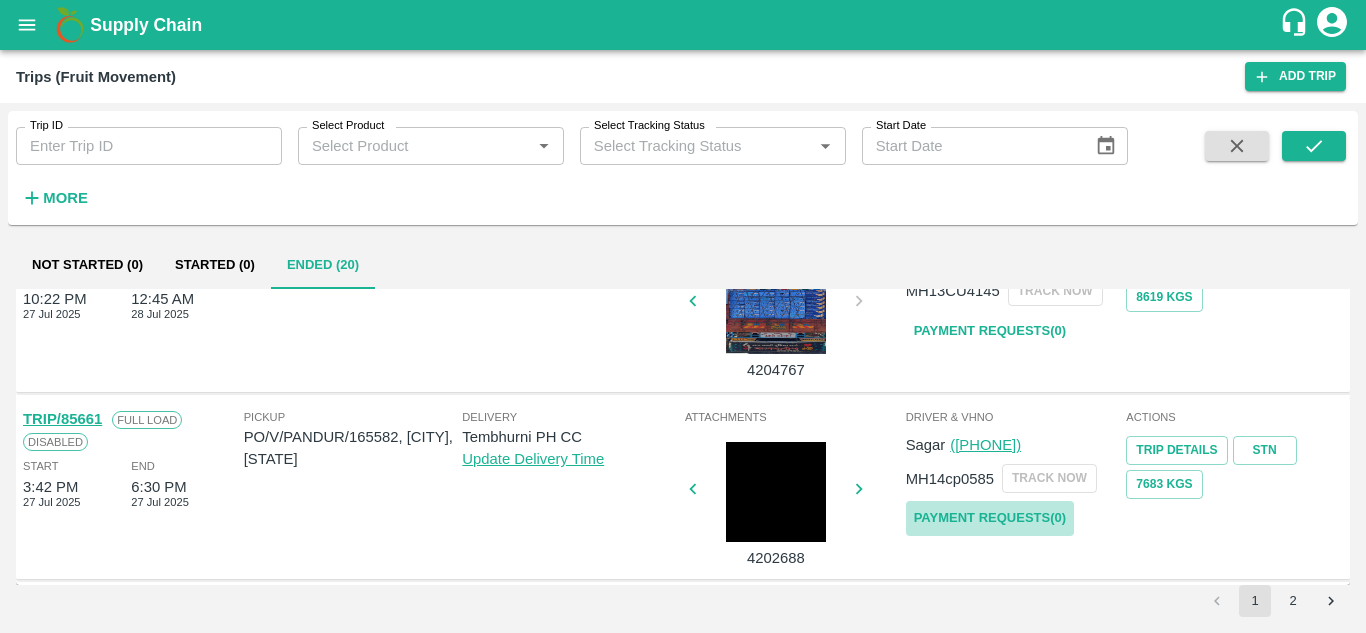 click on "Payment Requests( 0 )" at bounding box center [990, 518] 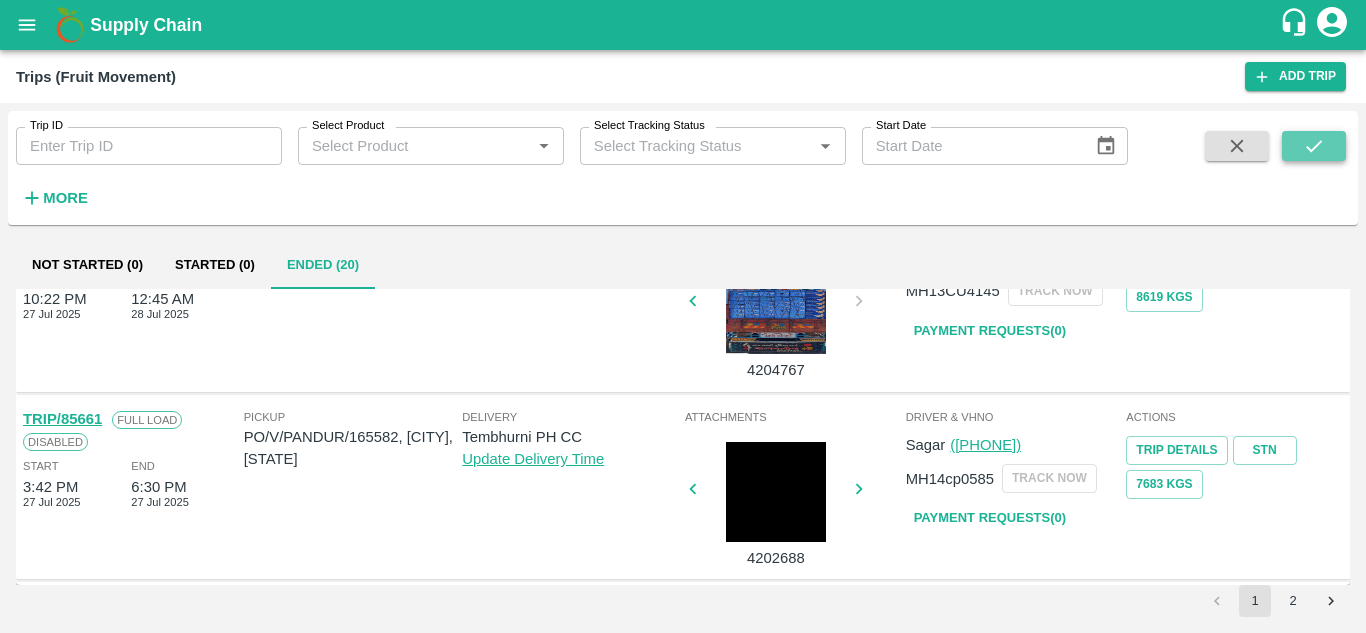 click 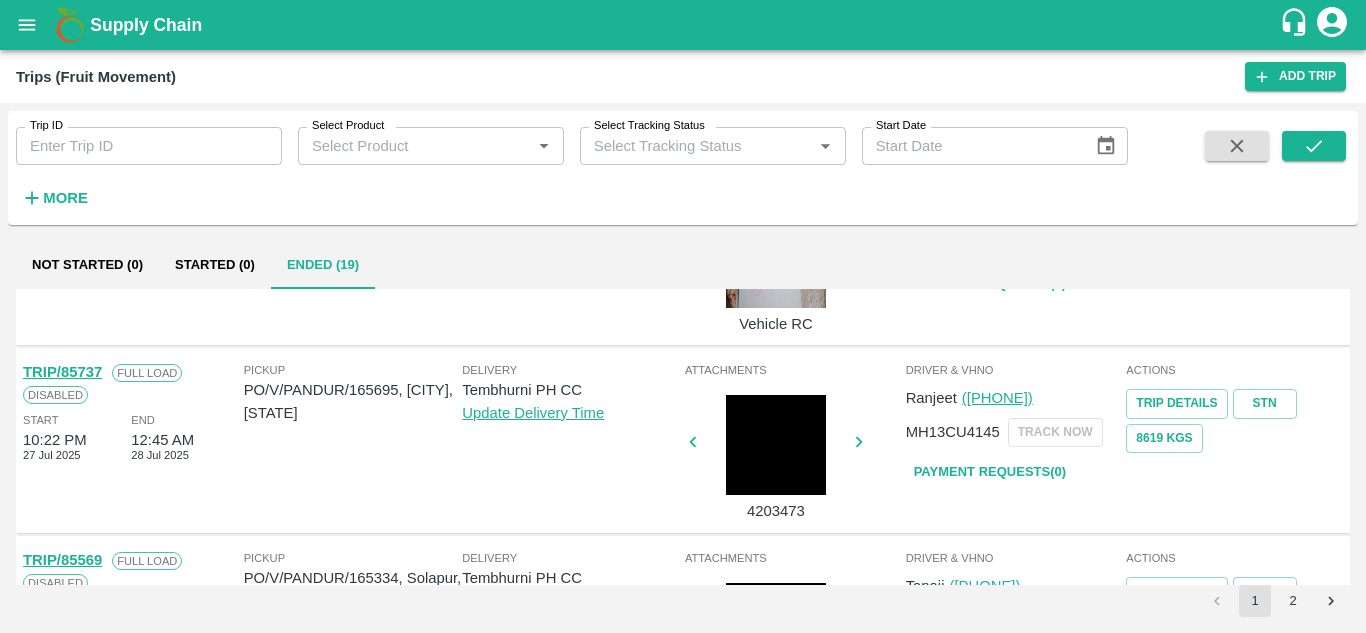 scroll, scrollTop: 1440, scrollLeft: 0, axis: vertical 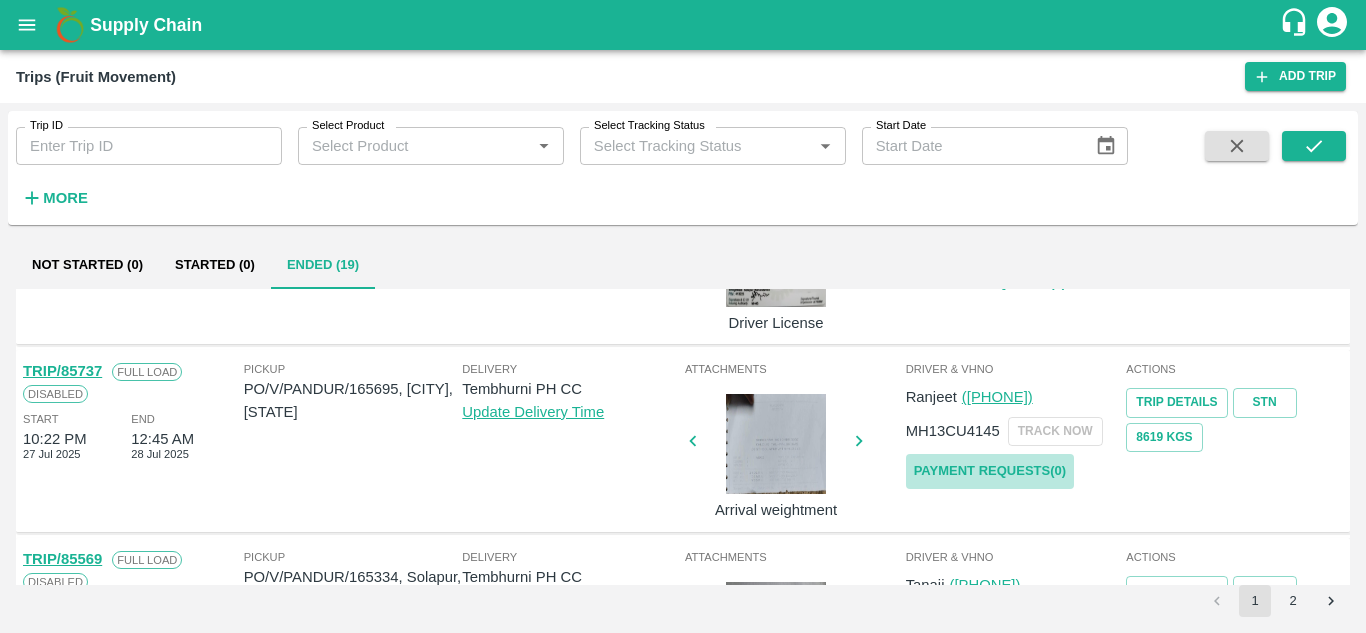 click on "Payment Requests( 0 )" at bounding box center (990, 471) 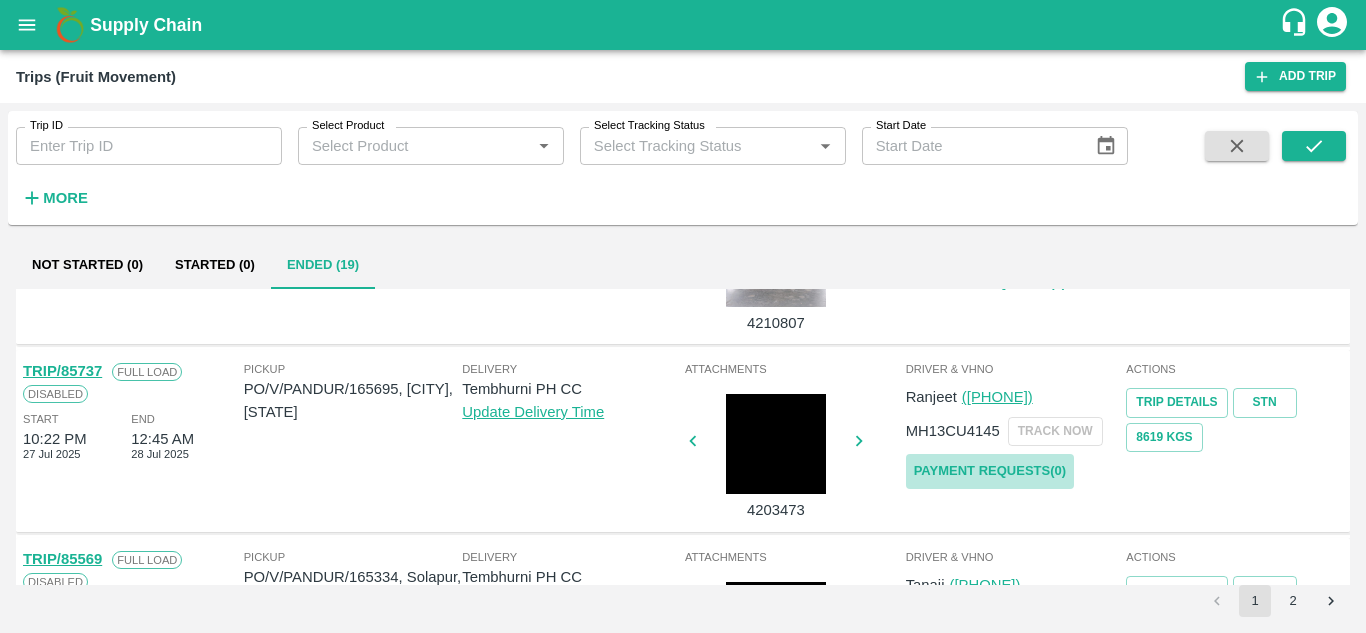 click on "Payment Requests( 0 )" at bounding box center (990, 471) 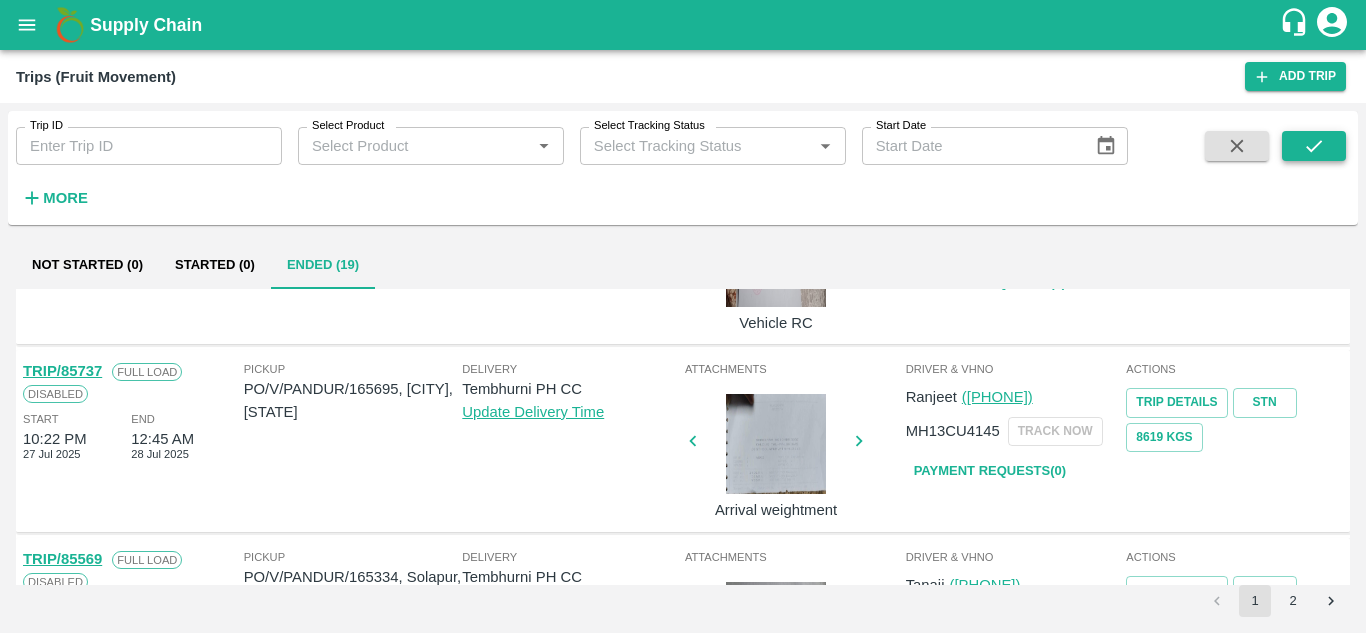 click 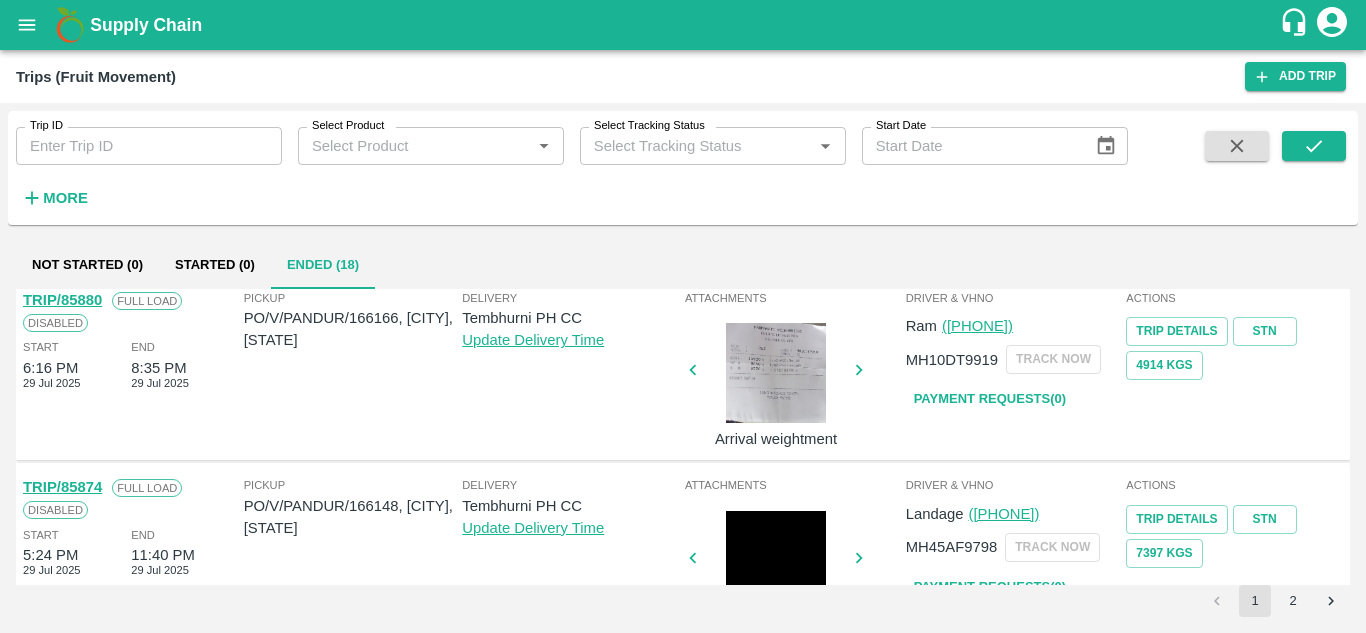scroll, scrollTop: 381, scrollLeft: 0, axis: vertical 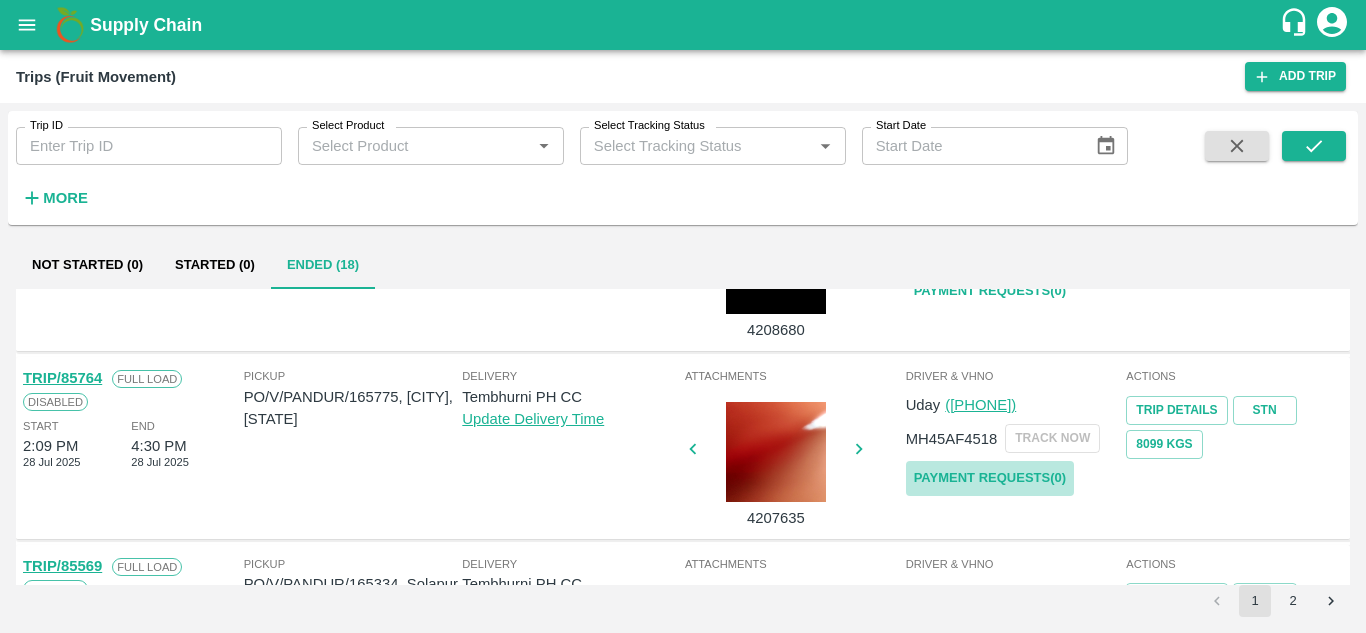 click on "Payment Requests( 0 )" at bounding box center [990, 478] 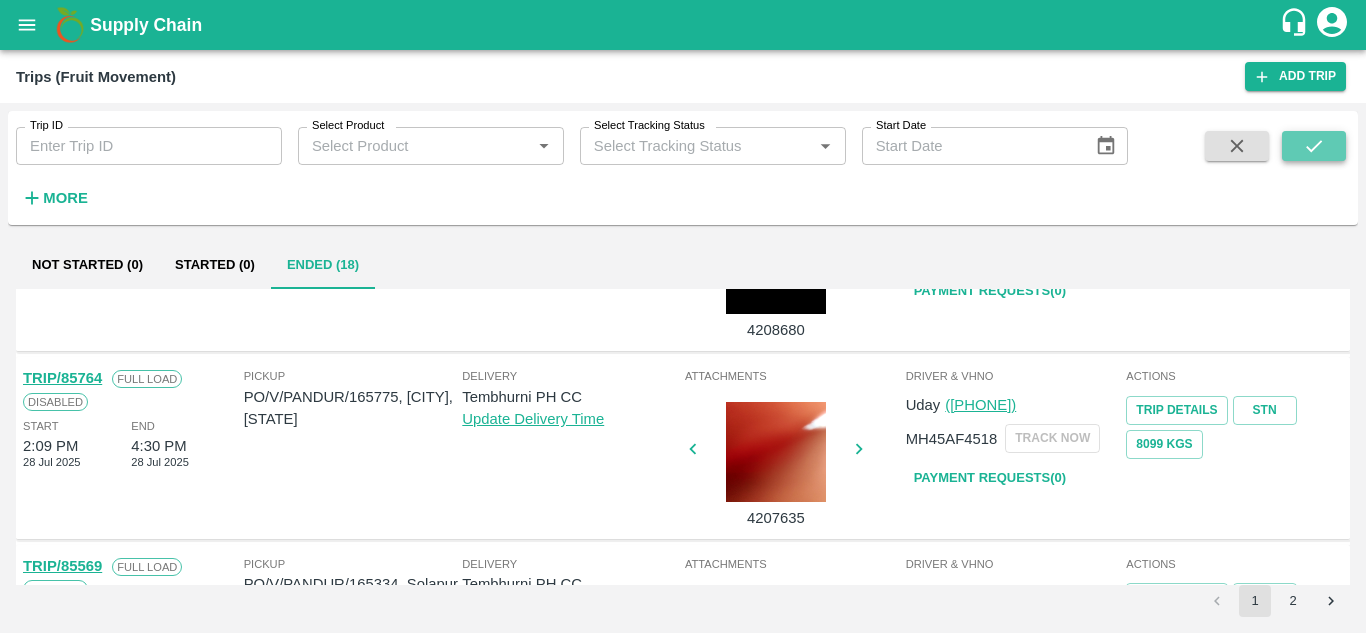 click 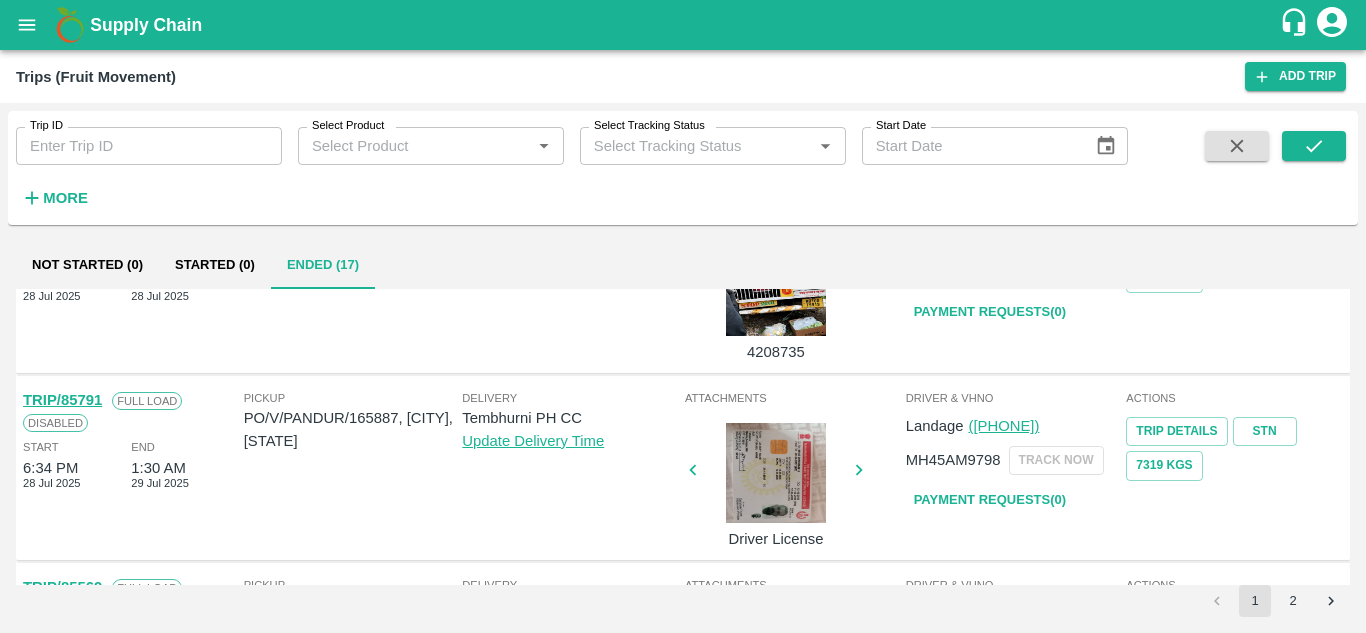 scroll, scrollTop: 972, scrollLeft: 0, axis: vertical 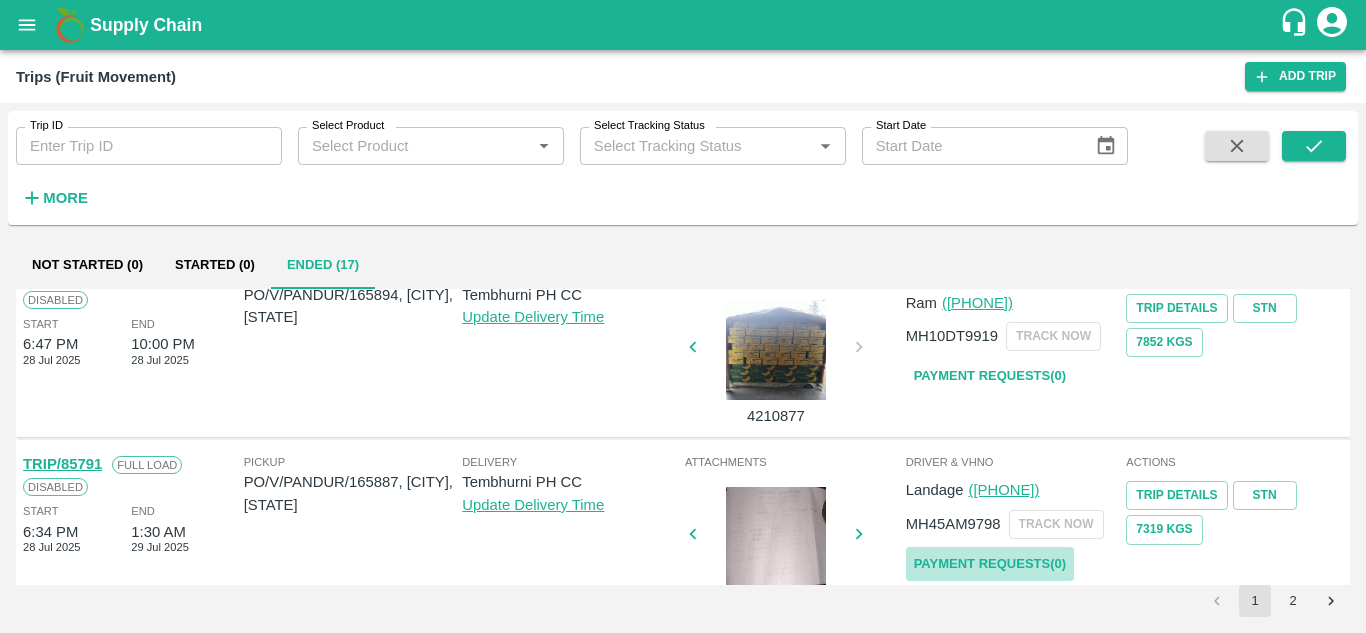 click on "Payment Requests( 0 )" at bounding box center [990, 564] 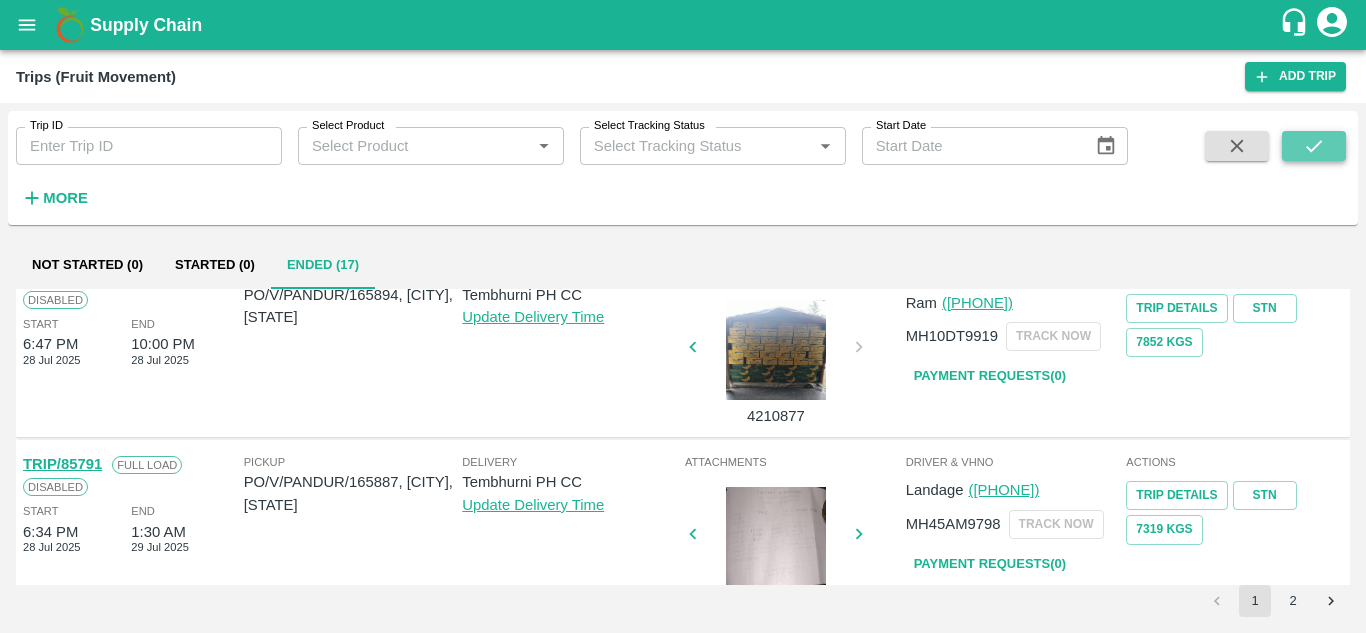 click 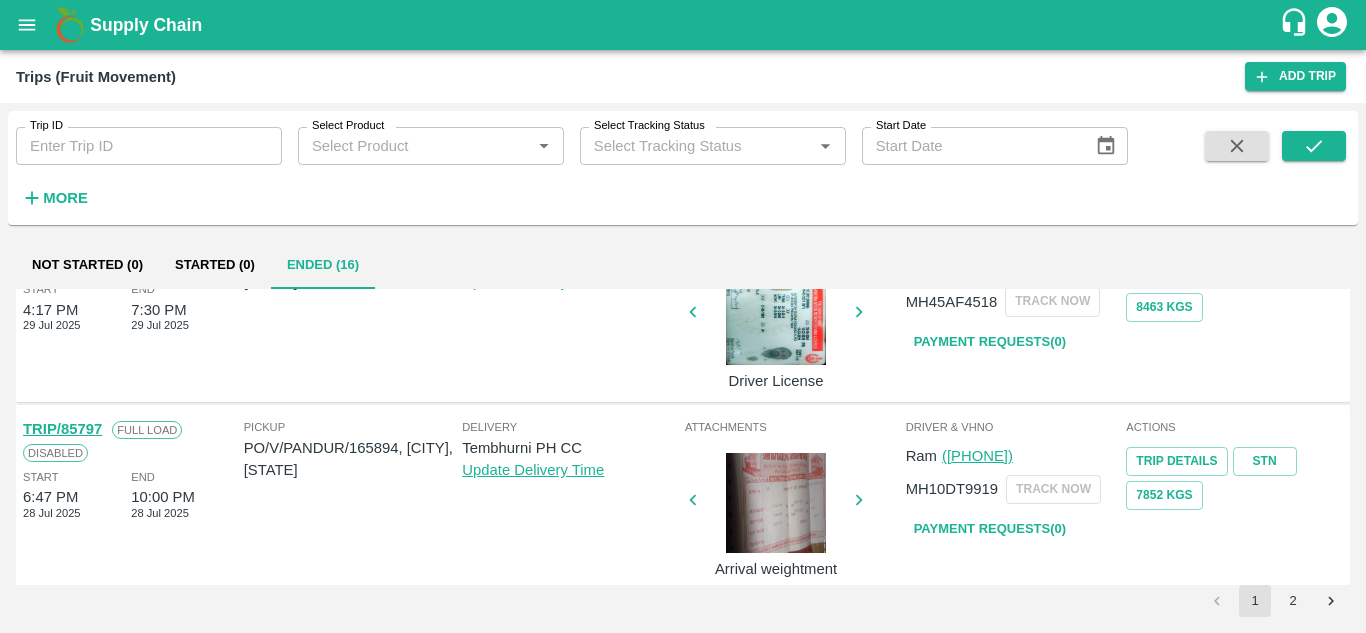 scroll, scrollTop: 821, scrollLeft: 0, axis: vertical 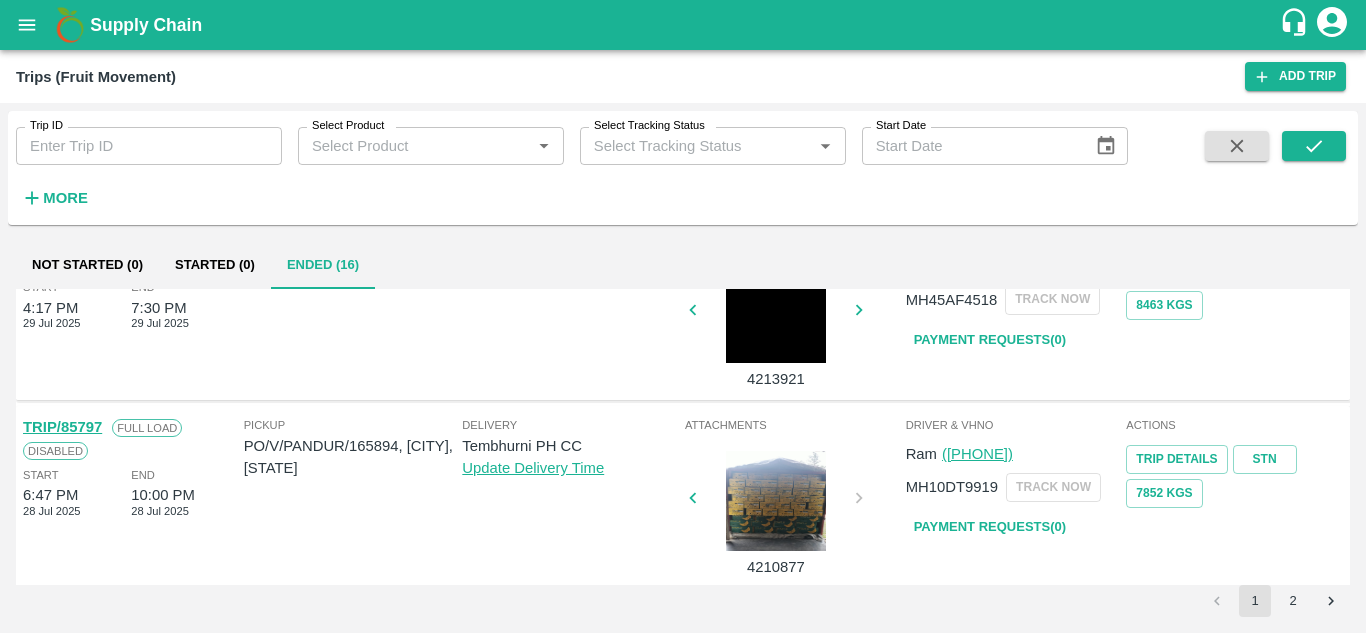 click on "Payment Requests( 0 )" at bounding box center [990, 527] 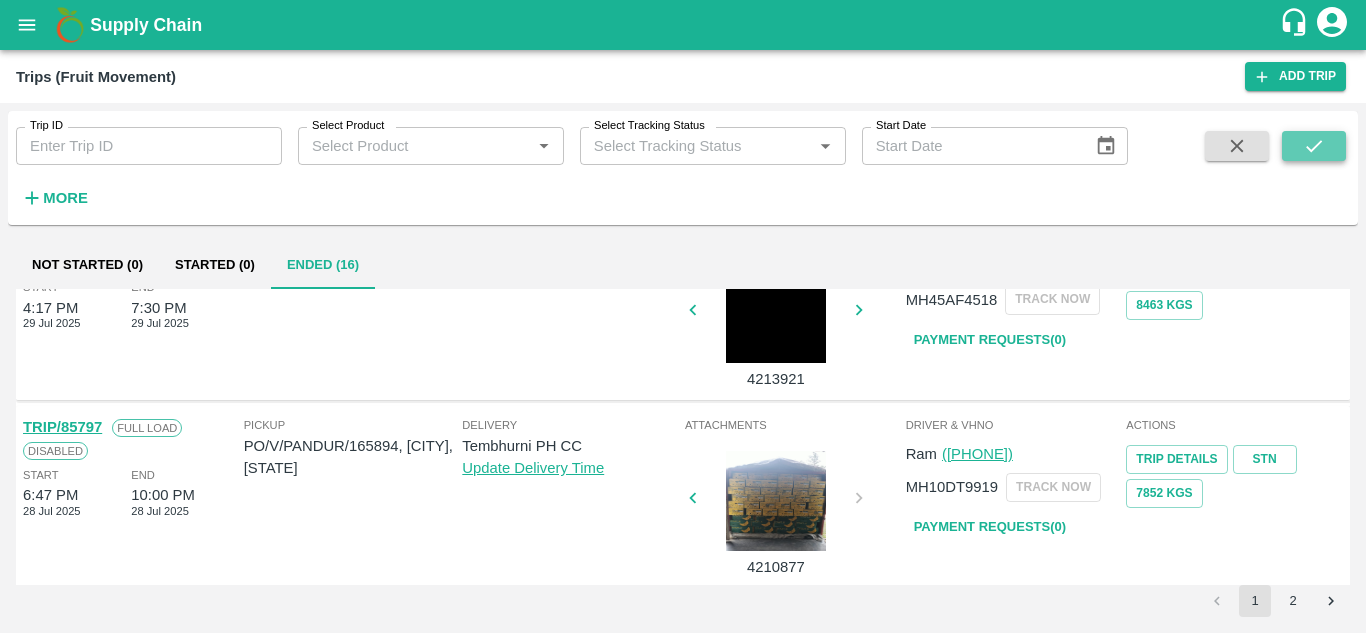 click at bounding box center [1314, 146] 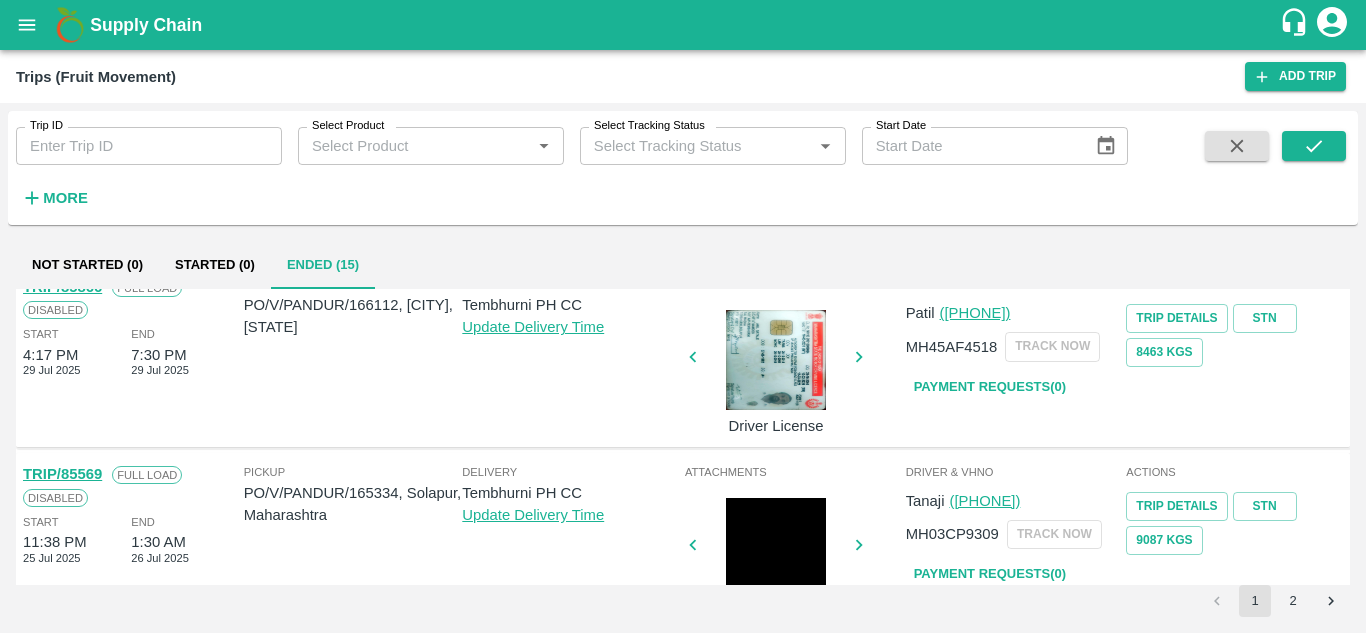 scroll, scrollTop: 773, scrollLeft: 0, axis: vertical 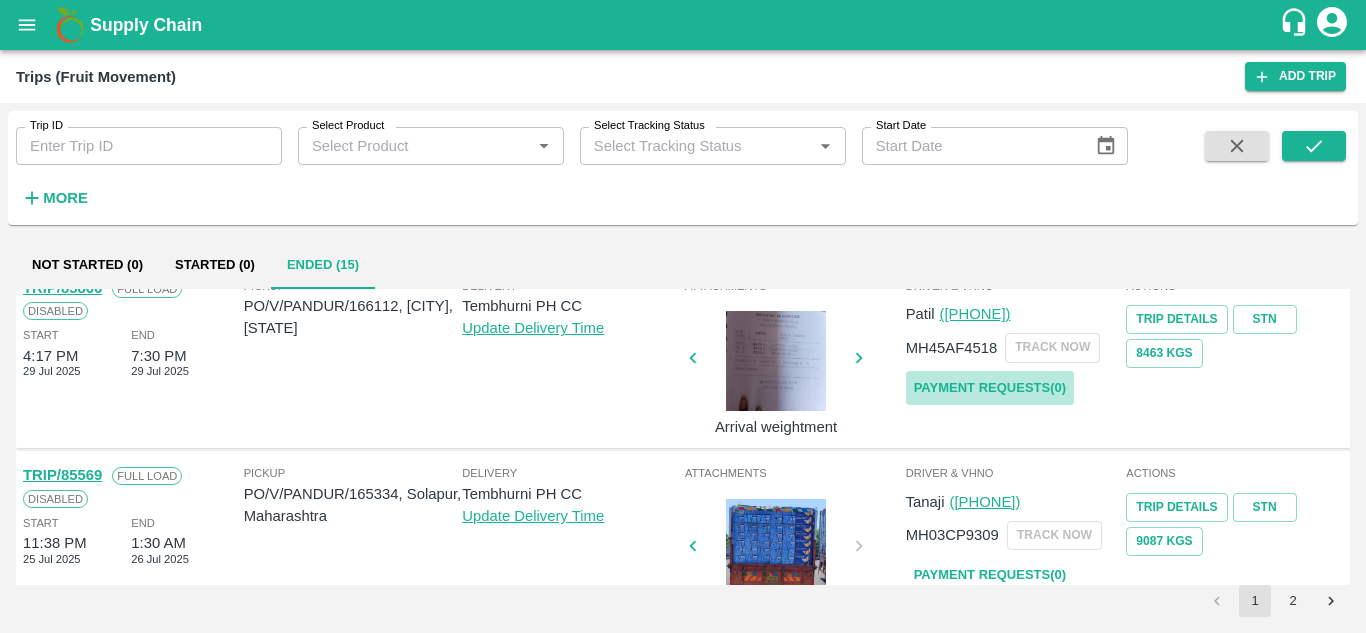 click on "Payment Requests( 0 )" at bounding box center [990, 388] 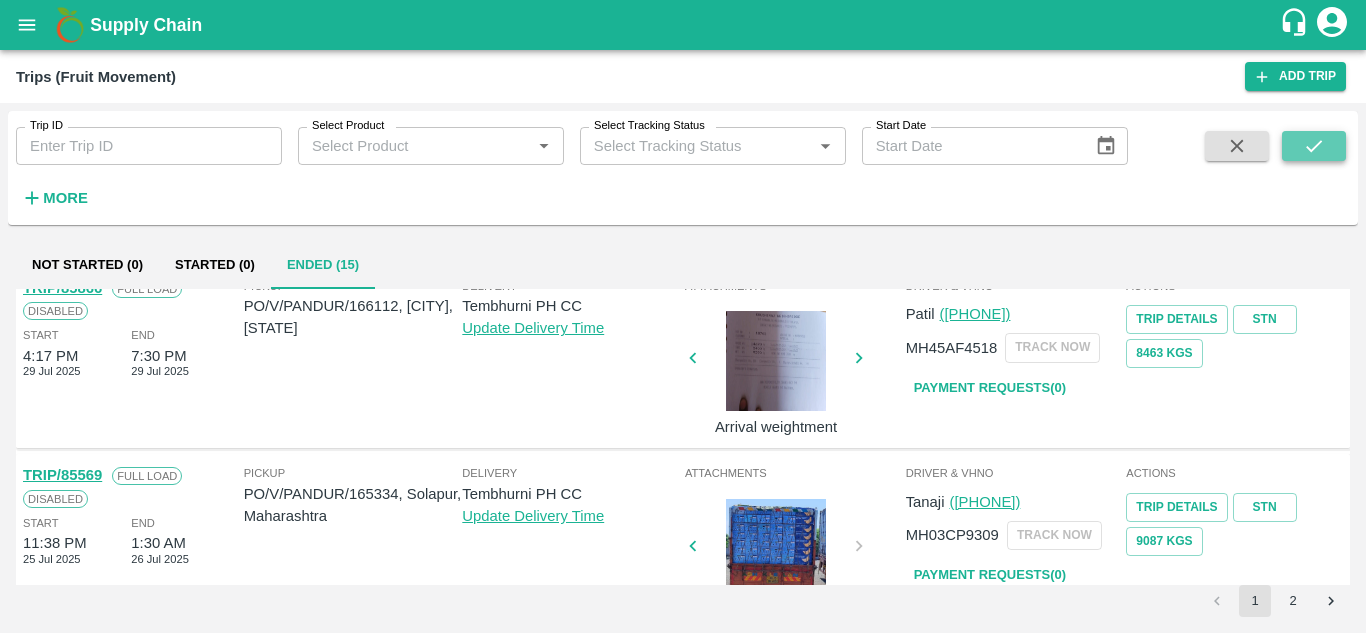 click 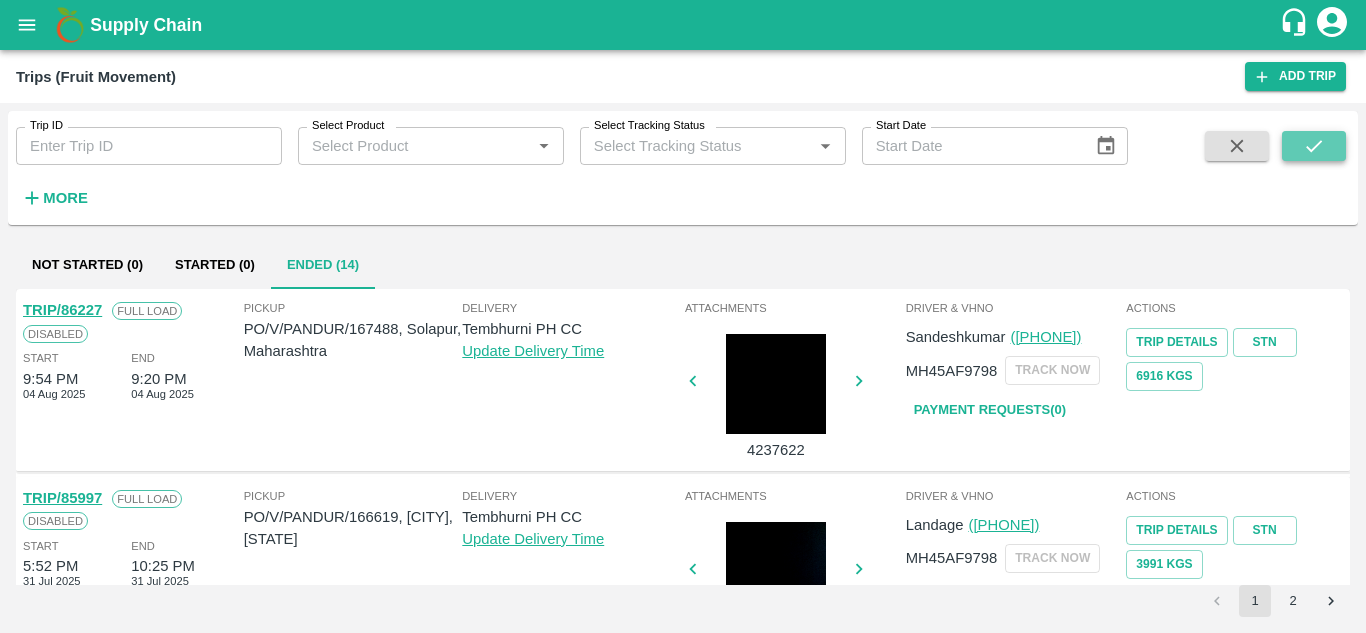 click at bounding box center [1314, 146] 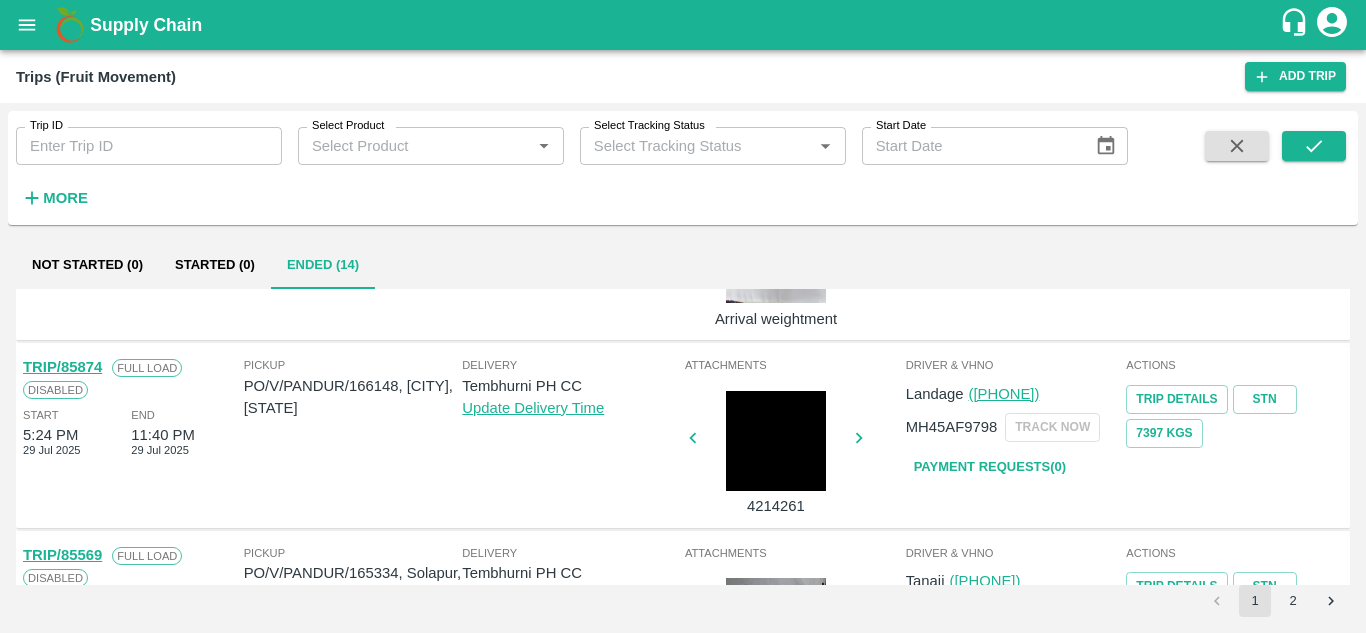 scroll, scrollTop: 505, scrollLeft: 0, axis: vertical 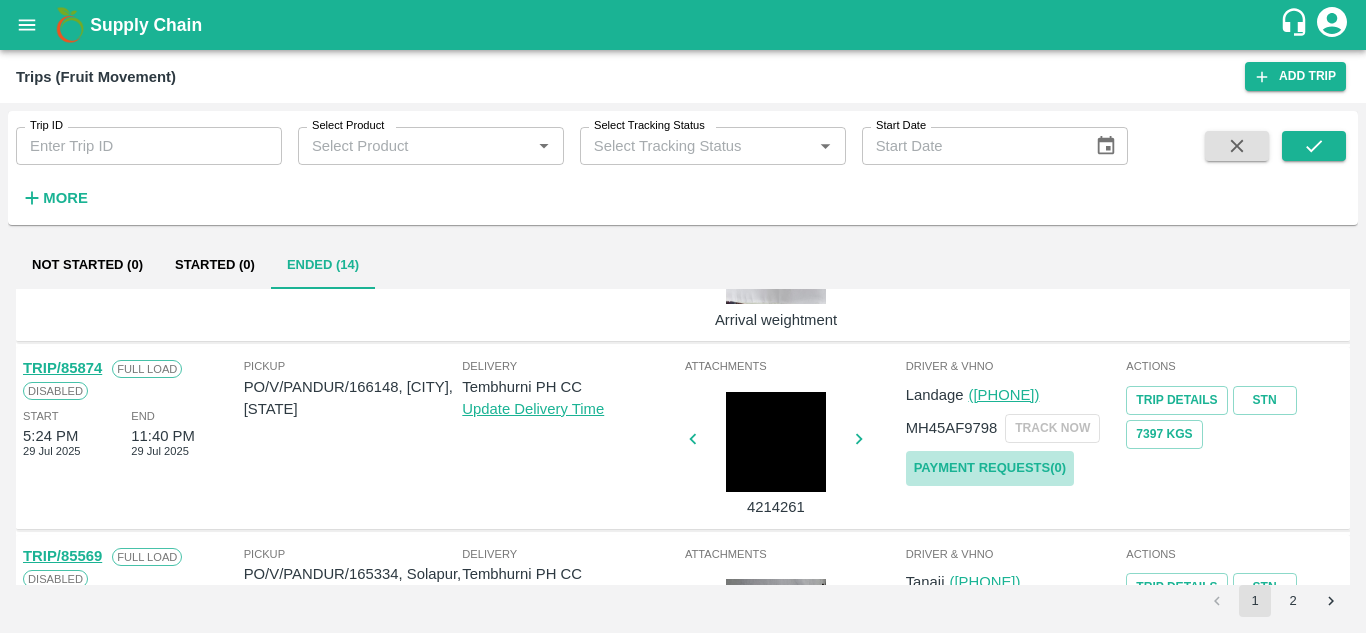 click on "Payment Requests( 0 )" at bounding box center [990, 468] 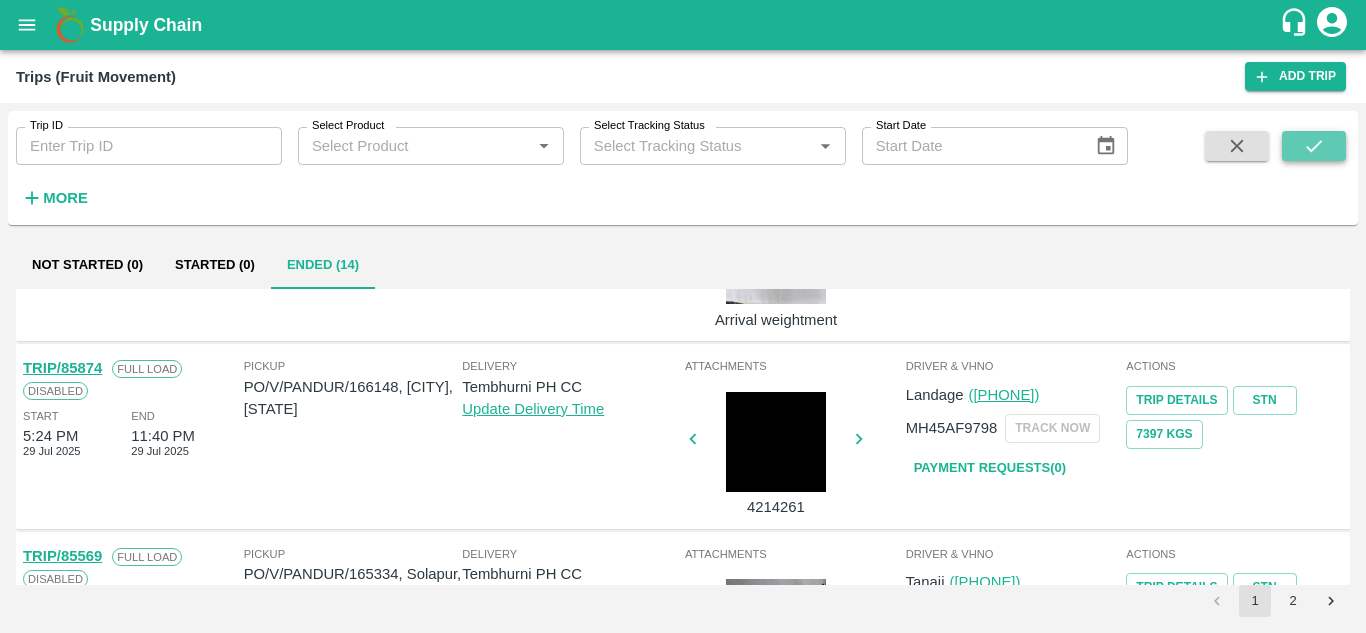 click 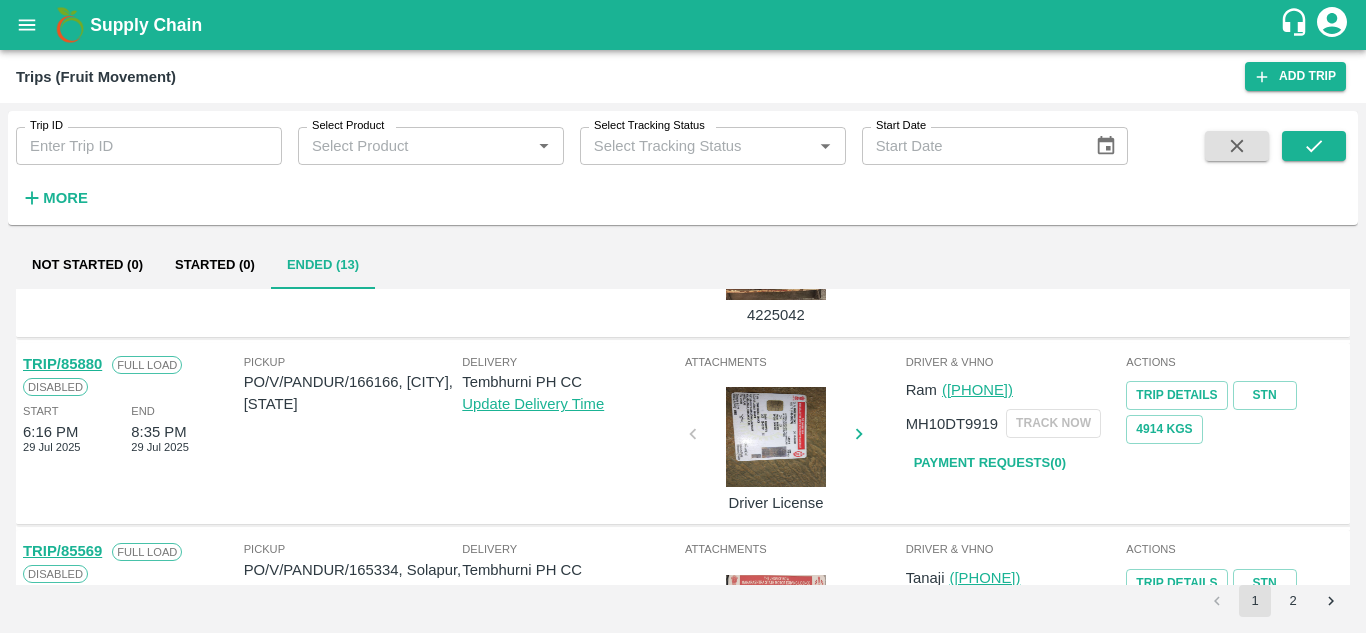 scroll, scrollTop: 316, scrollLeft: 0, axis: vertical 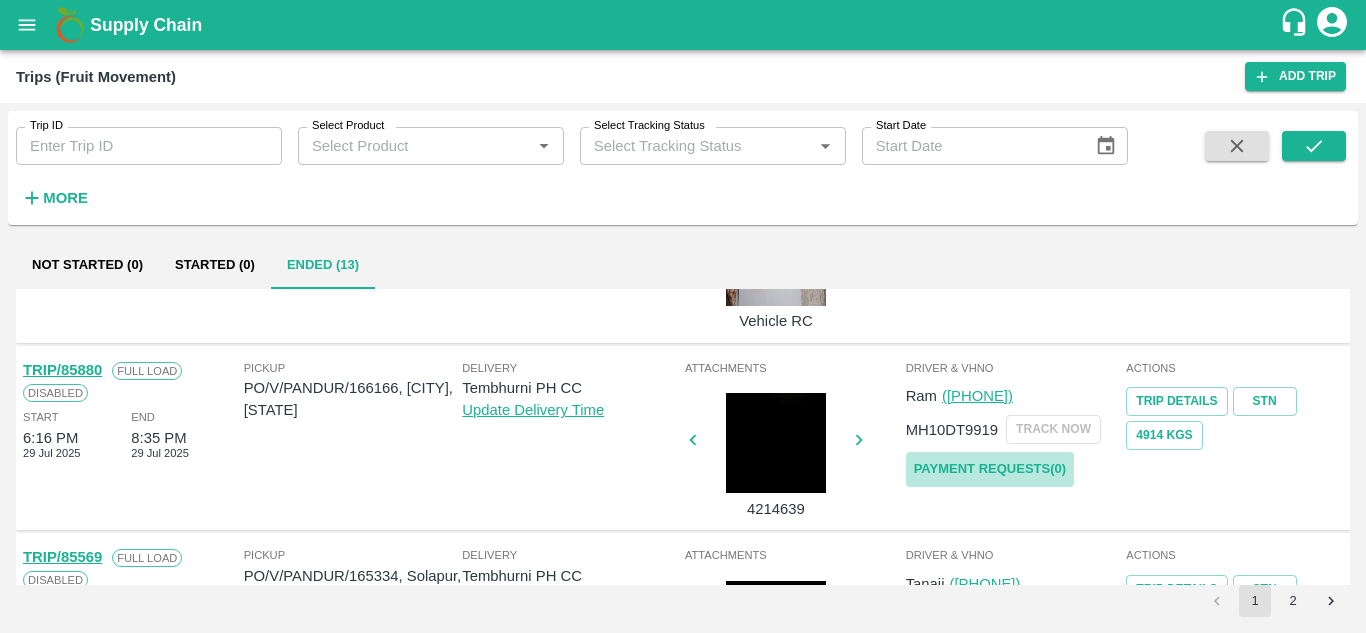 click on "Payment Requests( 0 )" at bounding box center (990, 469) 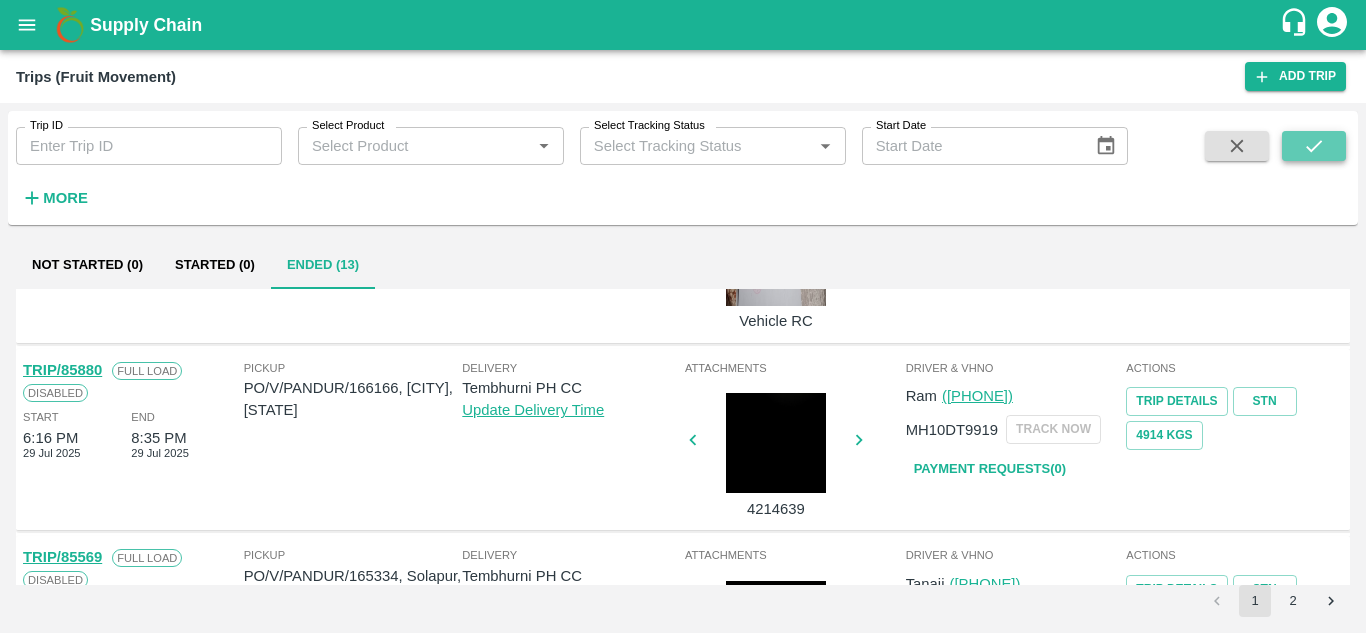 click at bounding box center (1314, 146) 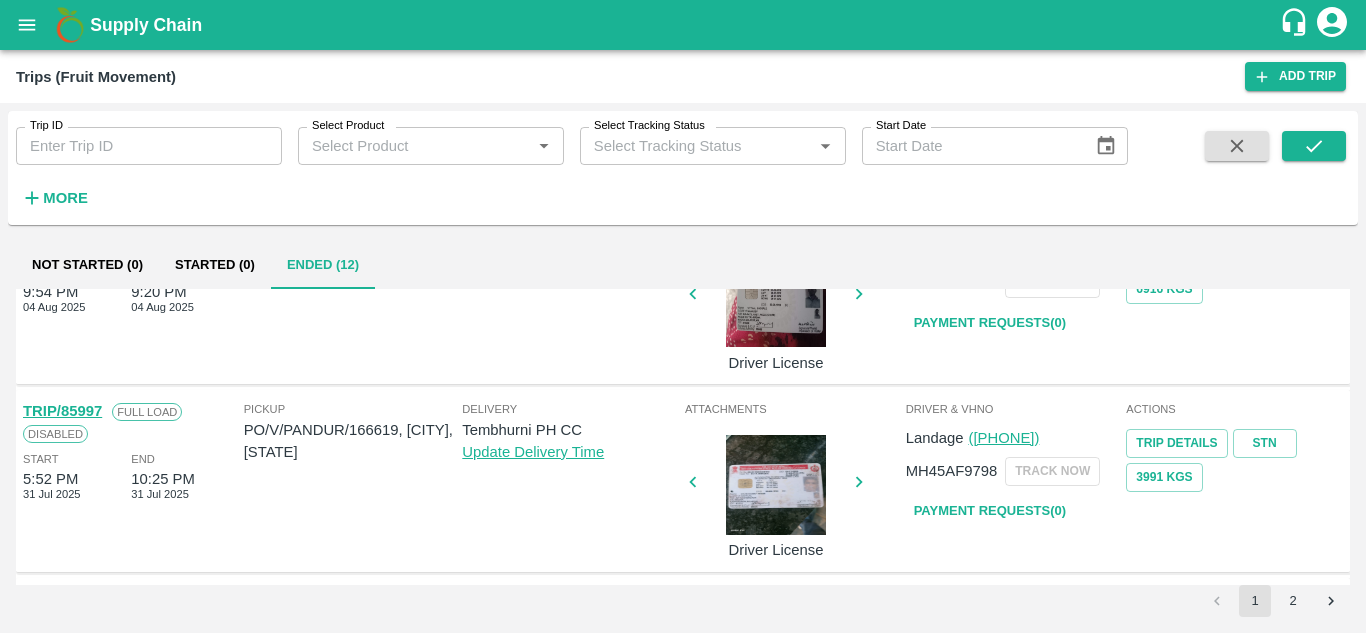 scroll, scrollTop: 102, scrollLeft: 0, axis: vertical 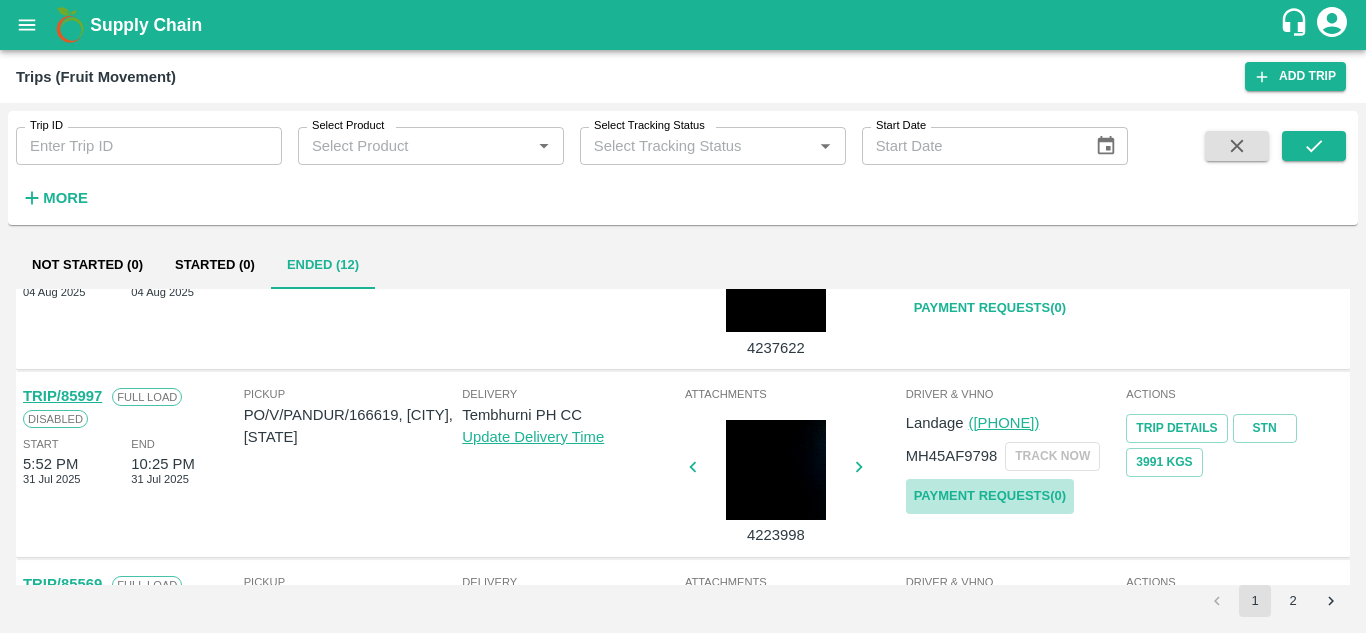 click on "Payment Requests( 0 )" at bounding box center [990, 496] 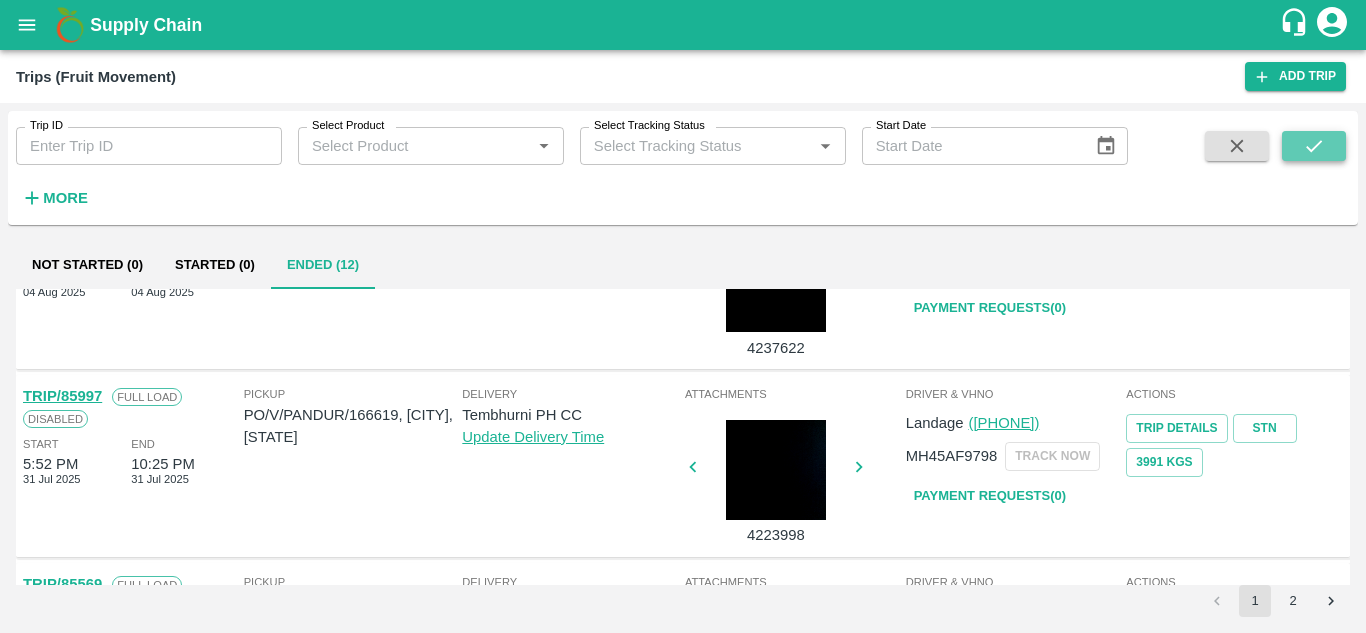 click 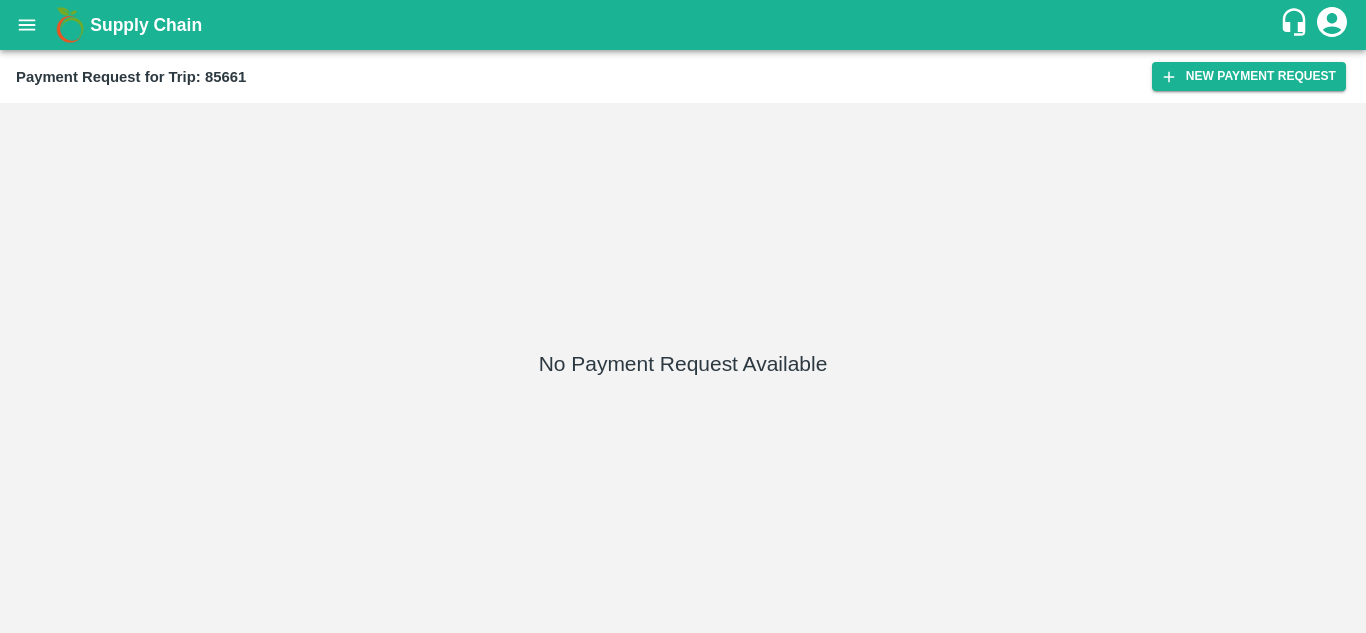 scroll, scrollTop: 0, scrollLeft: 0, axis: both 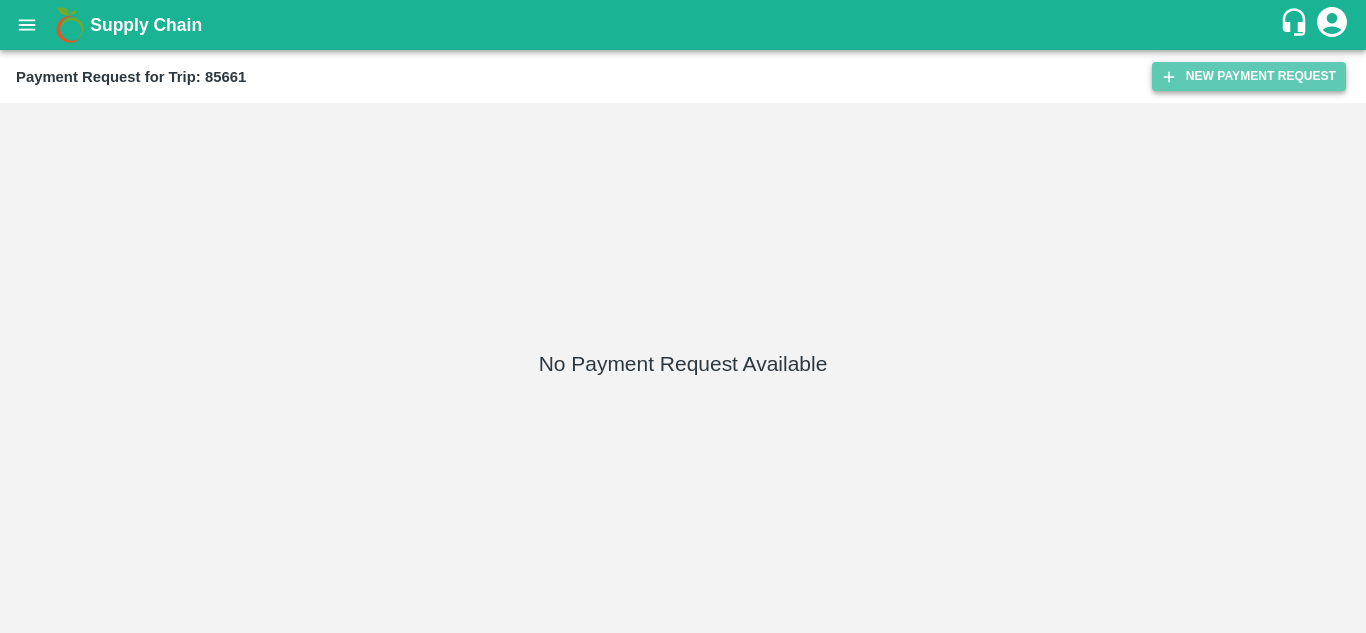 click on "New Payment Request" at bounding box center [1249, 76] 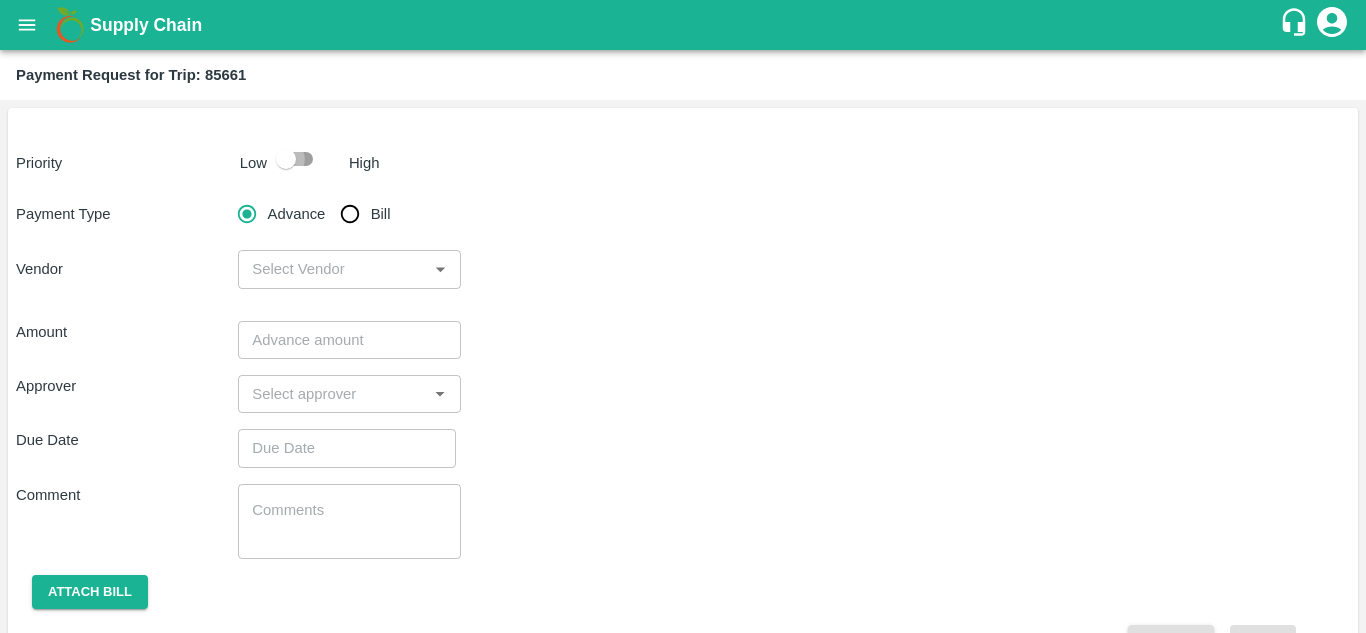 click at bounding box center (286, 159) 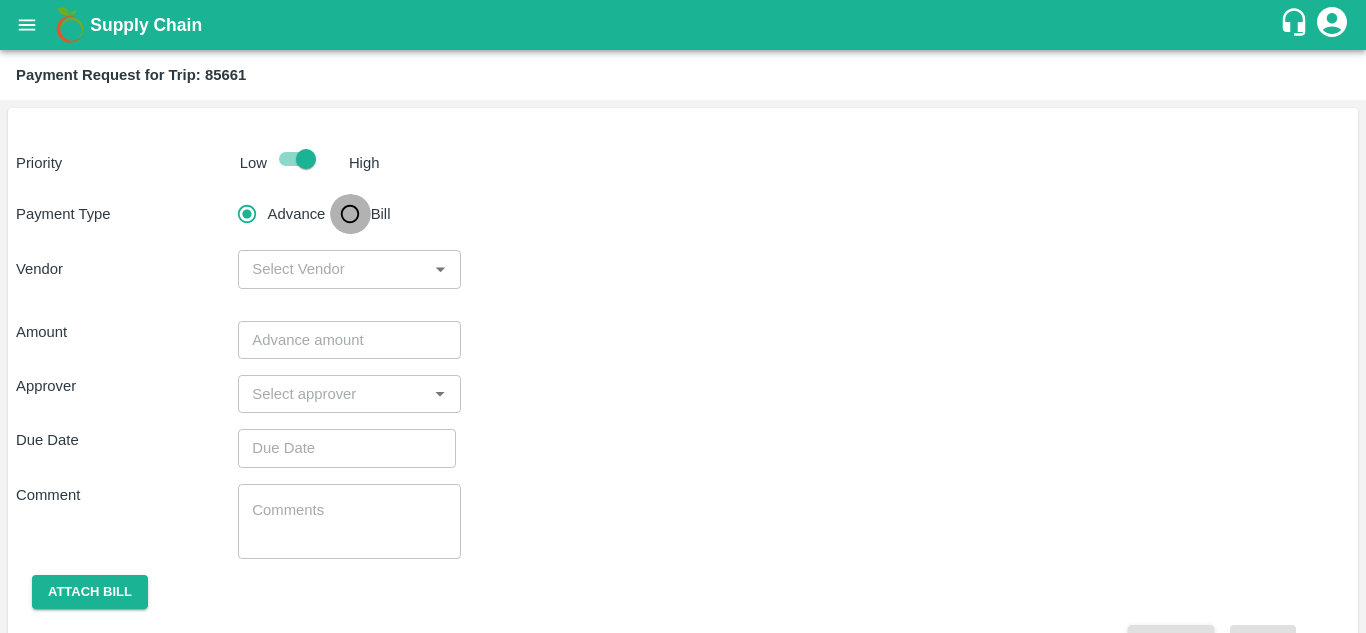 click on "Bill" at bounding box center [350, 214] 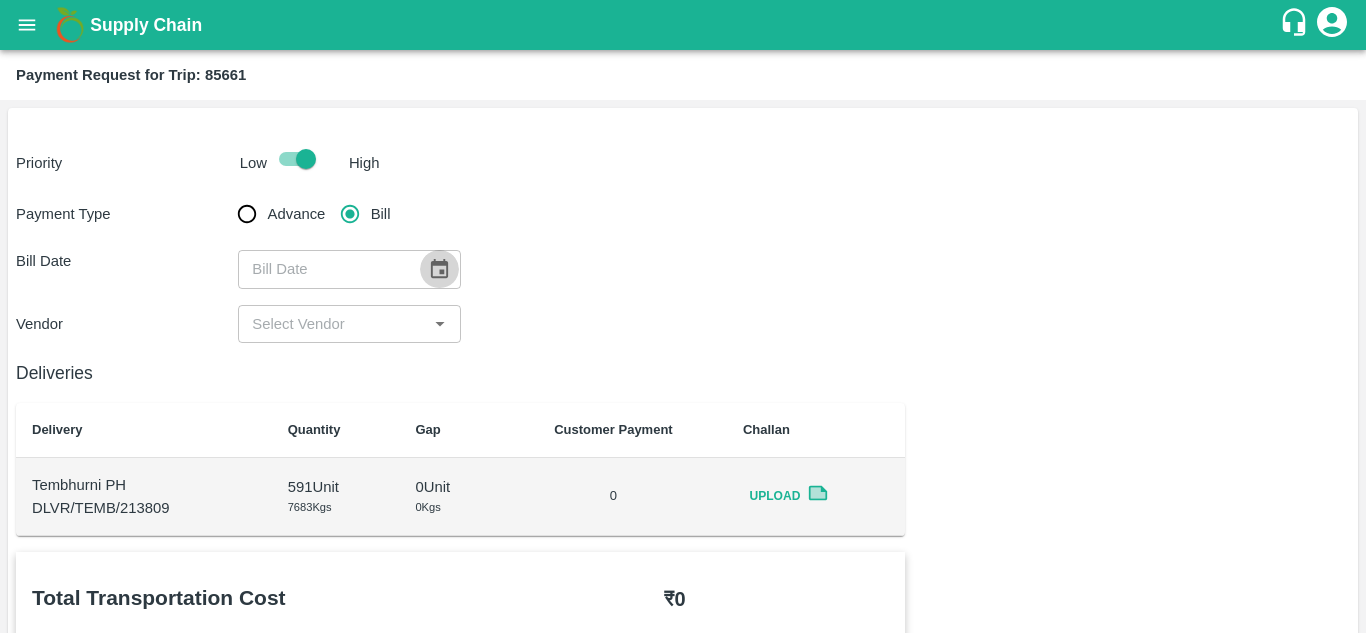 click 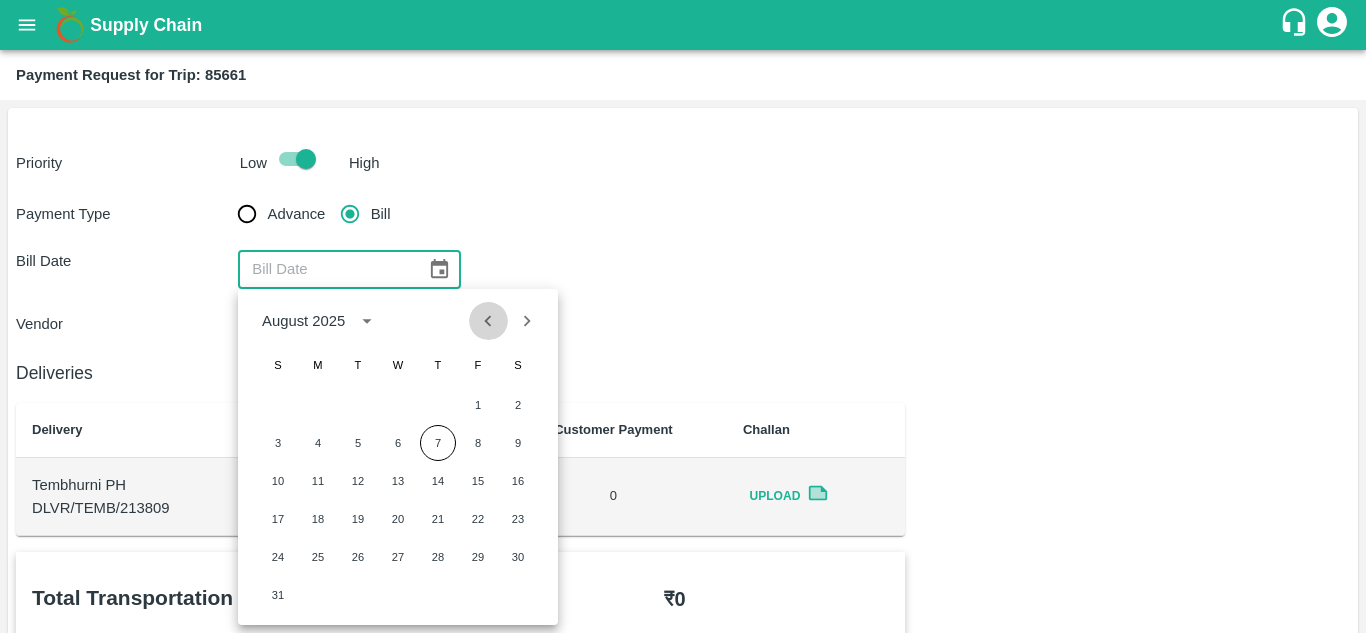 click 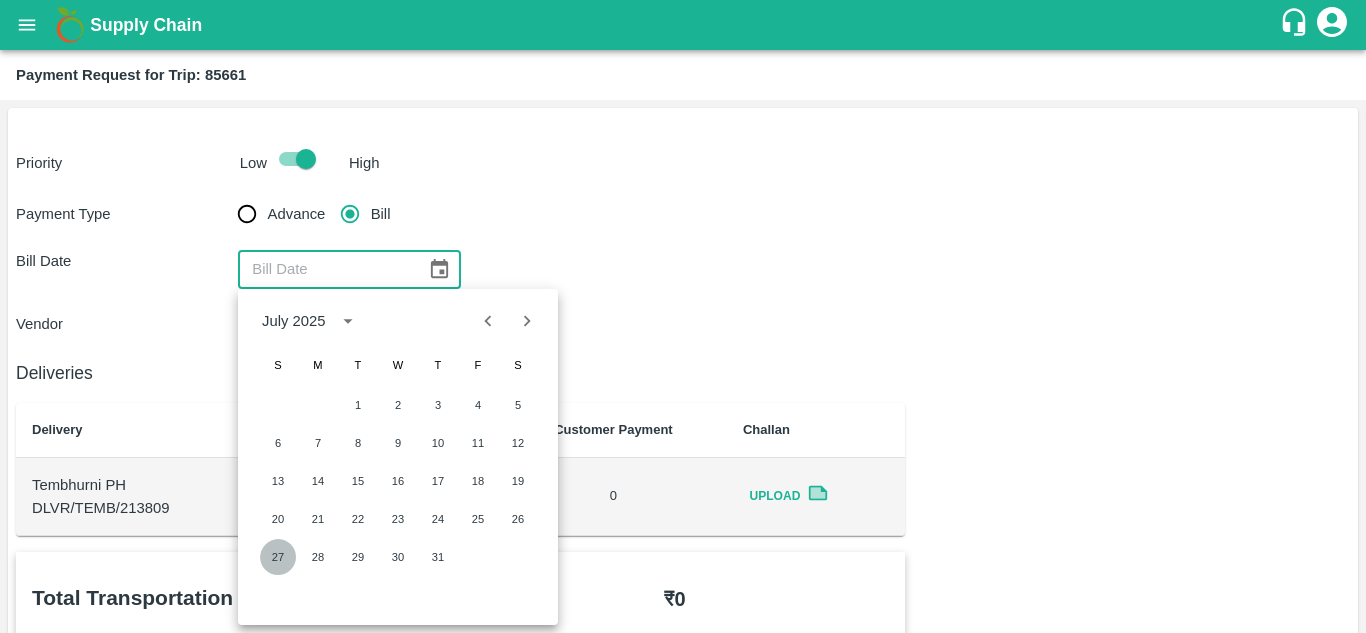 click on "27" at bounding box center (278, 557) 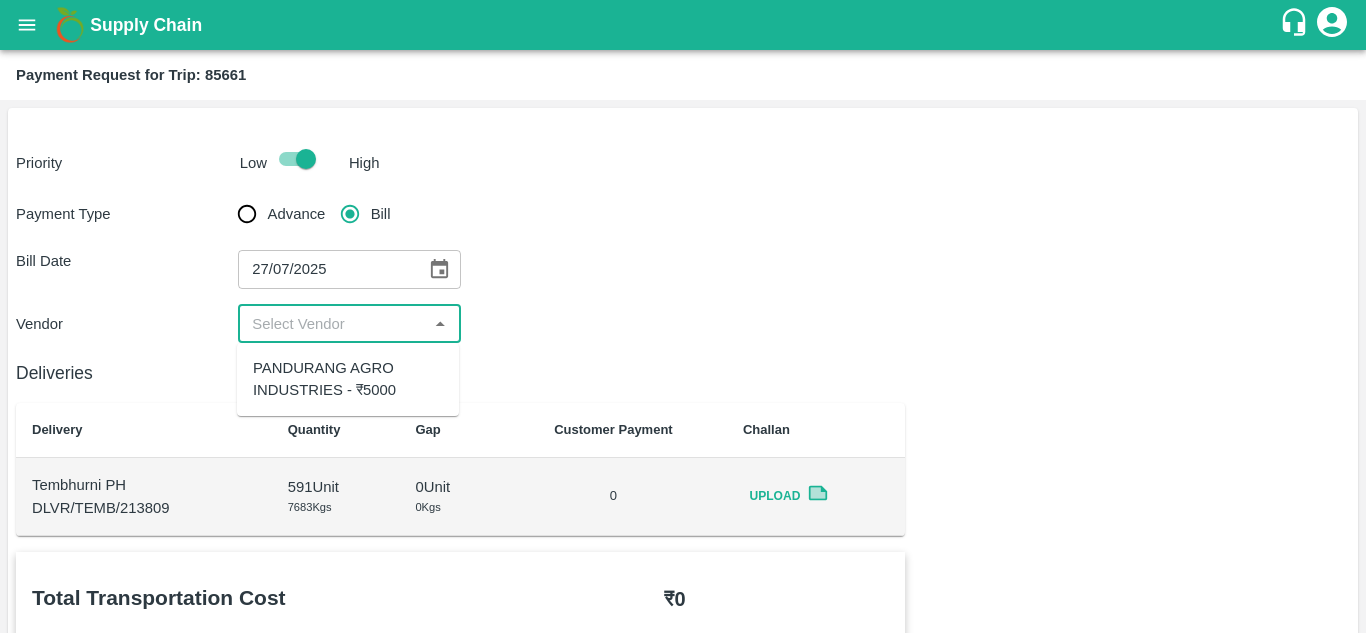 click at bounding box center (332, 324) 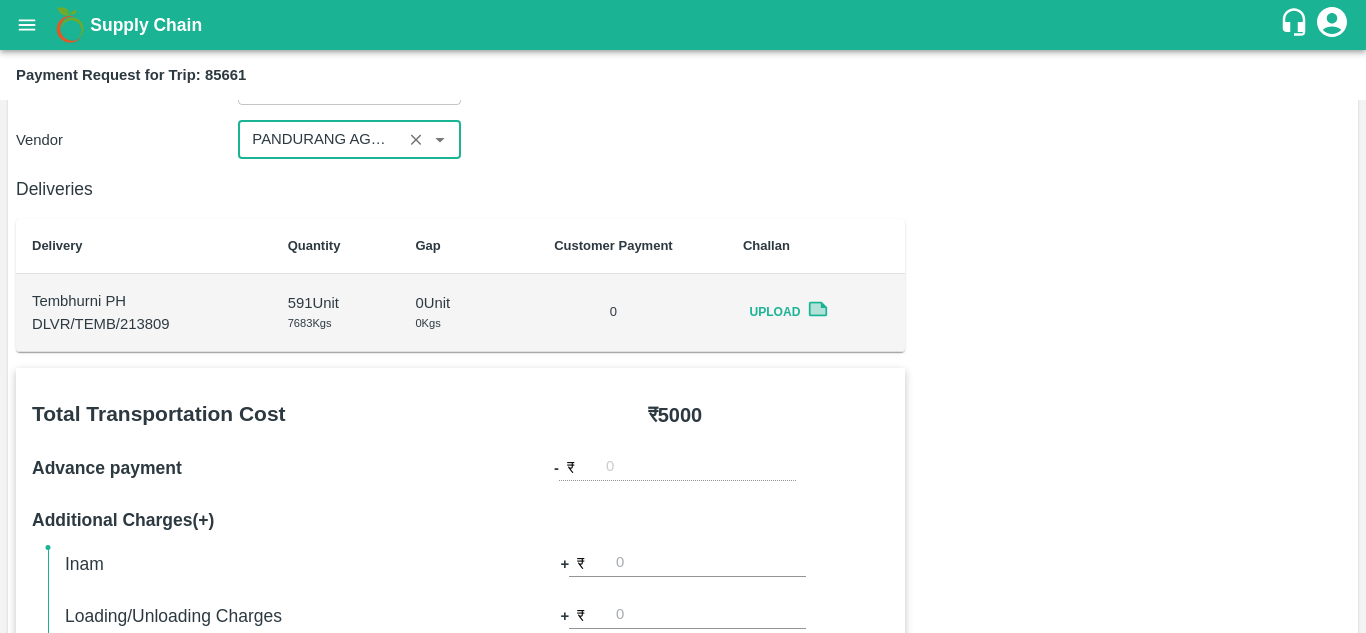 scroll, scrollTop: 177, scrollLeft: 0, axis: vertical 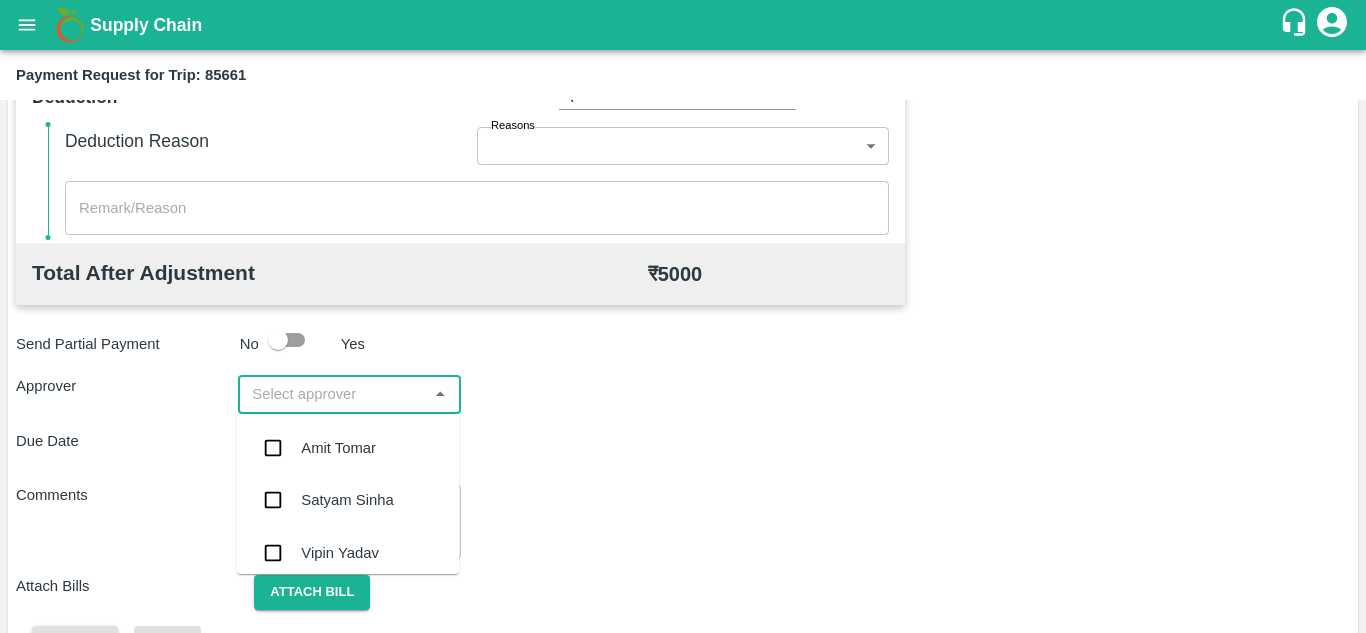 click at bounding box center [332, 394] 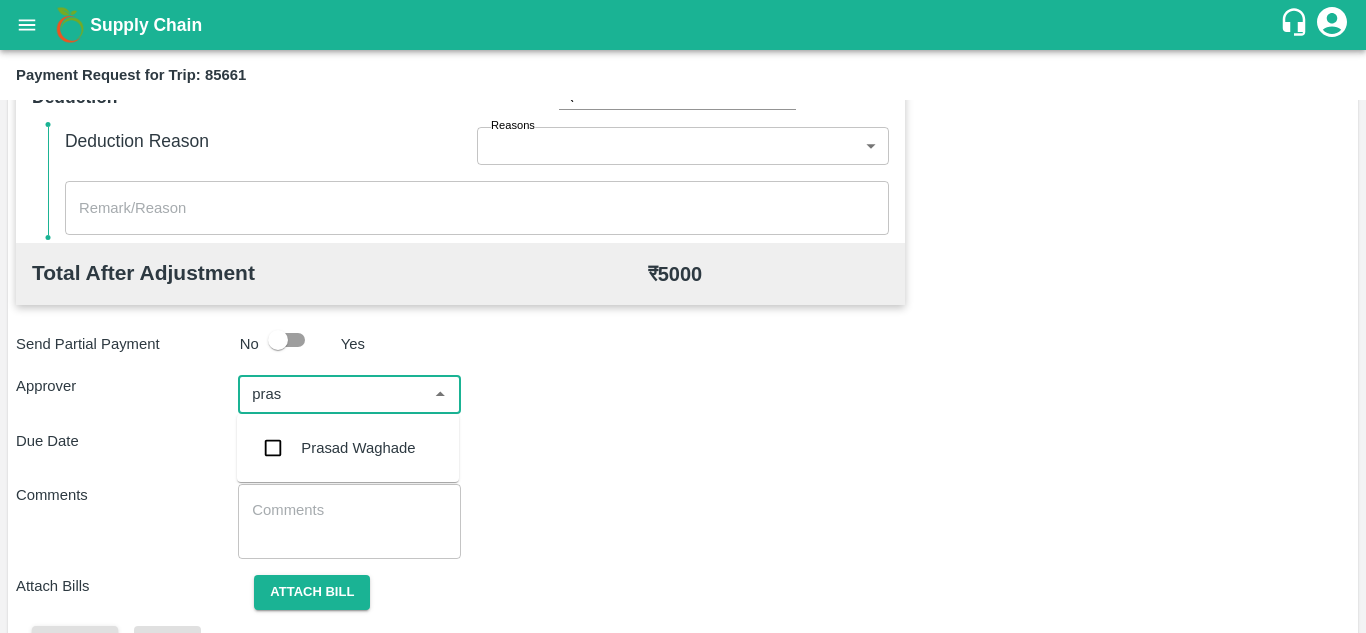 type on "prasa" 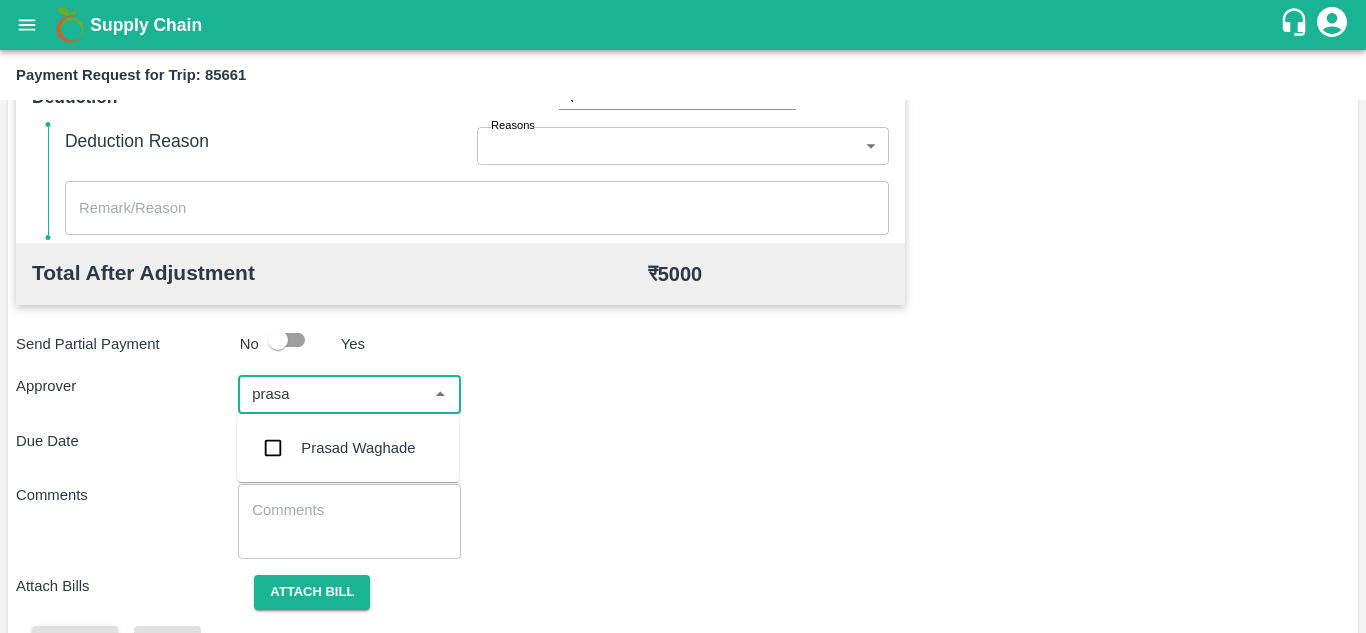 click on "Prasad Waghade" at bounding box center (358, 448) 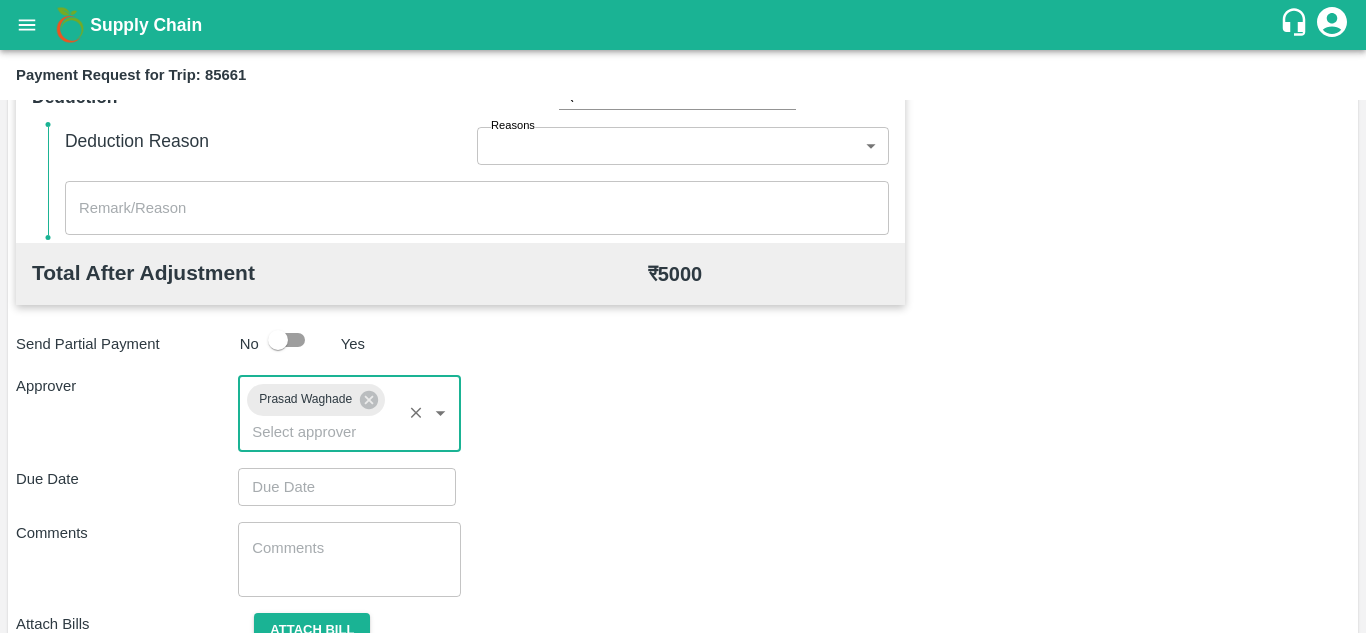 type on "DD/MM/YYYY hh:mm aa" 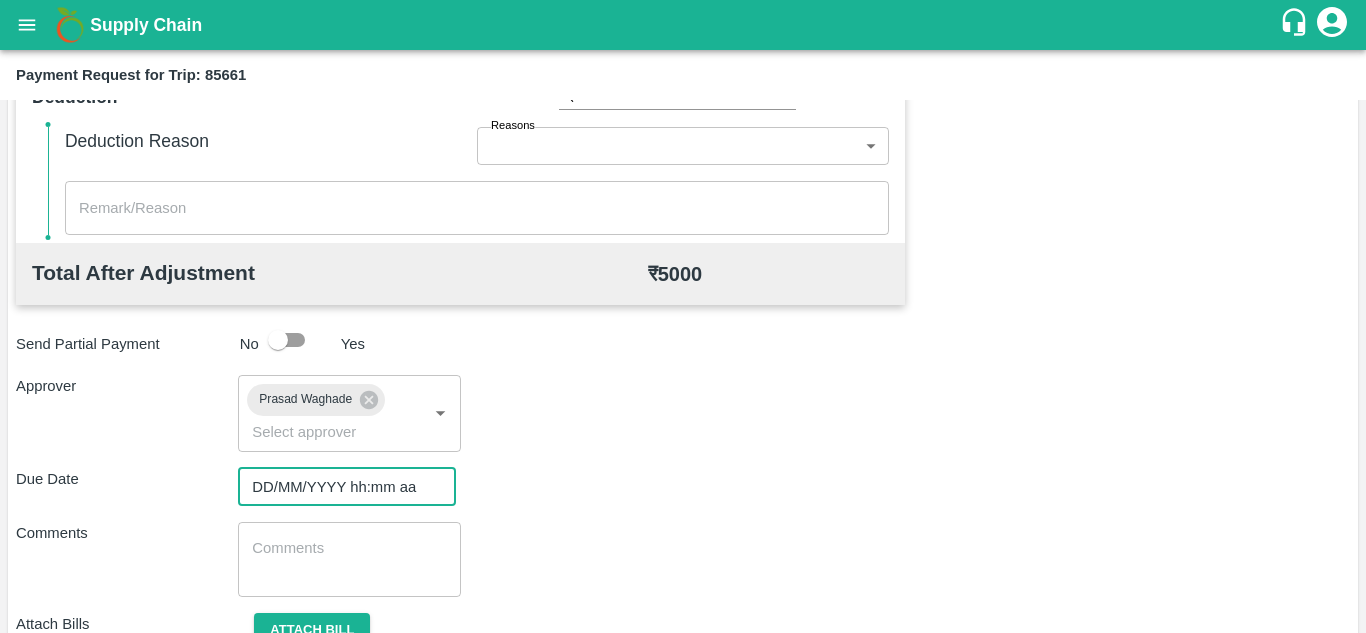 click on "DD/MM/YYYY hh:mm aa" at bounding box center [340, 487] 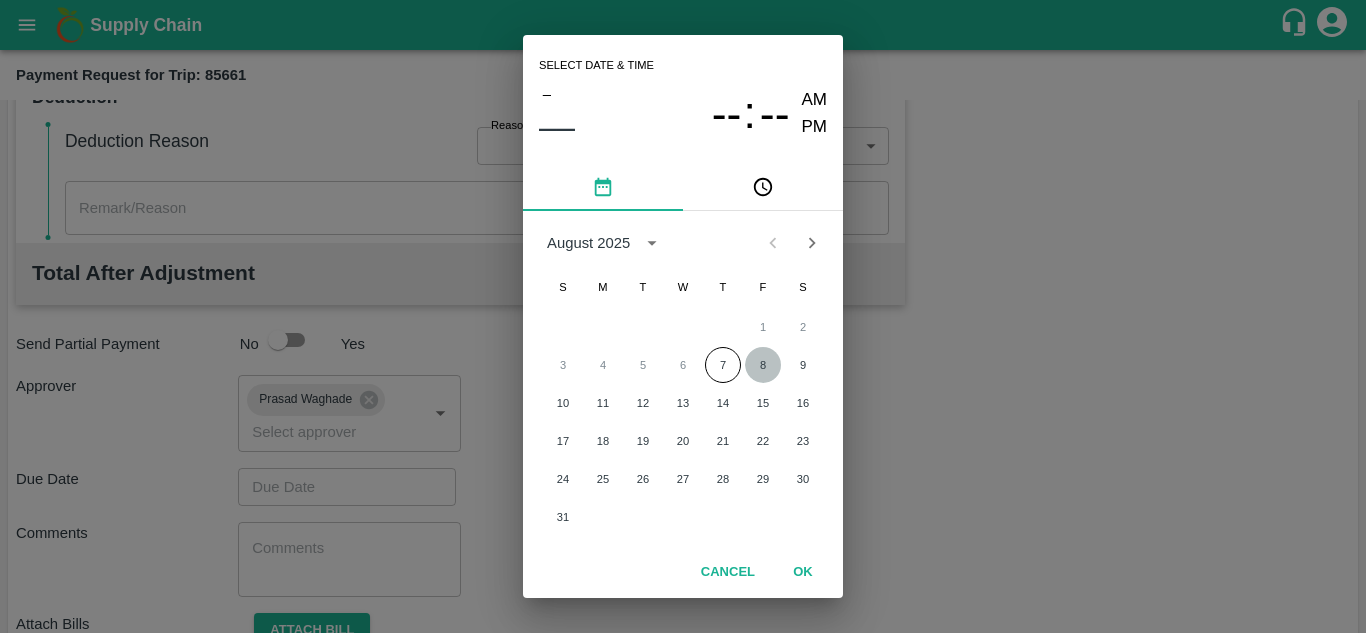 click on "8" at bounding box center [763, 365] 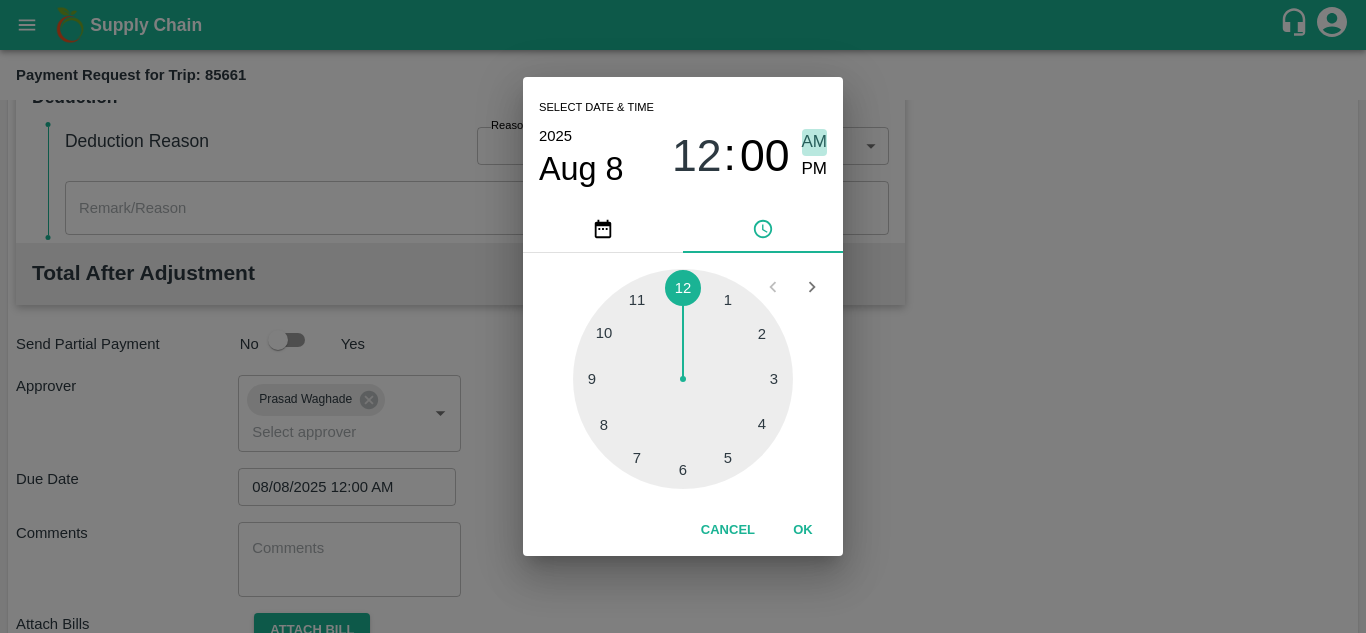 click on "AM" at bounding box center (815, 142) 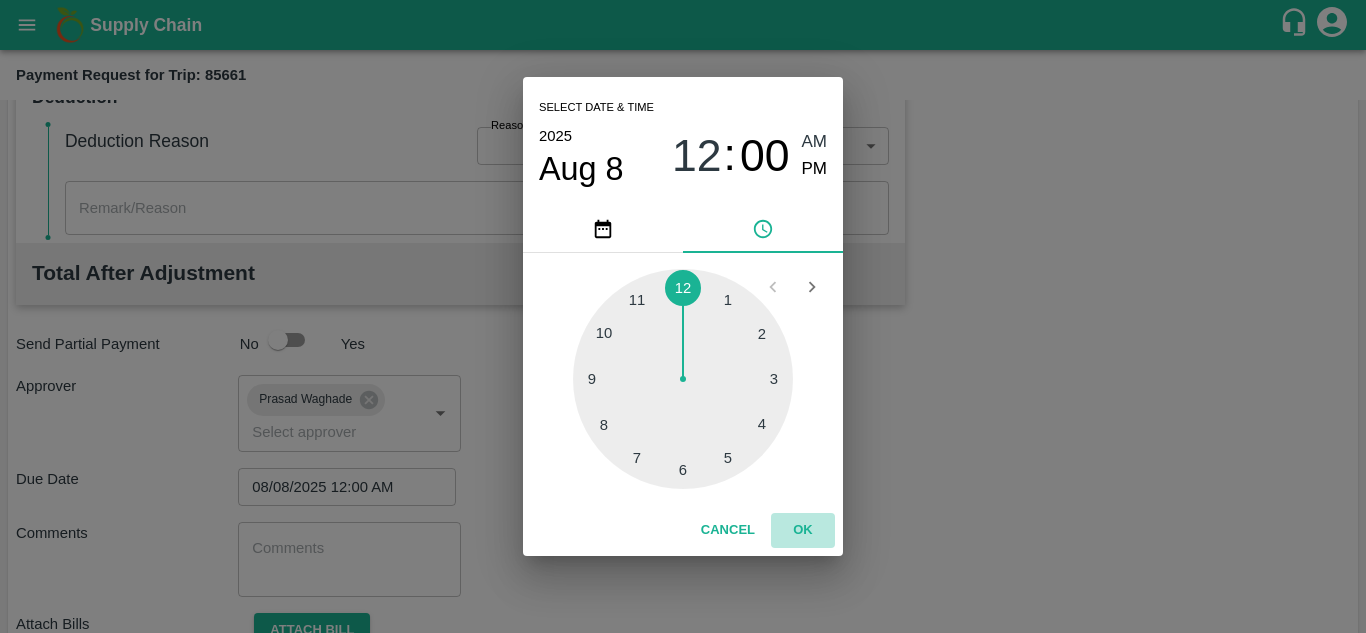 click on "OK" at bounding box center [803, 530] 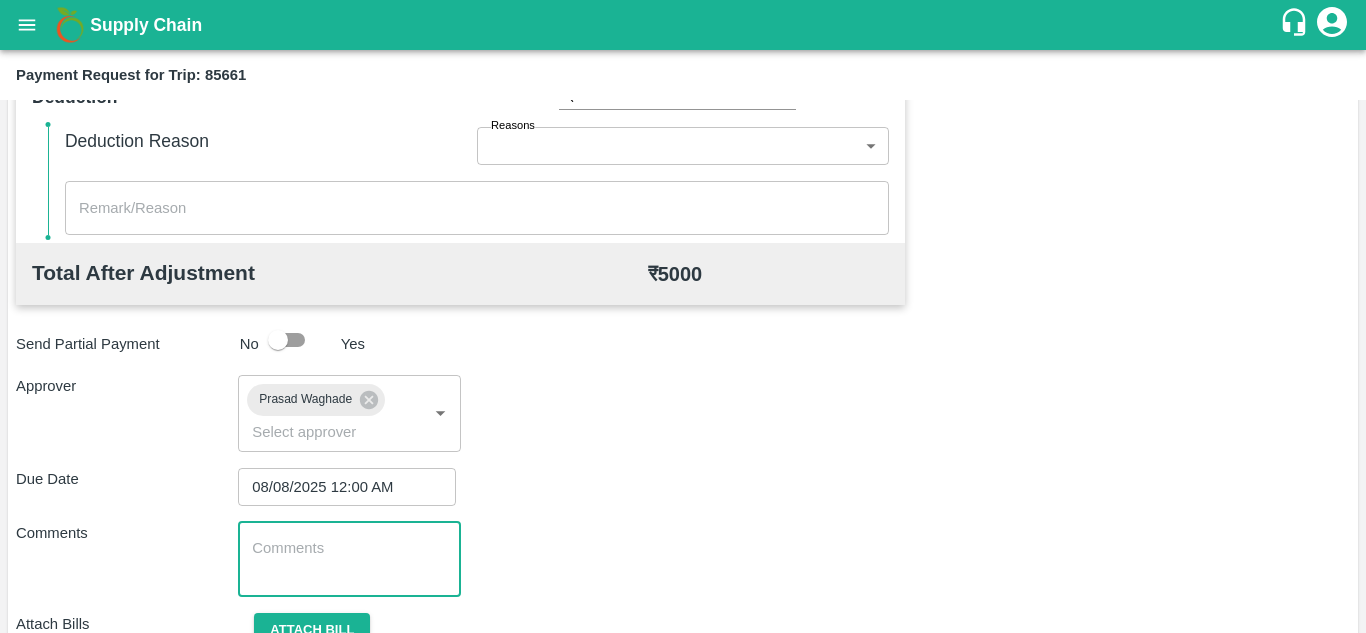 click at bounding box center (349, 559) 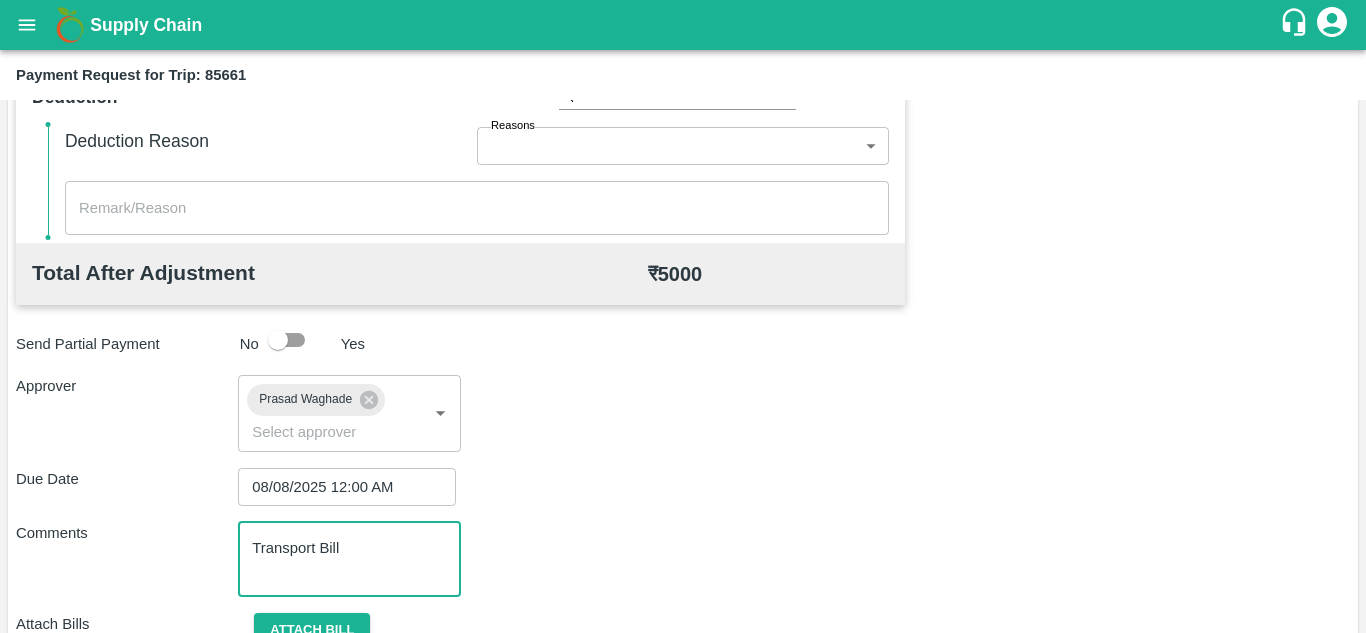 type on "Transport Bill" 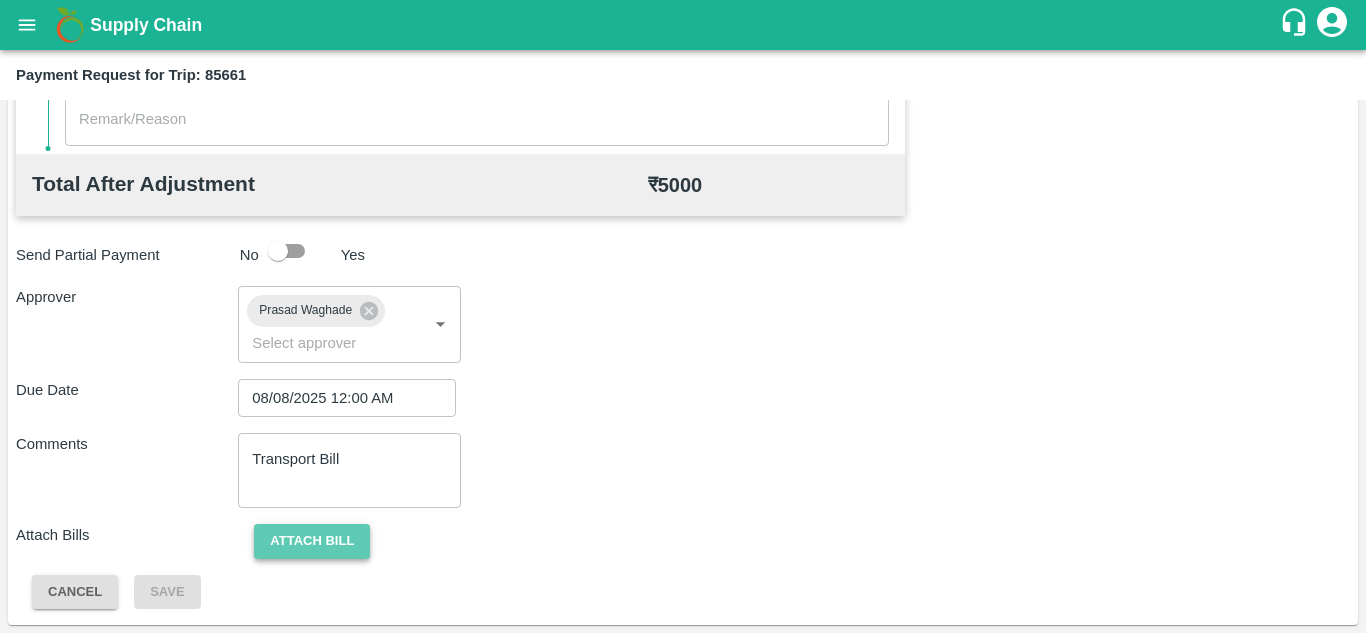 click on "Attach bill" at bounding box center [312, 541] 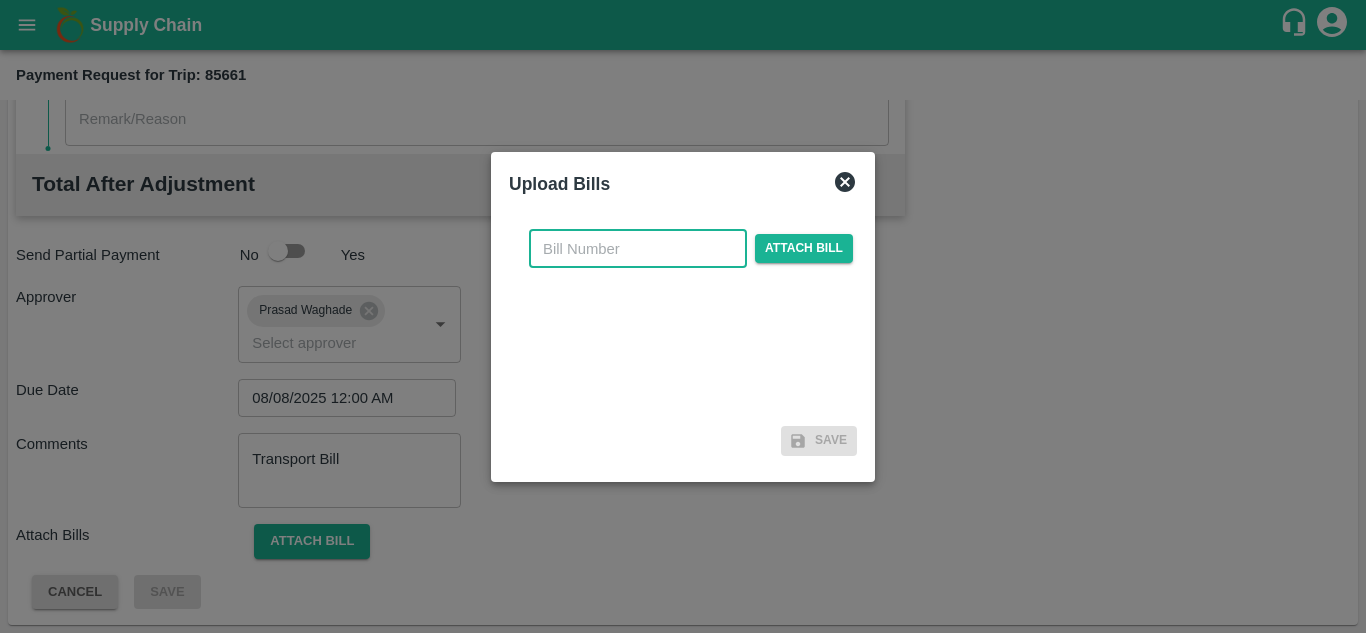 click at bounding box center [638, 249] 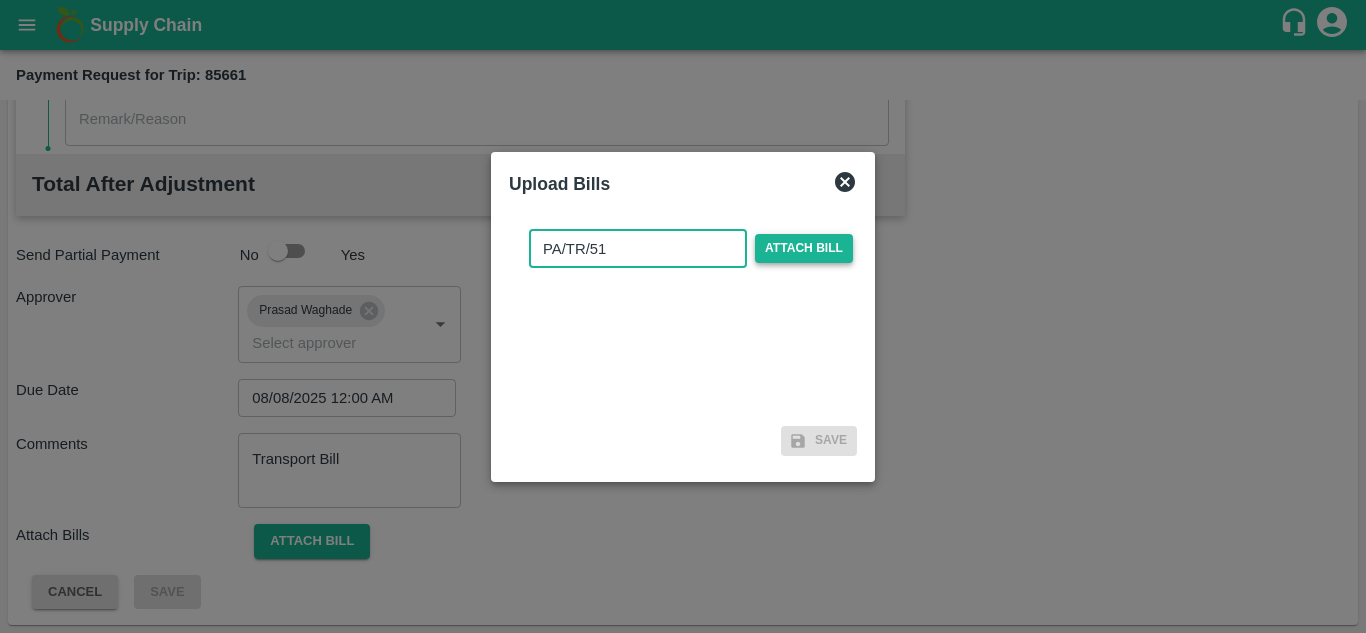 type on "PA/TR/51" 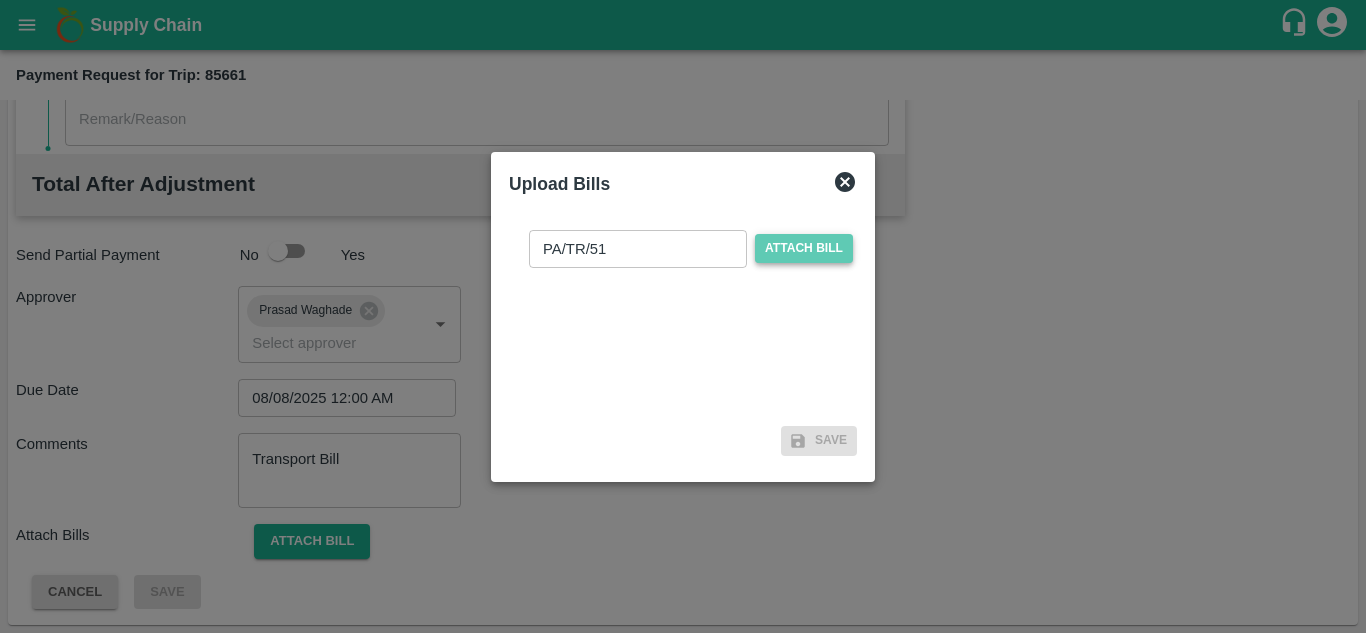 click on "Attach bill" at bounding box center [804, 248] 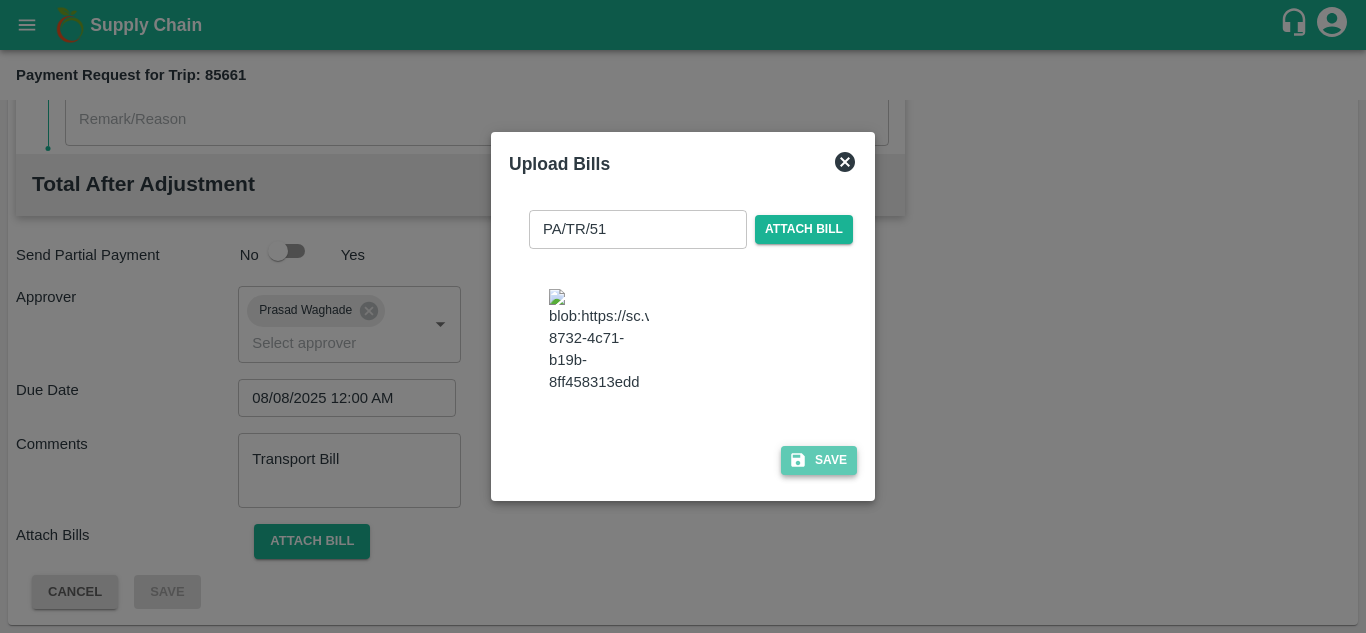 click on "Save" at bounding box center (819, 460) 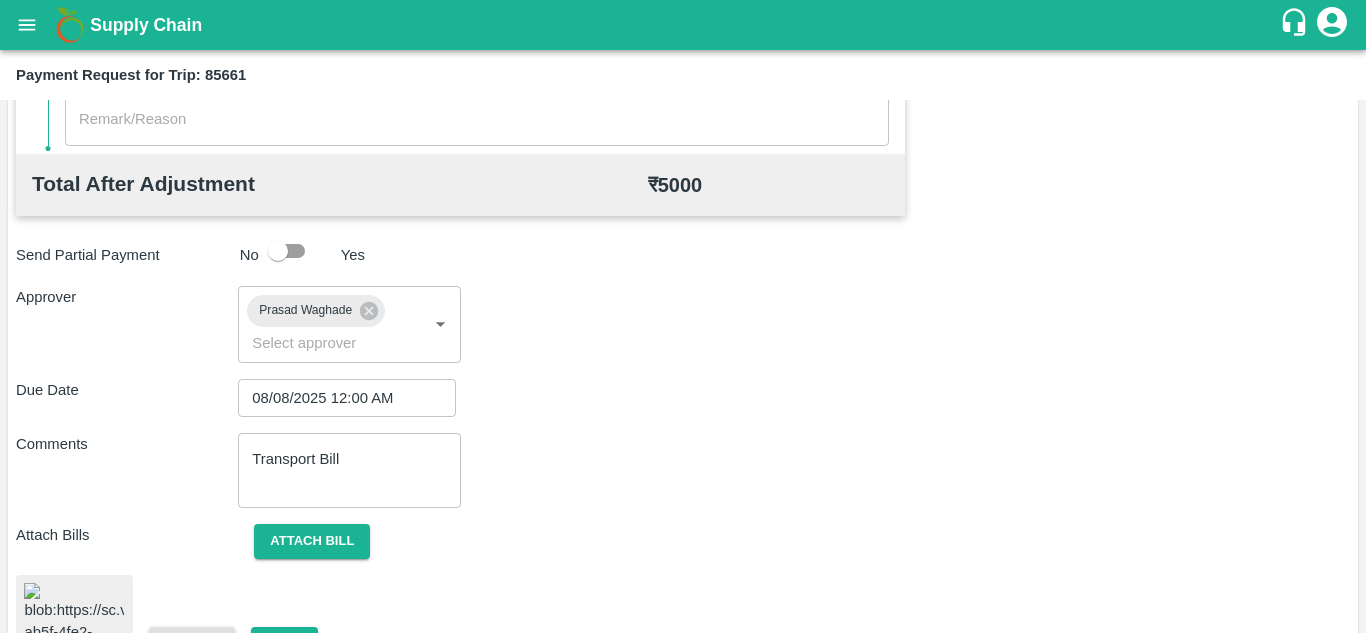 scroll, scrollTop: 1073, scrollLeft: 0, axis: vertical 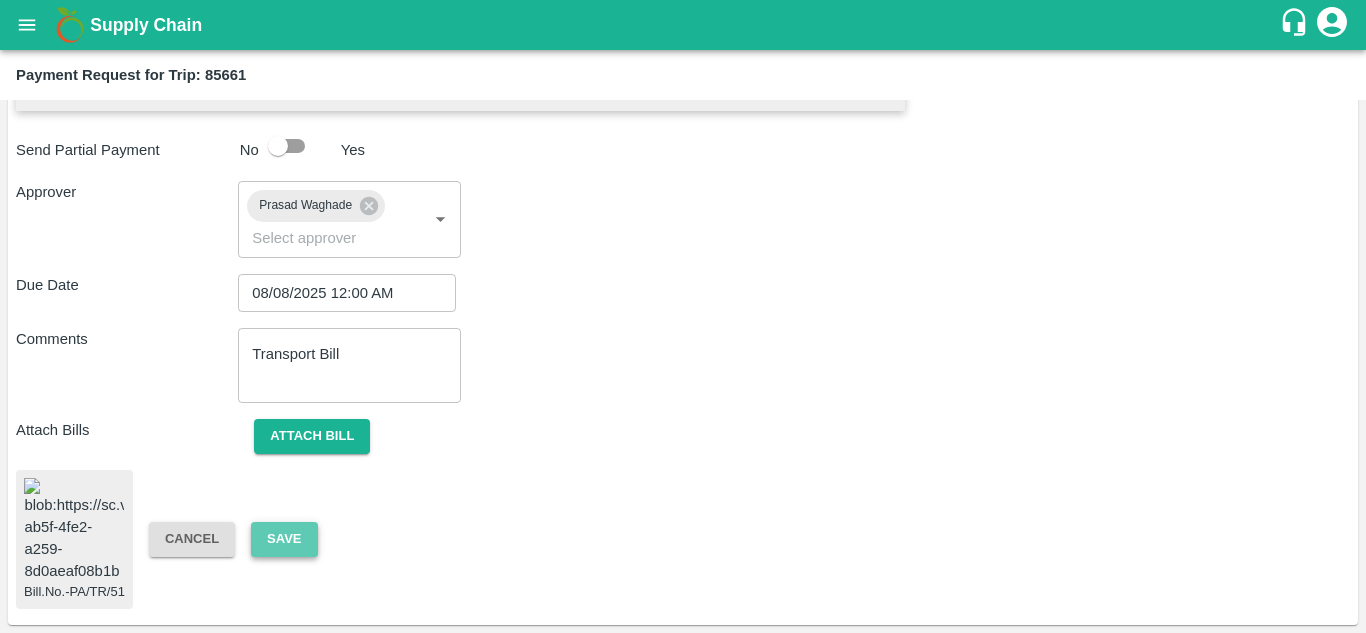 click on "Save" at bounding box center (284, 539) 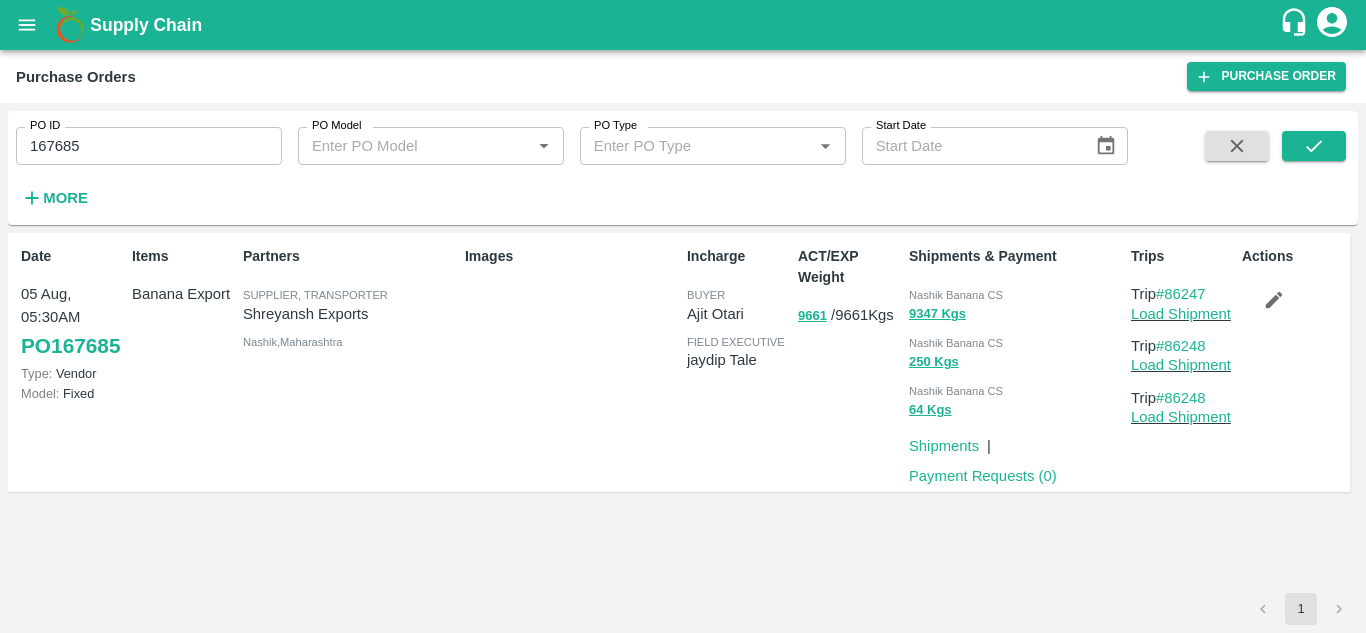scroll, scrollTop: 0, scrollLeft: 0, axis: both 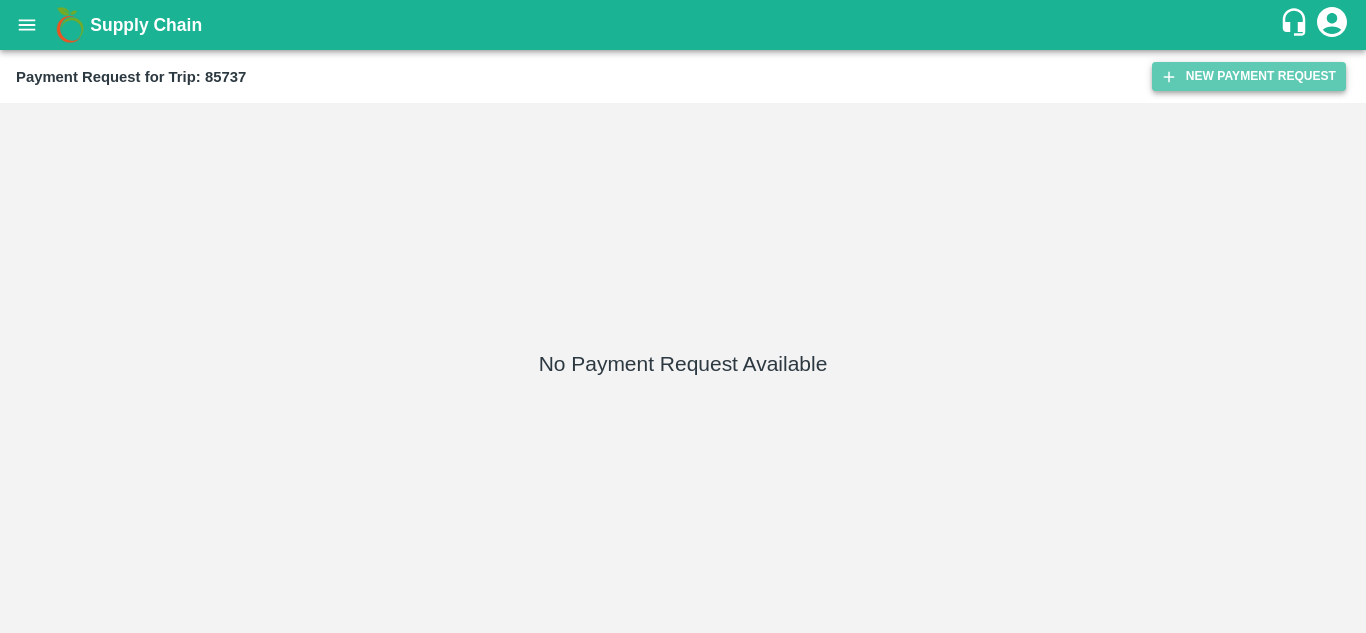 click on "New Payment Request" at bounding box center [1249, 76] 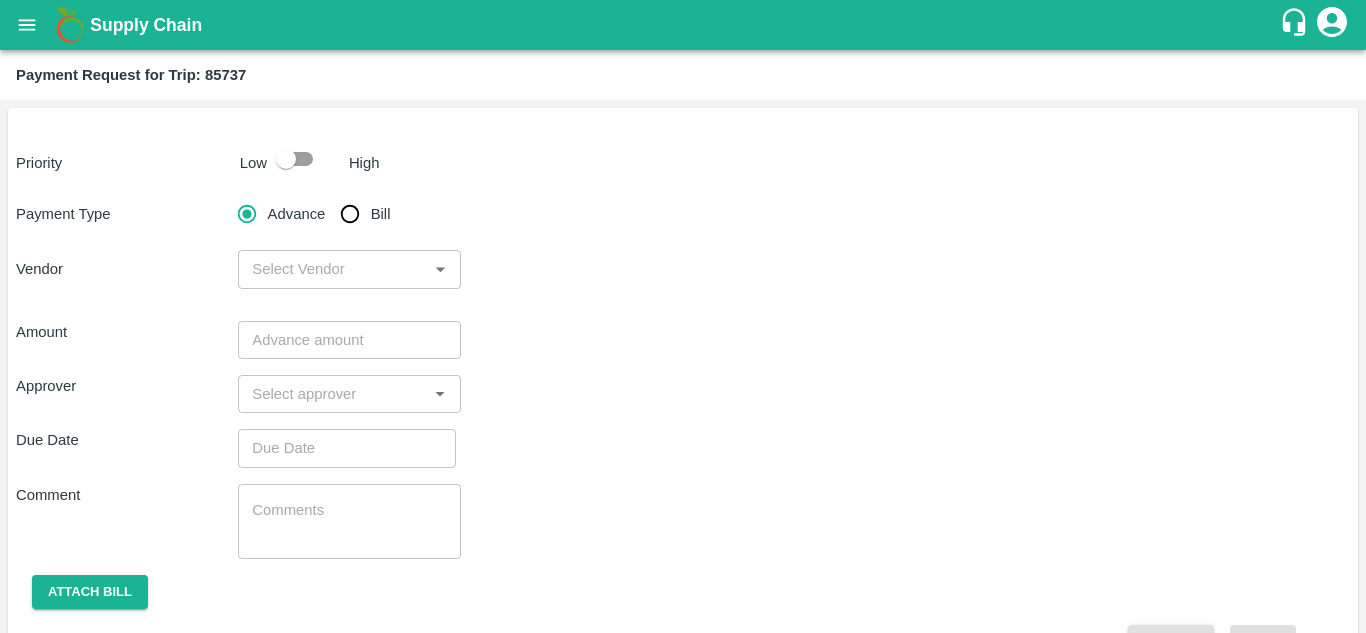 click at bounding box center (286, 159) 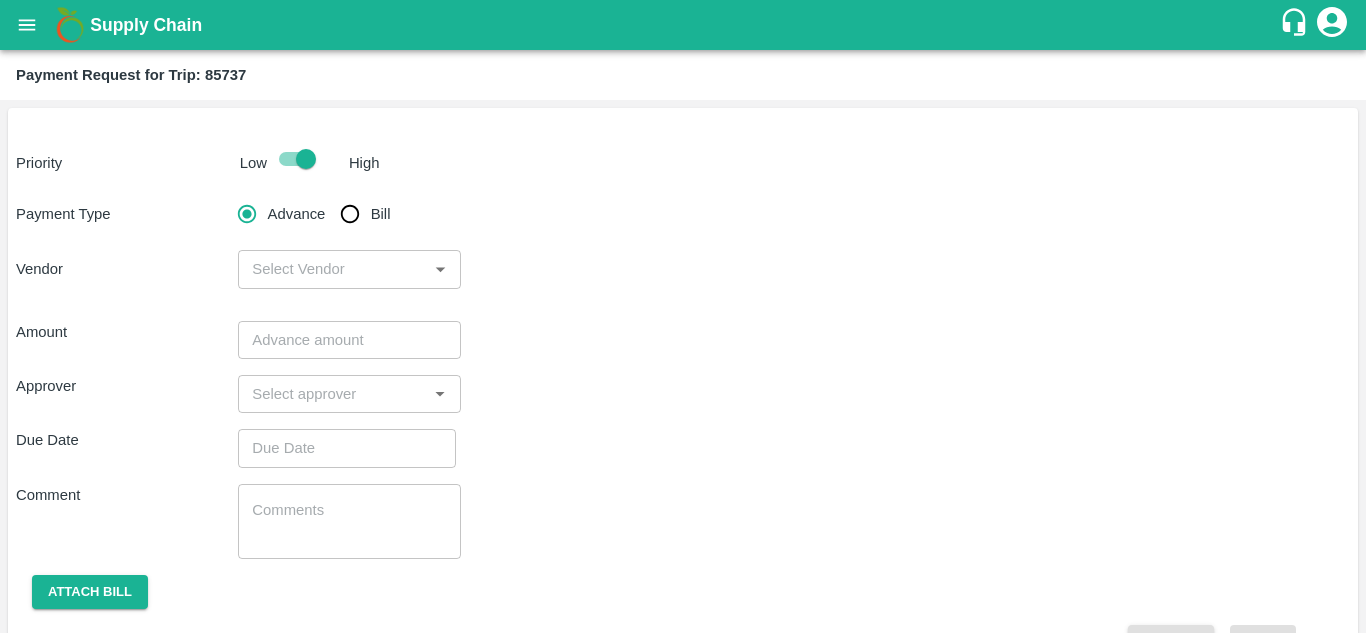 click on "Bill" at bounding box center [350, 214] 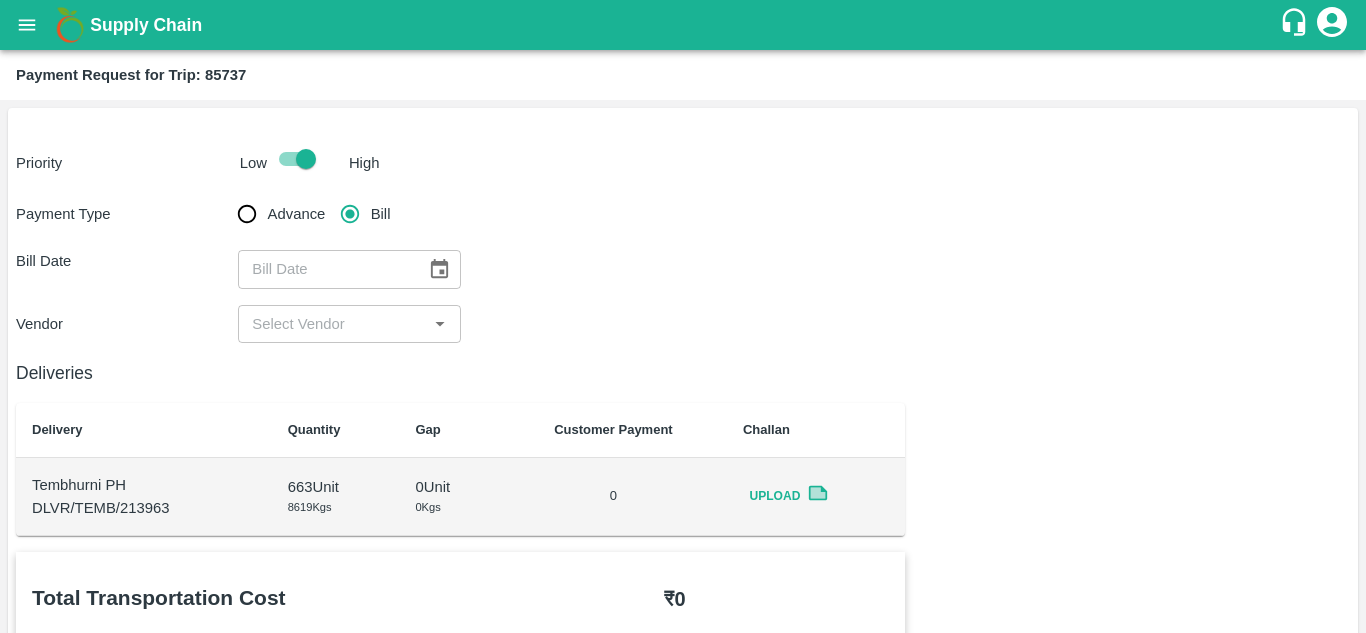 click on "Customer Payment" at bounding box center [613, 429] 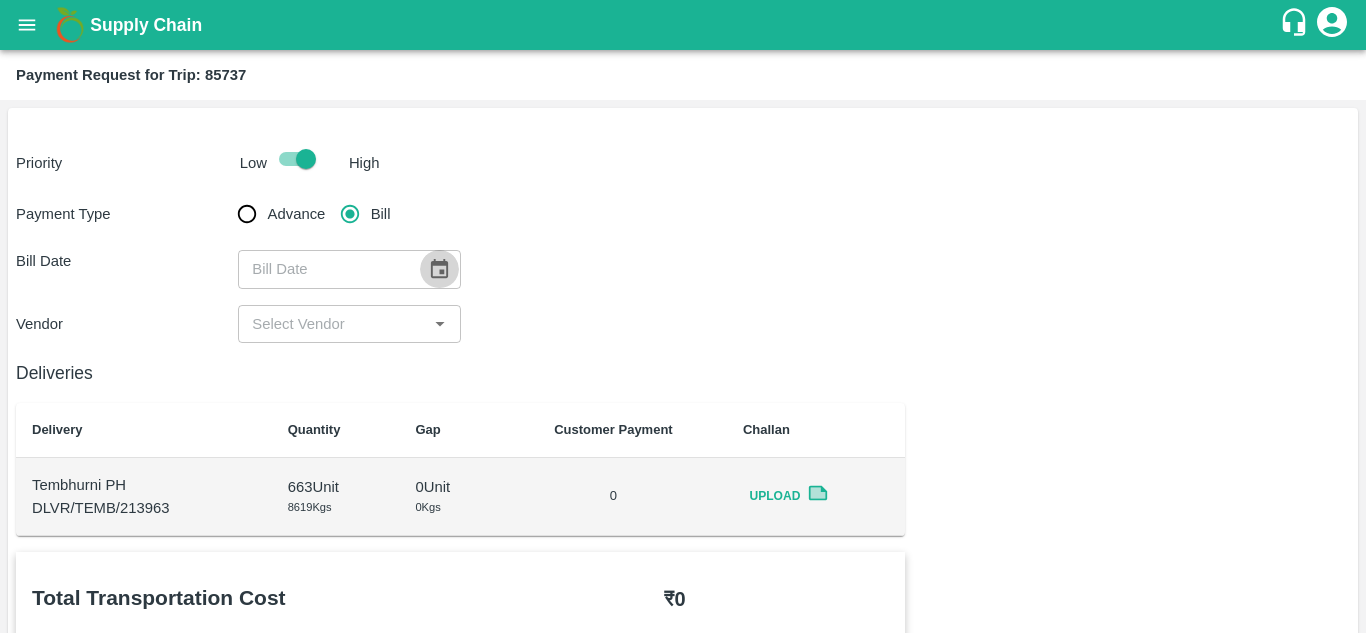 click 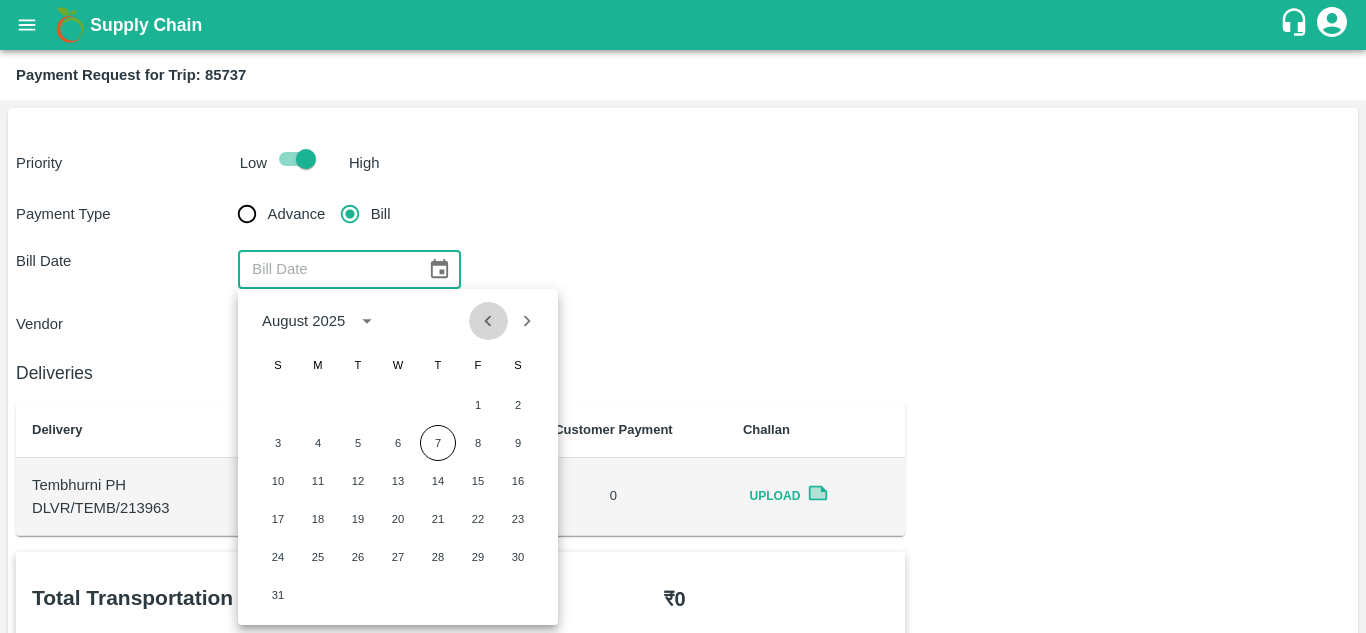 click 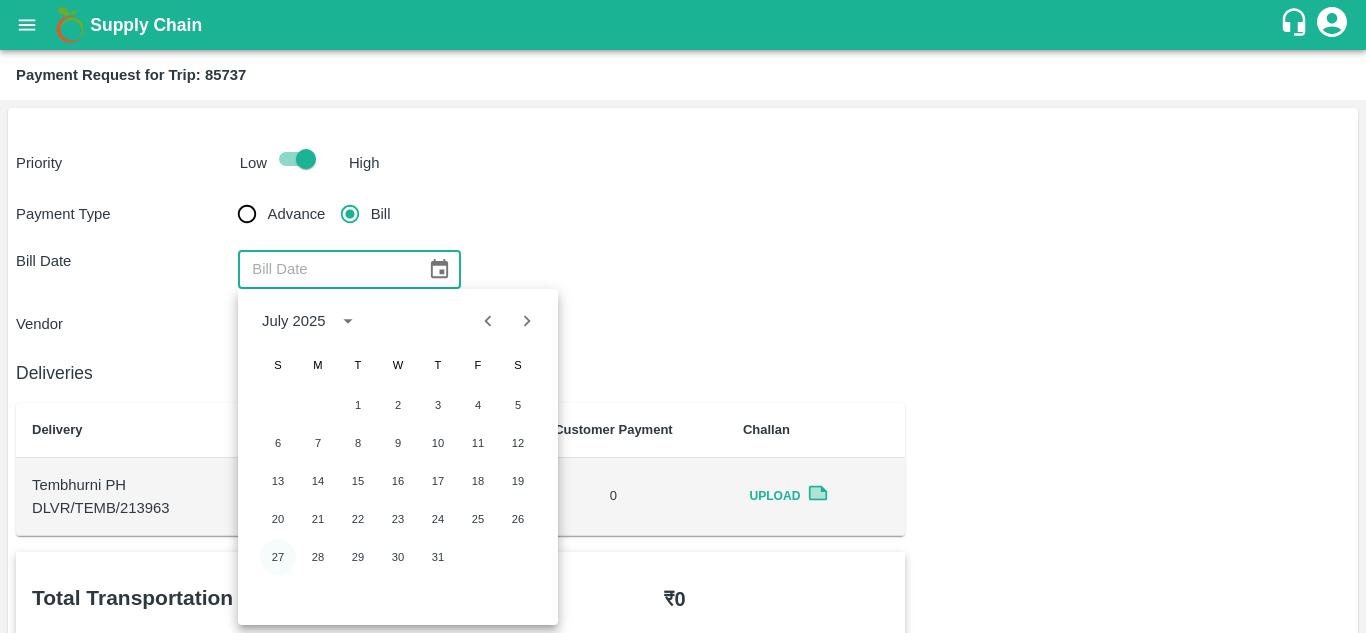 click on "27" at bounding box center (278, 557) 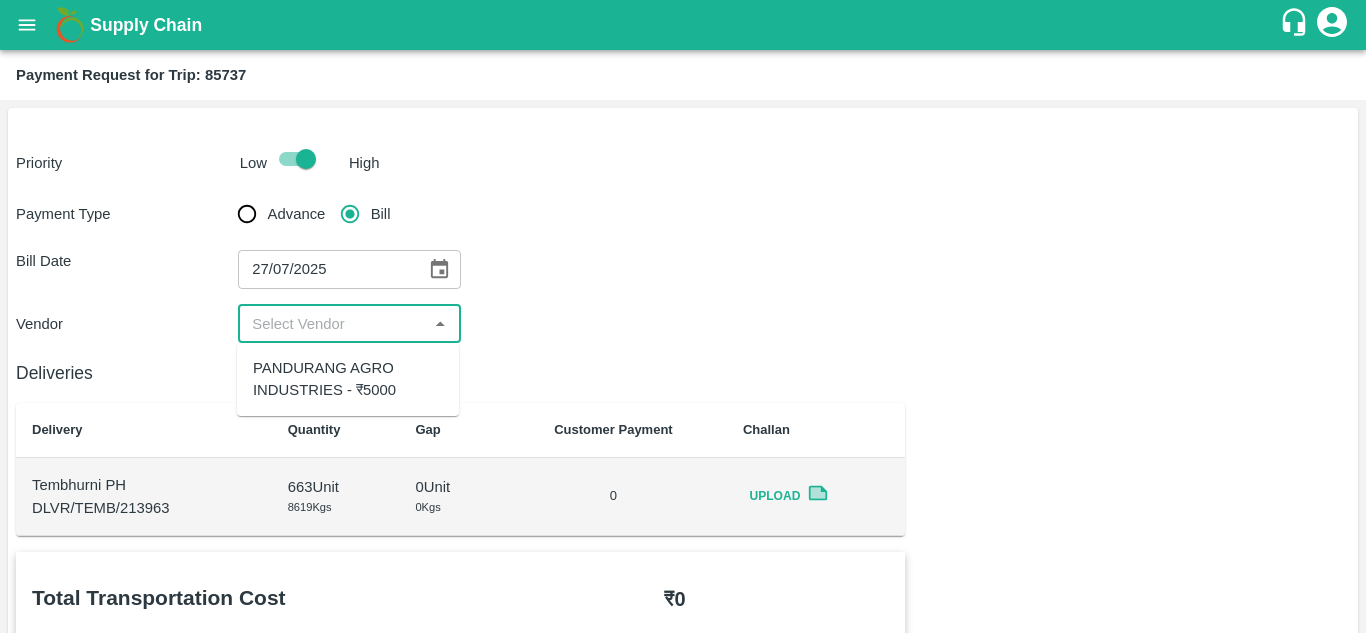 click at bounding box center (332, 324) 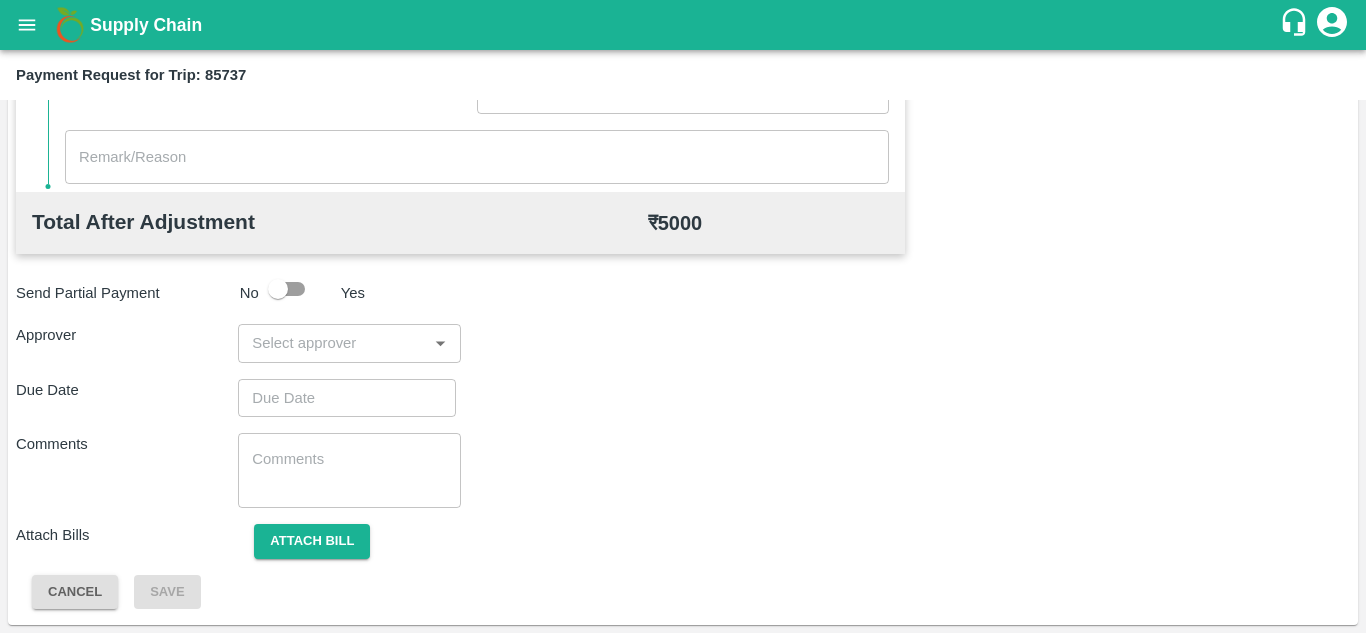 scroll, scrollTop: 0, scrollLeft: 0, axis: both 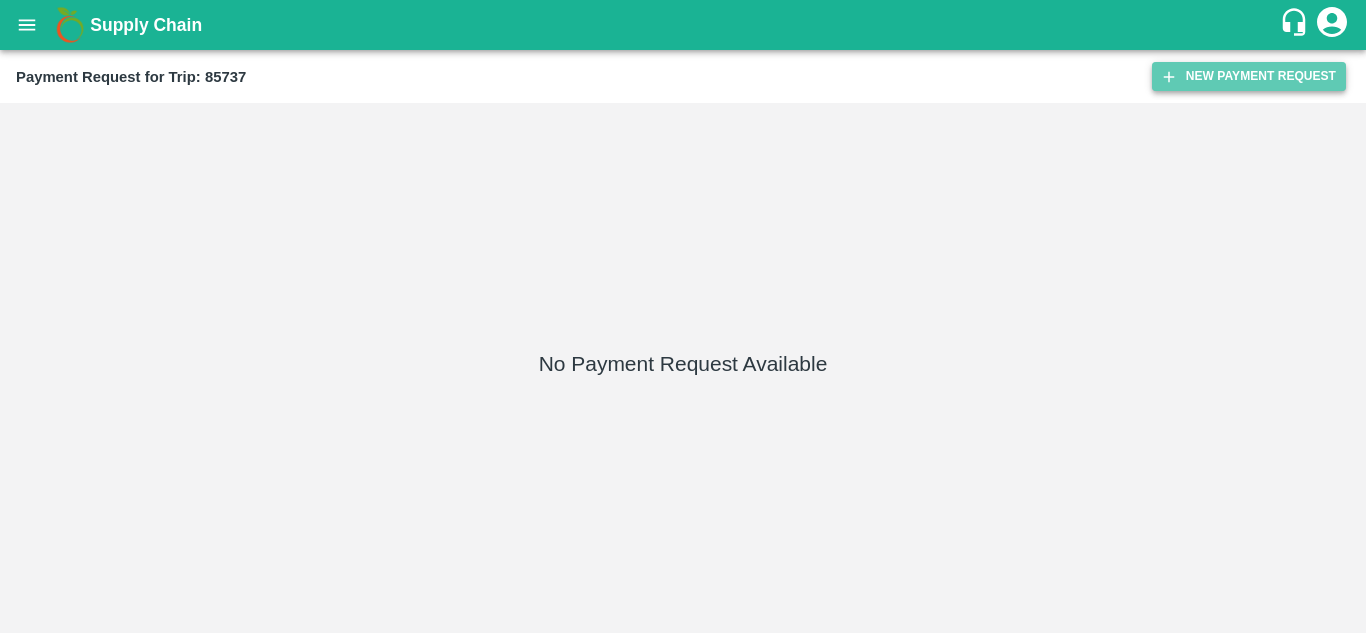 click on "New Payment Request" at bounding box center (1249, 76) 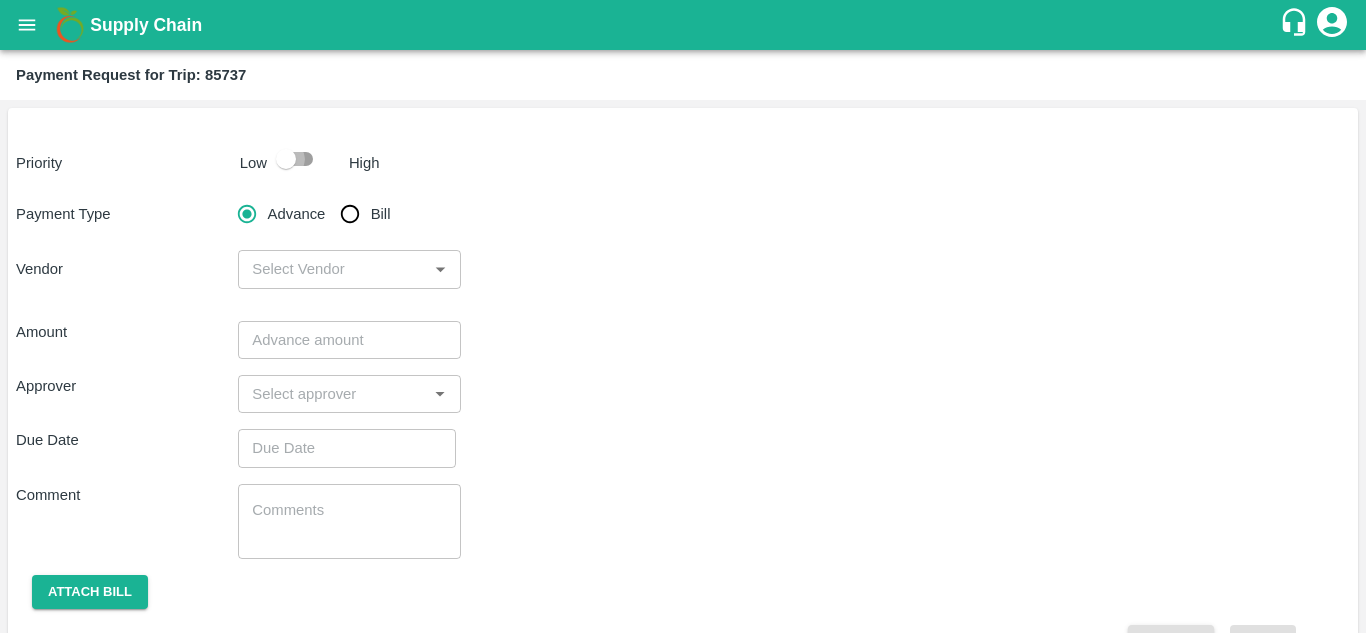 click at bounding box center (286, 159) 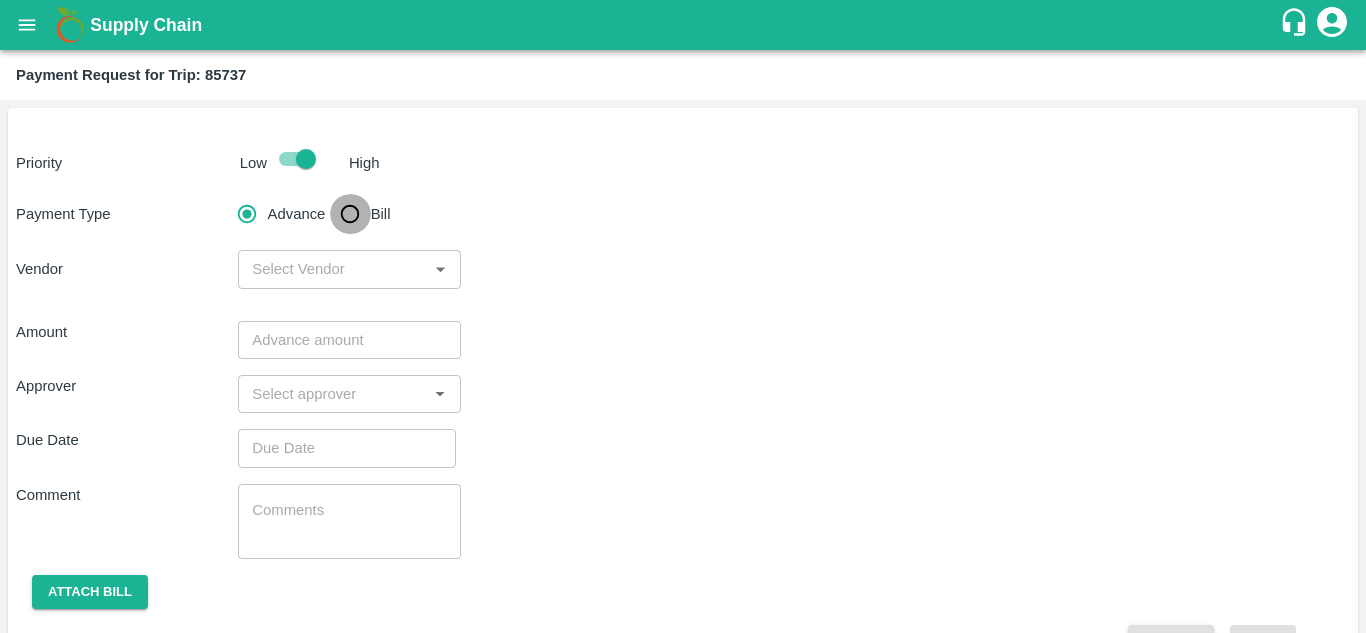 click on "Bill" at bounding box center (350, 214) 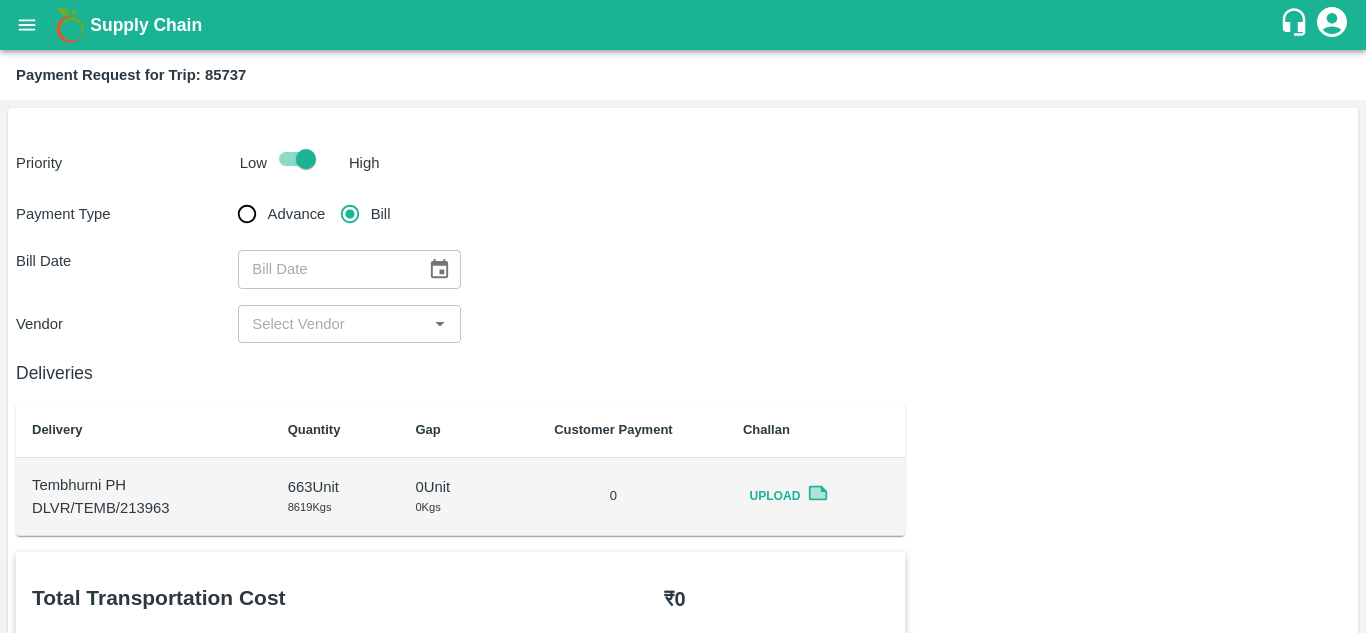click 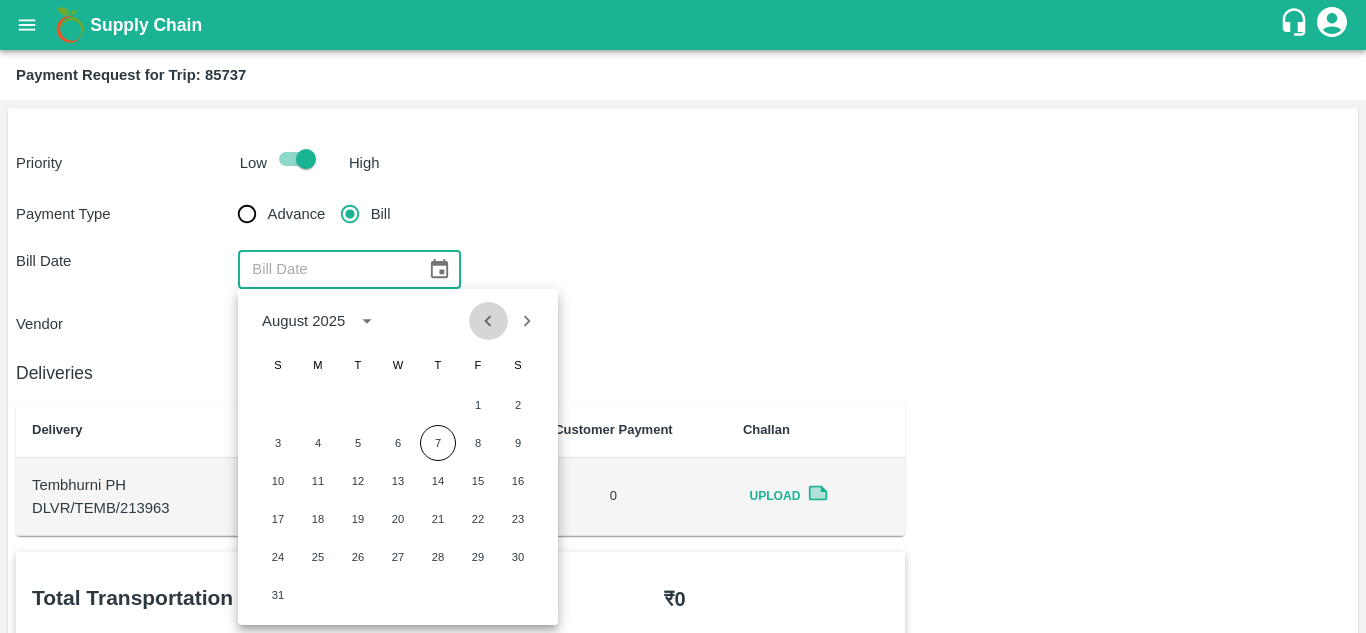 click 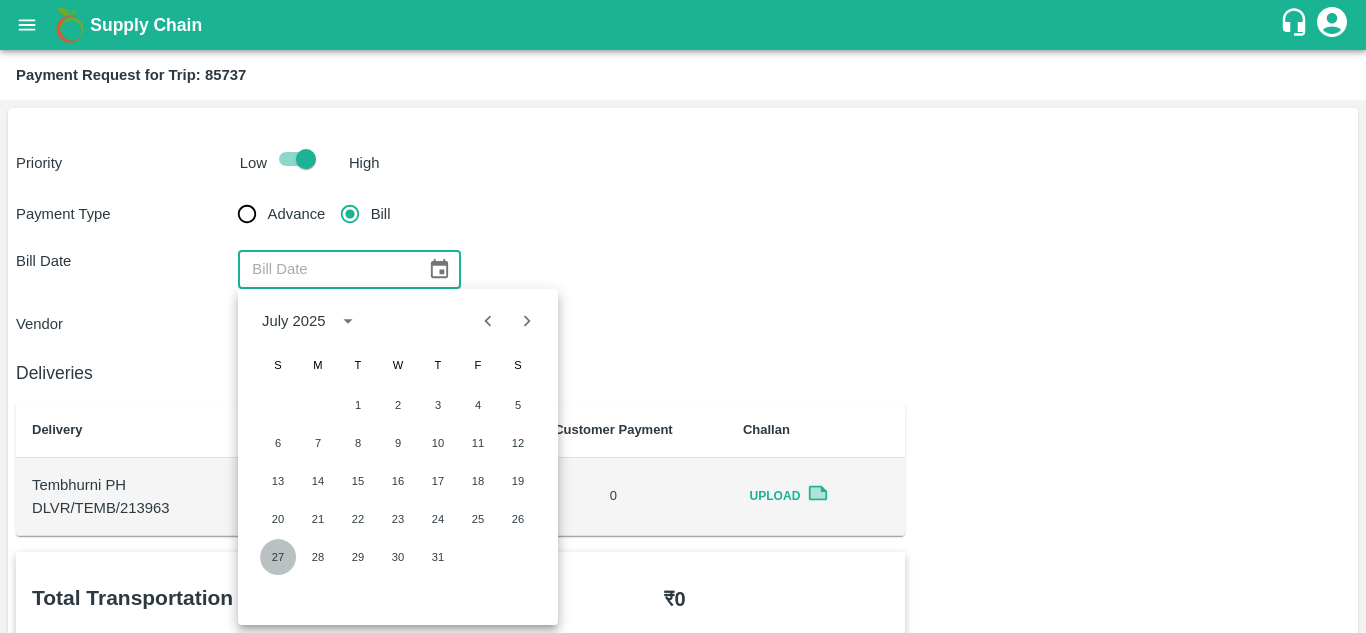 click on "27" at bounding box center (278, 557) 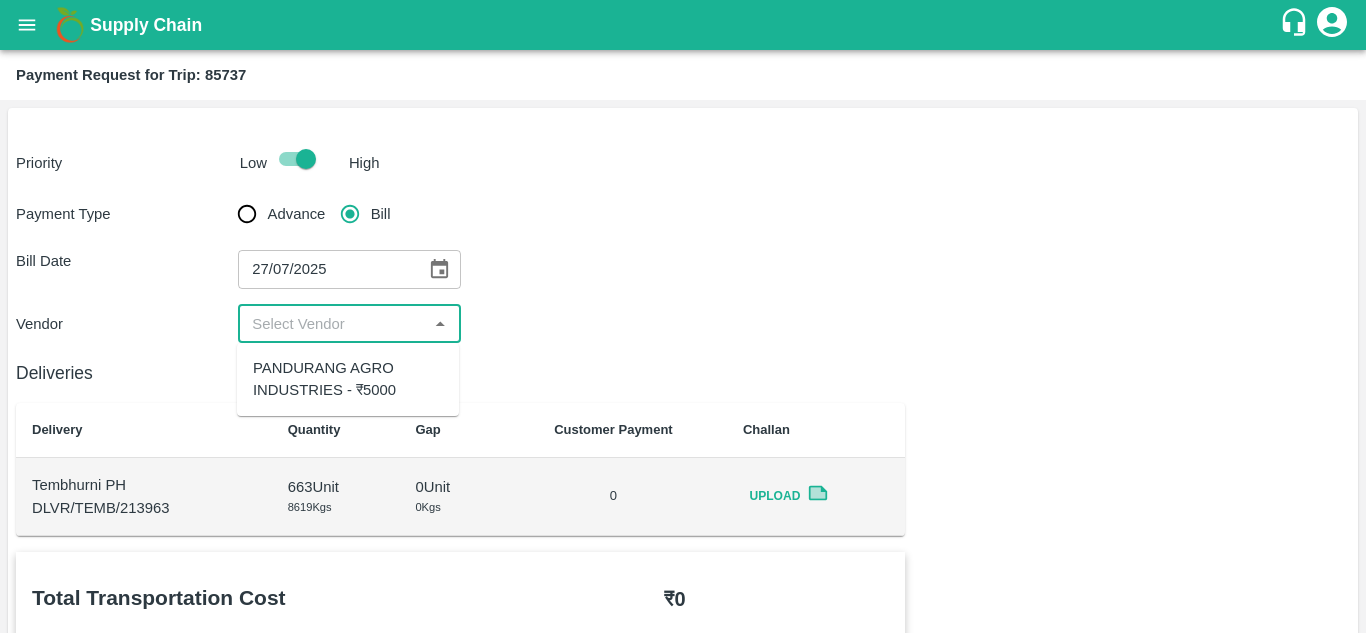click at bounding box center (332, 324) 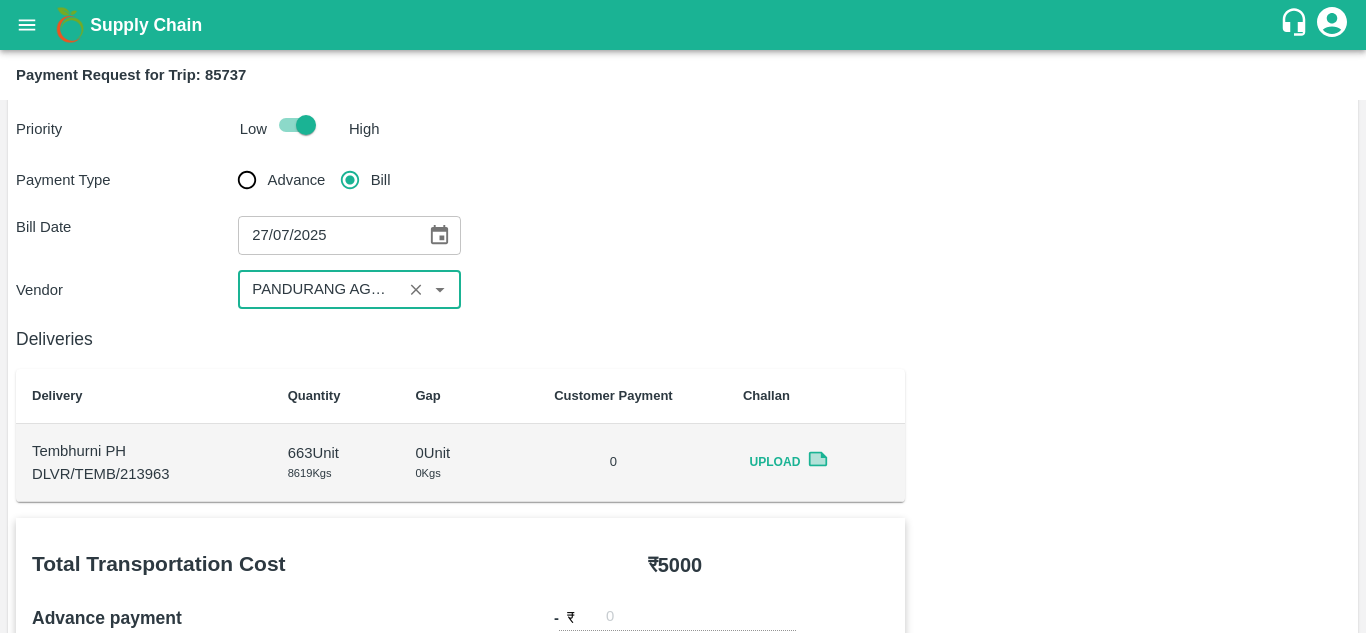 scroll, scrollTop: 0, scrollLeft: 0, axis: both 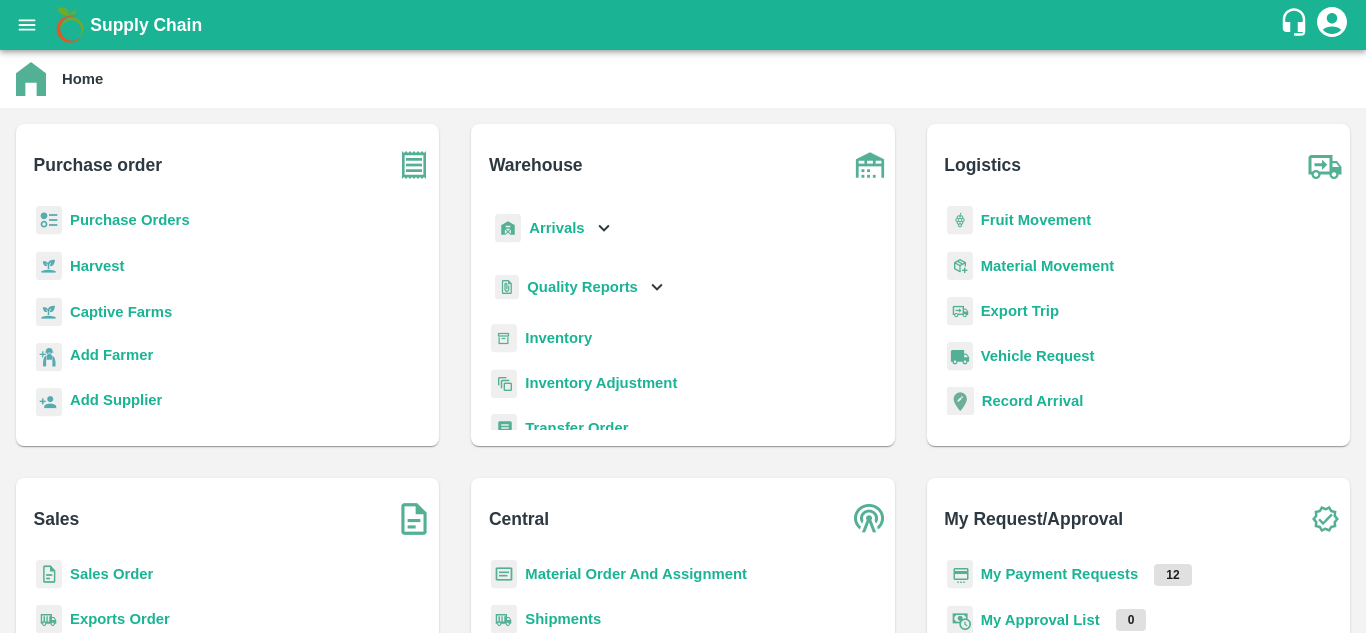 click on "Fruit Movement" at bounding box center (1036, 220) 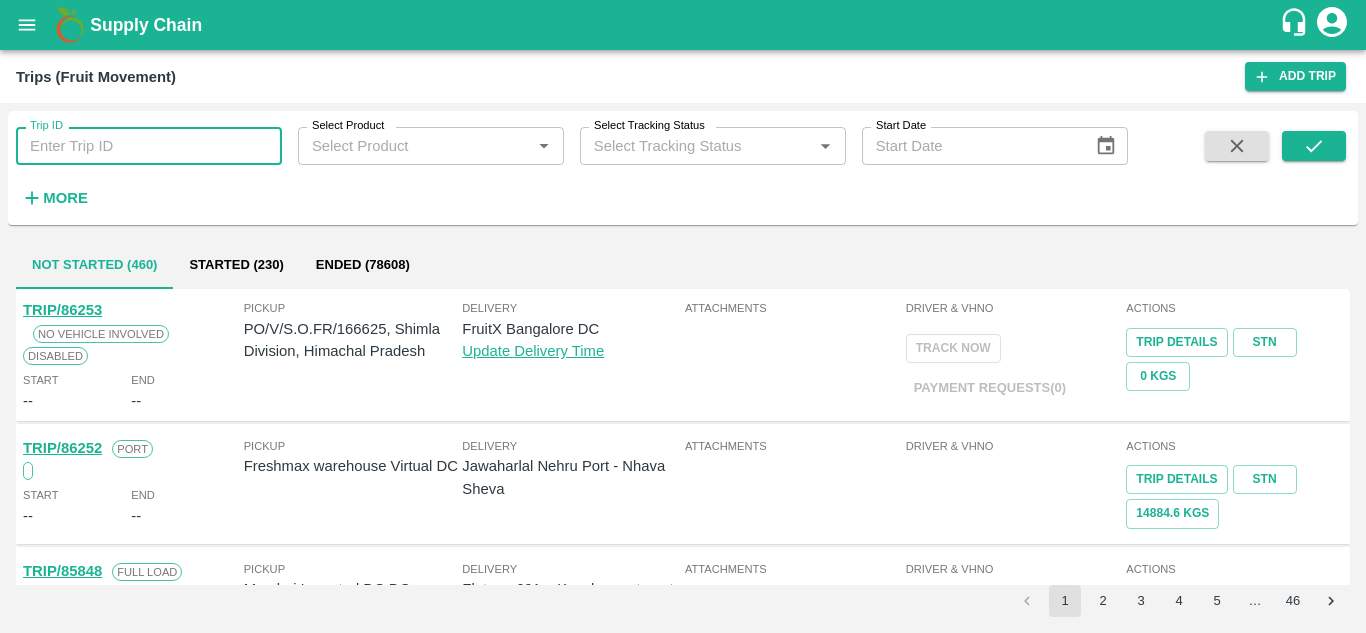 click on "Trip ID" at bounding box center (149, 146) 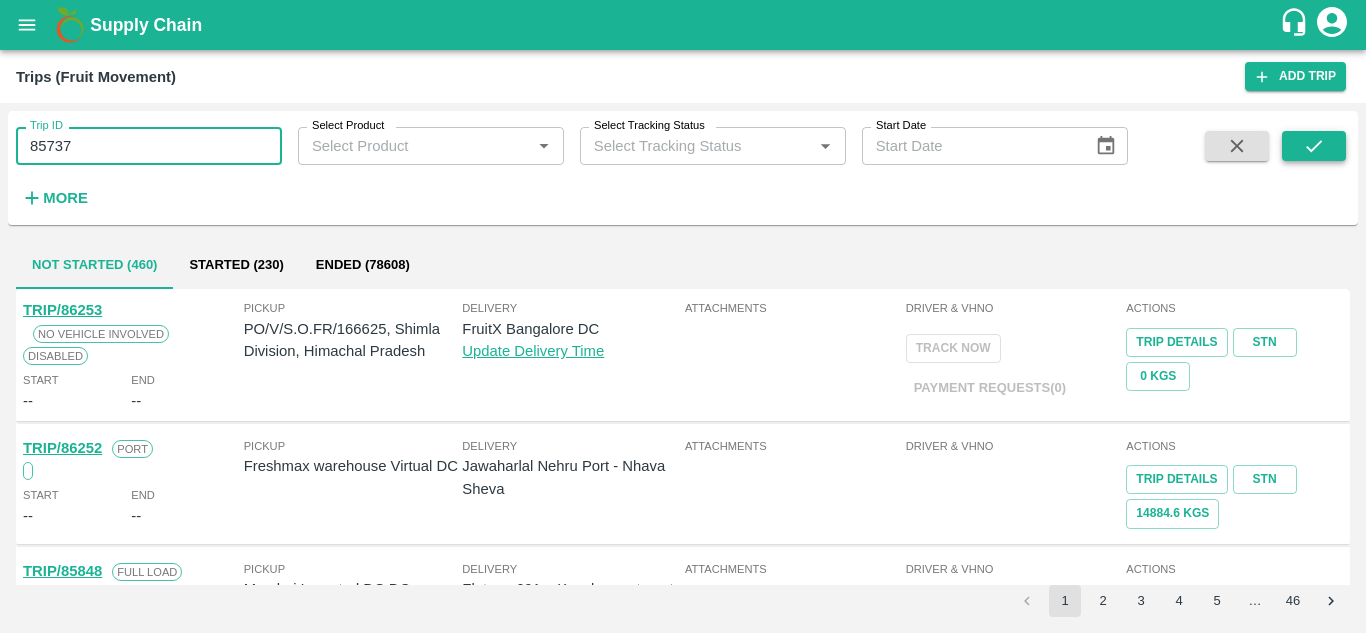 type on "85737" 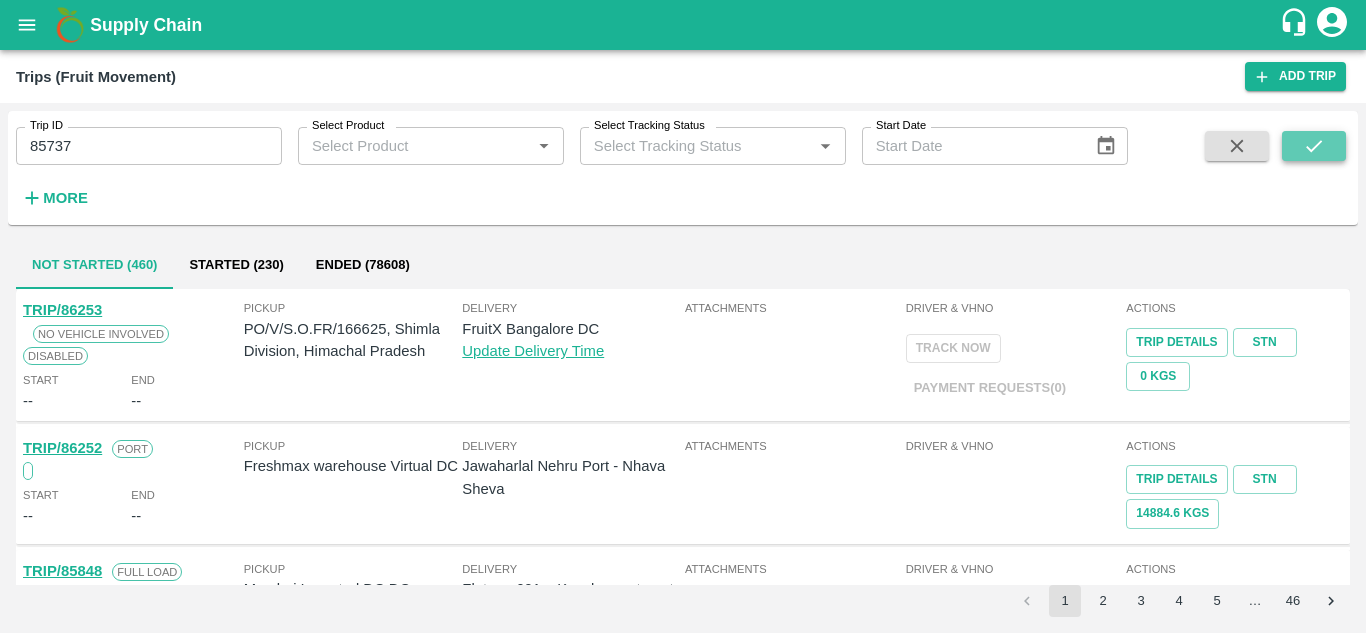 click 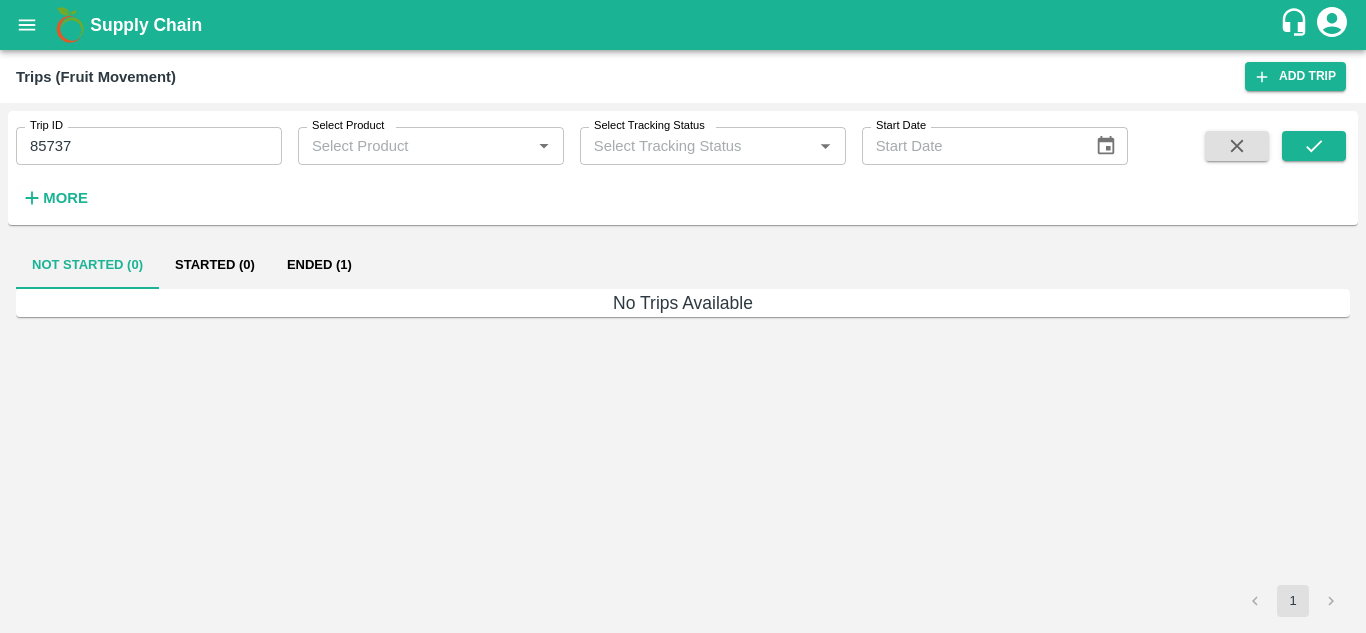 click on "Ended (1)" at bounding box center (319, 265) 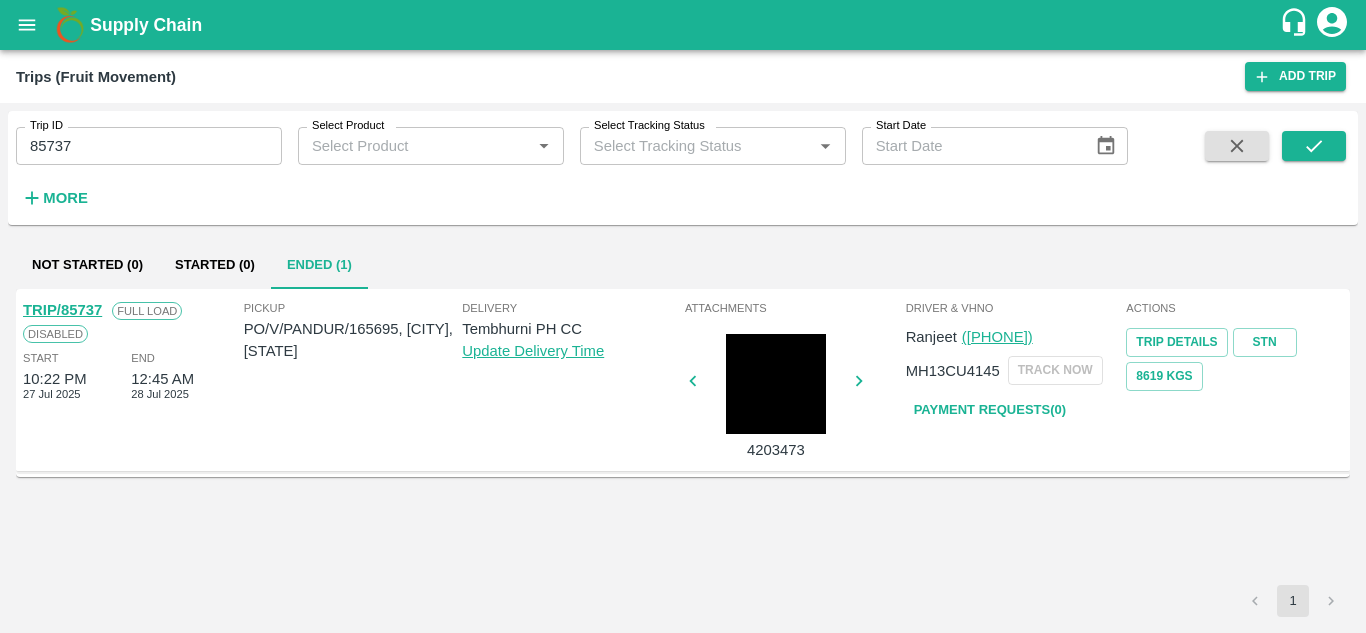 click on "TRIP/85737" at bounding box center [62, 310] 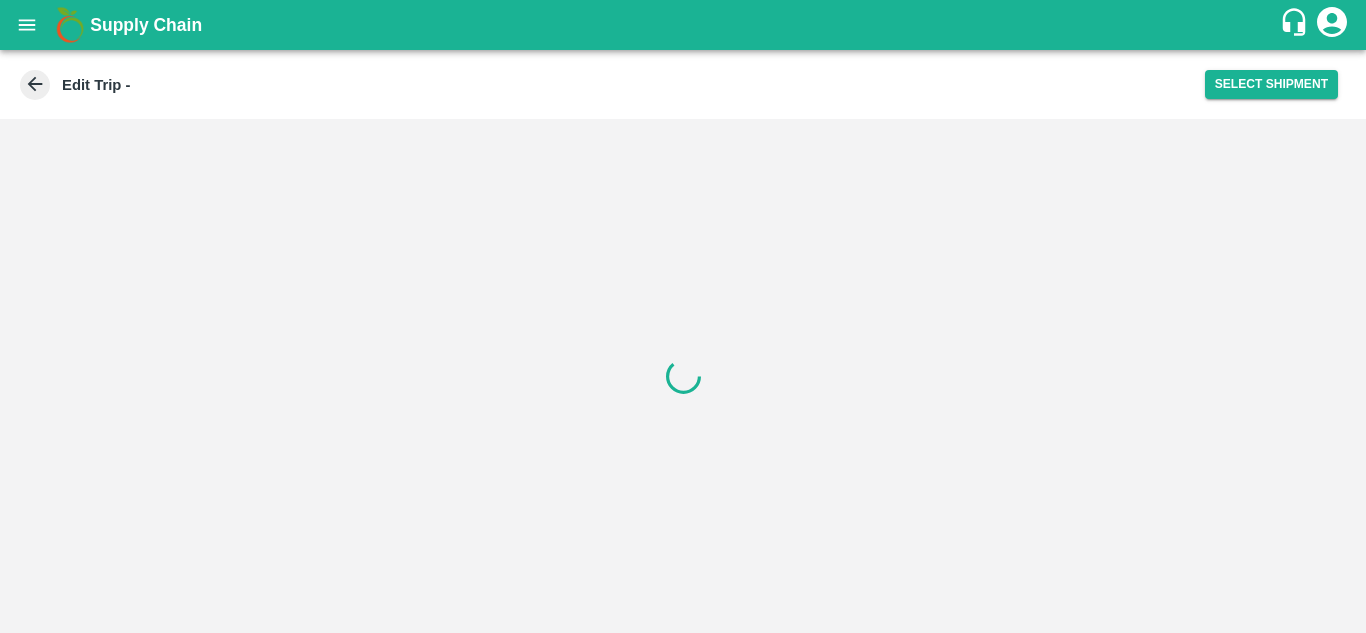 scroll, scrollTop: 0, scrollLeft: 0, axis: both 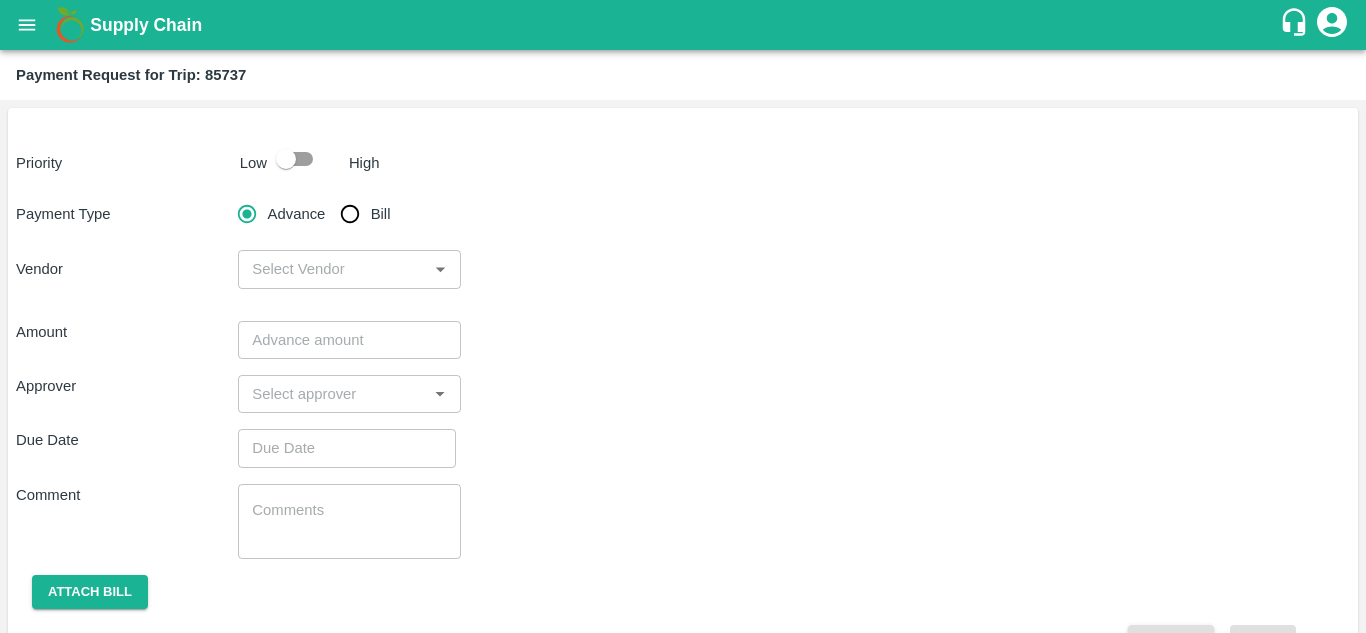 click on "​" at bounding box center (349, 269) 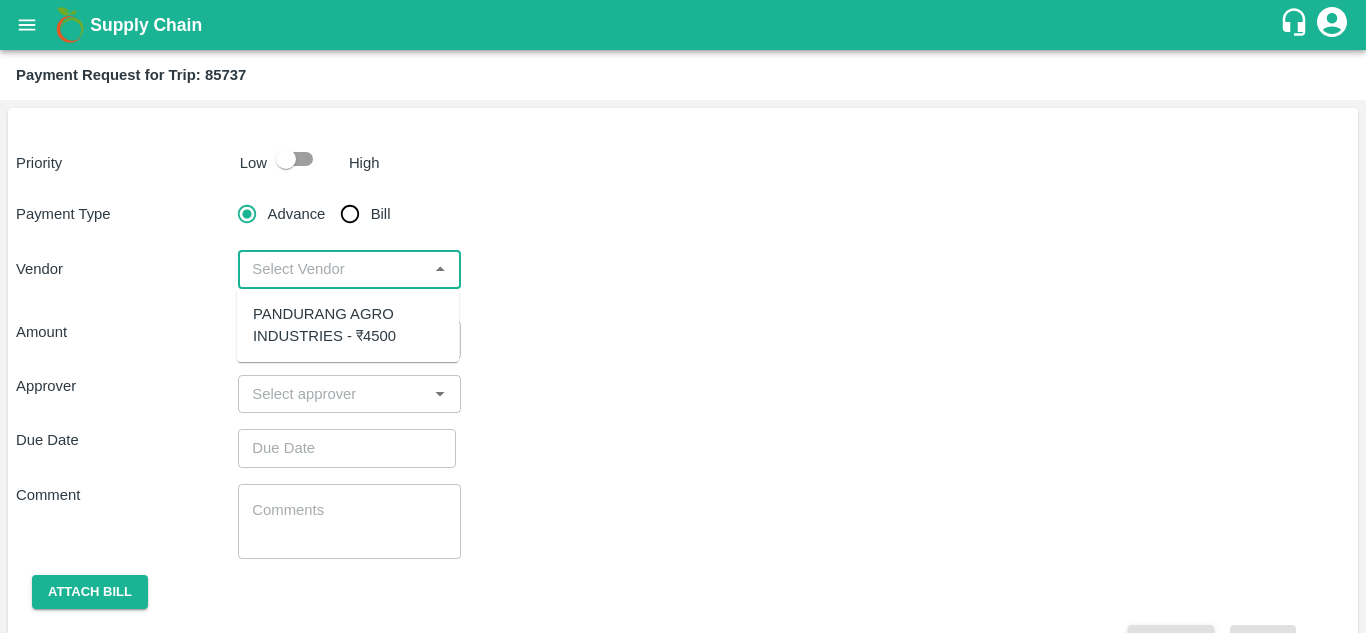 click on "PANDURANG AGRO INDUSTRIES - ₹4500" at bounding box center [348, 325] 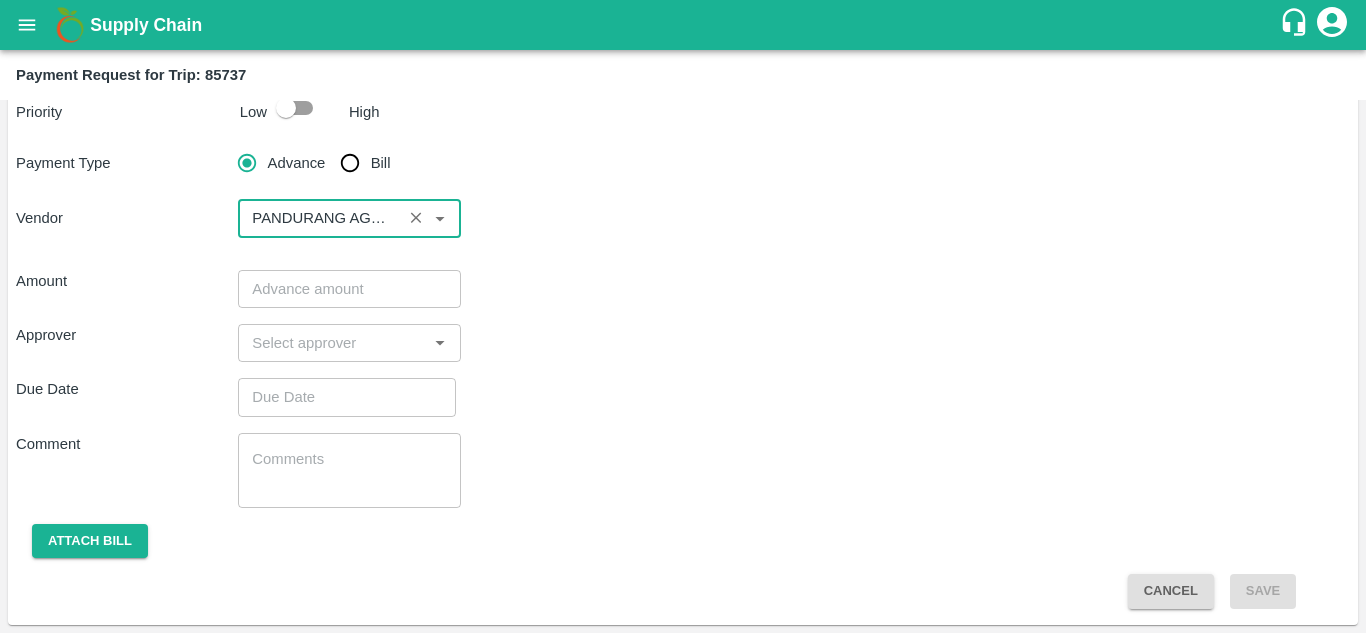 scroll, scrollTop: 0, scrollLeft: 0, axis: both 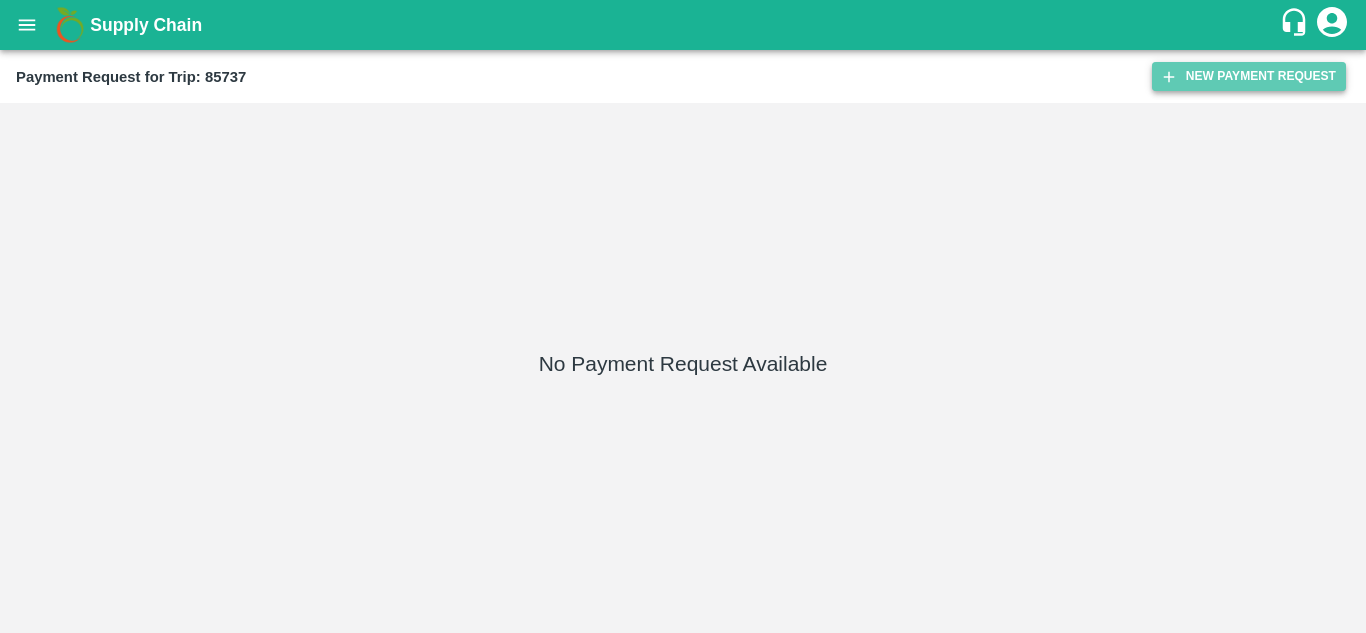 click on "New Payment Request" at bounding box center (1249, 76) 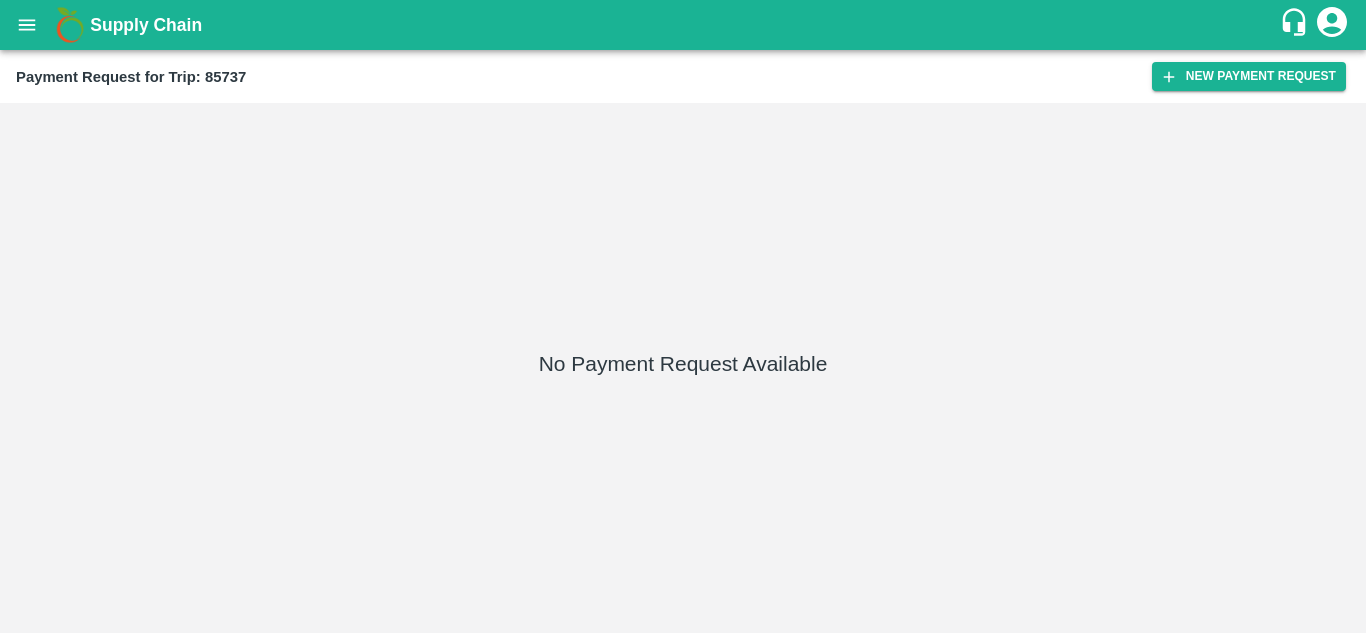 scroll, scrollTop: 0, scrollLeft: 0, axis: both 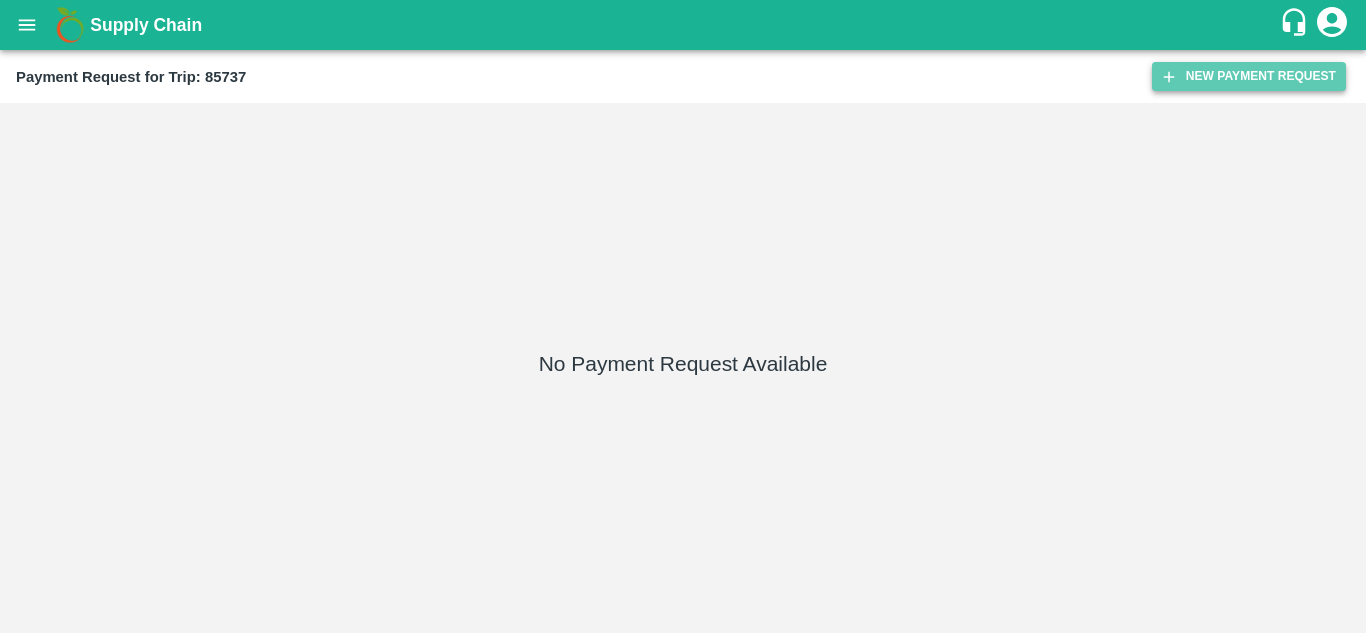 click on "New Payment Request" at bounding box center (1249, 76) 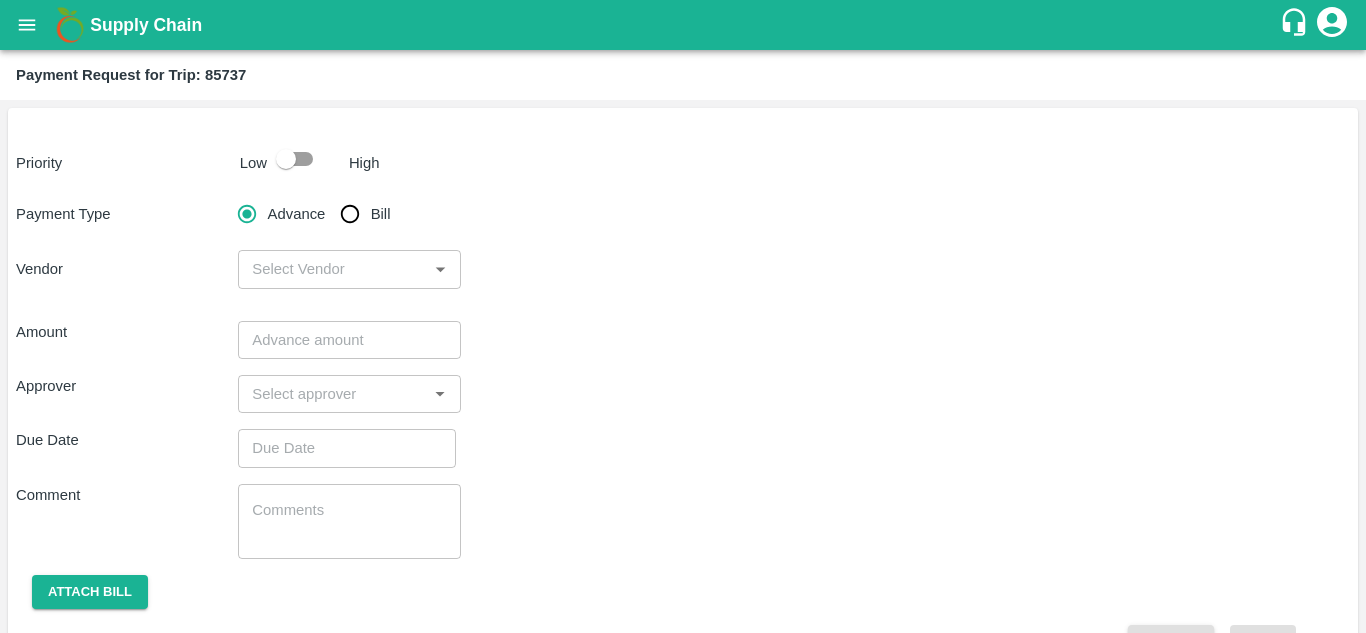 click on "​" at bounding box center [349, 269] 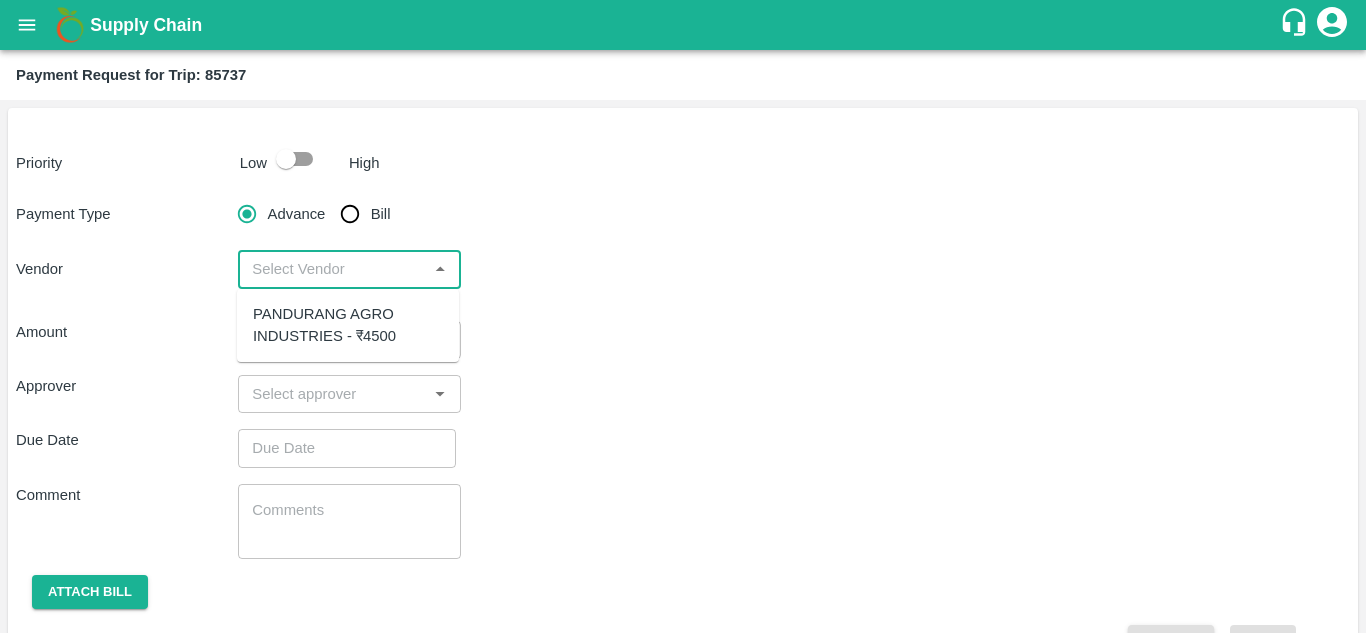 click on "PANDURANG AGRO INDUSTRIES - ₹4500" at bounding box center [348, 325] 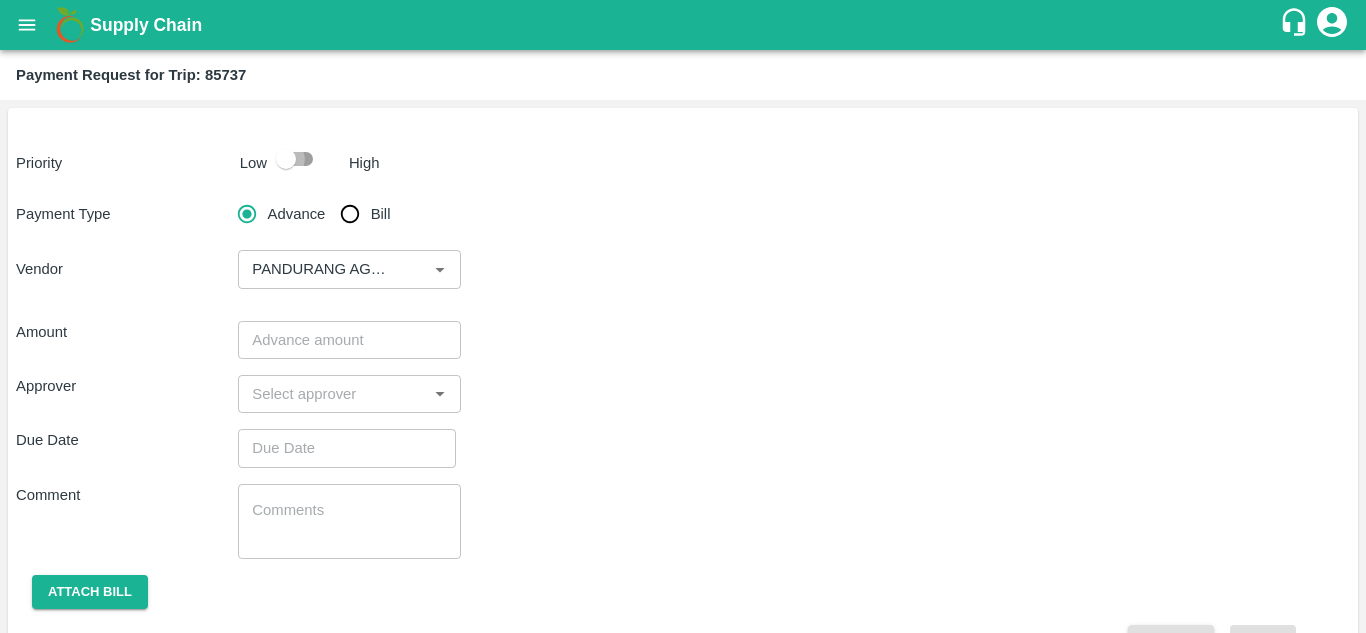 click at bounding box center [286, 159] 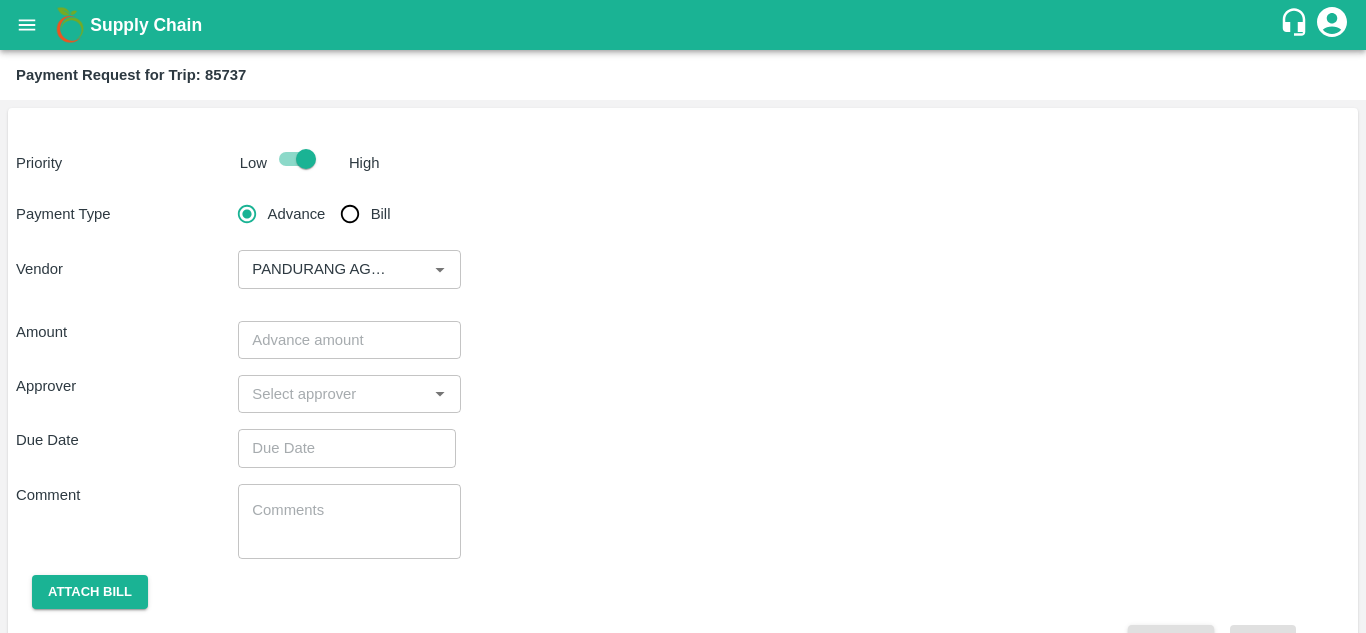 click on "Bill" at bounding box center (350, 214) 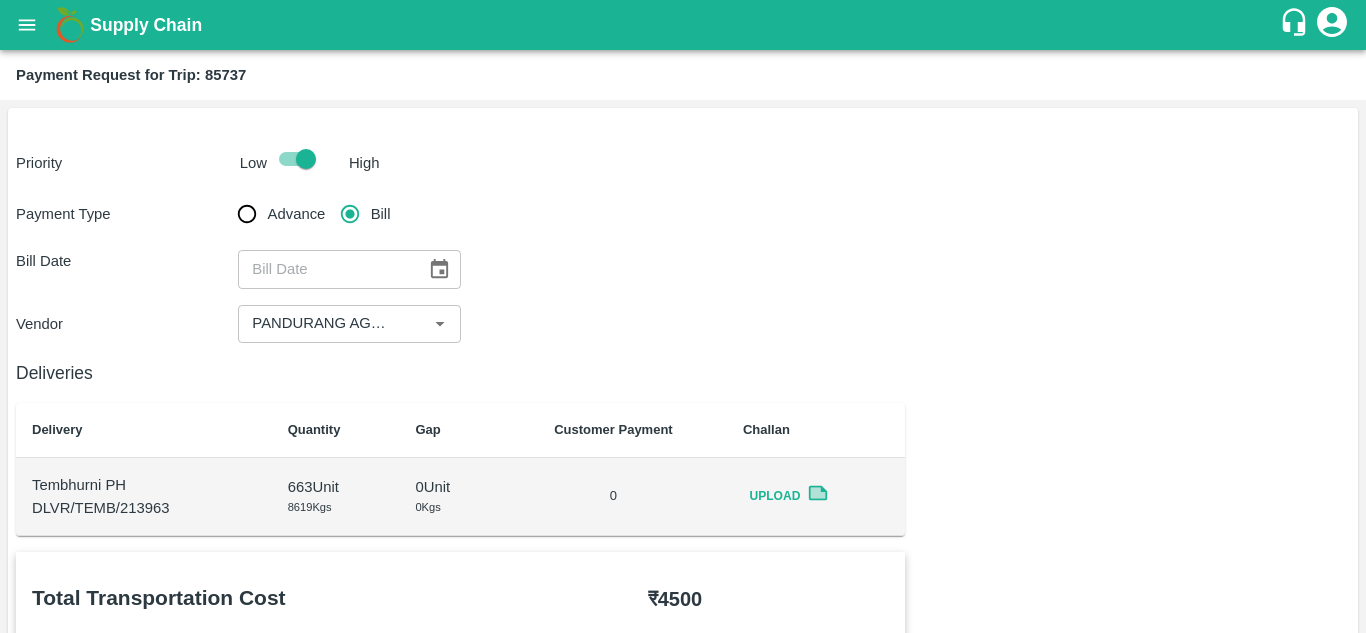 click on "Vendor ​" at bounding box center (683, 324) 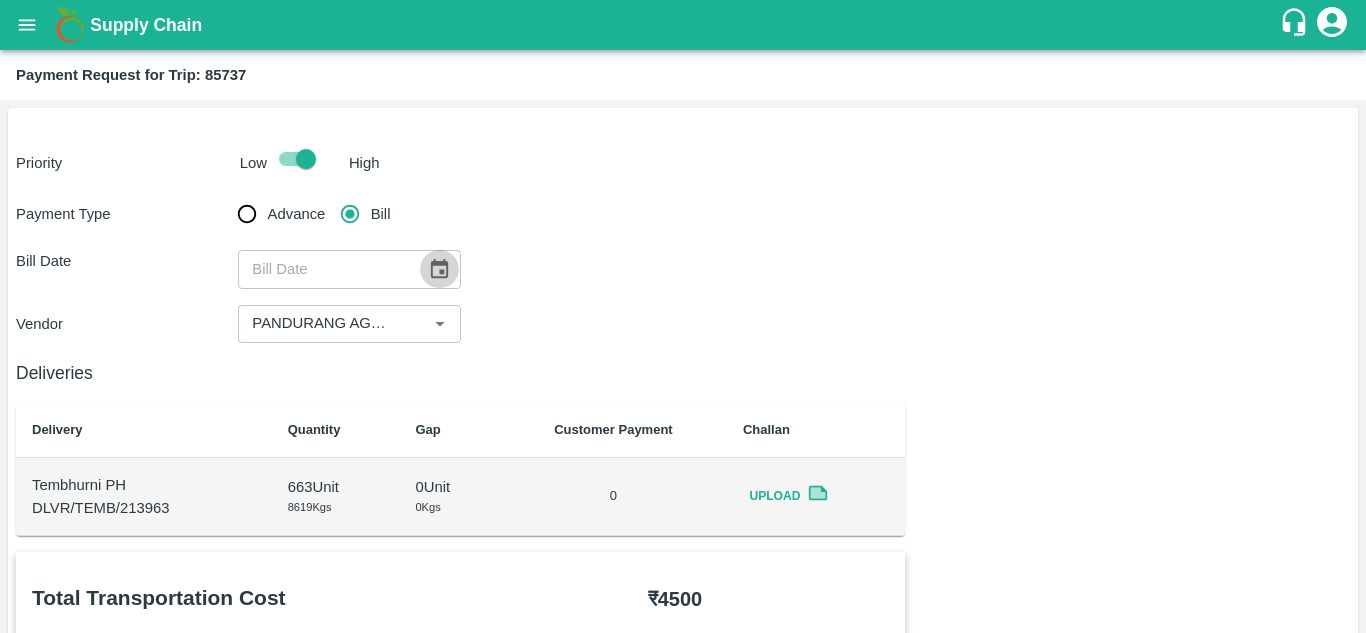 click 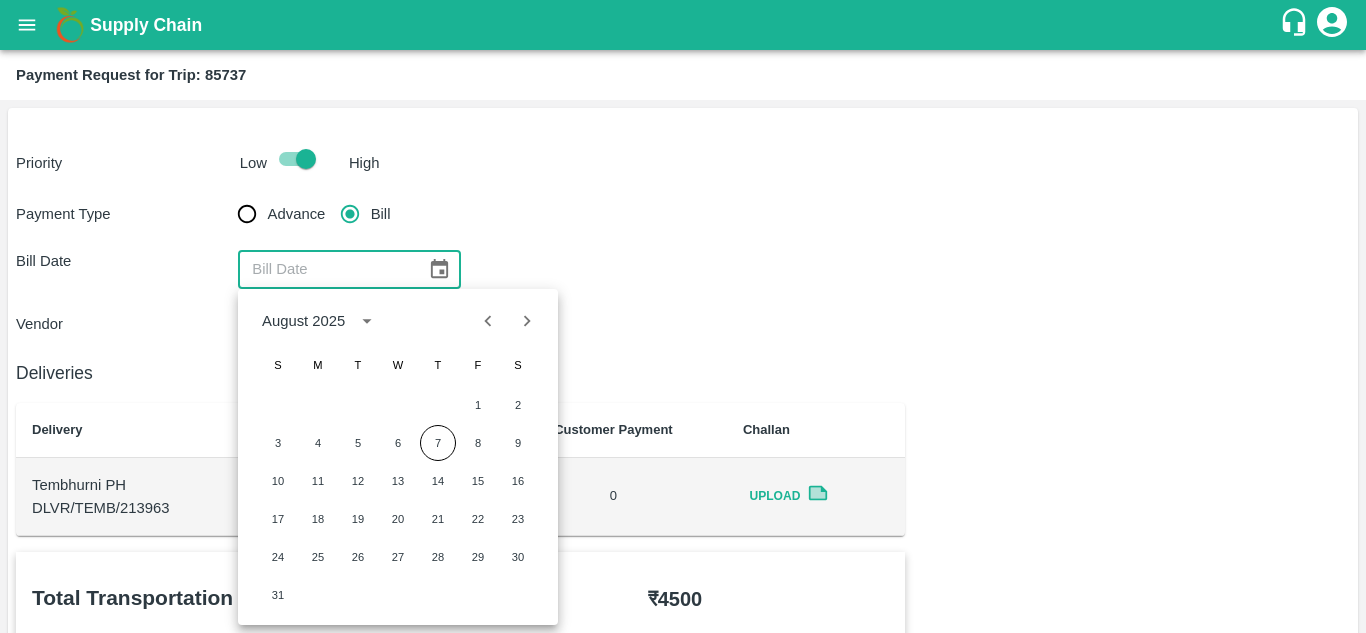 click 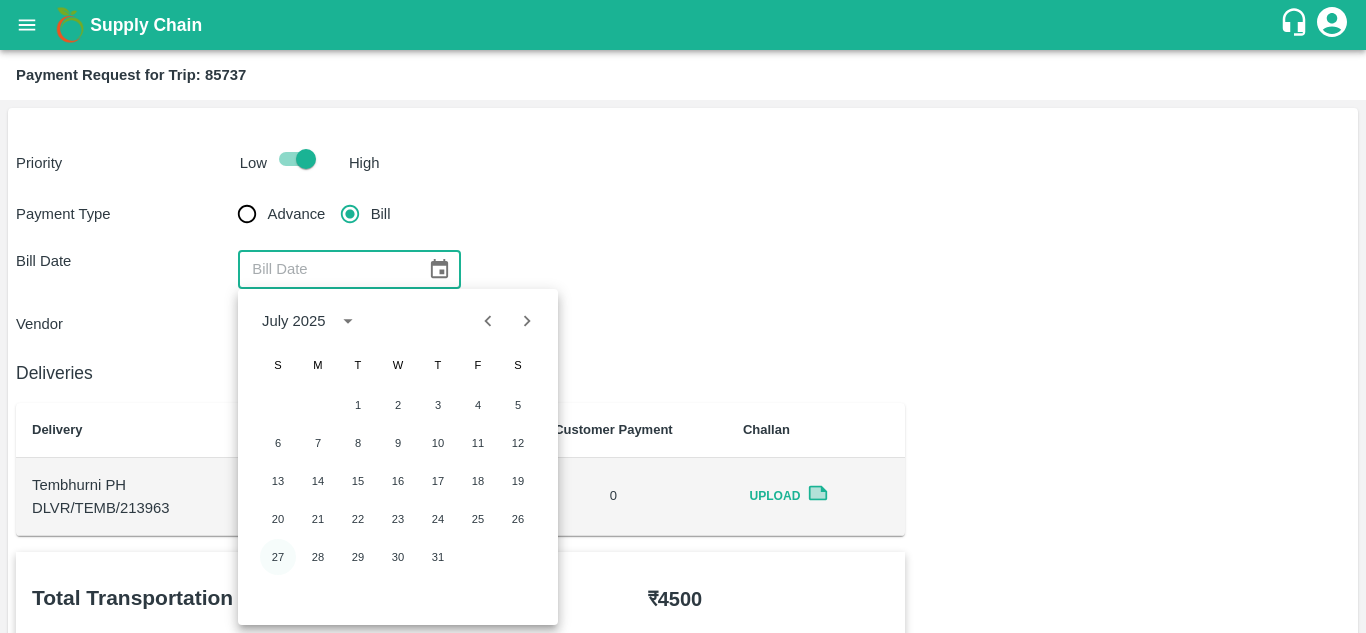 click on "27" at bounding box center (278, 557) 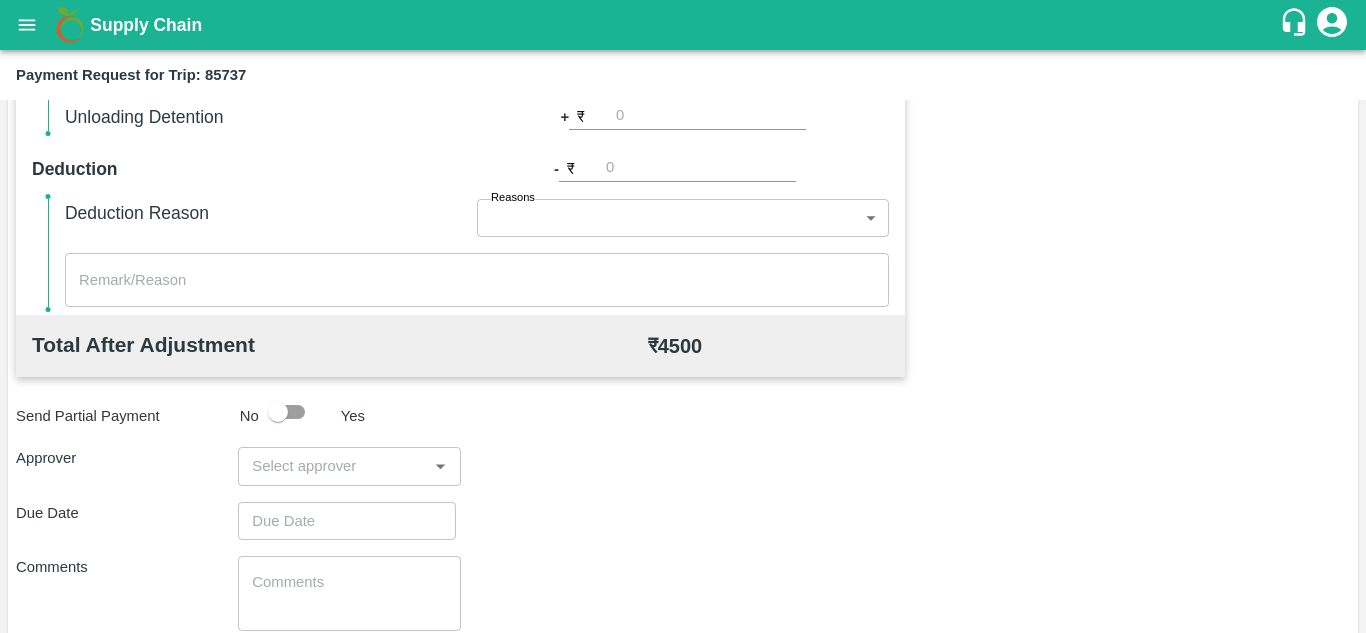 scroll, scrollTop: 807, scrollLeft: 0, axis: vertical 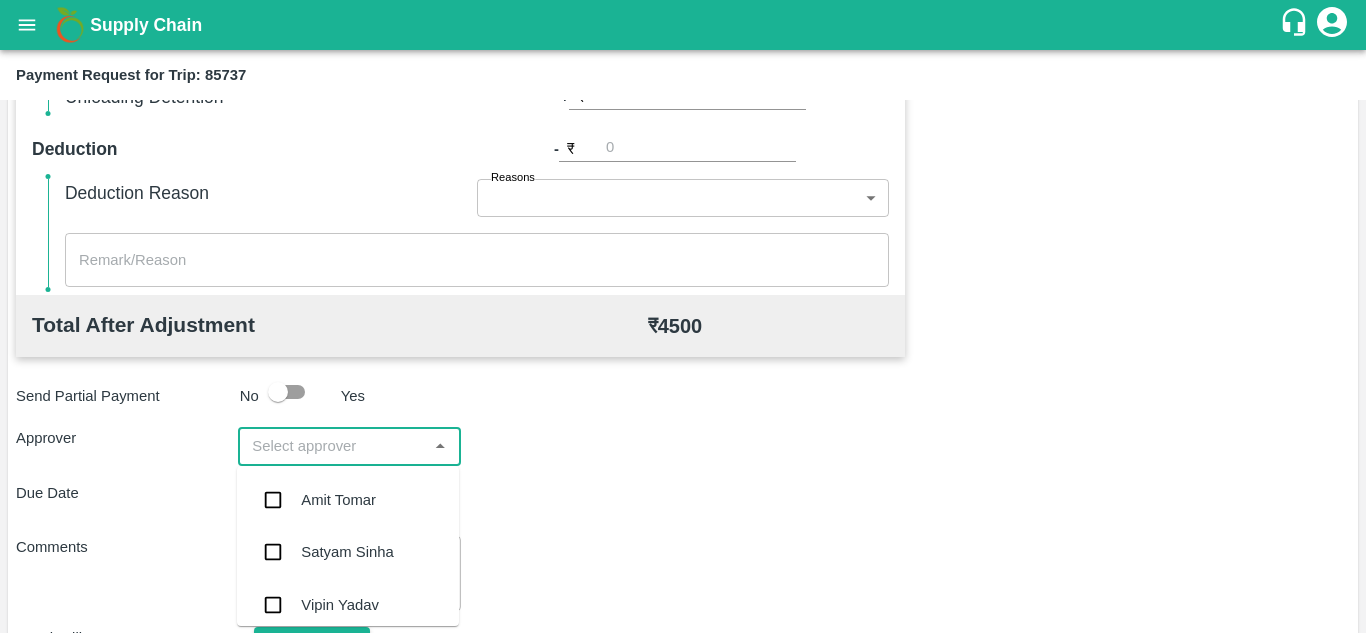 click at bounding box center [332, 446] 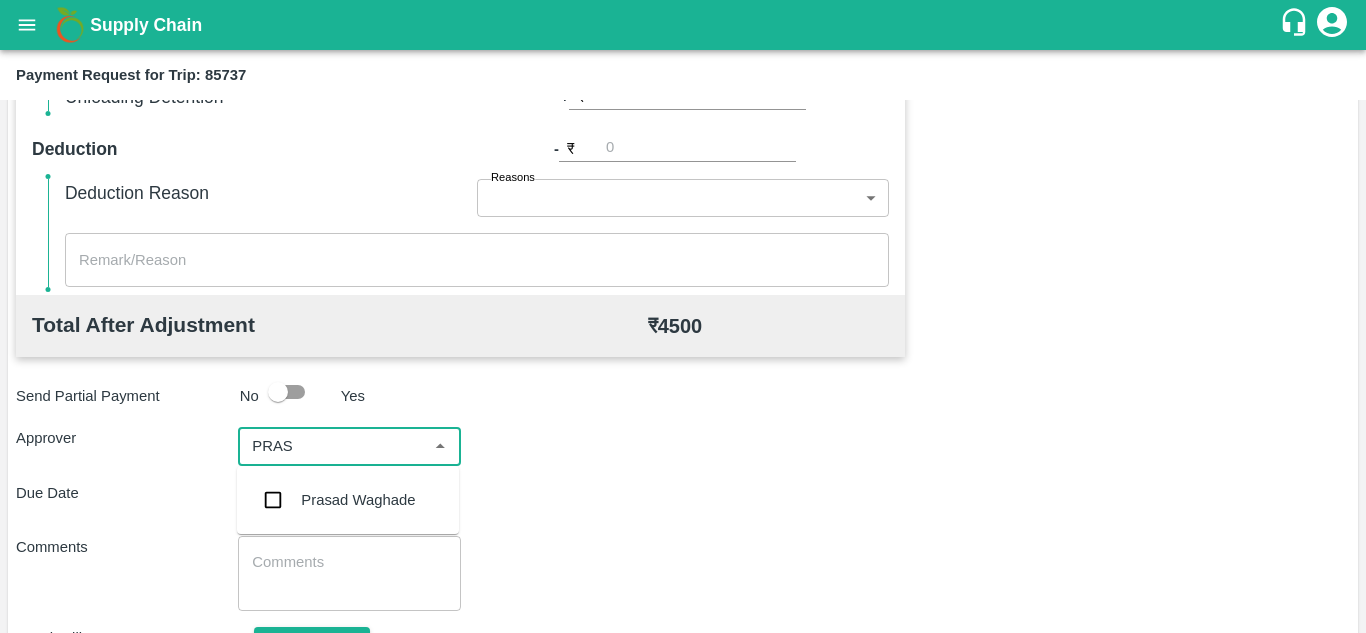 type on "PRASA" 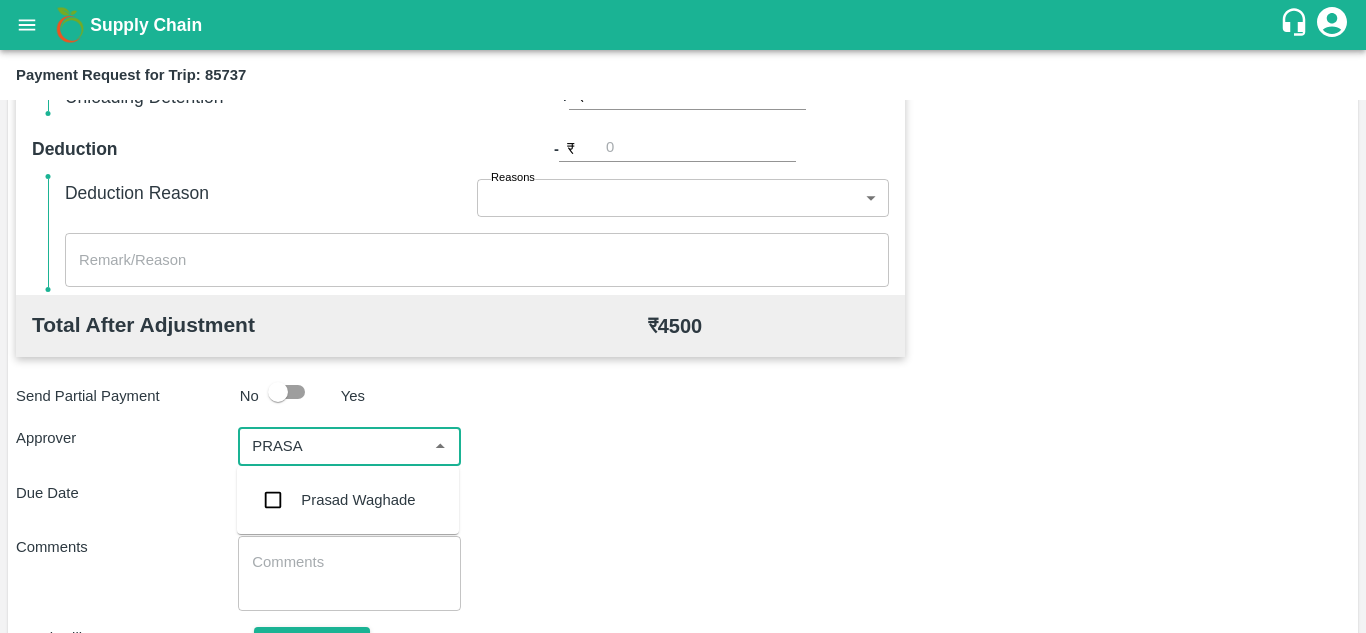 click on "Prasad Waghade" at bounding box center [348, 500] 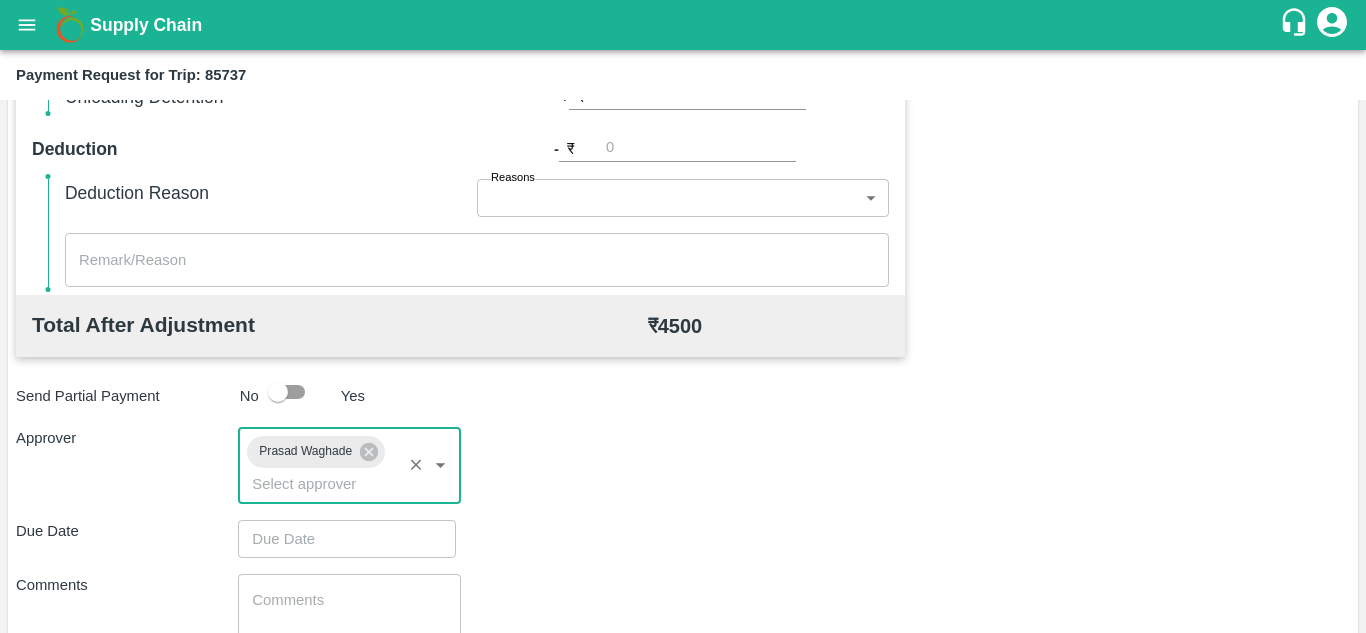 type on "DD/MM/YYYY hh:mm aa" 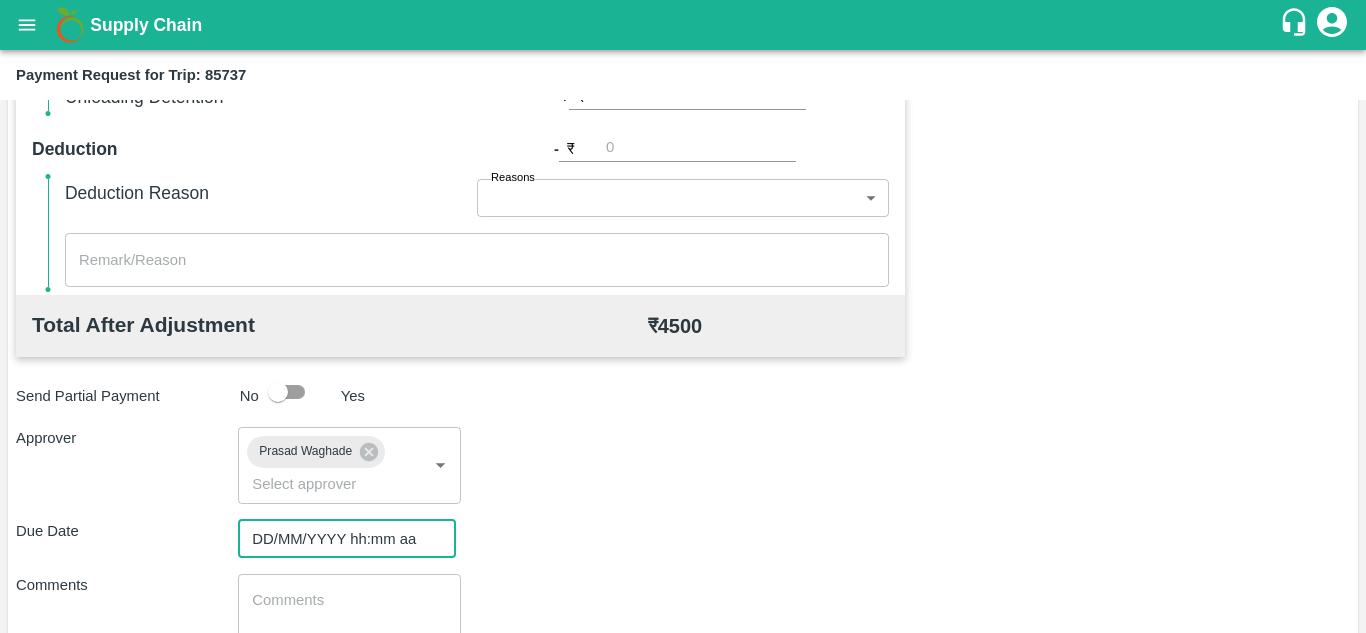 click on "DD/MM/YYYY hh:mm aa" at bounding box center (340, 539) 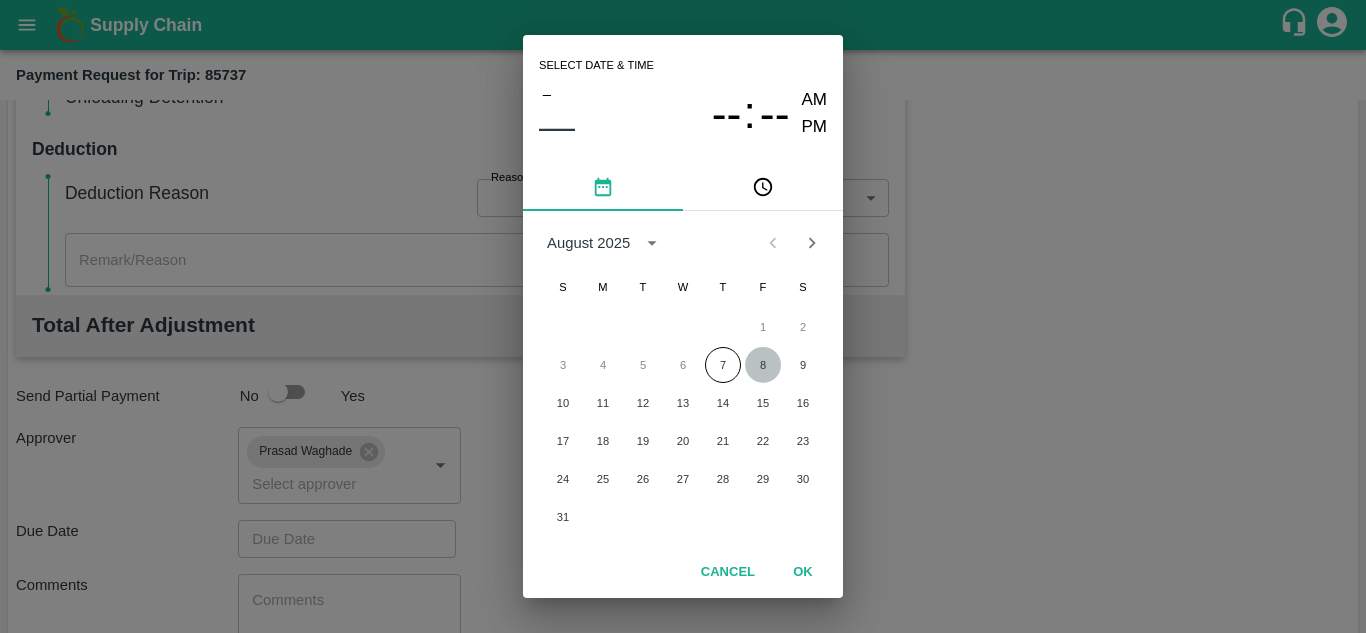 click on "8" at bounding box center (763, 365) 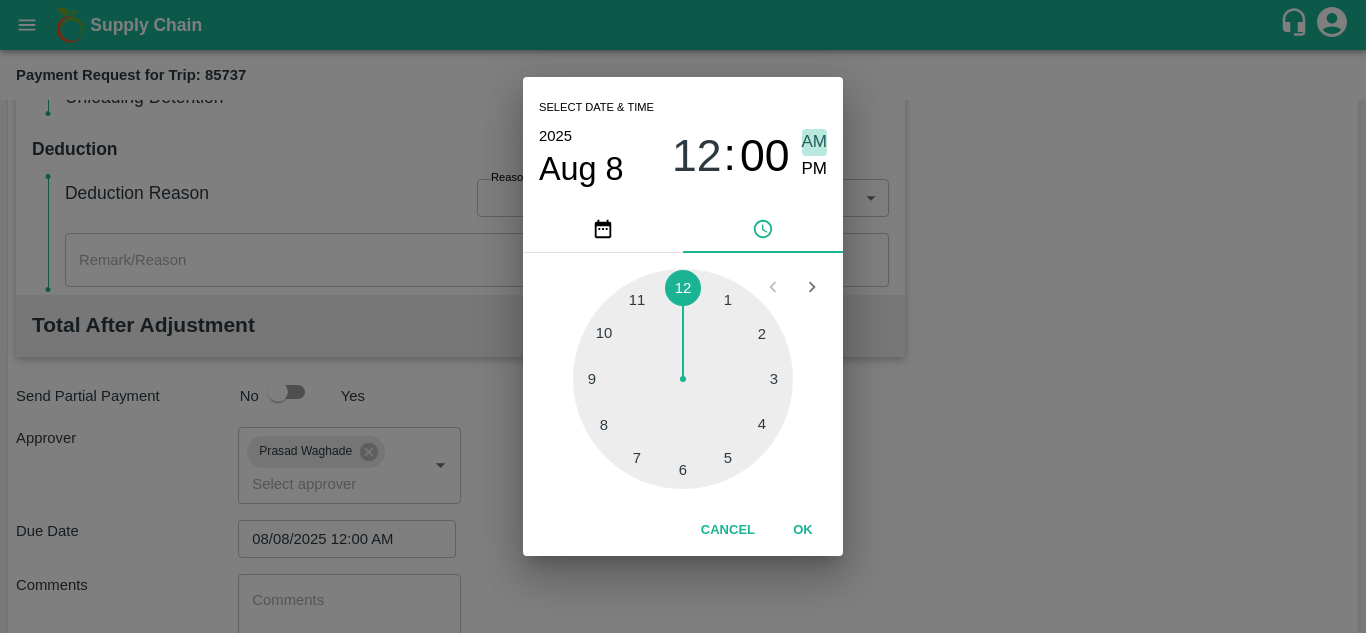 click on "AM" at bounding box center (815, 142) 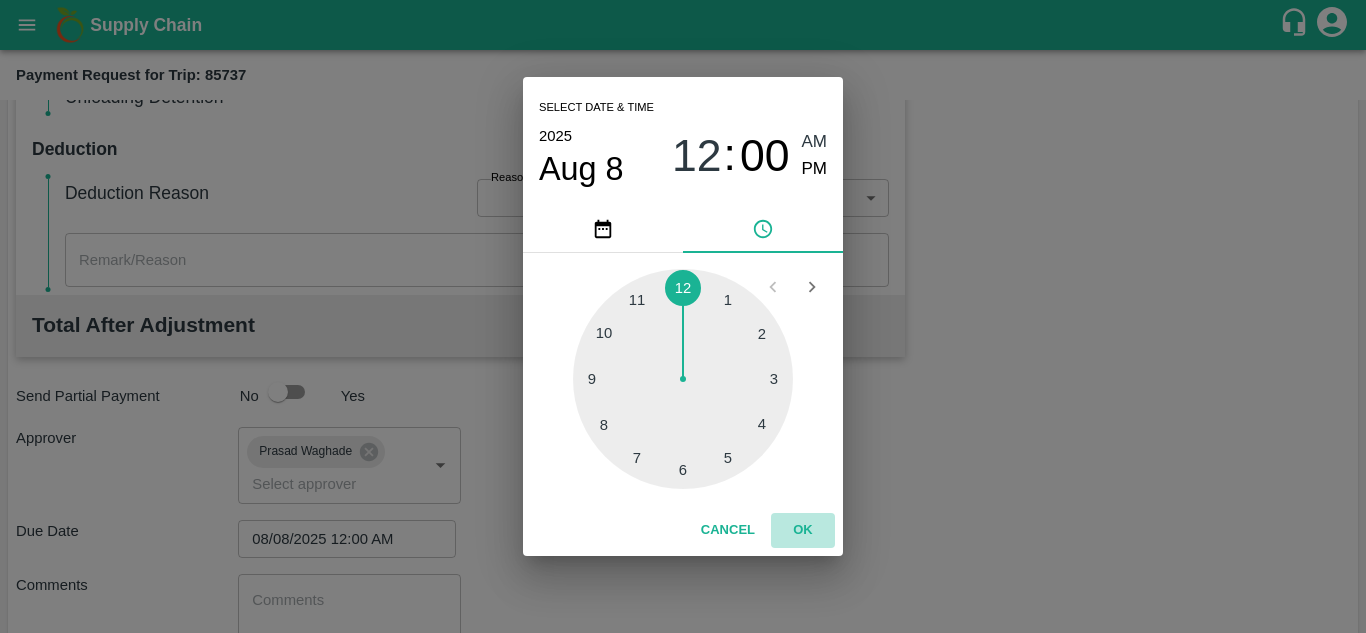 click on "OK" at bounding box center [803, 530] 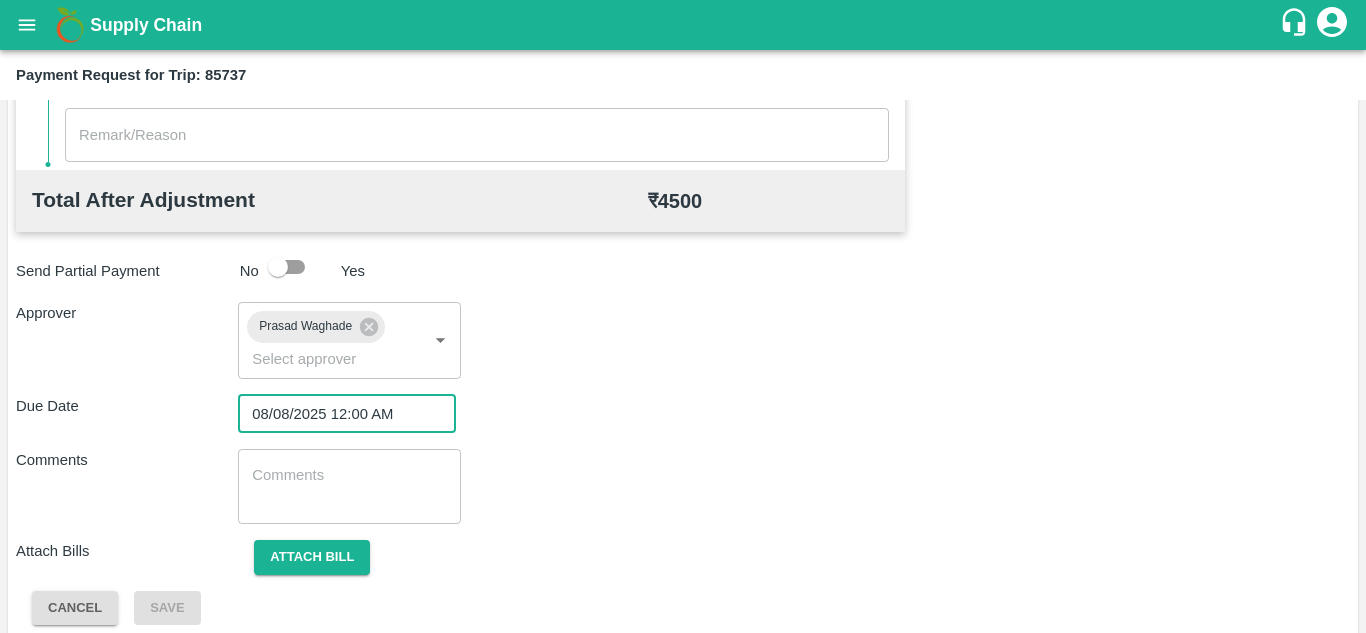 scroll, scrollTop: 948, scrollLeft: 0, axis: vertical 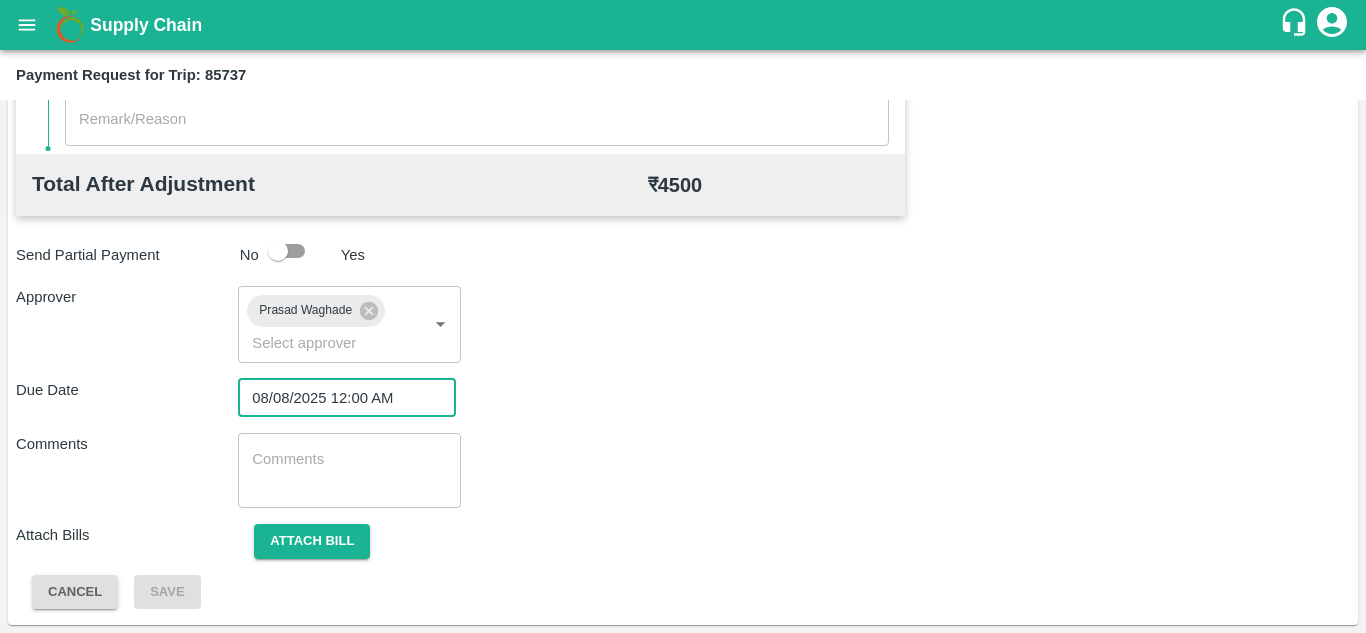 click at bounding box center (349, 470) 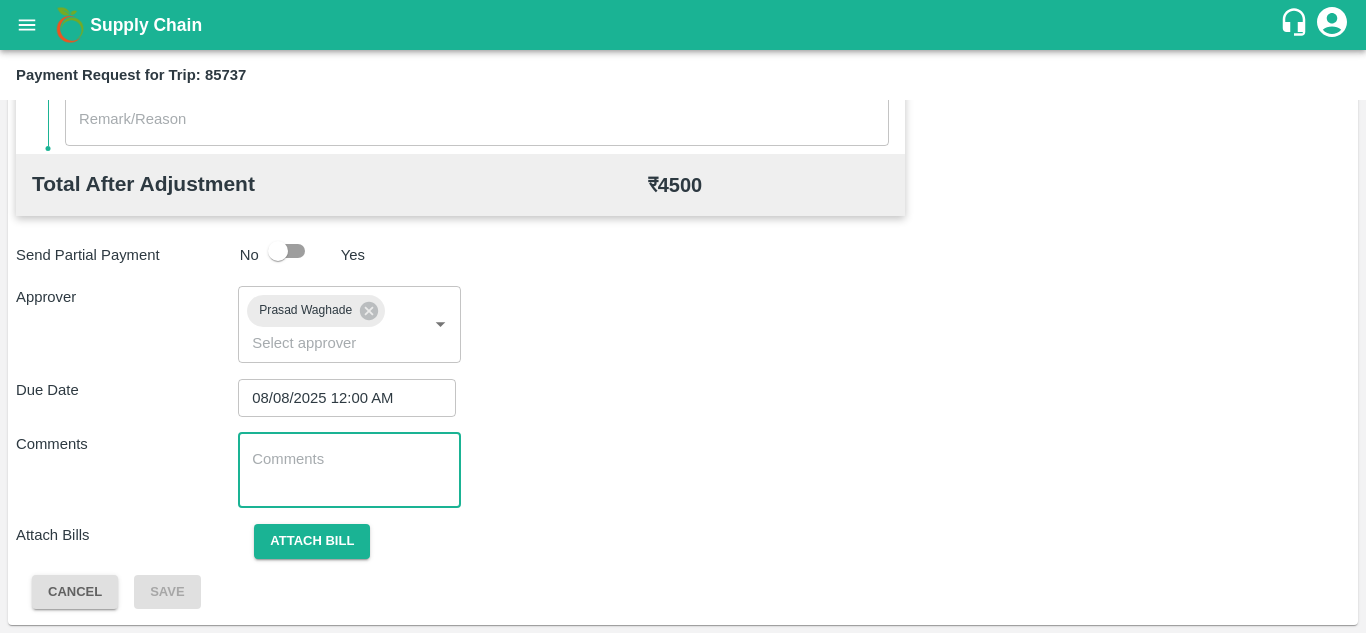 paste on "t" 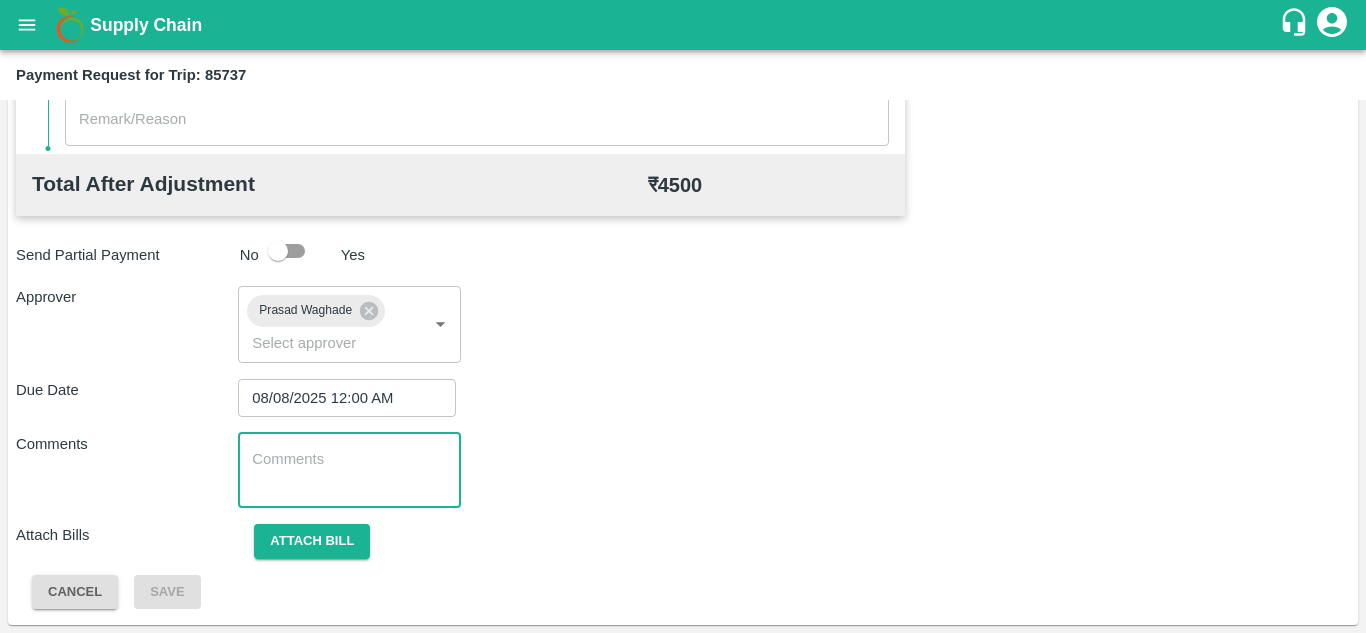 type on "t" 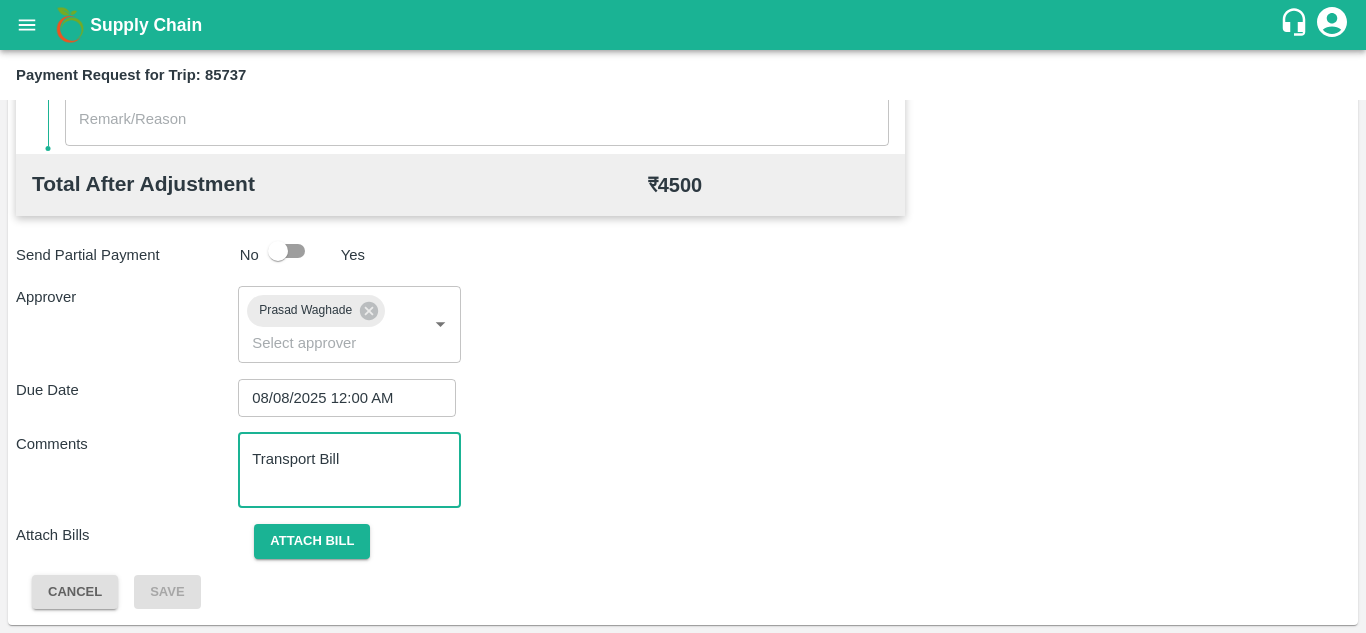 type on "Transport Bill" 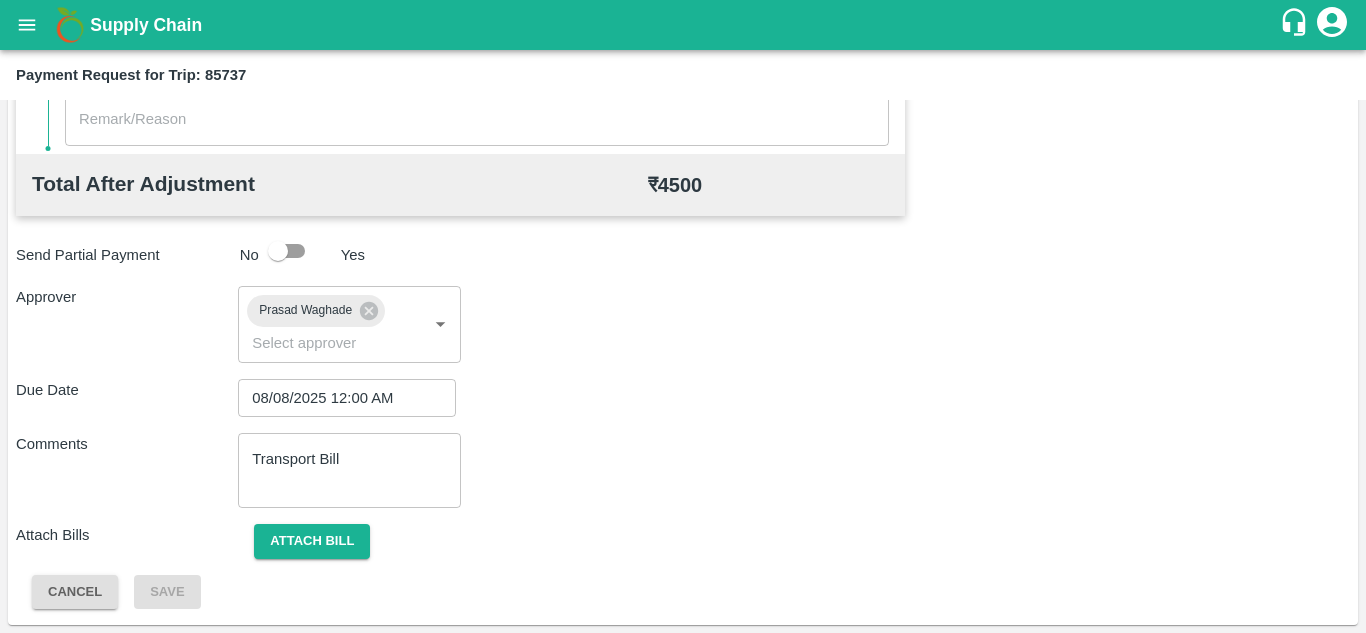 click on "Comments Transport Bill x ​" at bounding box center [683, 470] 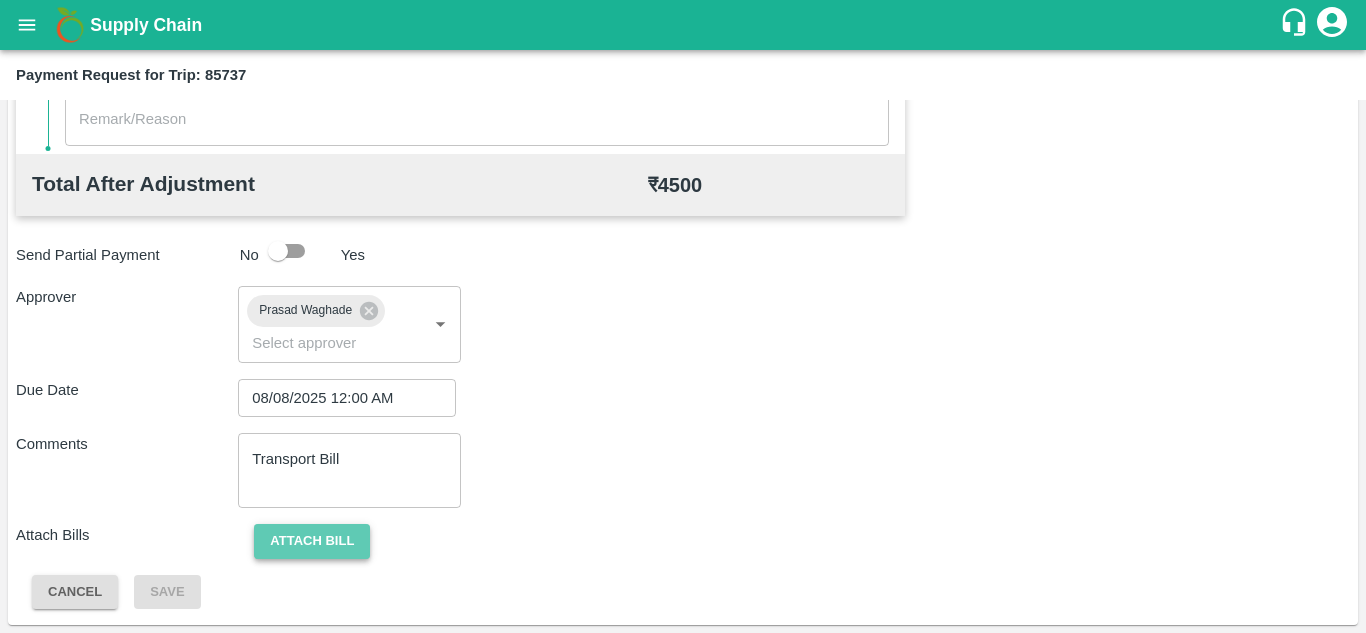 click on "Attach bill" at bounding box center [312, 541] 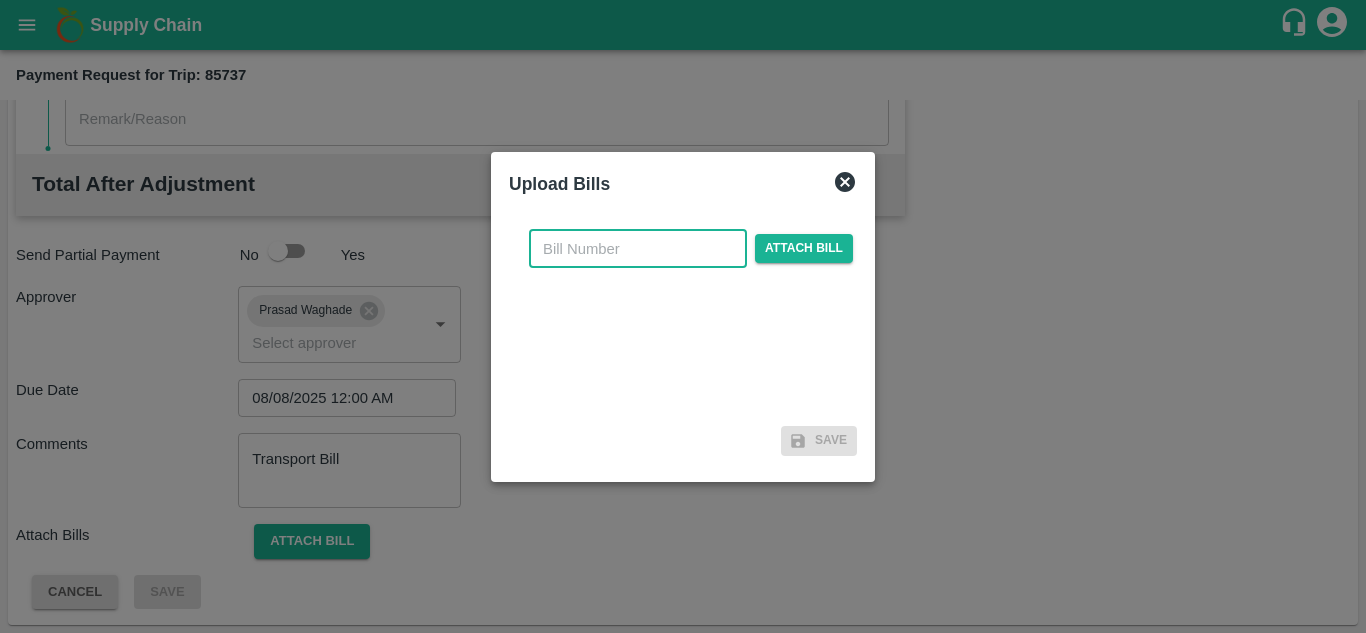 click at bounding box center (638, 249) 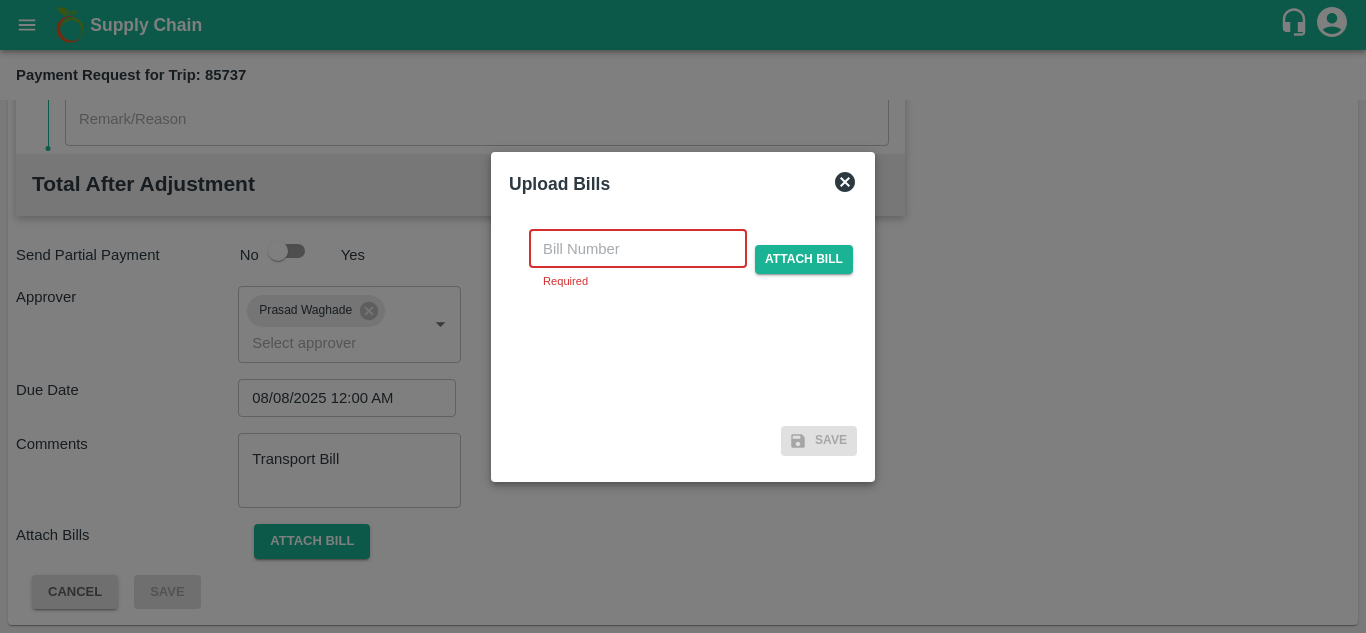 click at bounding box center (638, 249) 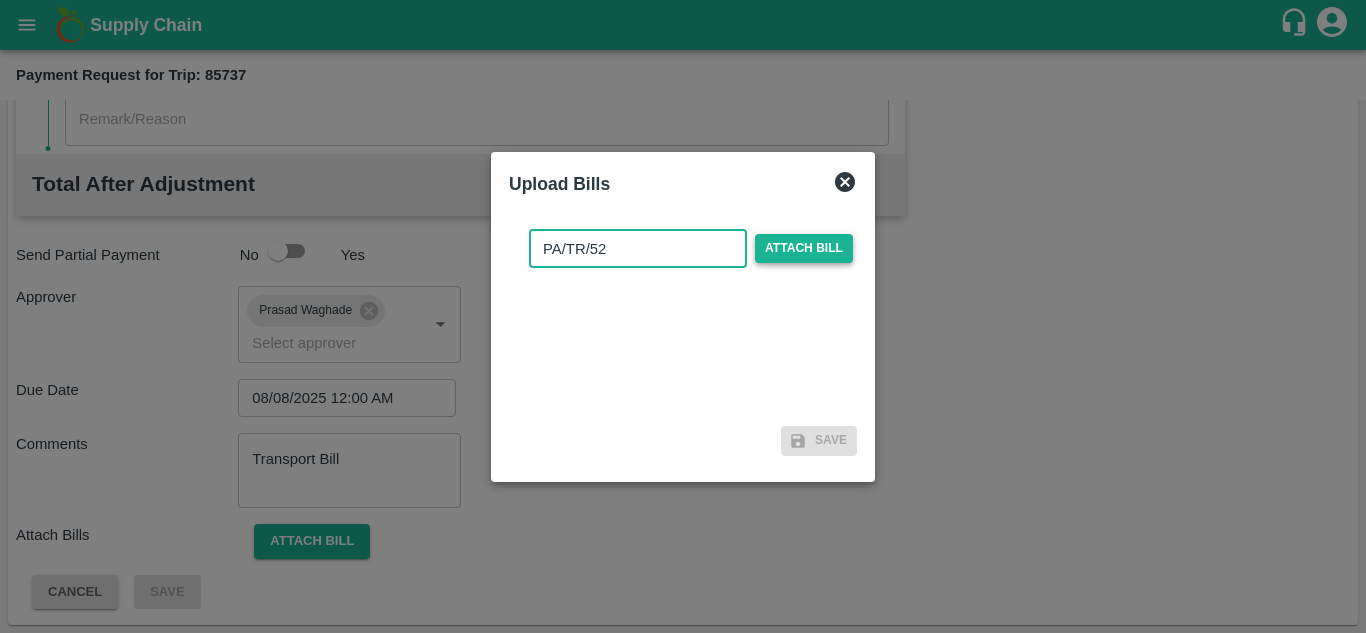 type on "PA/TR/52" 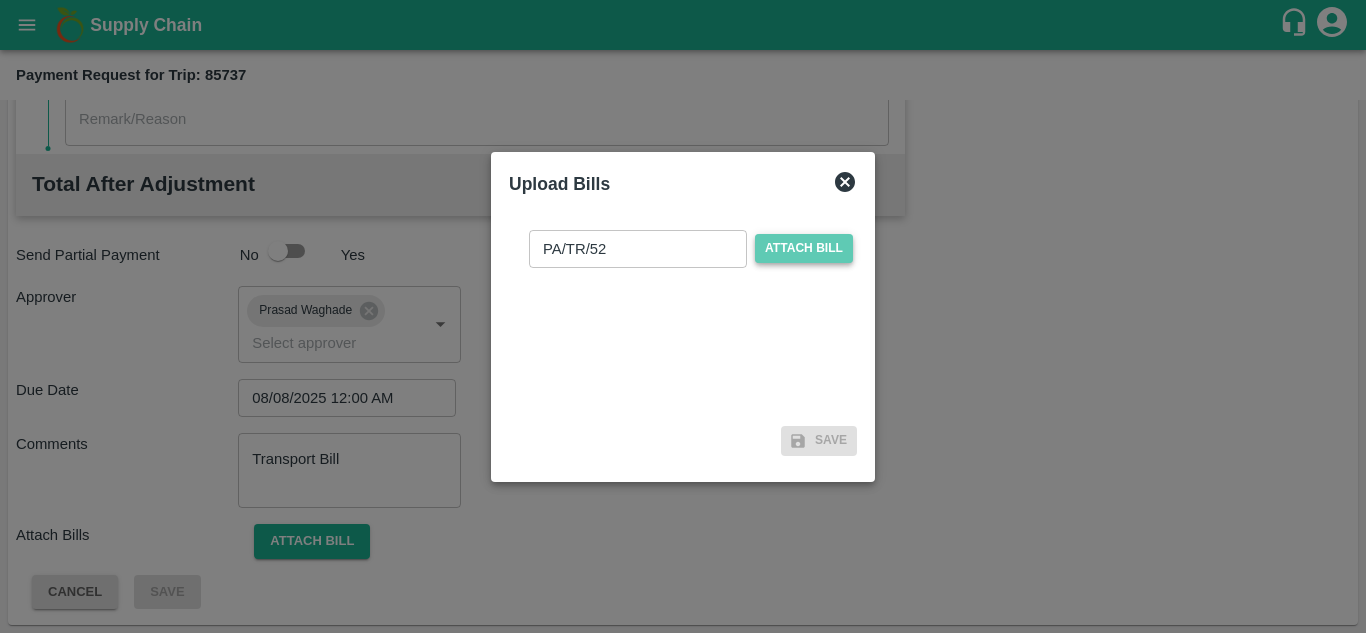 click on "Attach bill" at bounding box center (804, 248) 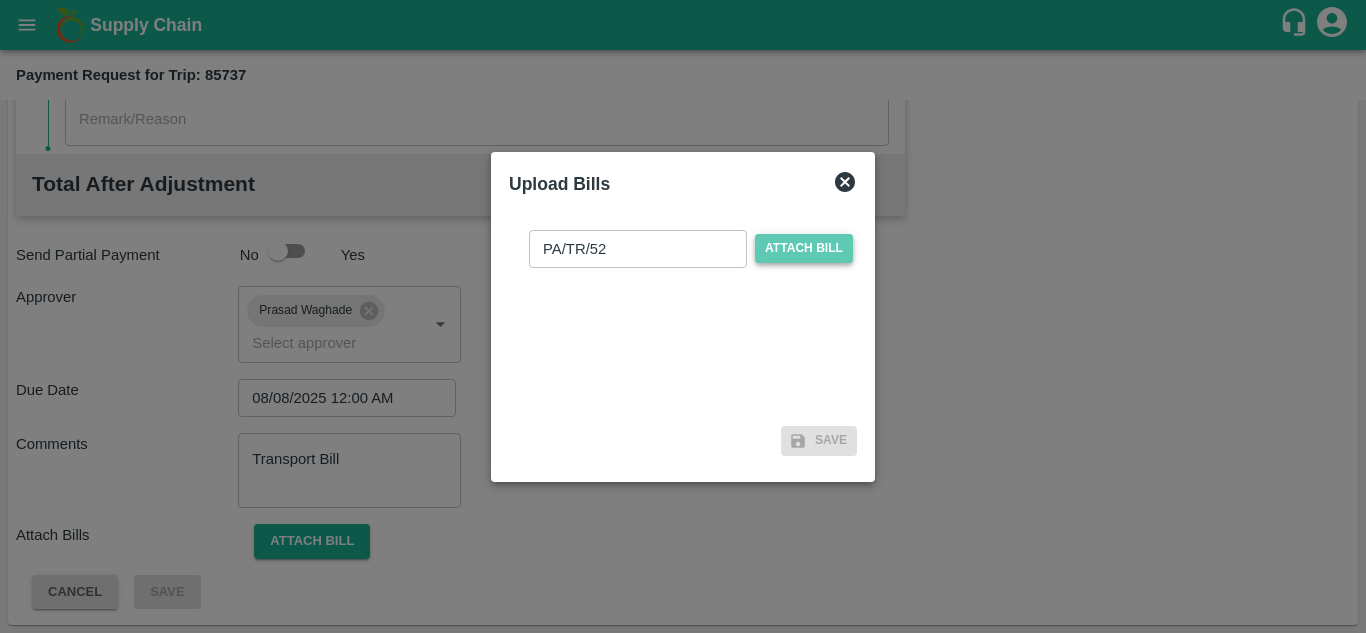 click on "Attach bill" at bounding box center (804, 248) 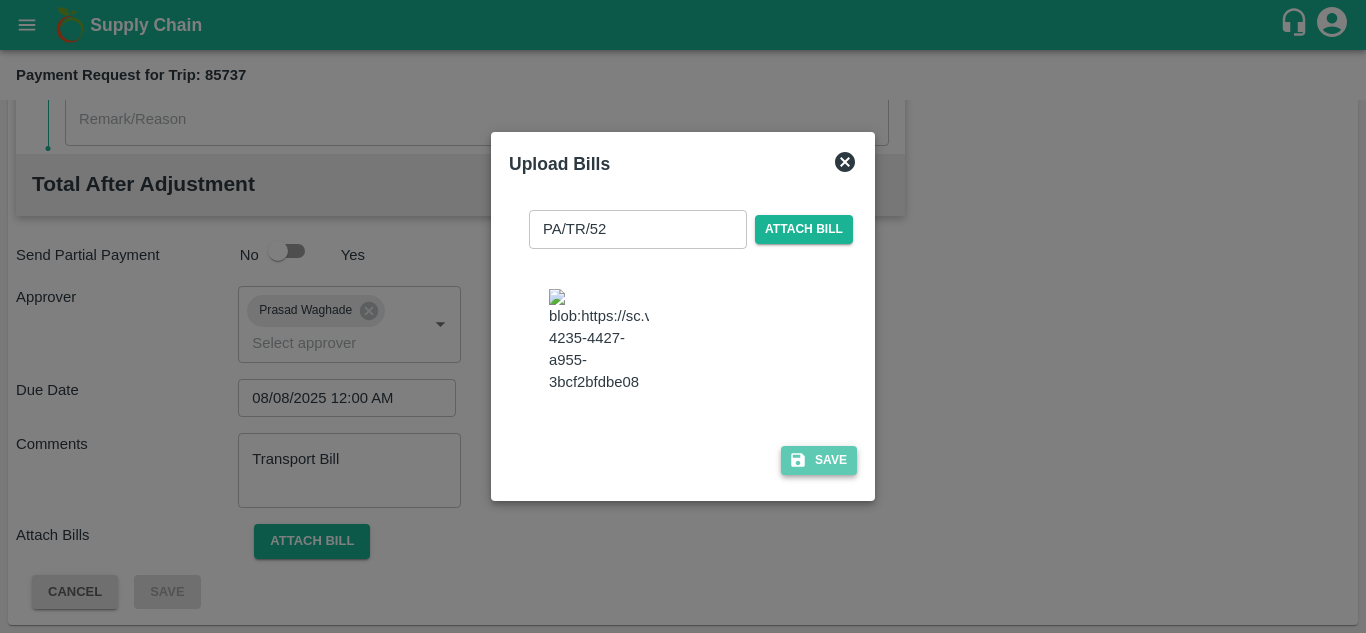 click on "Save" at bounding box center [819, 460] 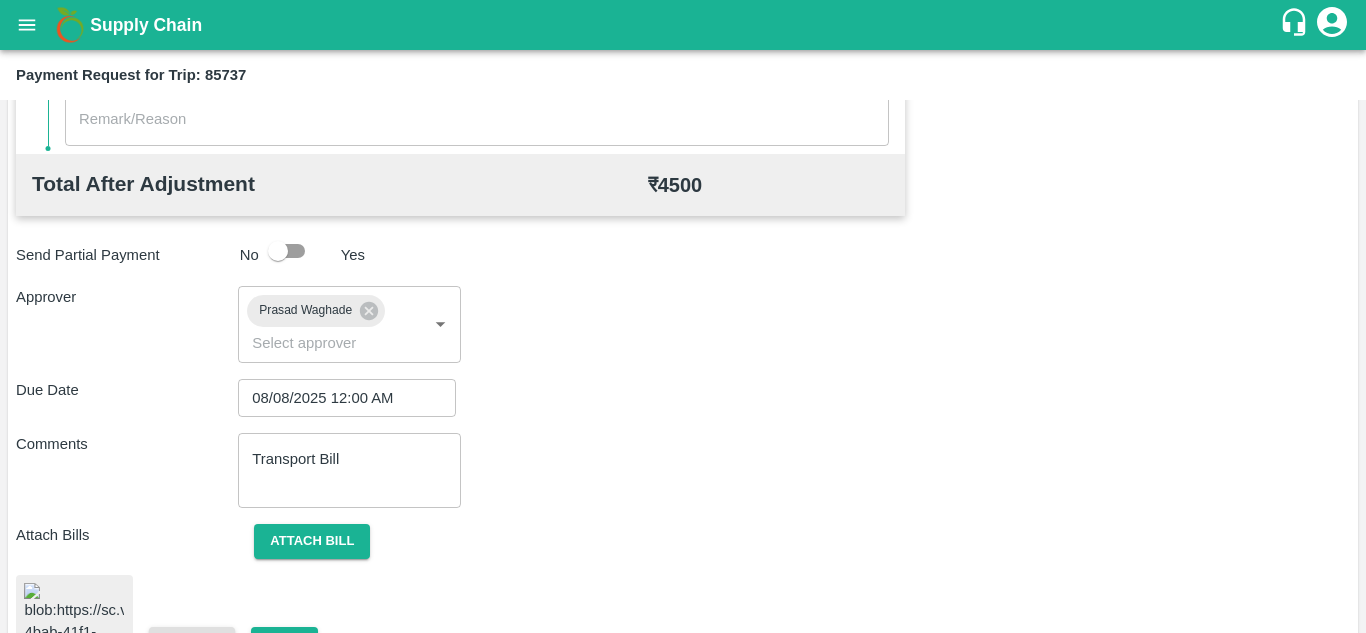 scroll, scrollTop: 1083, scrollLeft: 0, axis: vertical 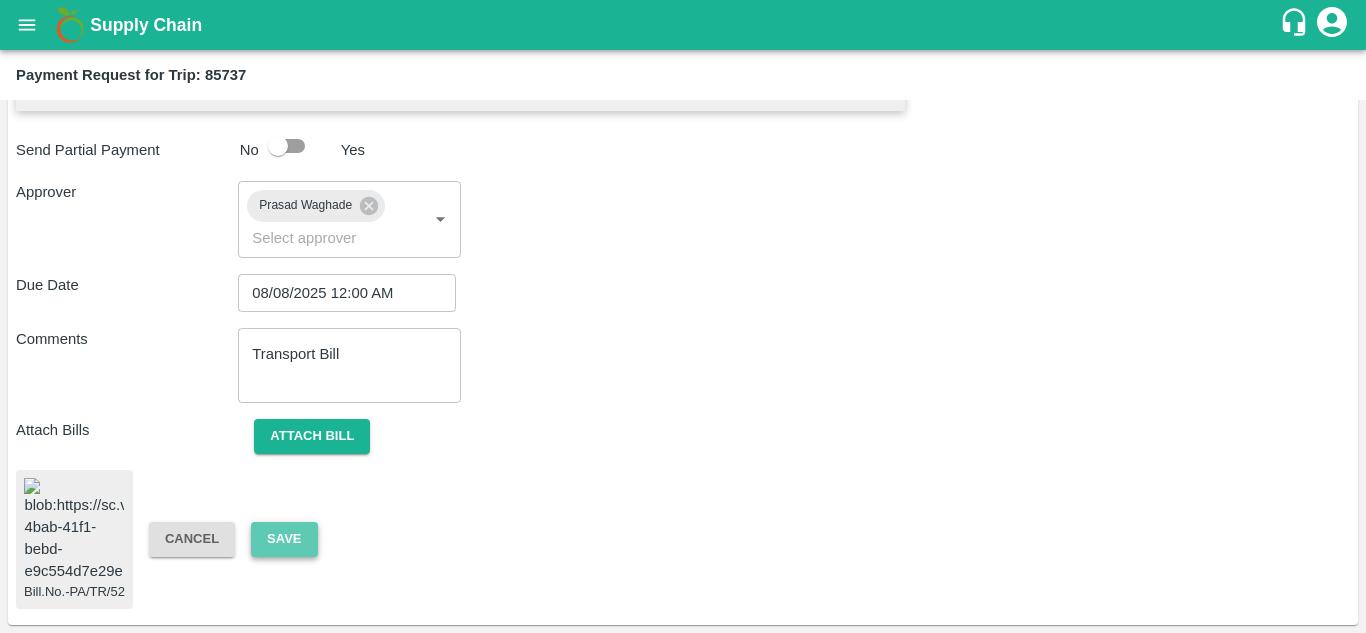 click on "Save" at bounding box center (284, 539) 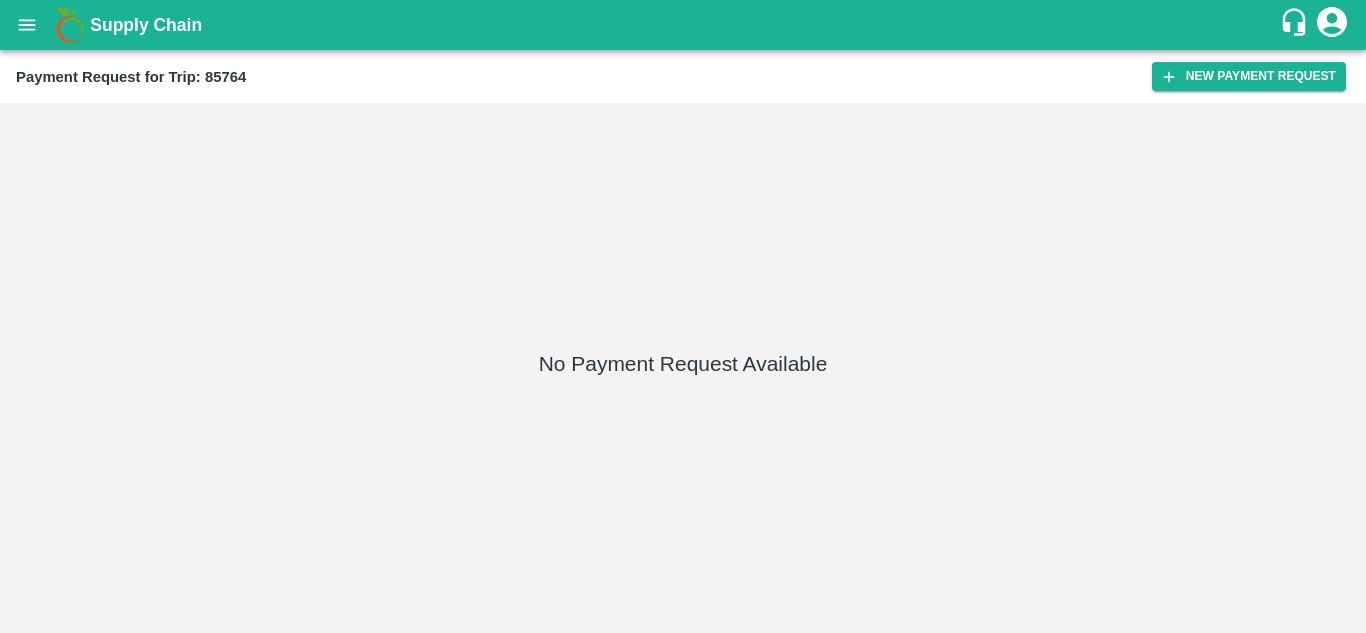 scroll, scrollTop: 0, scrollLeft: 0, axis: both 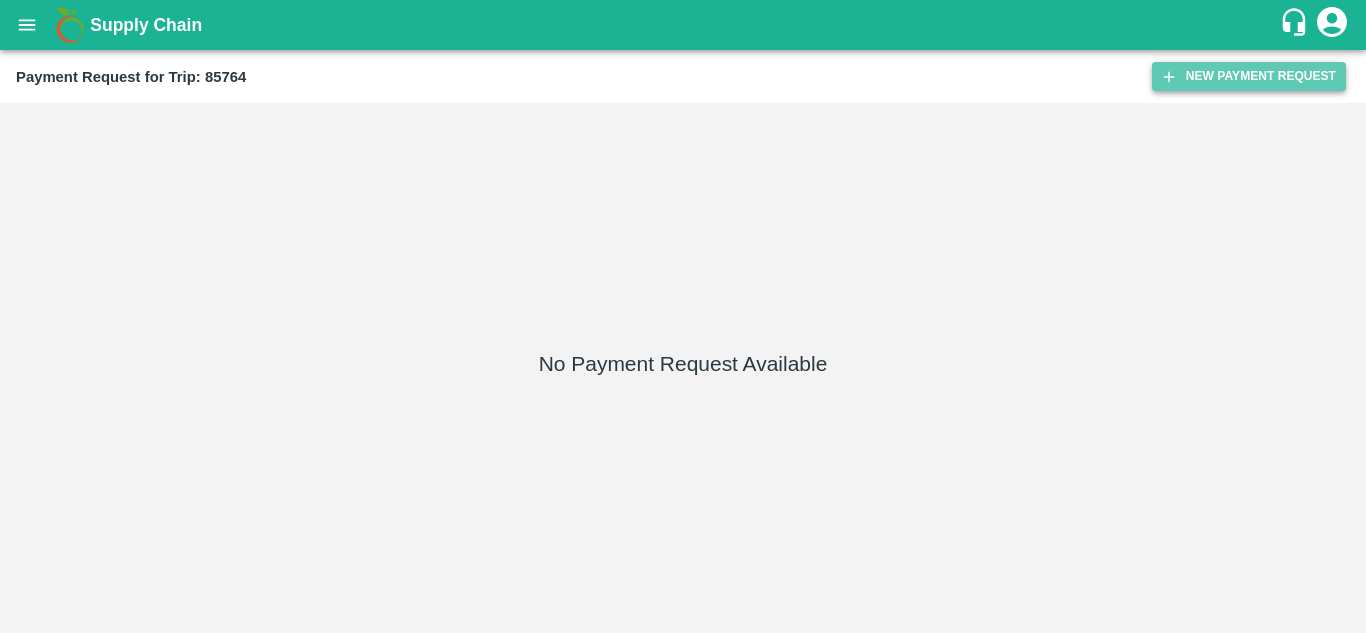 click on "New Payment Request" at bounding box center (1249, 76) 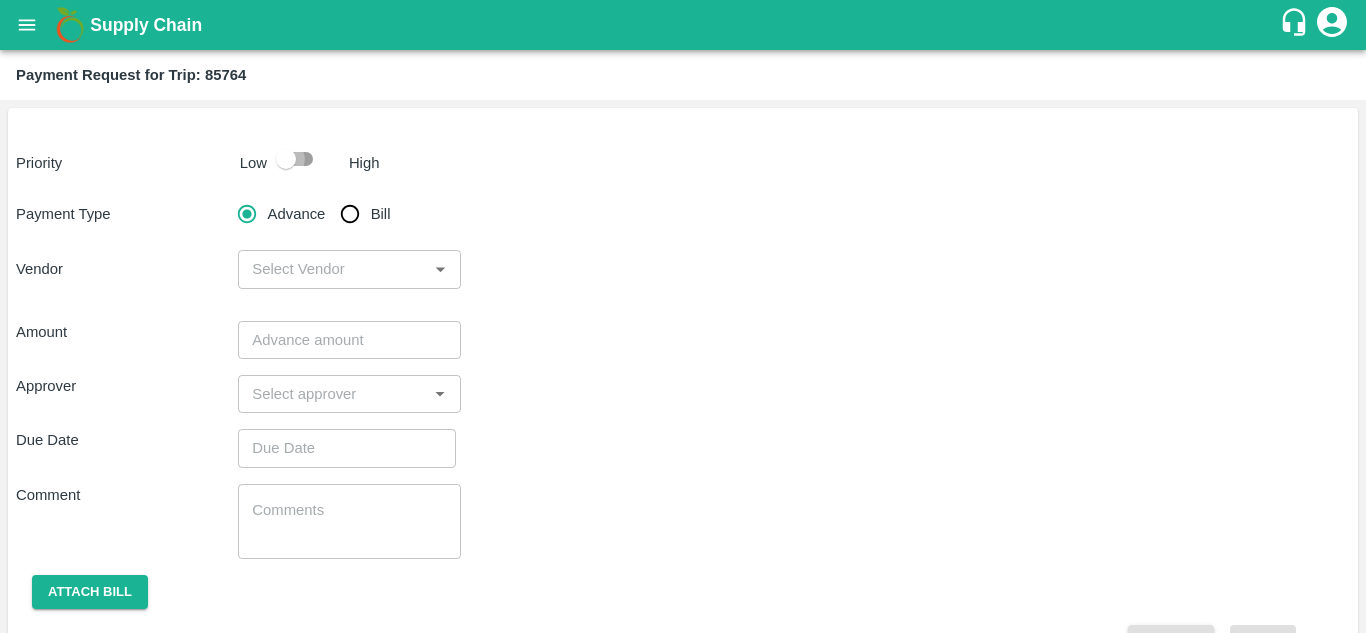 click at bounding box center [286, 159] 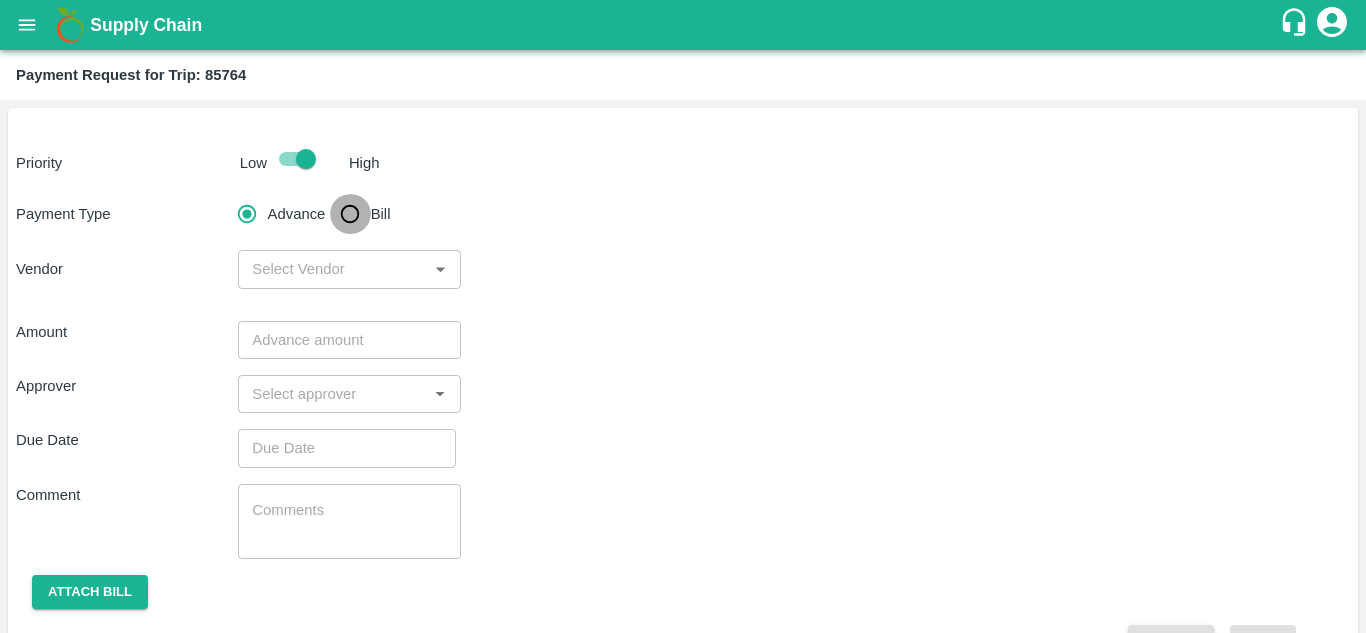 click on "Bill" at bounding box center (350, 214) 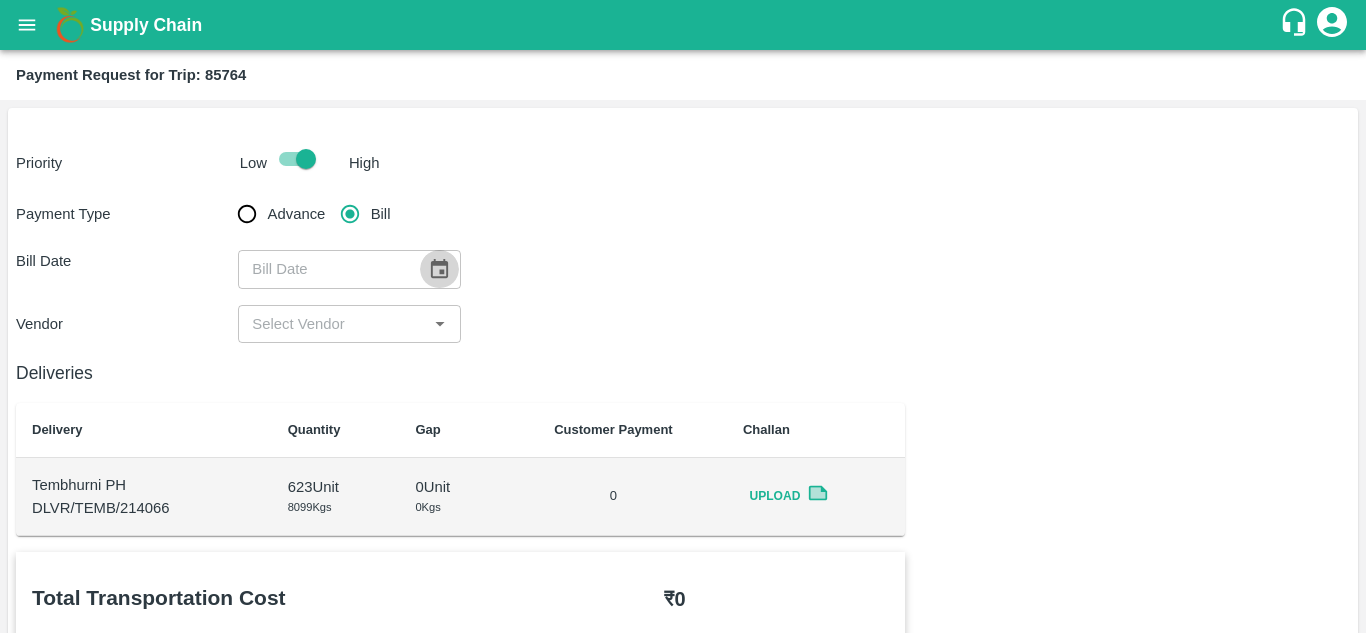 click 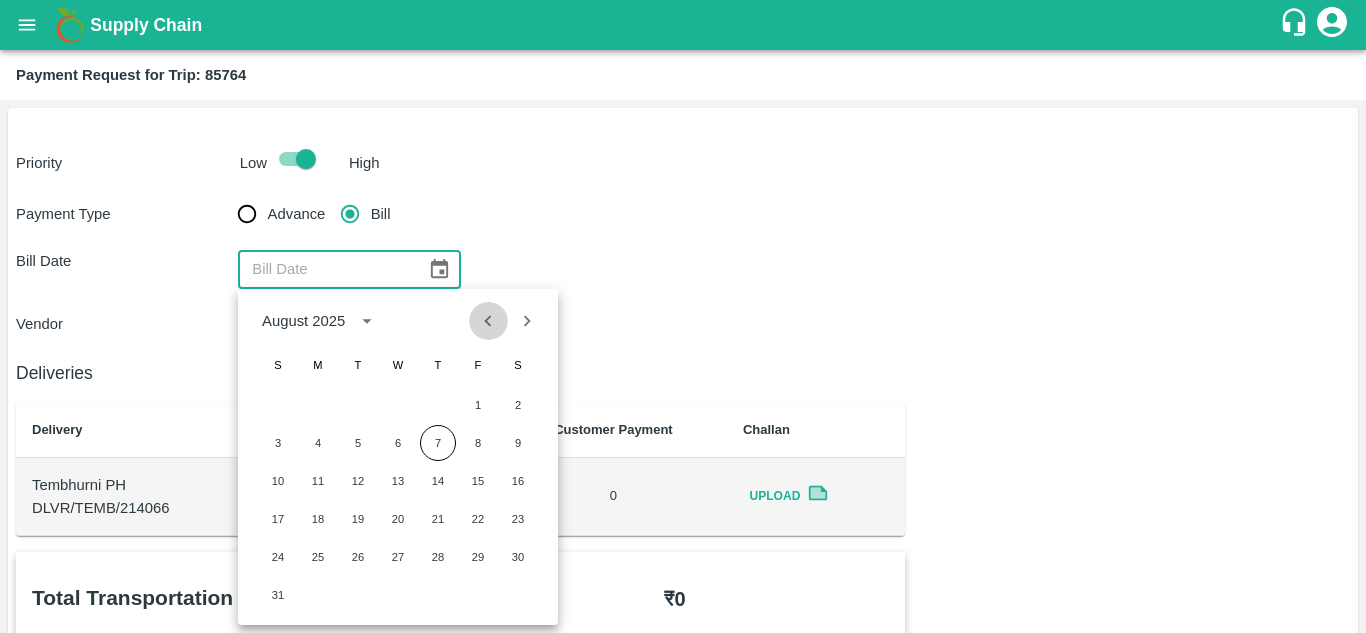 click 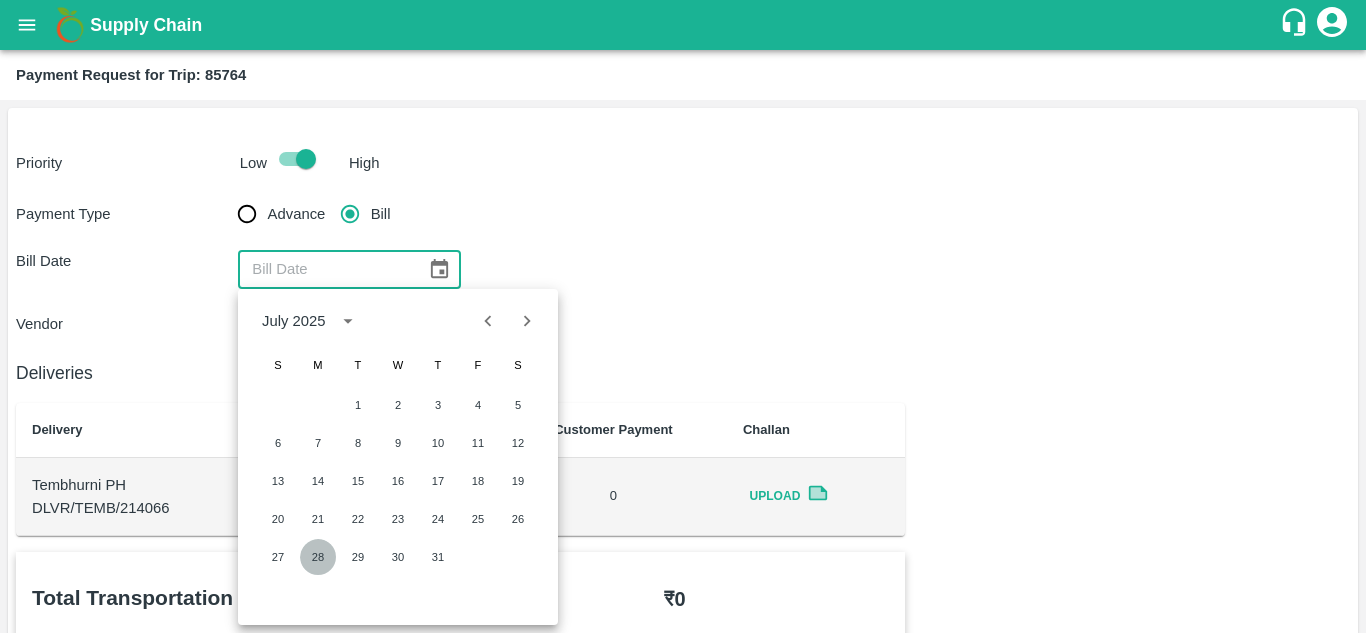 click on "28" at bounding box center (318, 557) 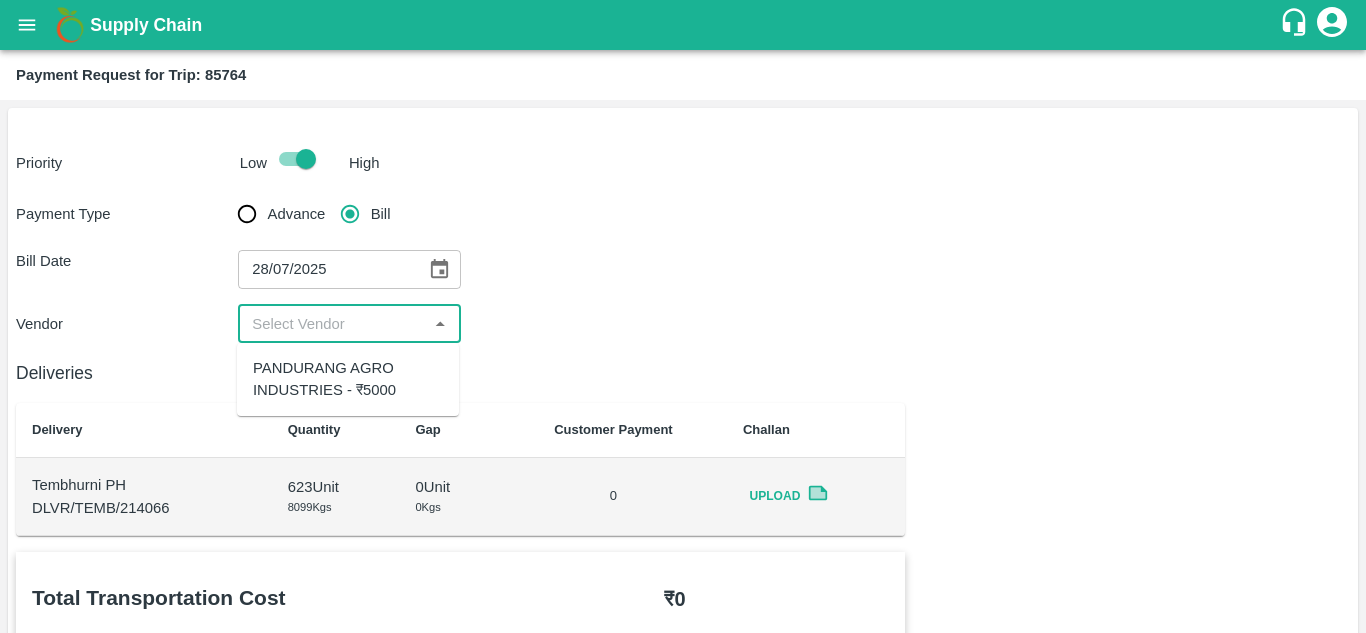 click at bounding box center [332, 324] 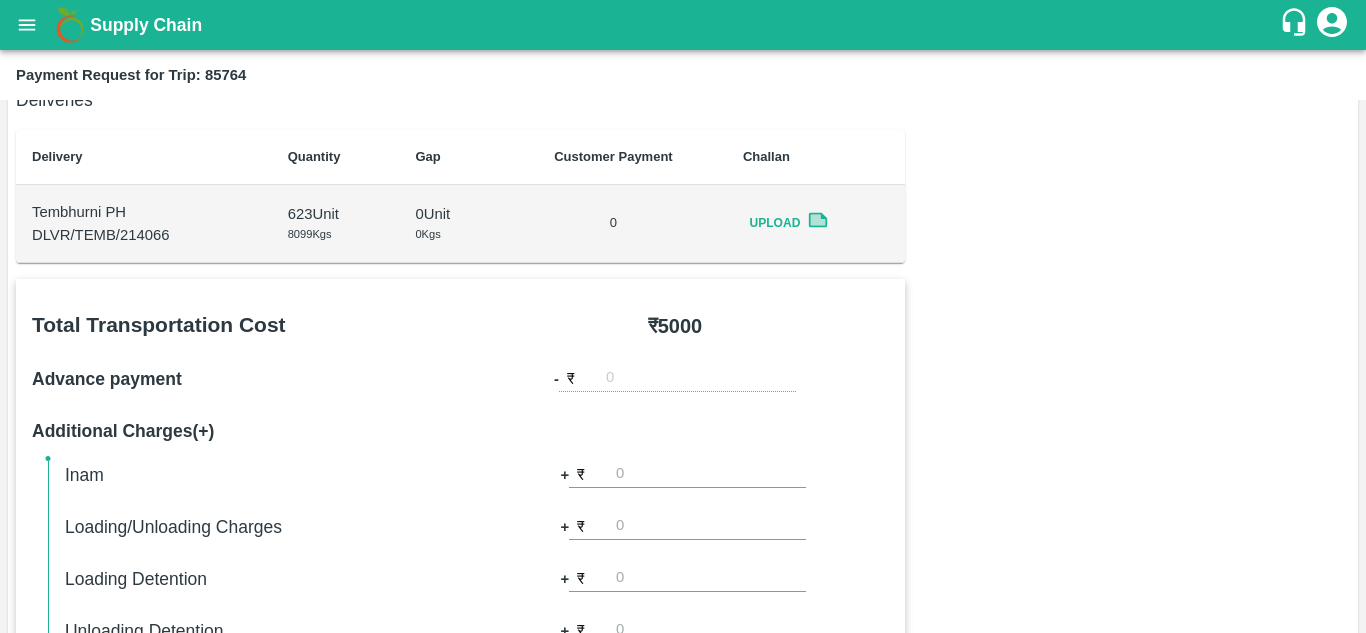 scroll, scrollTop: 271, scrollLeft: 0, axis: vertical 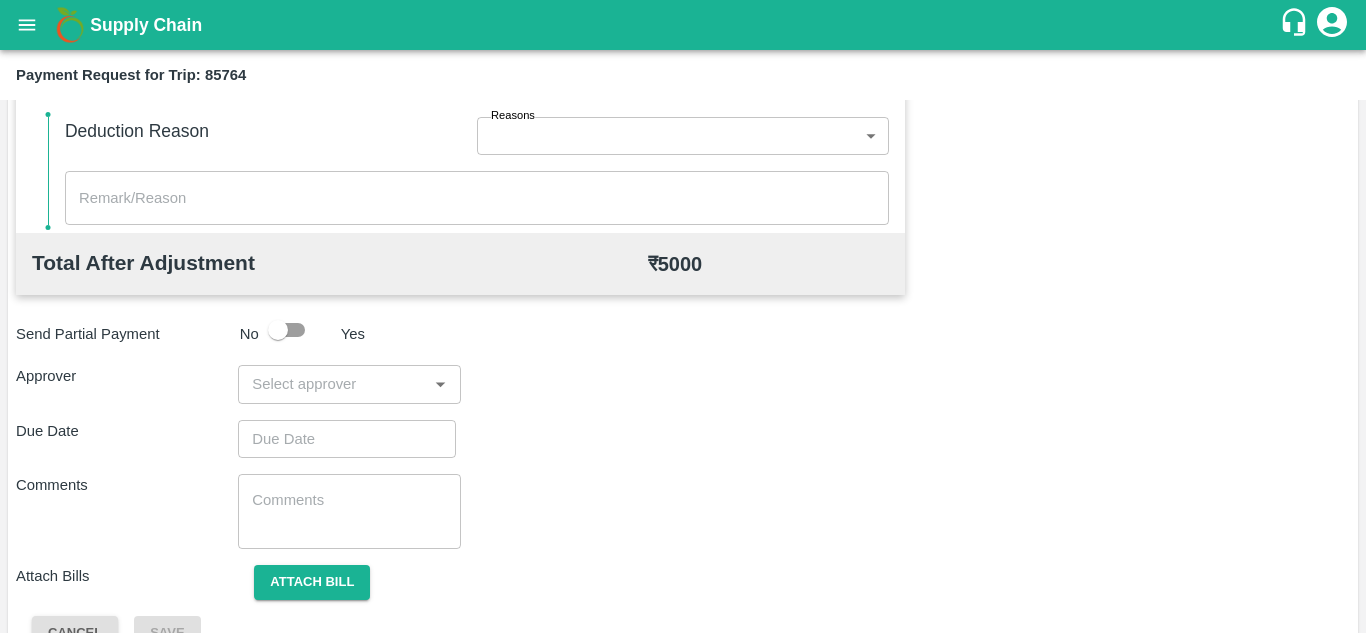 click on "​" at bounding box center (349, 384) 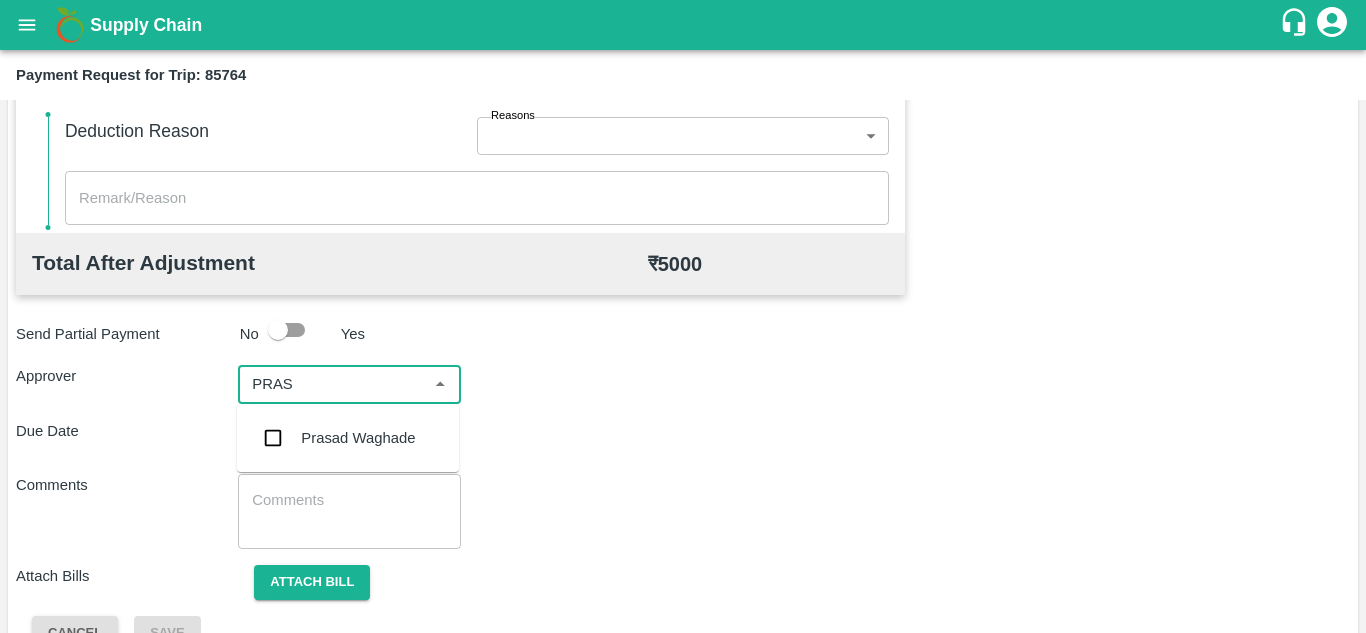 type on "PRASA" 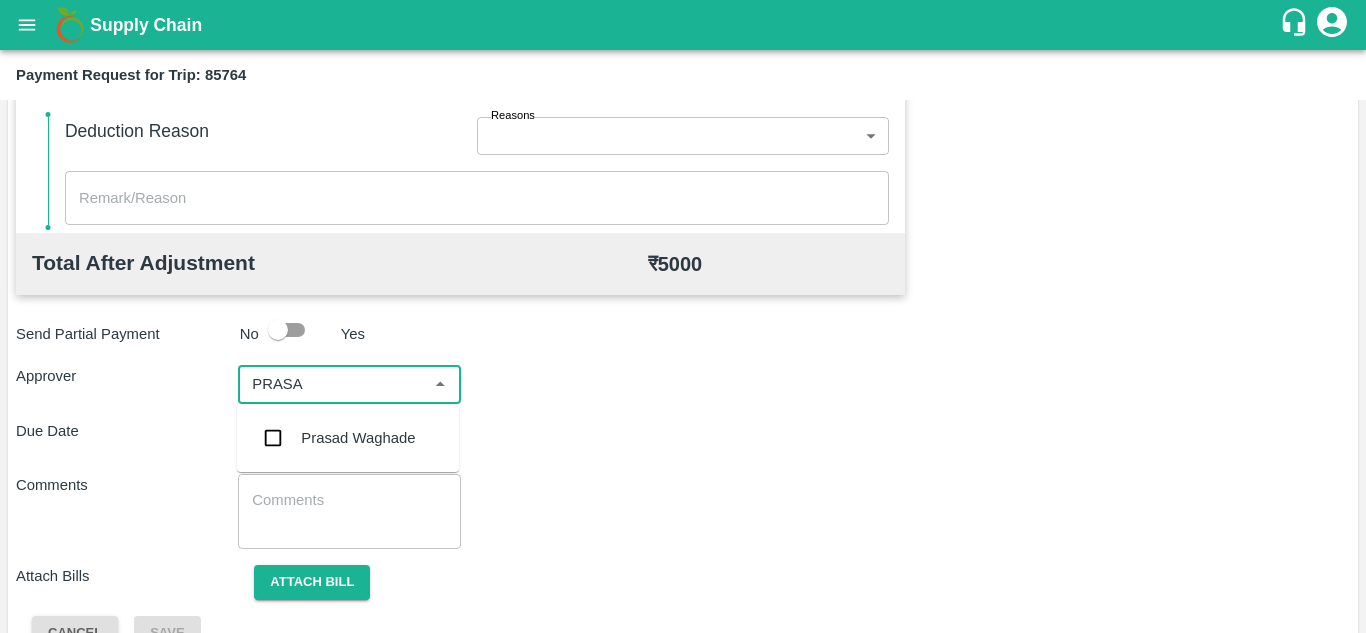 click on "Prasad Waghade" at bounding box center (358, 438) 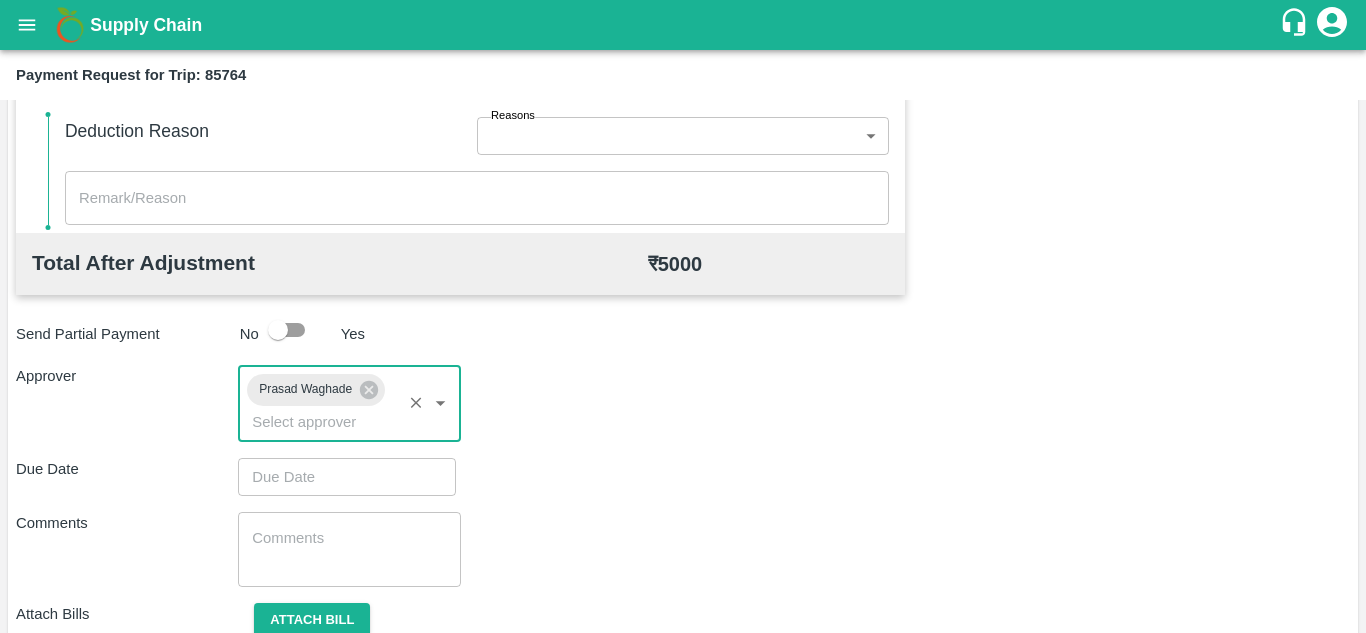 type on "DD/MM/YYYY hh:mm aa" 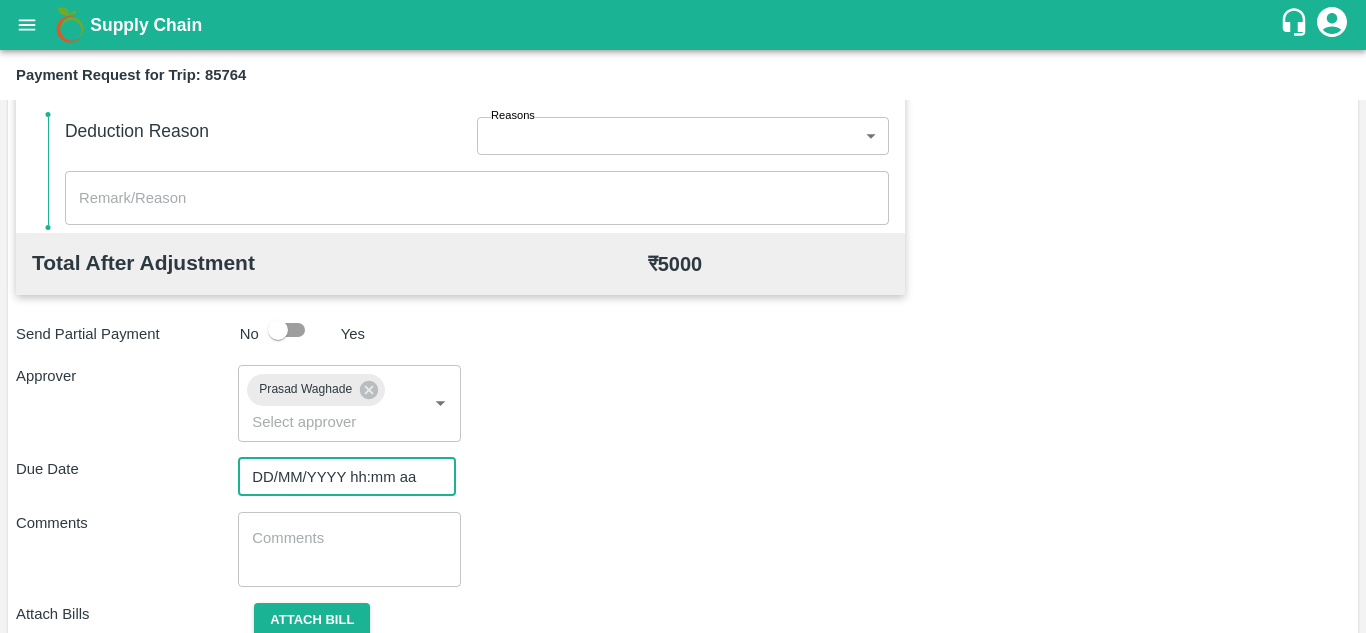 click on "DD/MM/YYYY hh:mm aa" at bounding box center (340, 477) 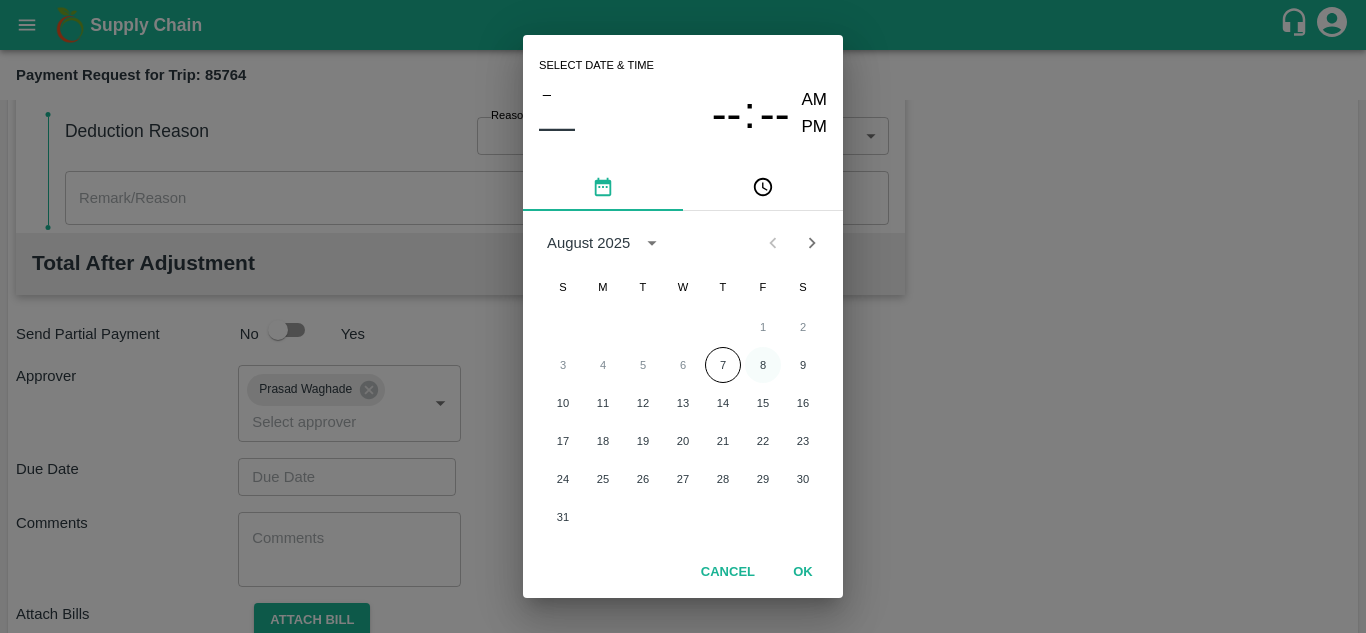 click on "8" at bounding box center [763, 365] 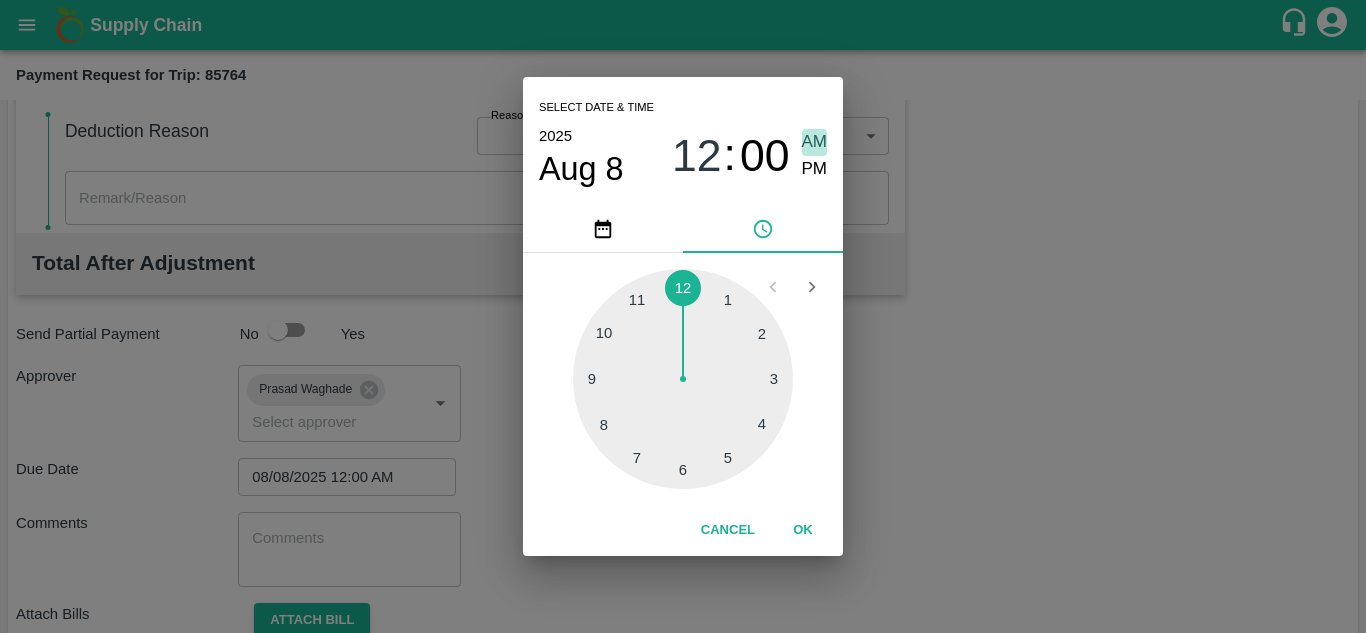 click on "AM" at bounding box center (815, 142) 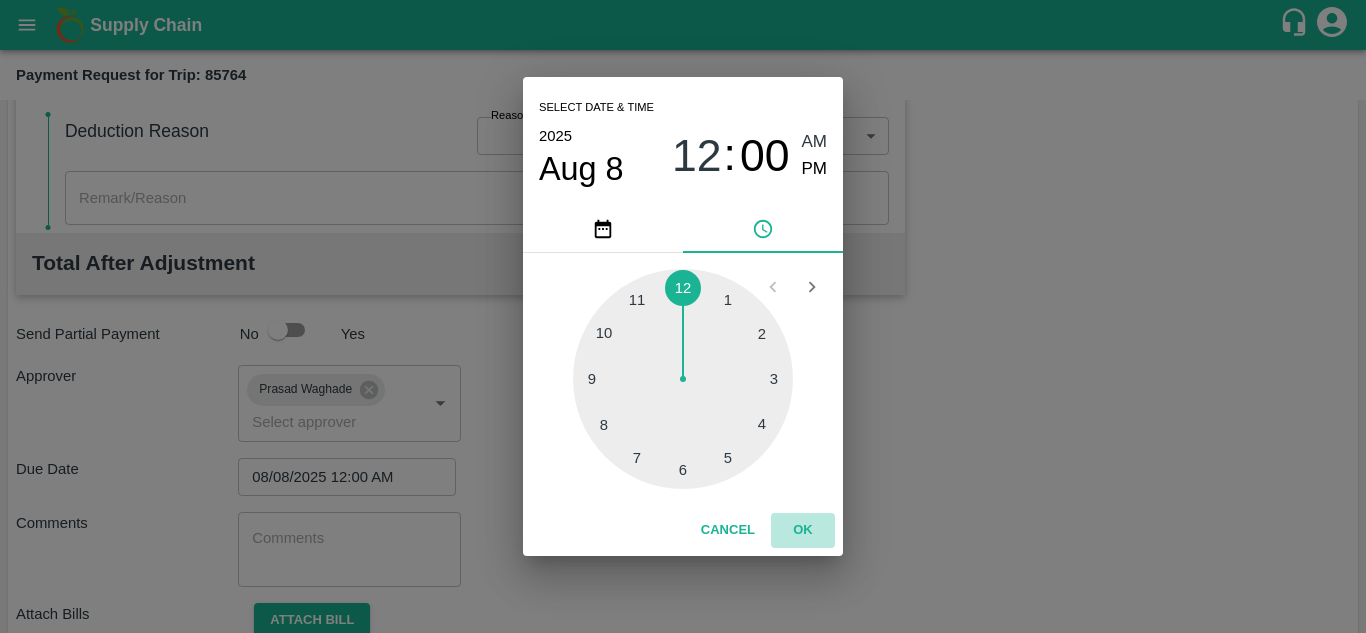 click on "OK" at bounding box center (803, 530) 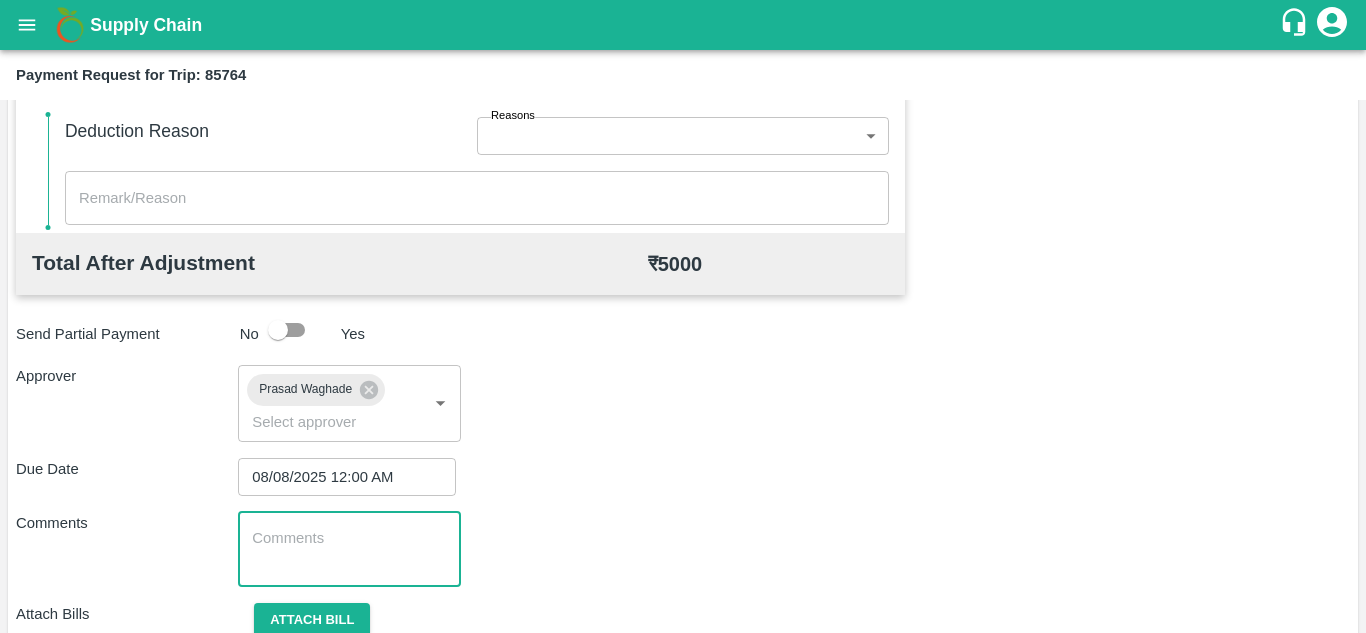 click at bounding box center [349, 549] 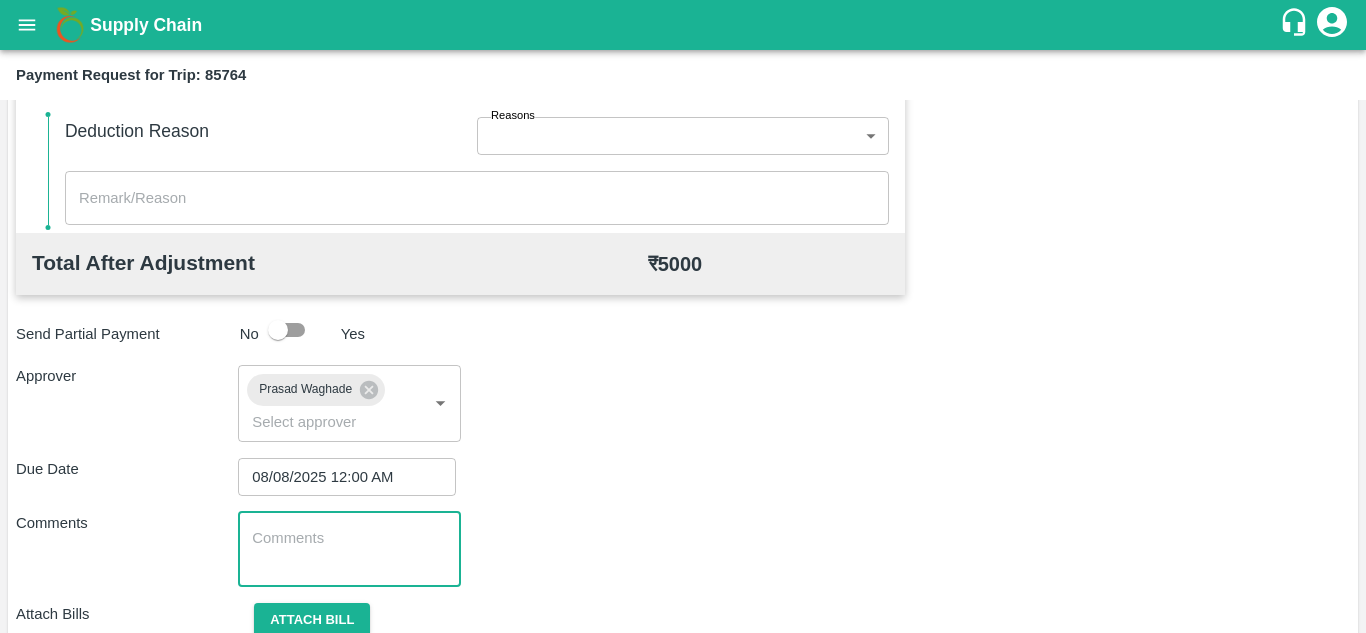 paste on "t" 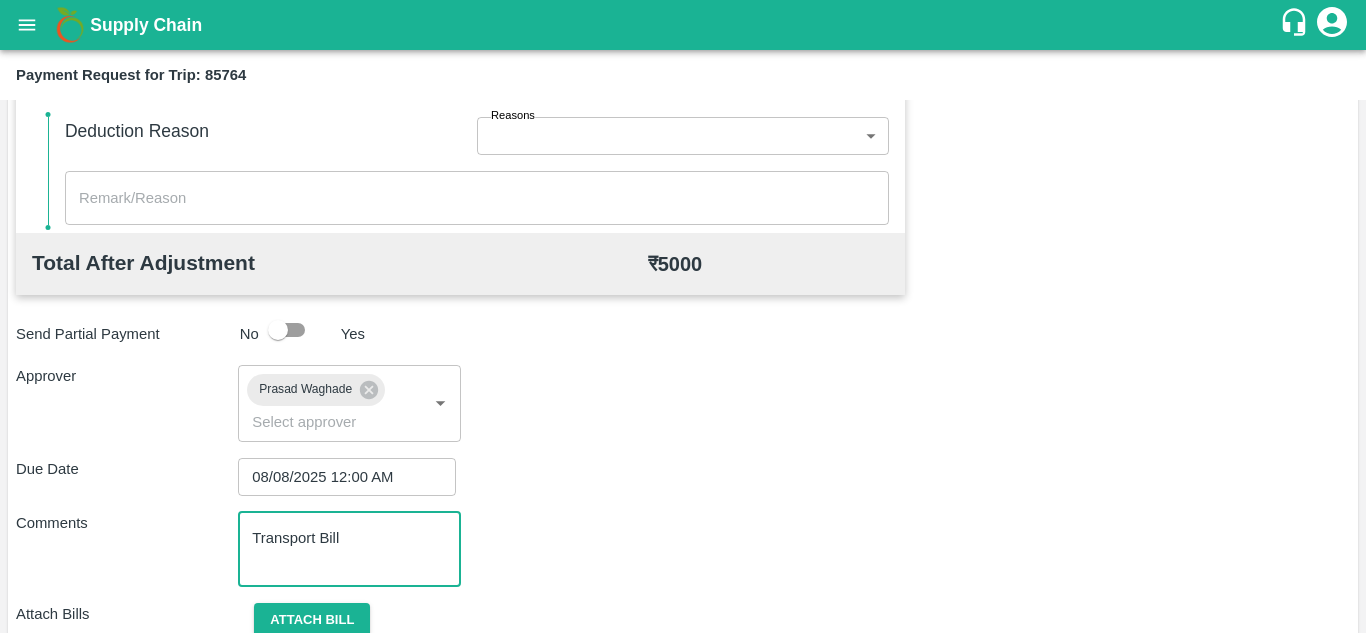scroll, scrollTop: 948, scrollLeft: 0, axis: vertical 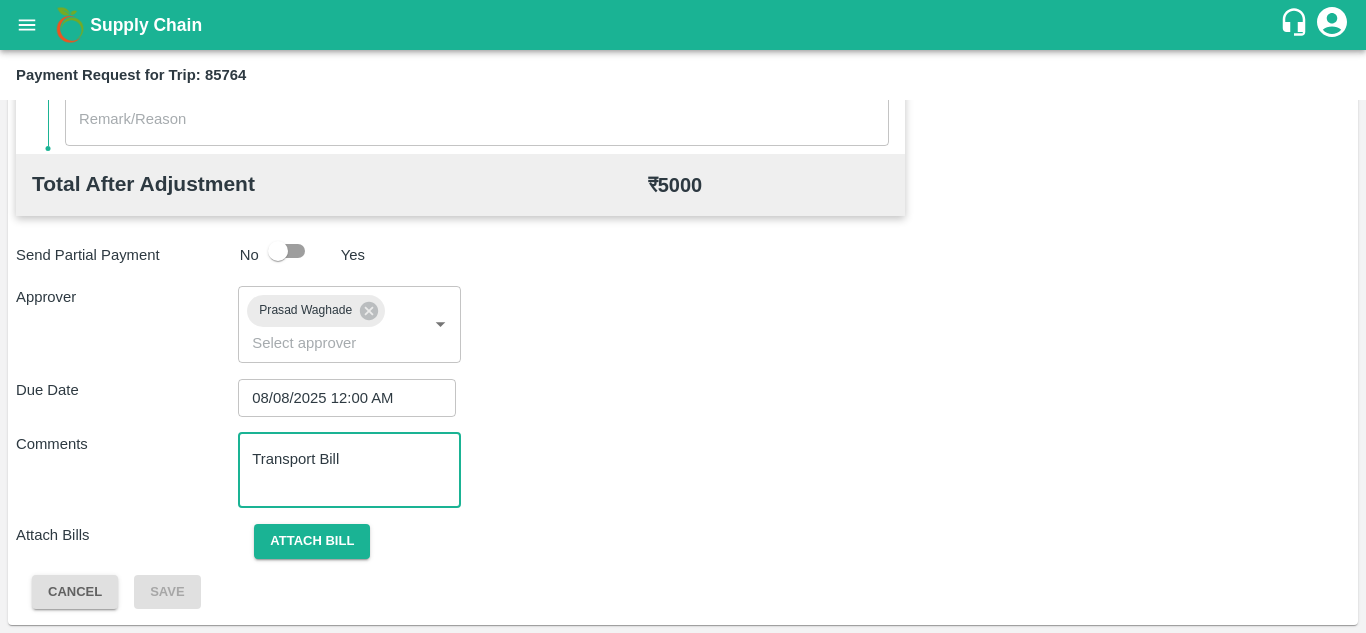 type on "Transport Bill" 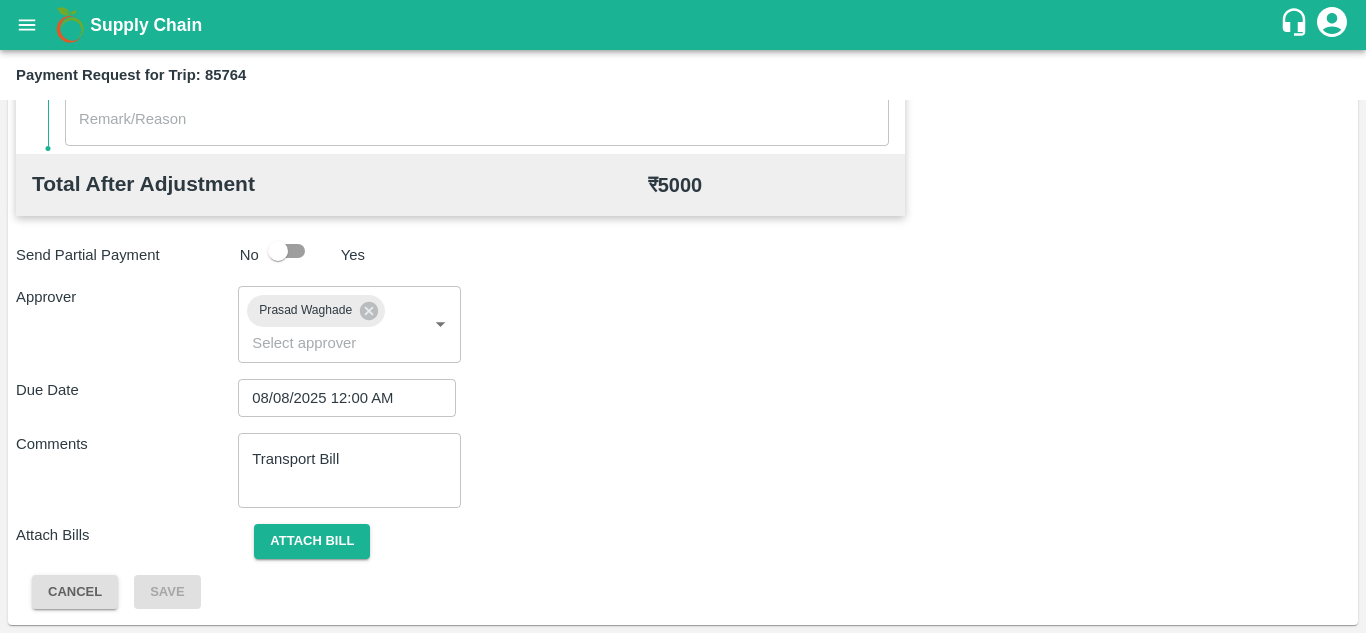 click on "Comments Transport Bill x ​" at bounding box center (683, 470) 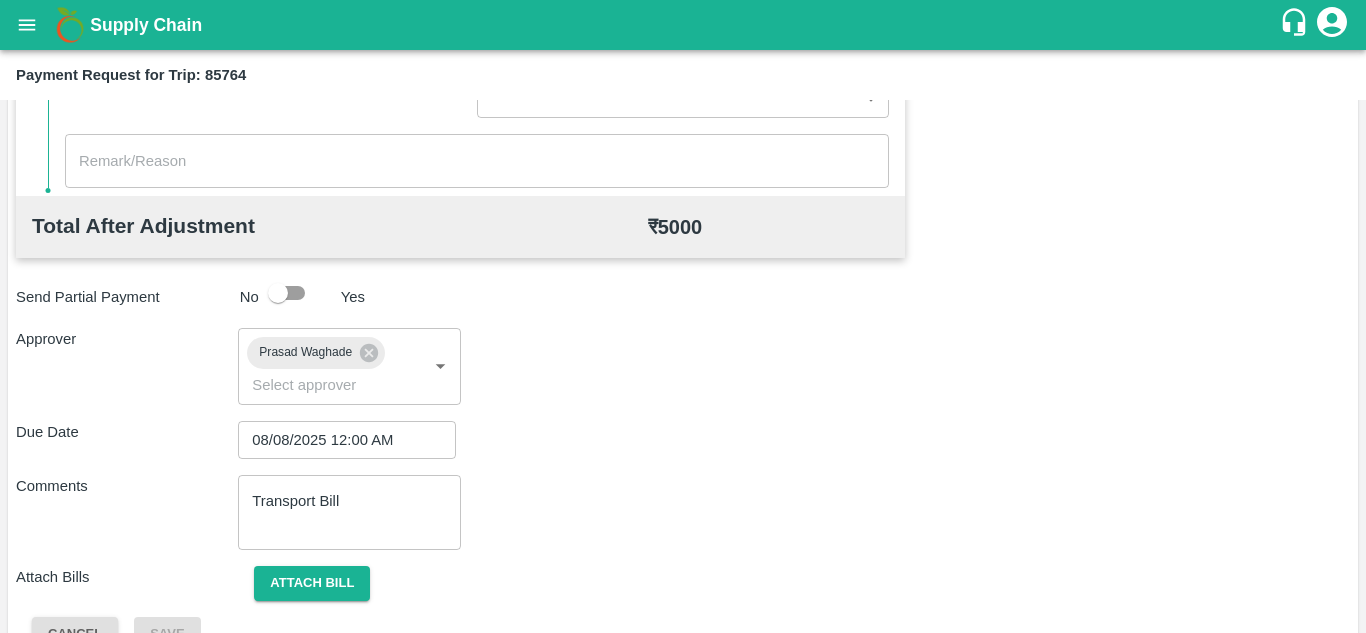 scroll, scrollTop: 948, scrollLeft: 0, axis: vertical 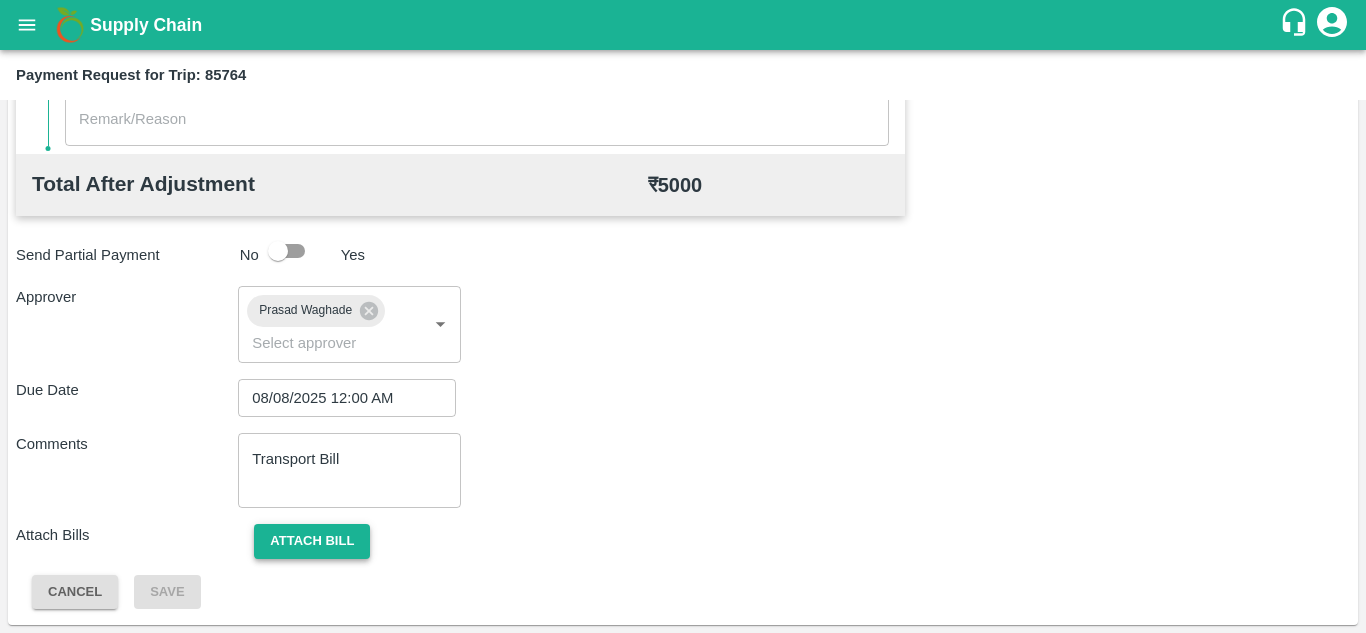 click on "Attach bill" at bounding box center (312, 541) 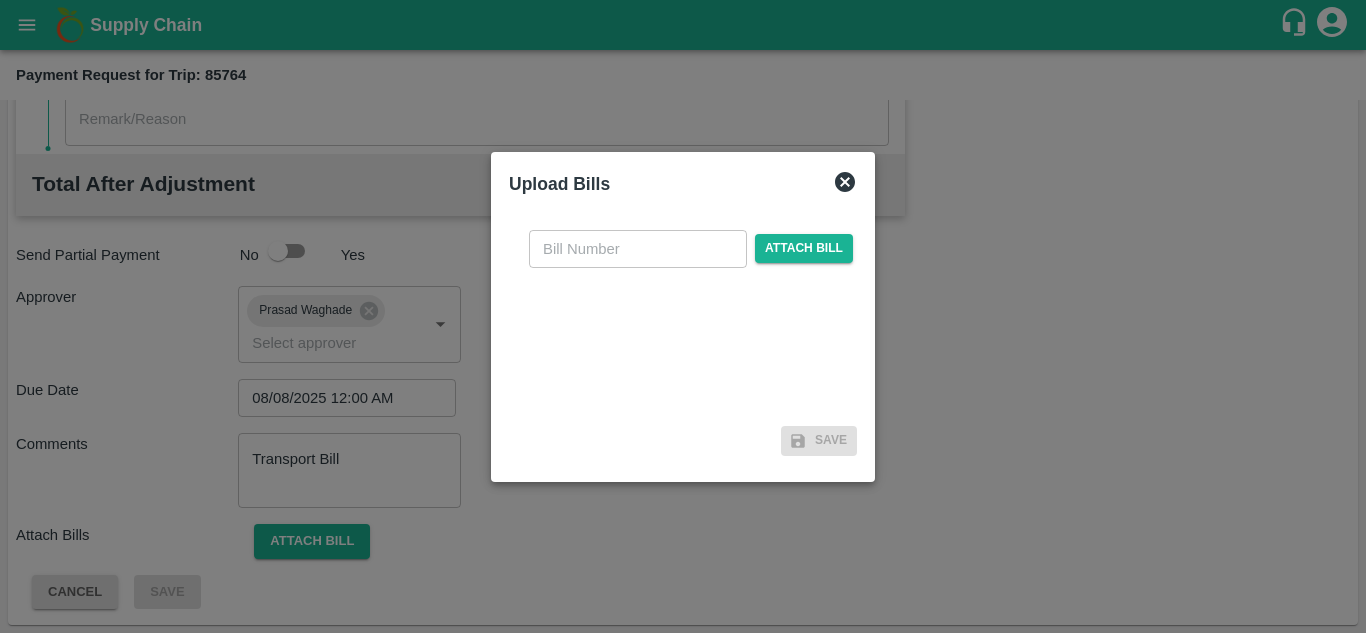 click at bounding box center (638, 249) 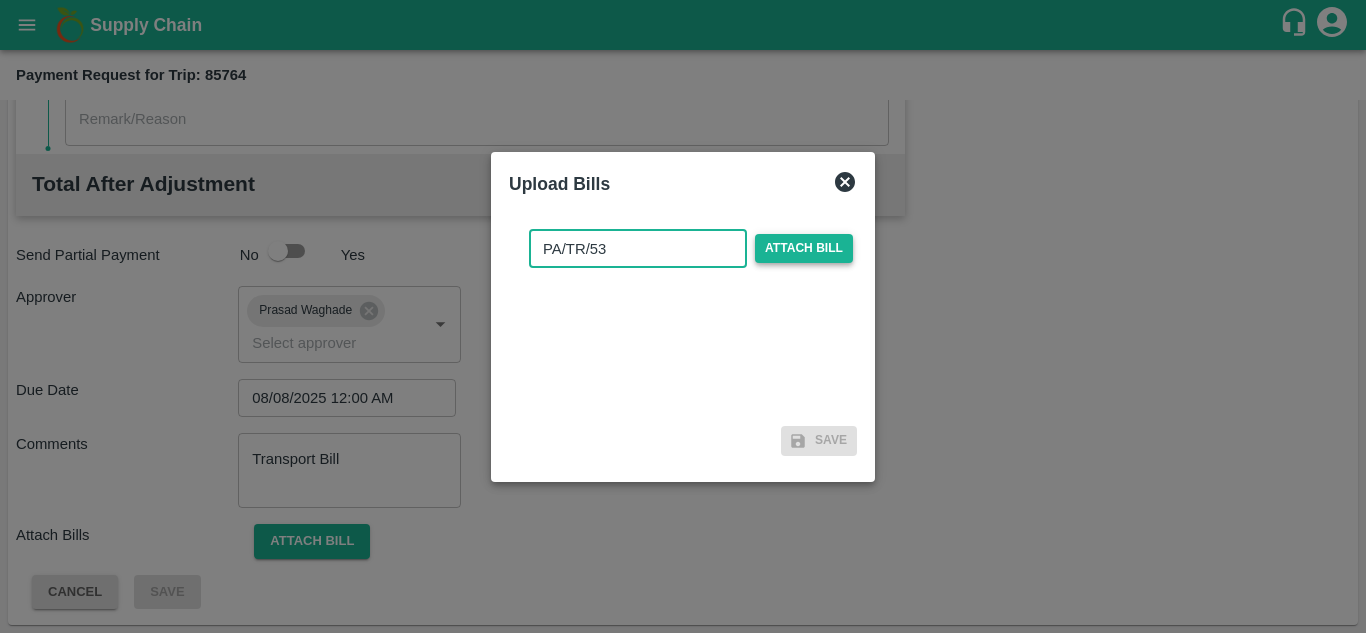 type on "PA/TR/53" 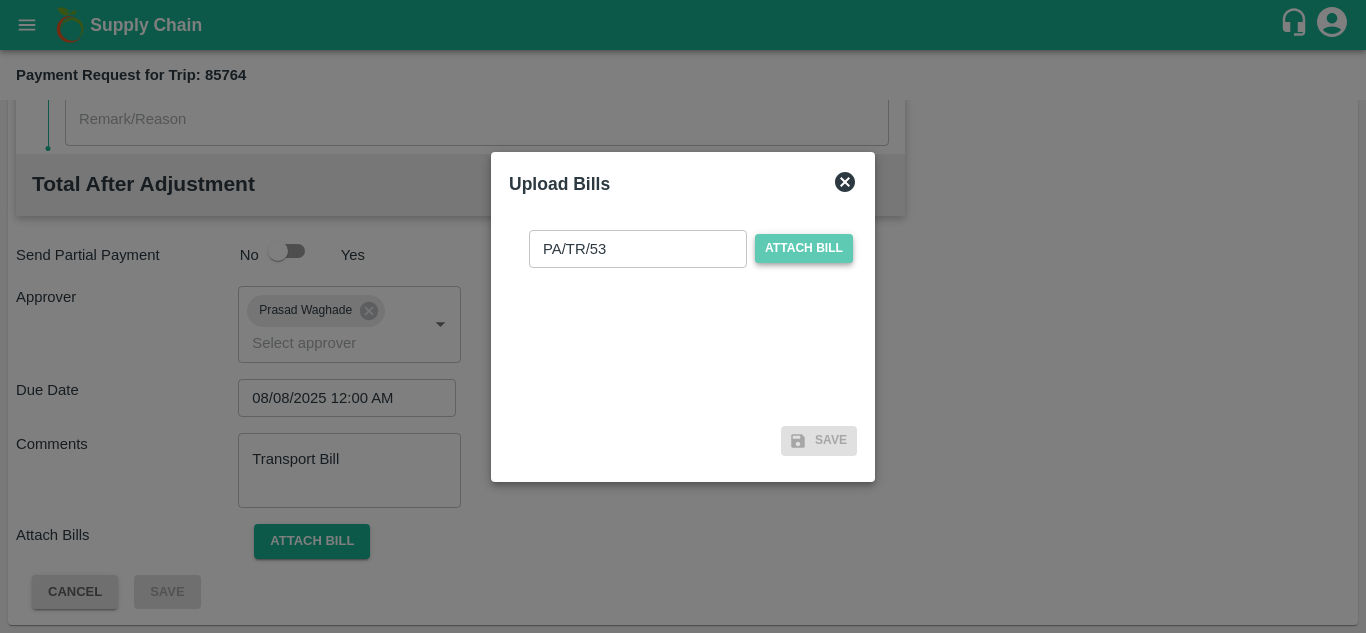 click on "Attach bill" at bounding box center (804, 248) 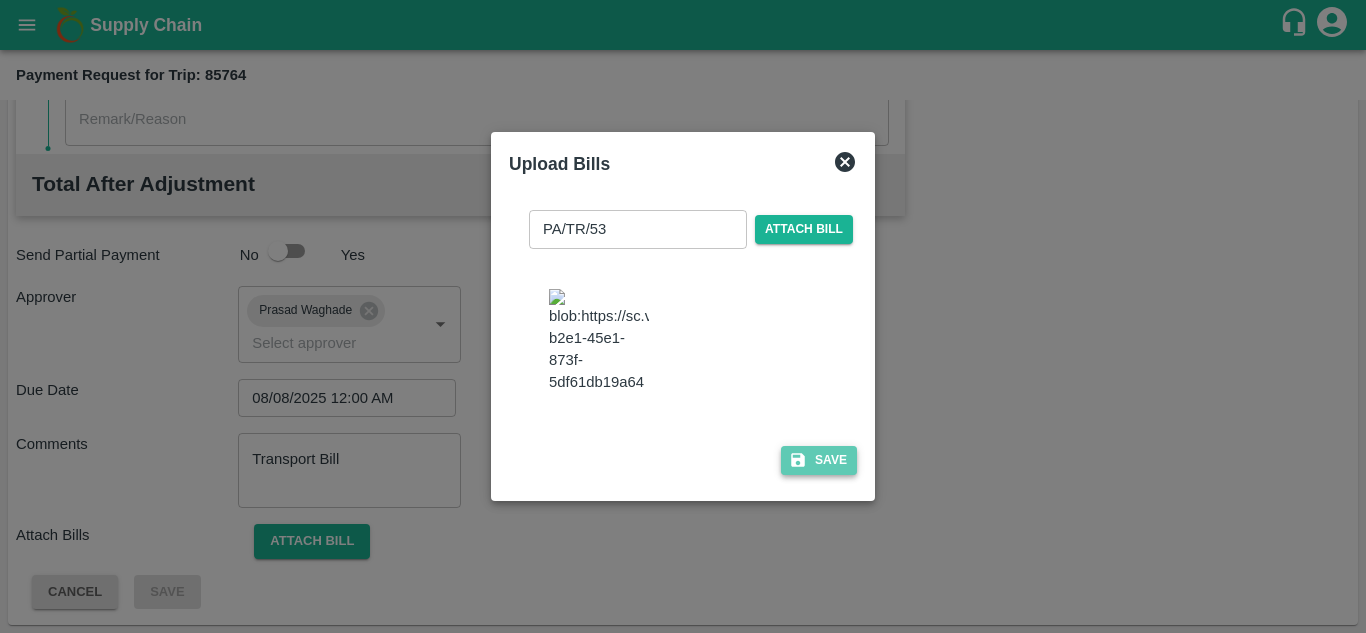 click 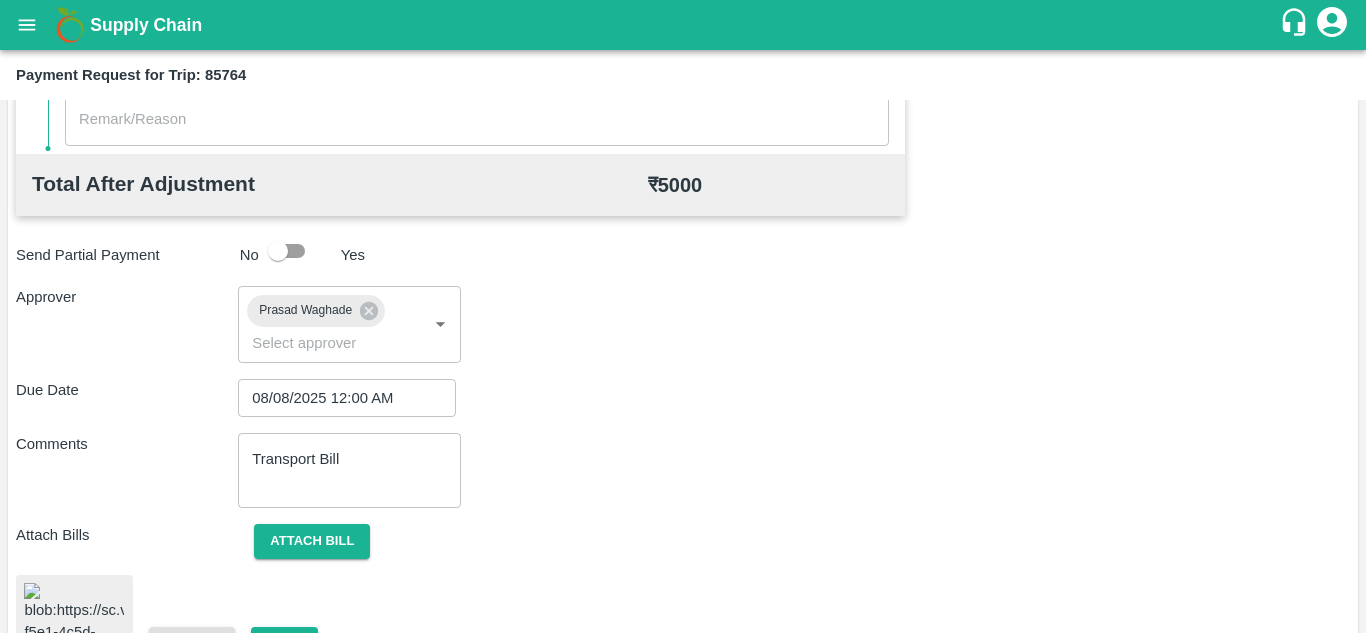 scroll, scrollTop: 1079, scrollLeft: 0, axis: vertical 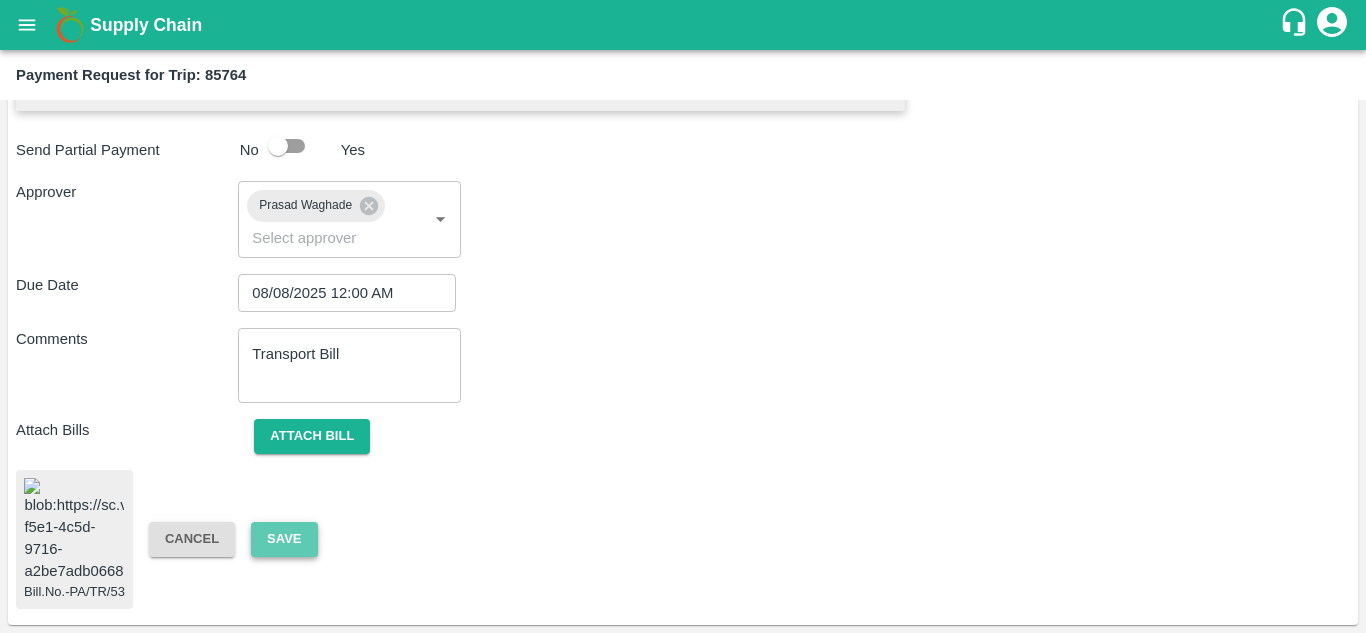 click on "Save" at bounding box center (284, 539) 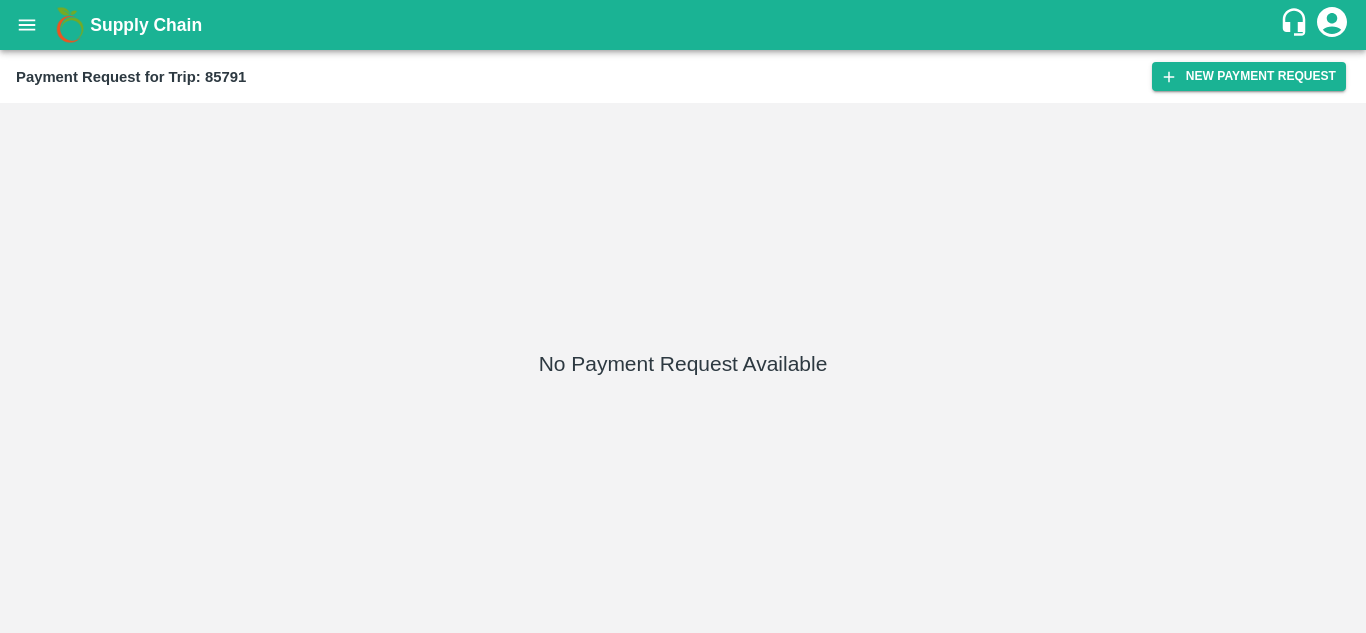 scroll, scrollTop: 0, scrollLeft: 0, axis: both 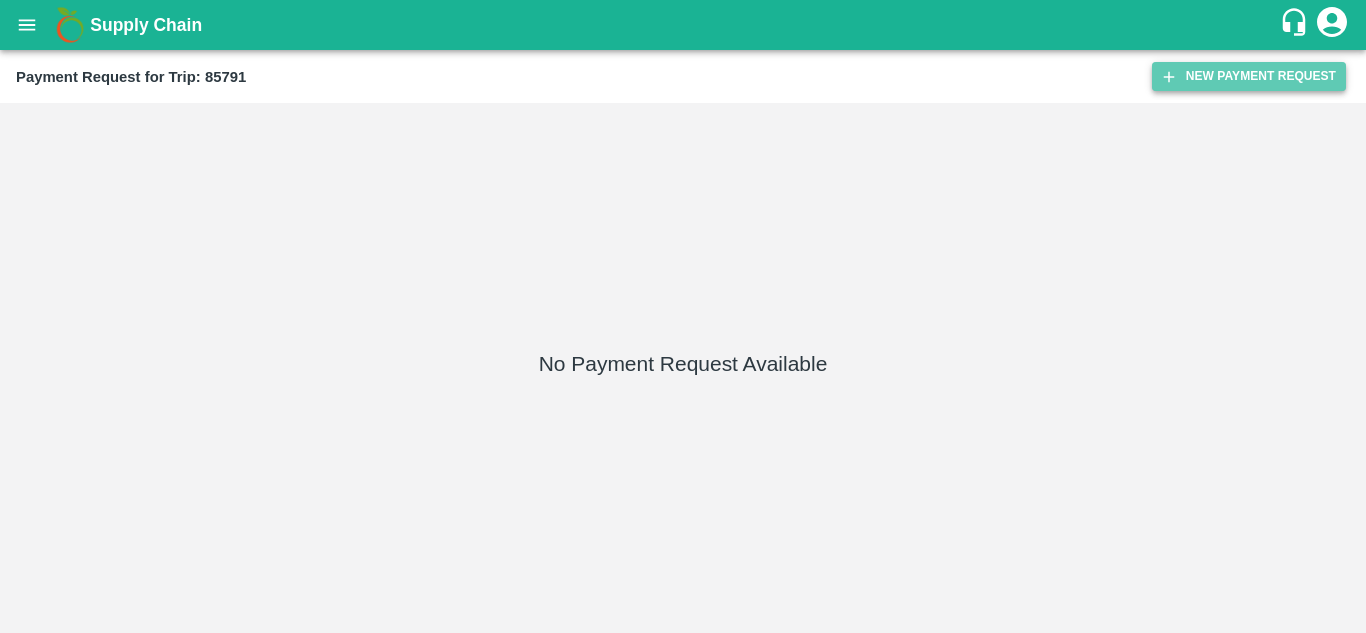 click on "New Payment Request" at bounding box center (1249, 76) 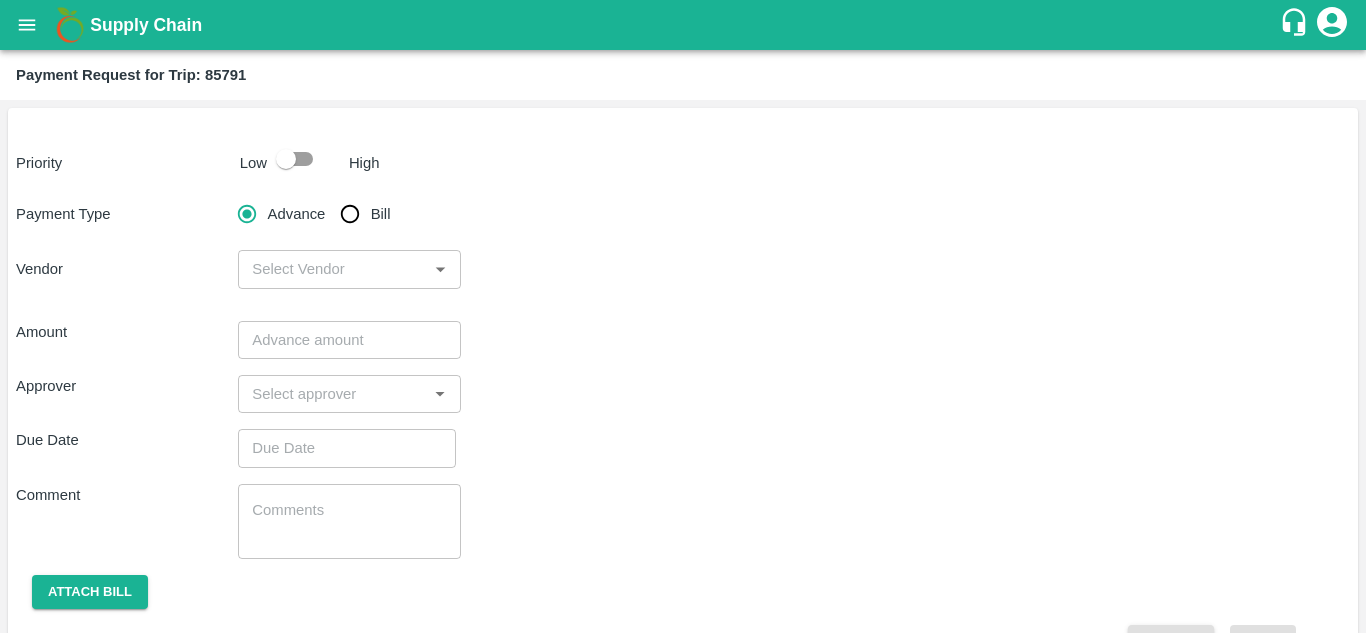 click at bounding box center (286, 159) 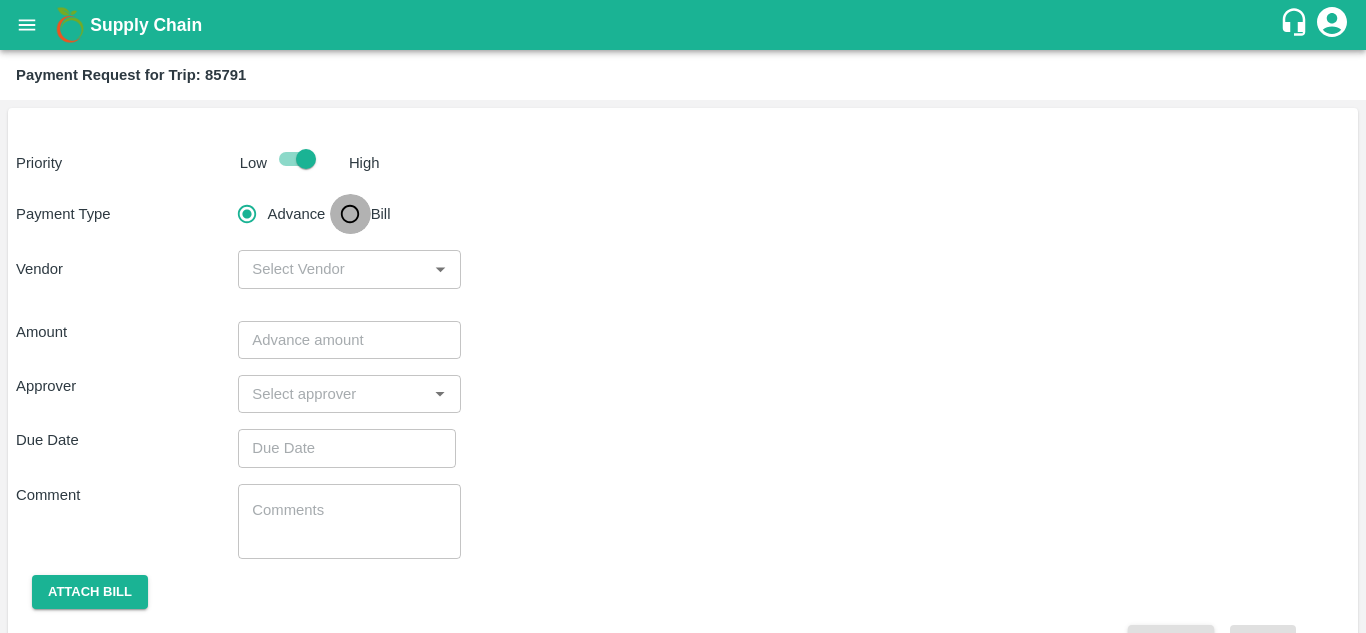 click on "Bill" at bounding box center (350, 214) 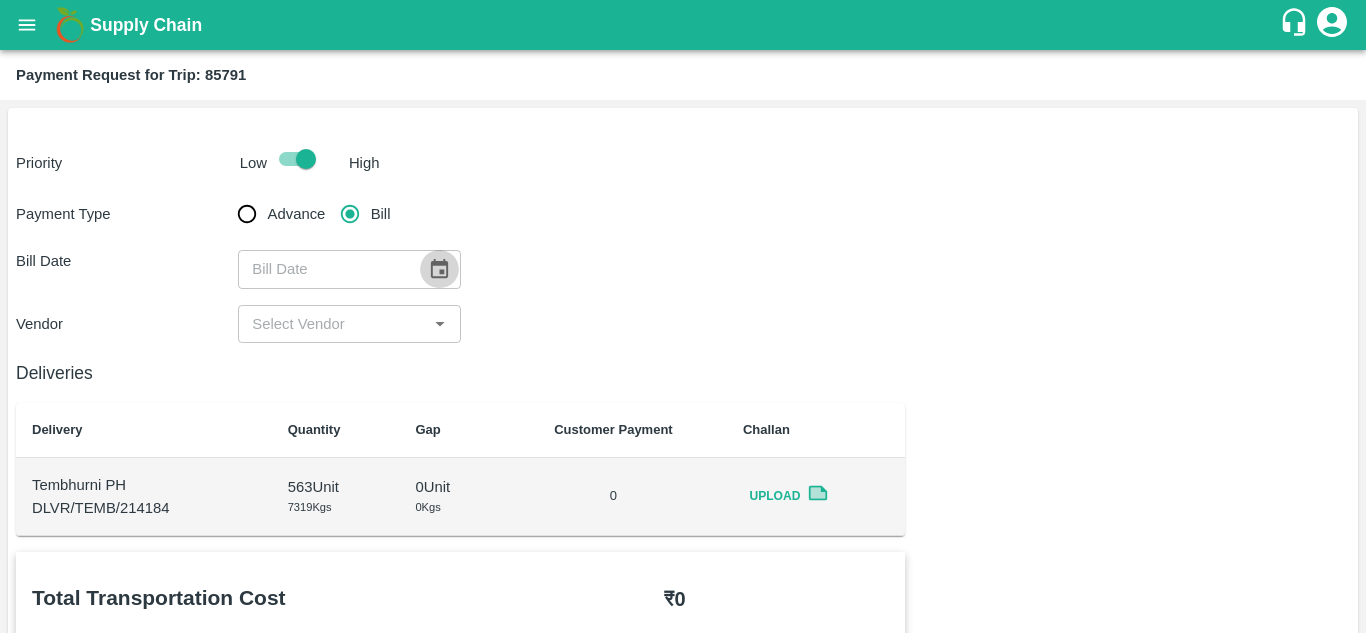 click at bounding box center [439, 269] 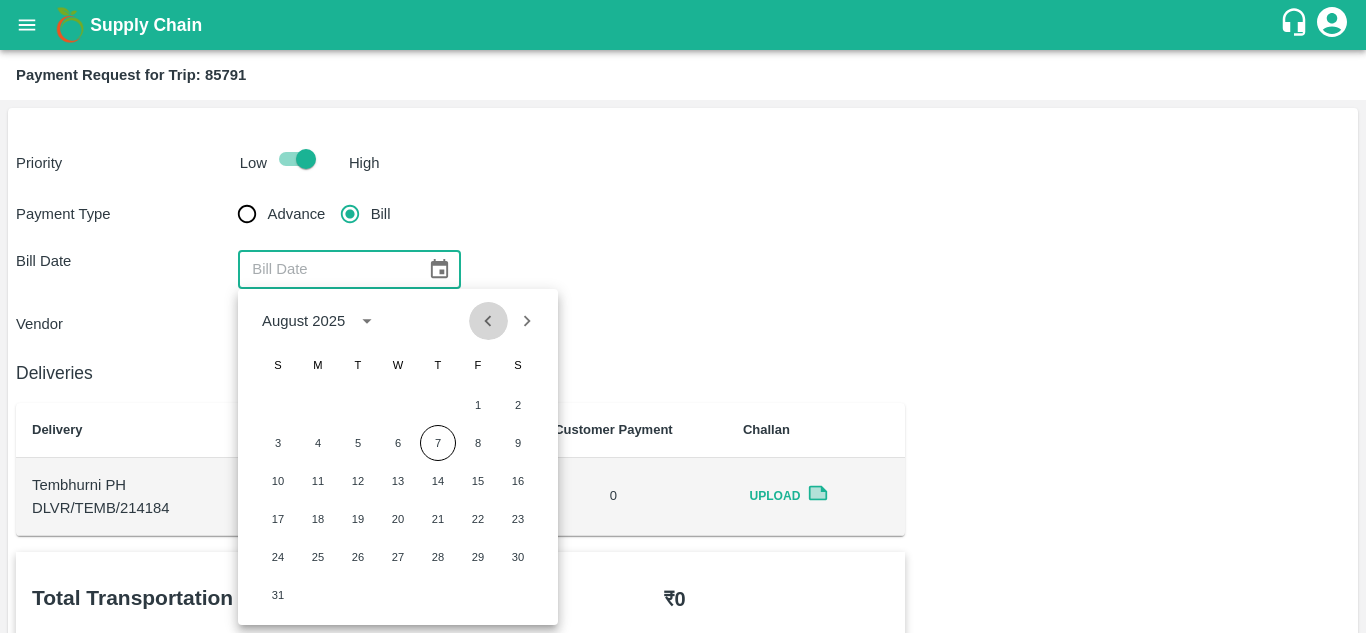 click 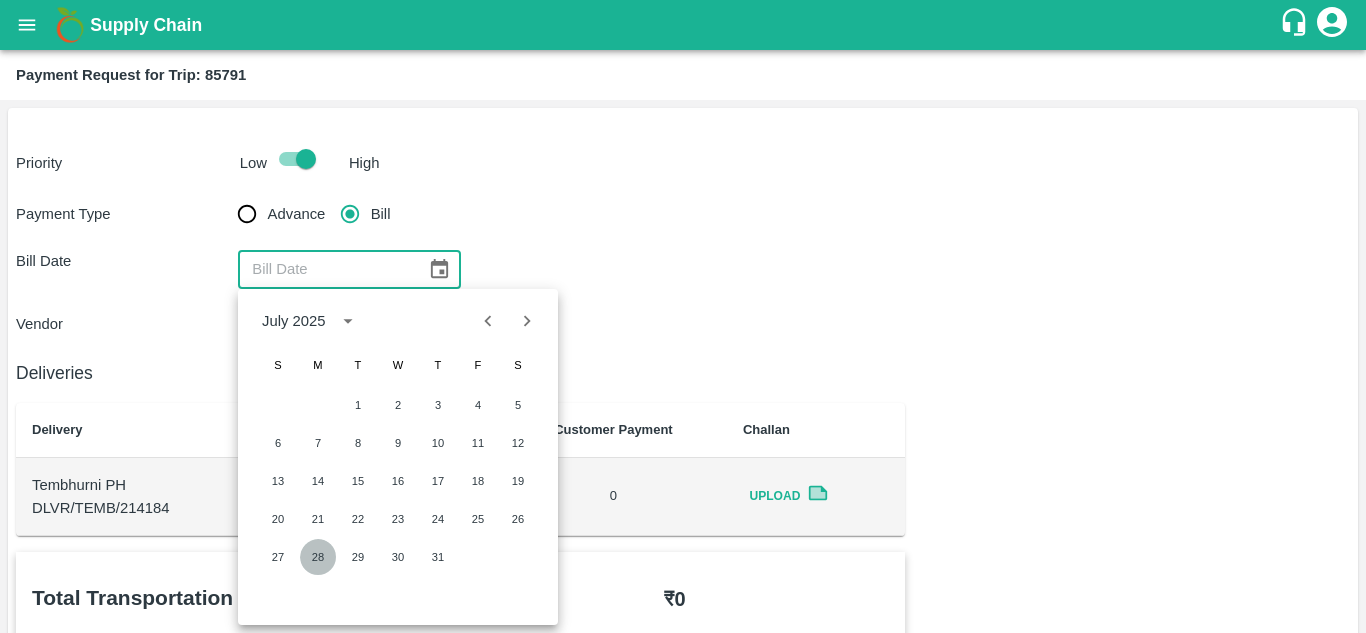 click on "28" at bounding box center [318, 557] 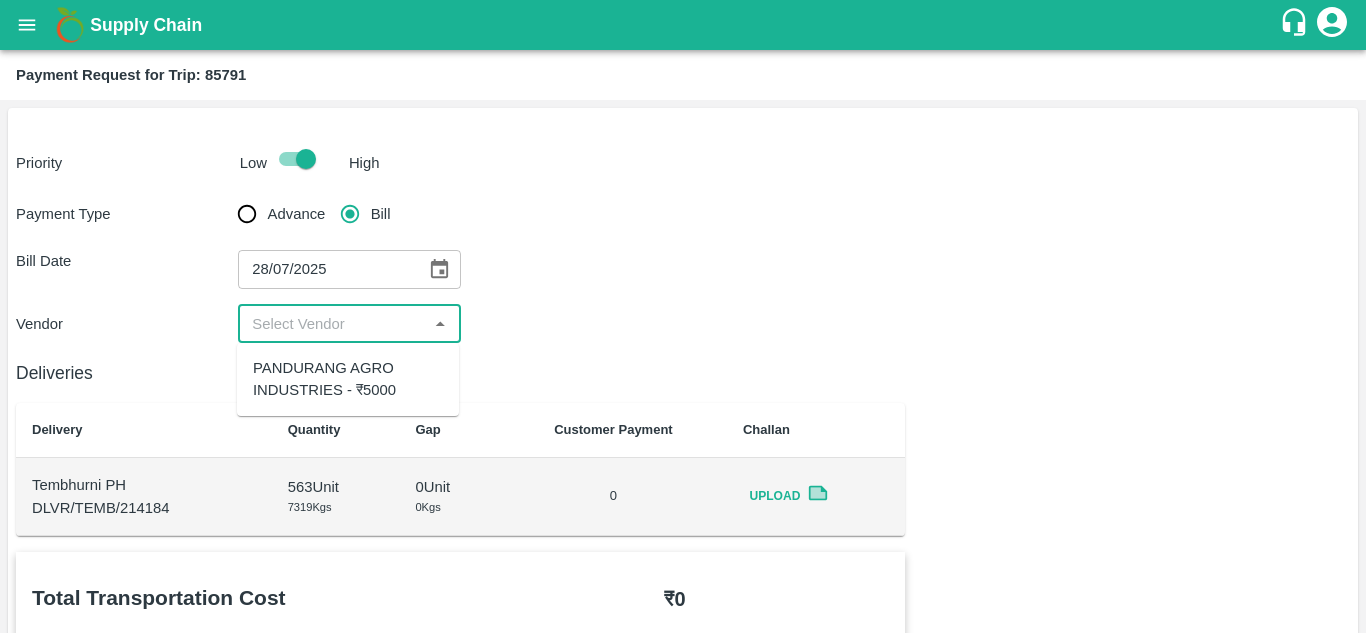 click at bounding box center [332, 324] 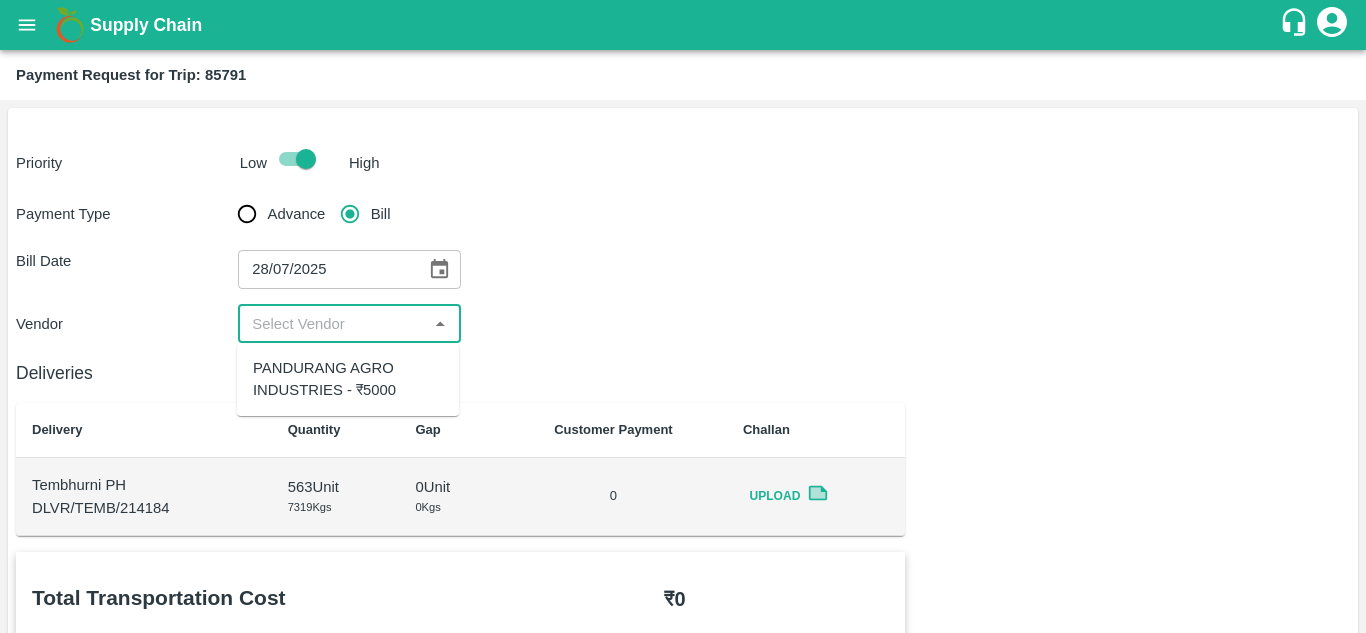 click on "PANDURANG AGRO INDUSTRIES - ₹5000" at bounding box center [348, 379] 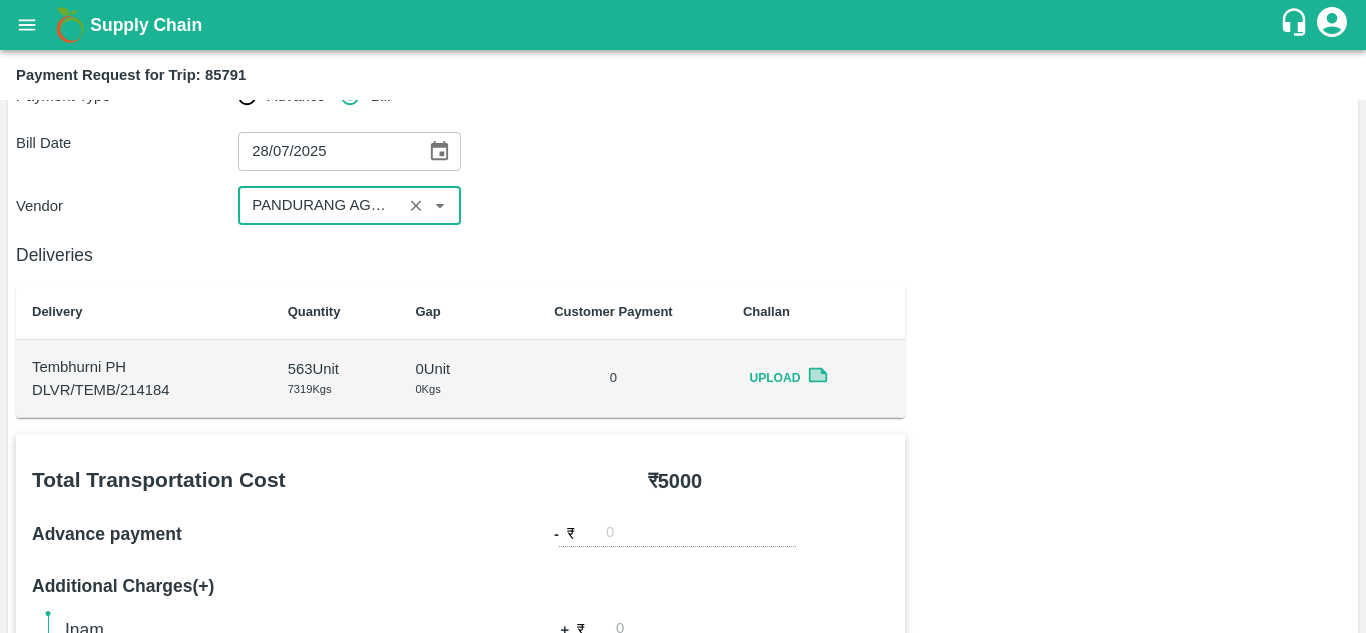 scroll, scrollTop: 136, scrollLeft: 0, axis: vertical 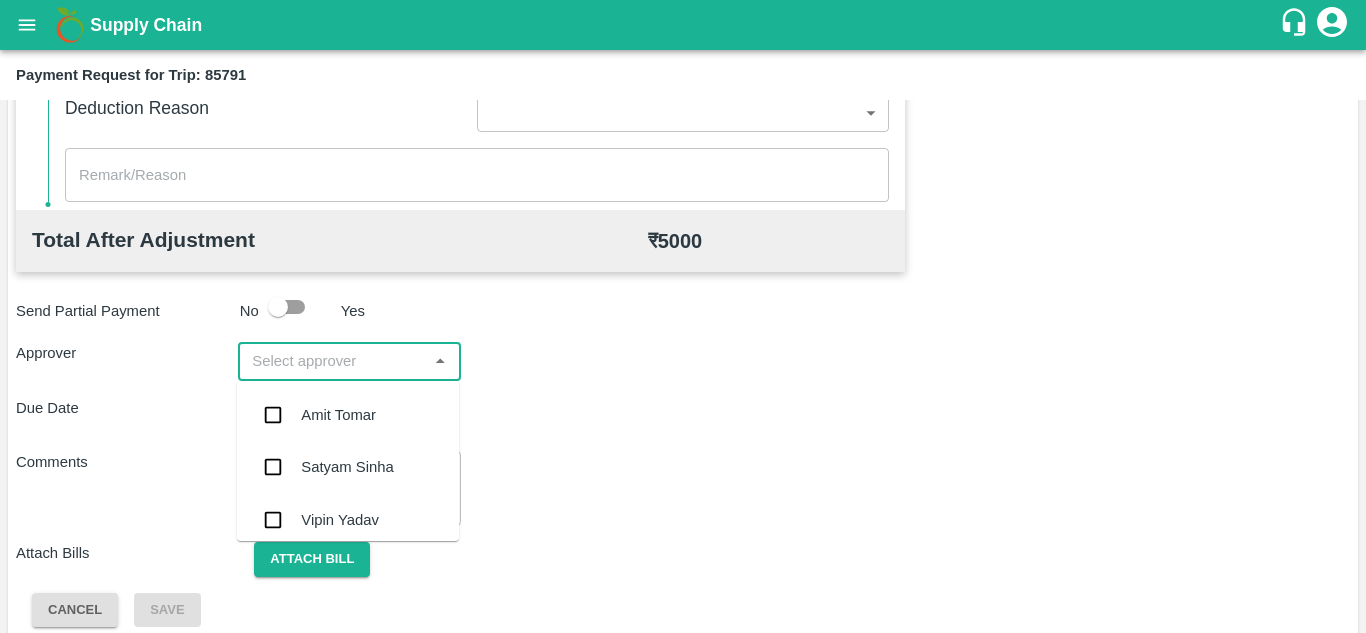 click at bounding box center [332, 361] 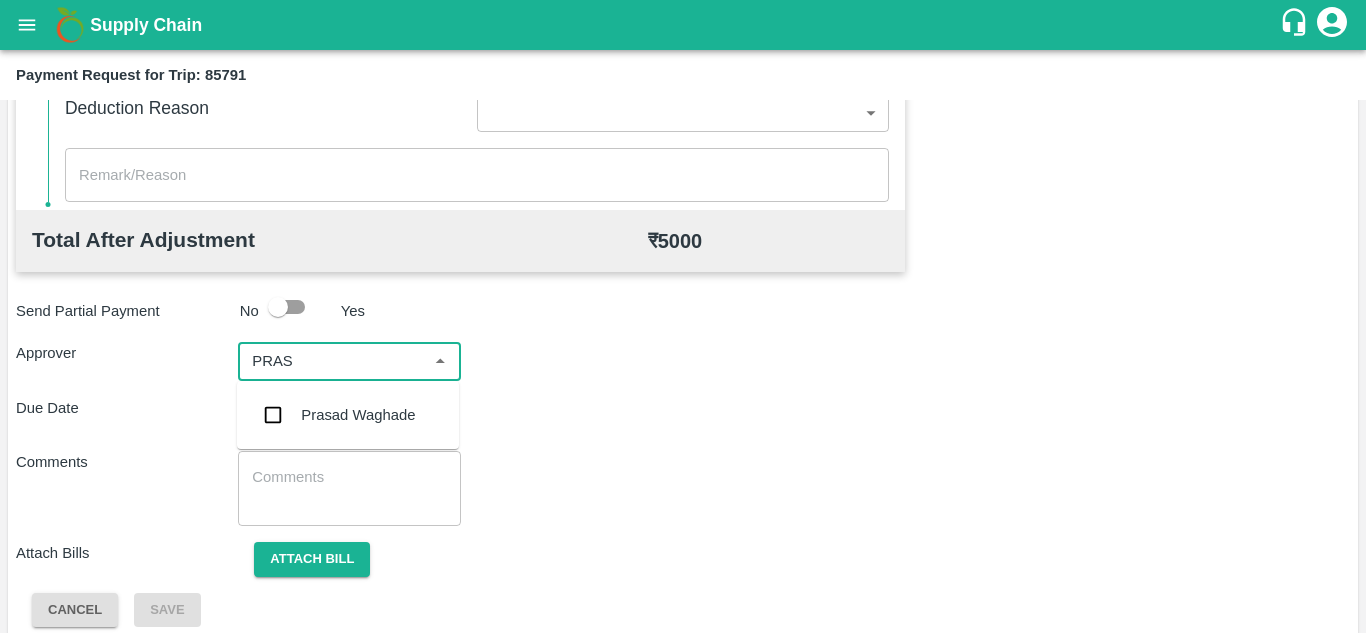 type on "PRASA" 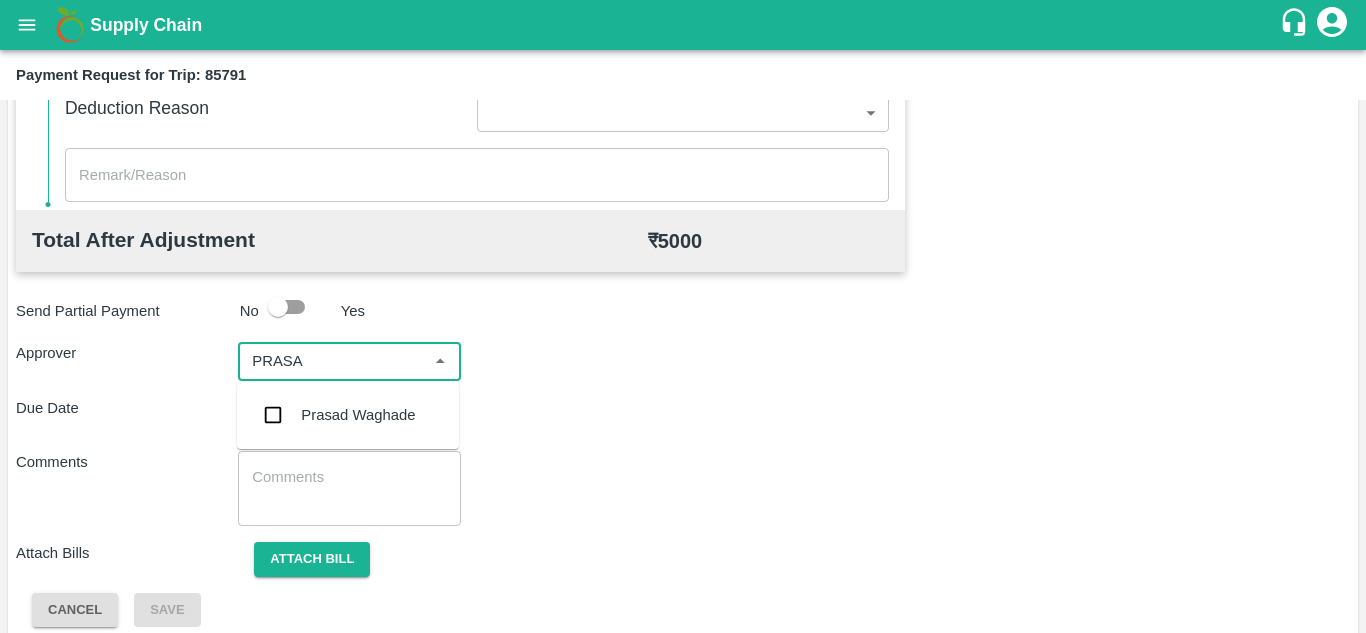 click on "Prasad Waghade" at bounding box center [358, 415] 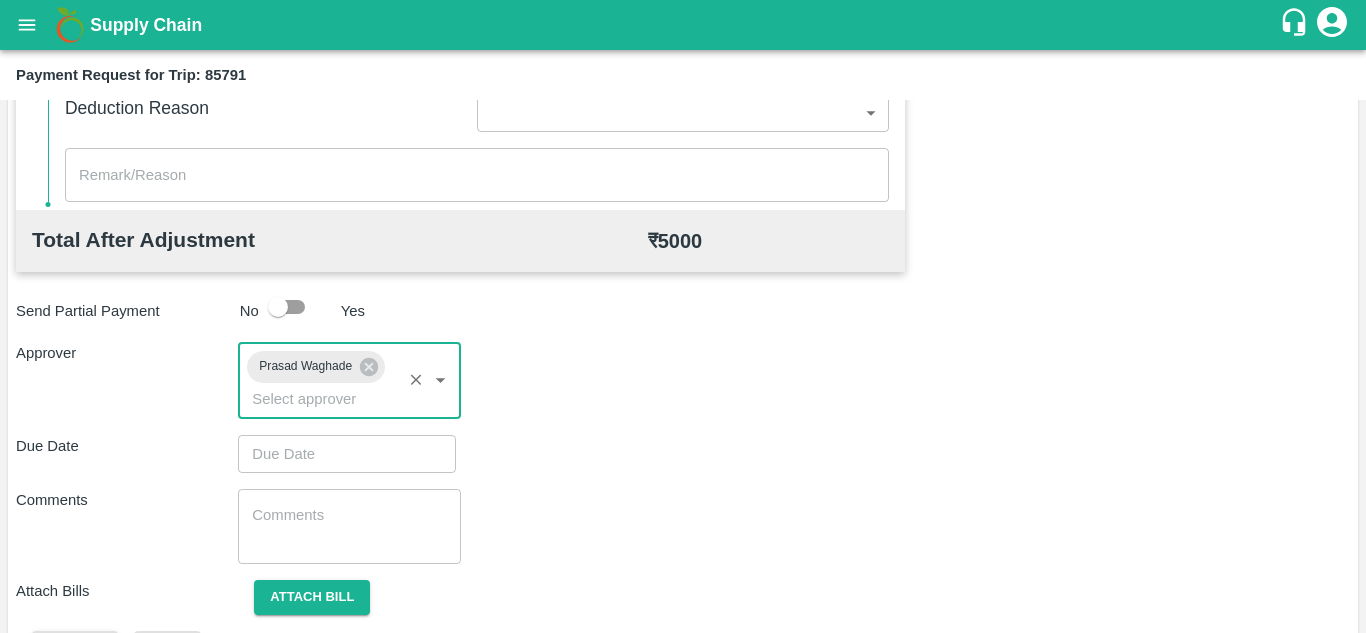 type on "DD/MM/YYYY hh:mm aa" 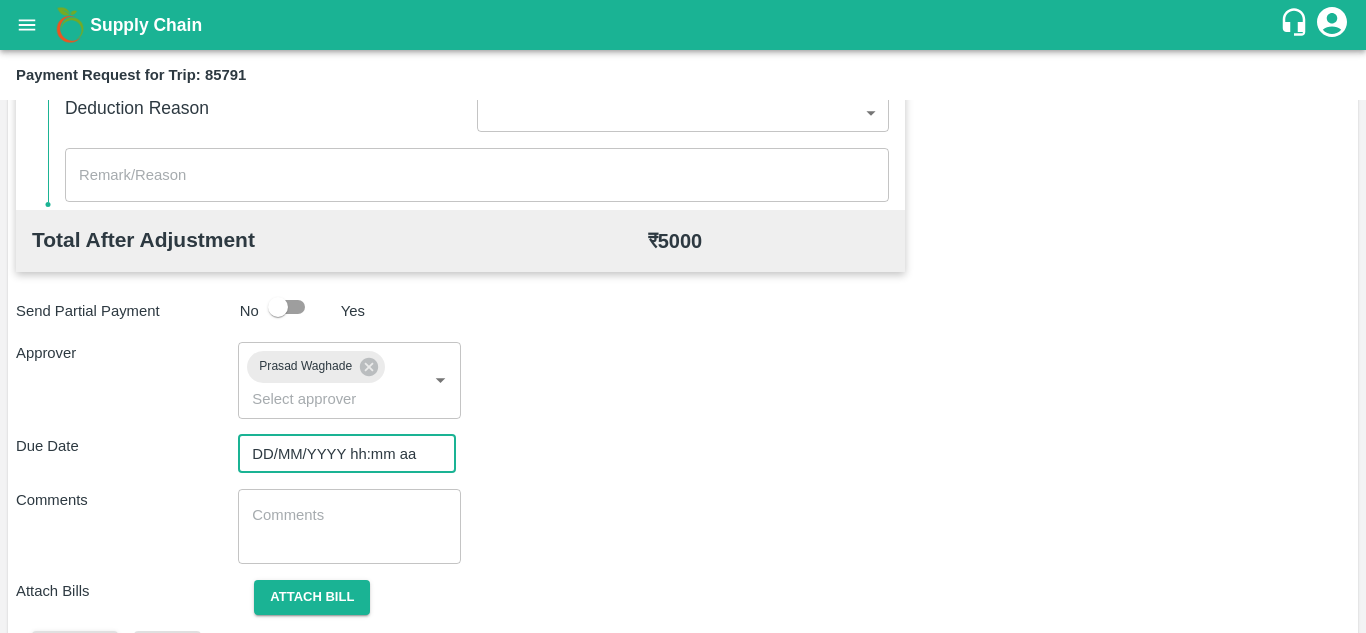 click on "DD/MM/YYYY hh:mm aa" at bounding box center (340, 454) 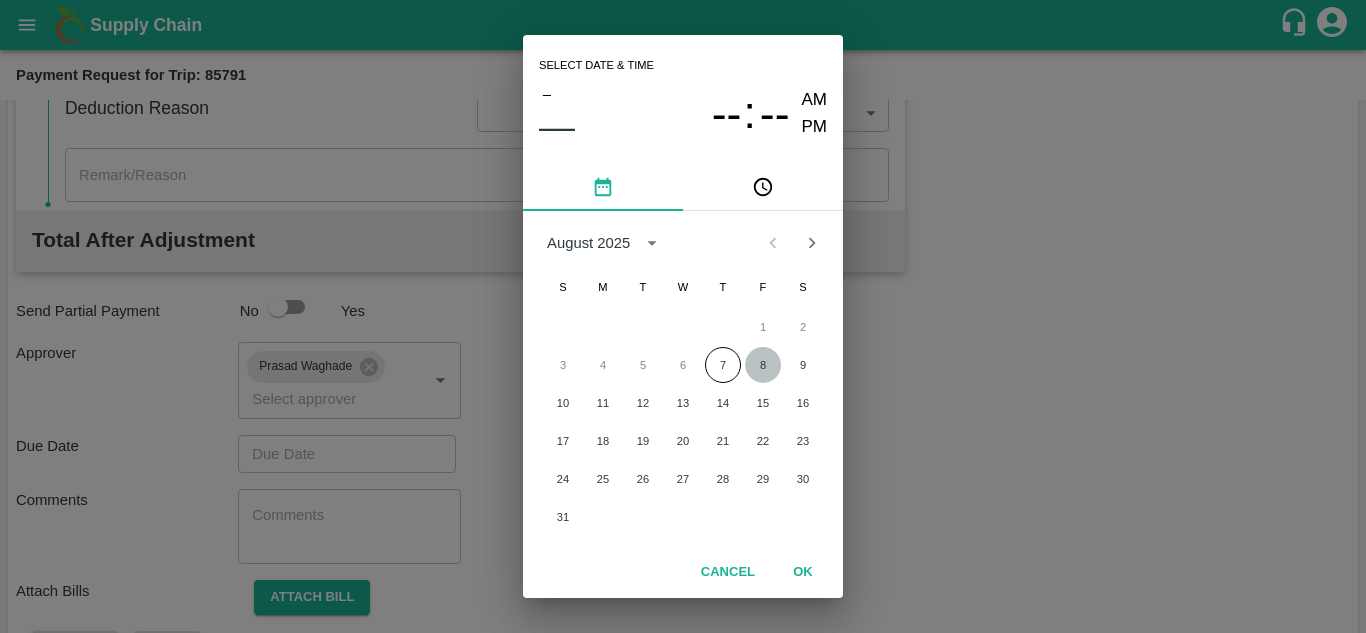 click on "8" at bounding box center [763, 365] 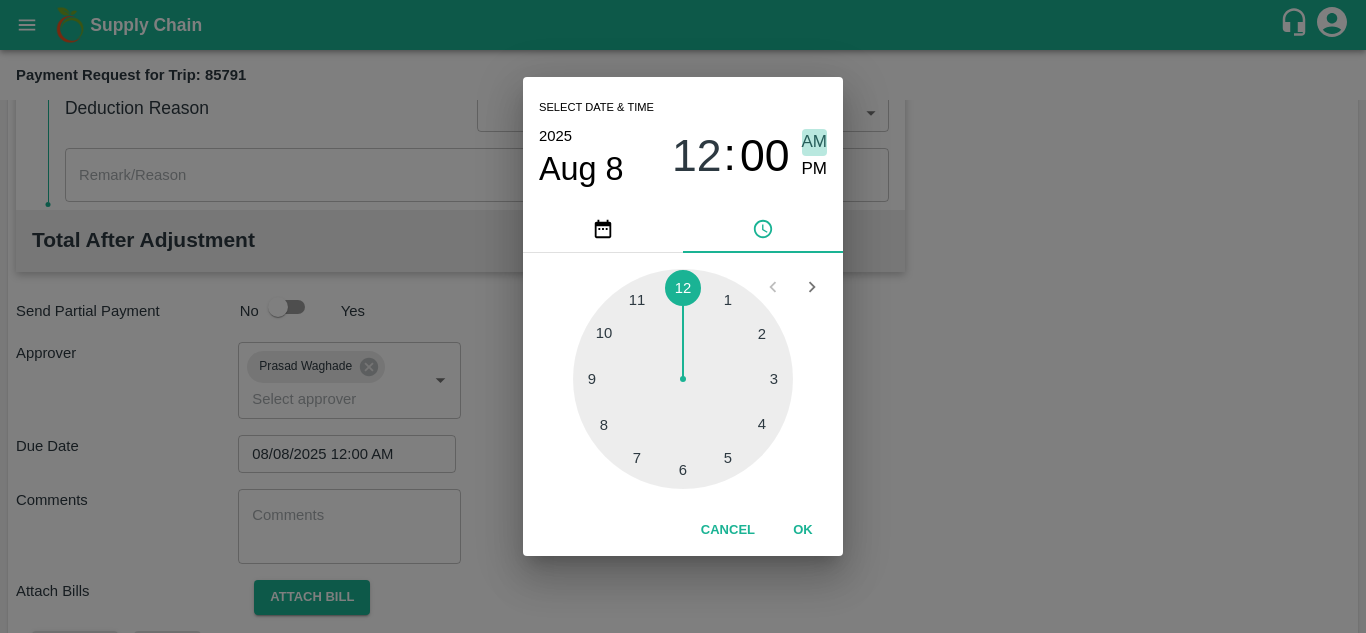 click on "AM" at bounding box center (815, 142) 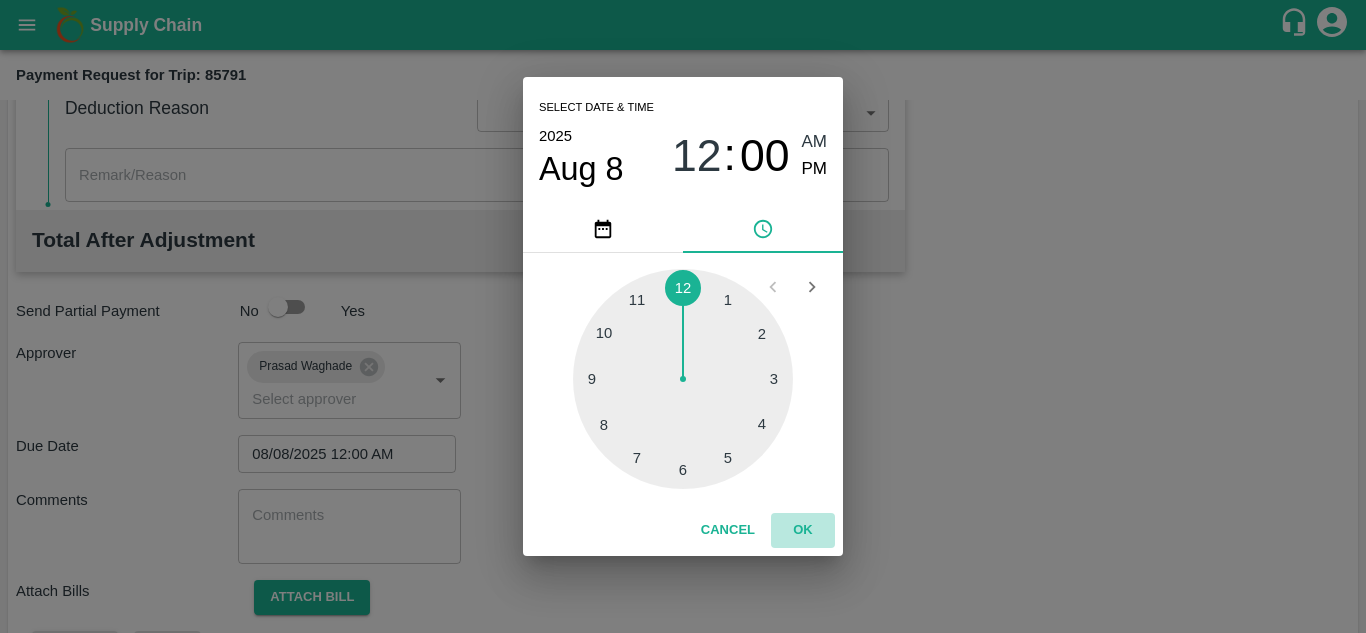 click on "OK" at bounding box center (803, 530) 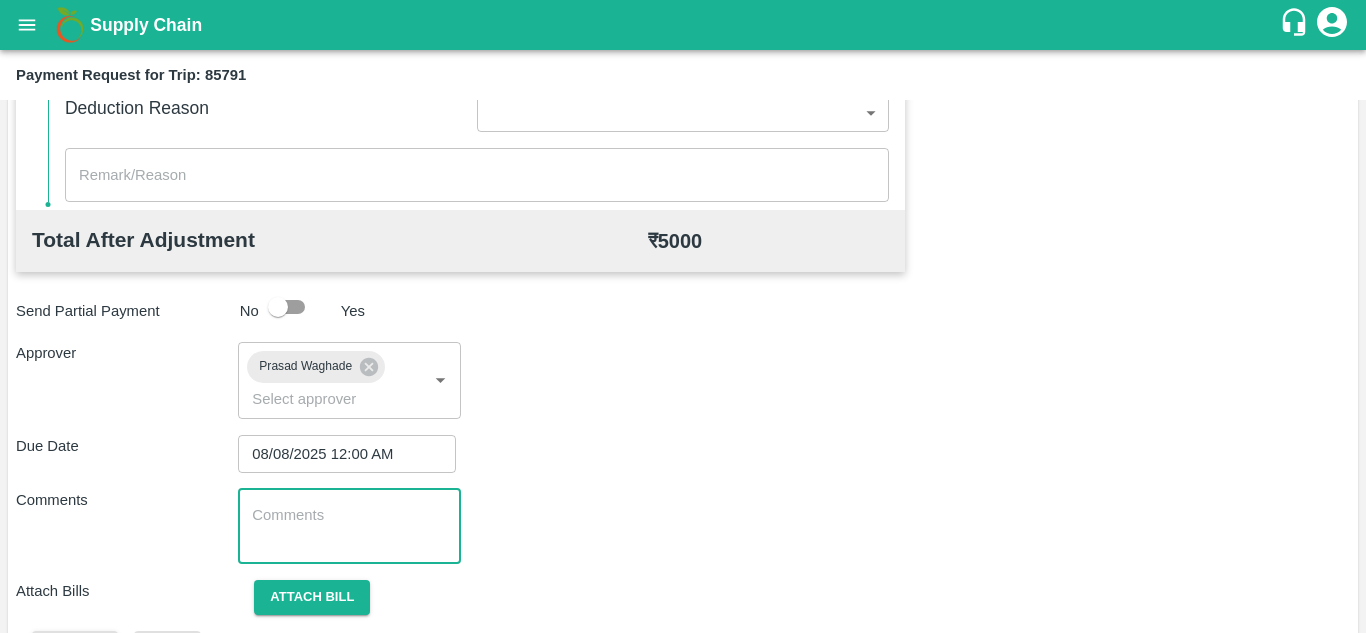 click at bounding box center [349, 526] 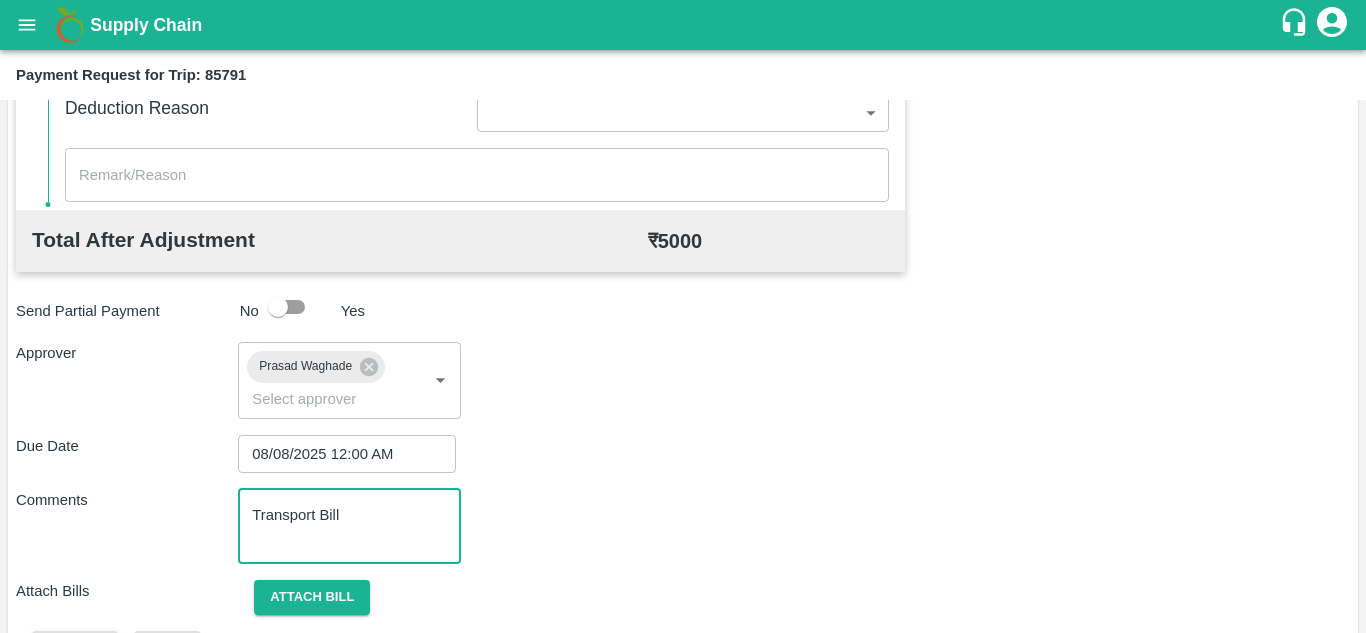 scroll, scrollTop: 948, scrollLeft: 0, axis: vertical 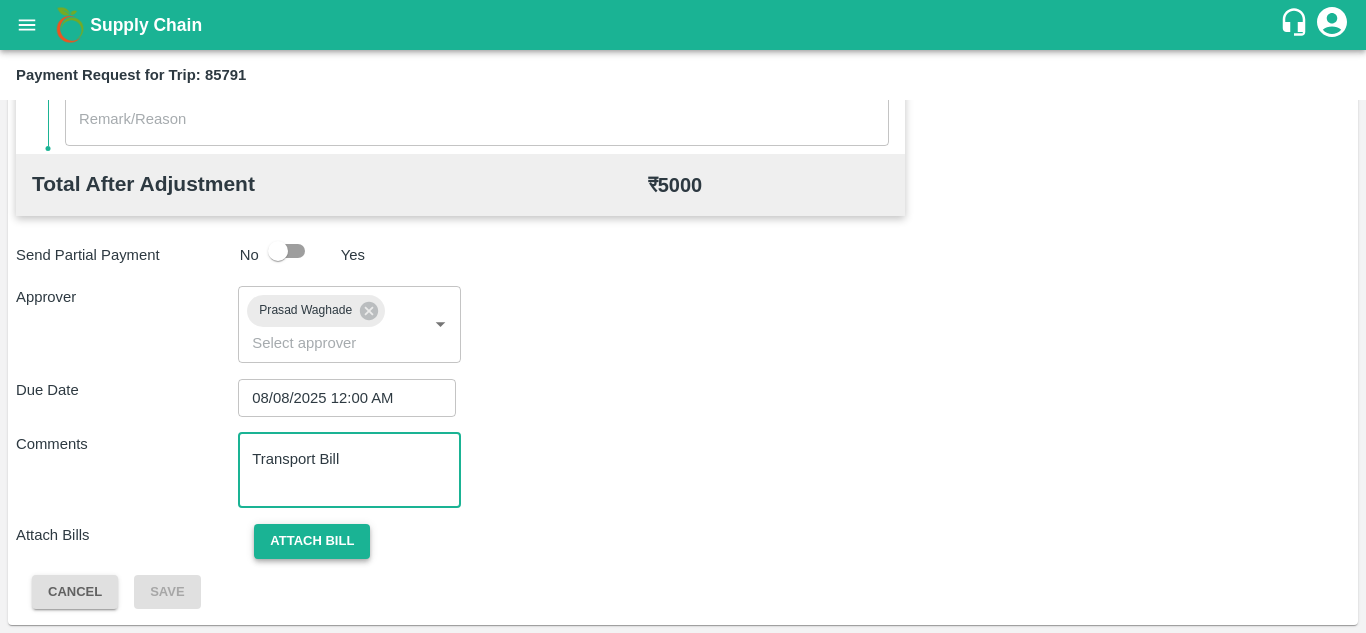 type on "Transport Bill" 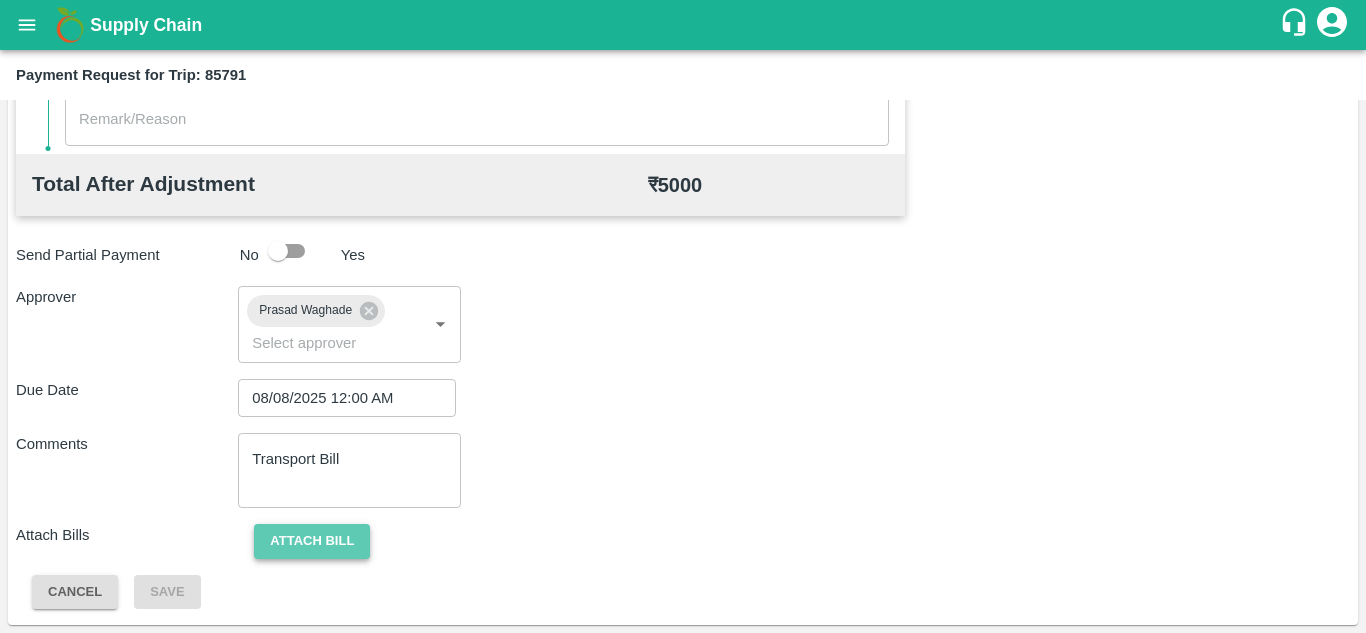 click on "Attach bill" at bounding box center (312, 541) 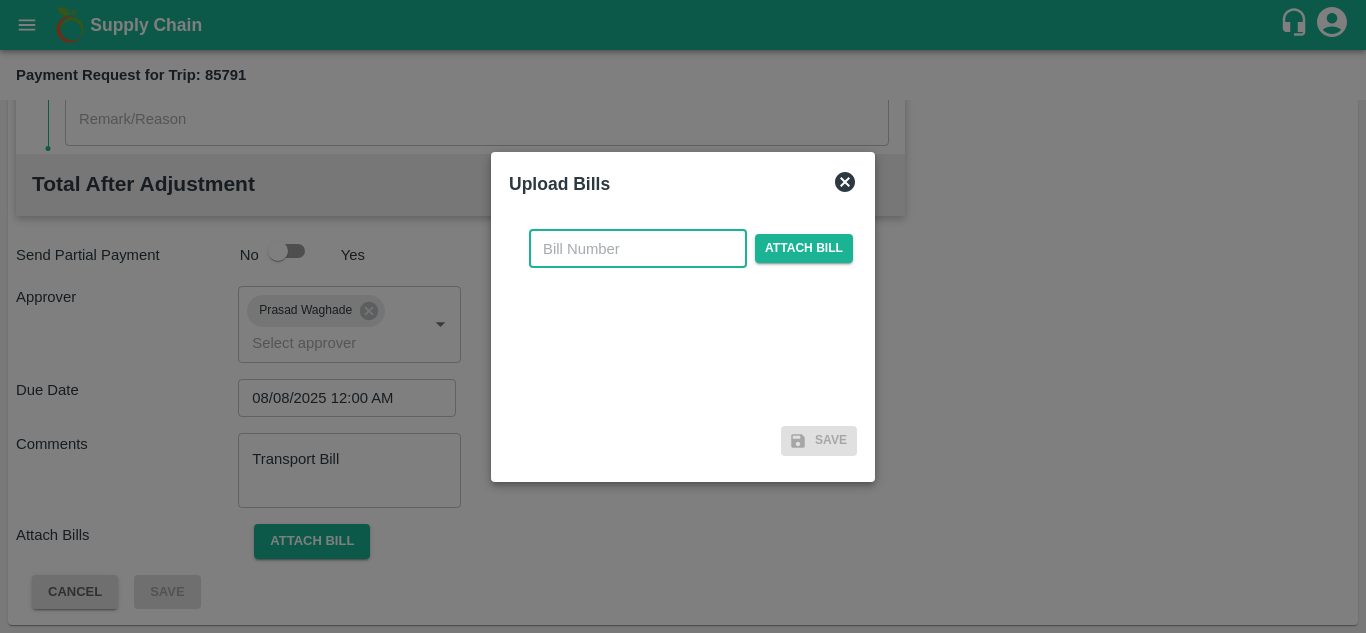 click at bounding box center [638, 249] 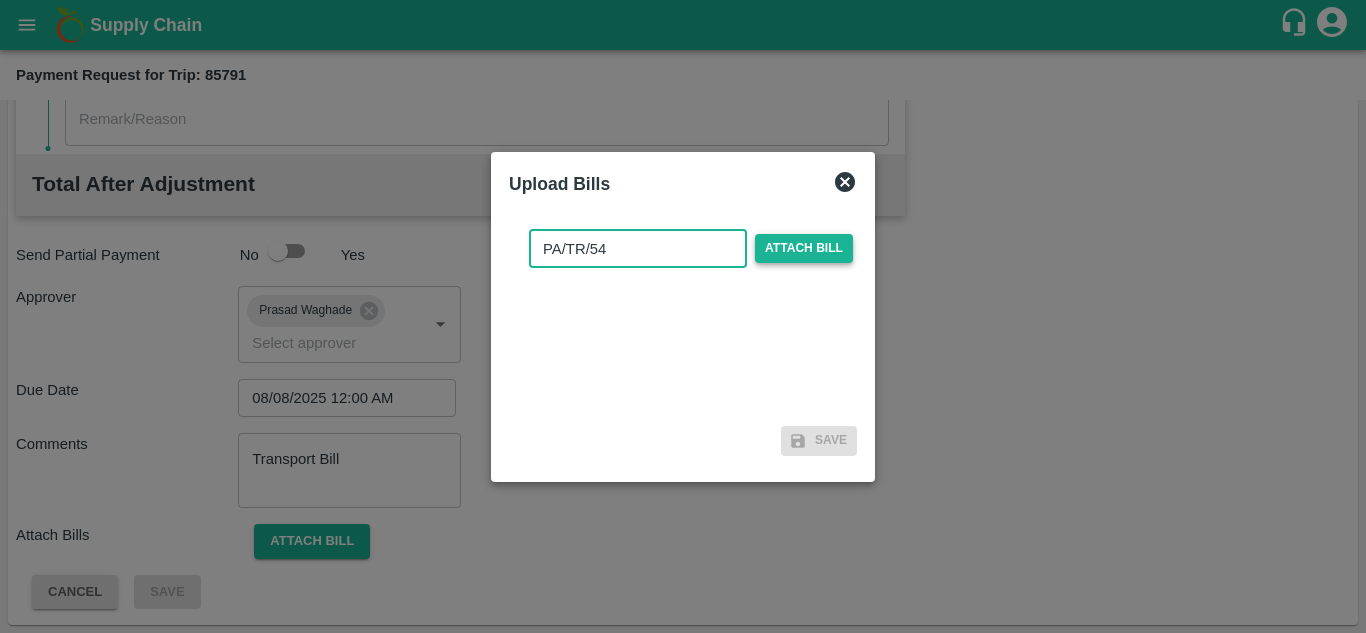 type on "PA/TR/54" 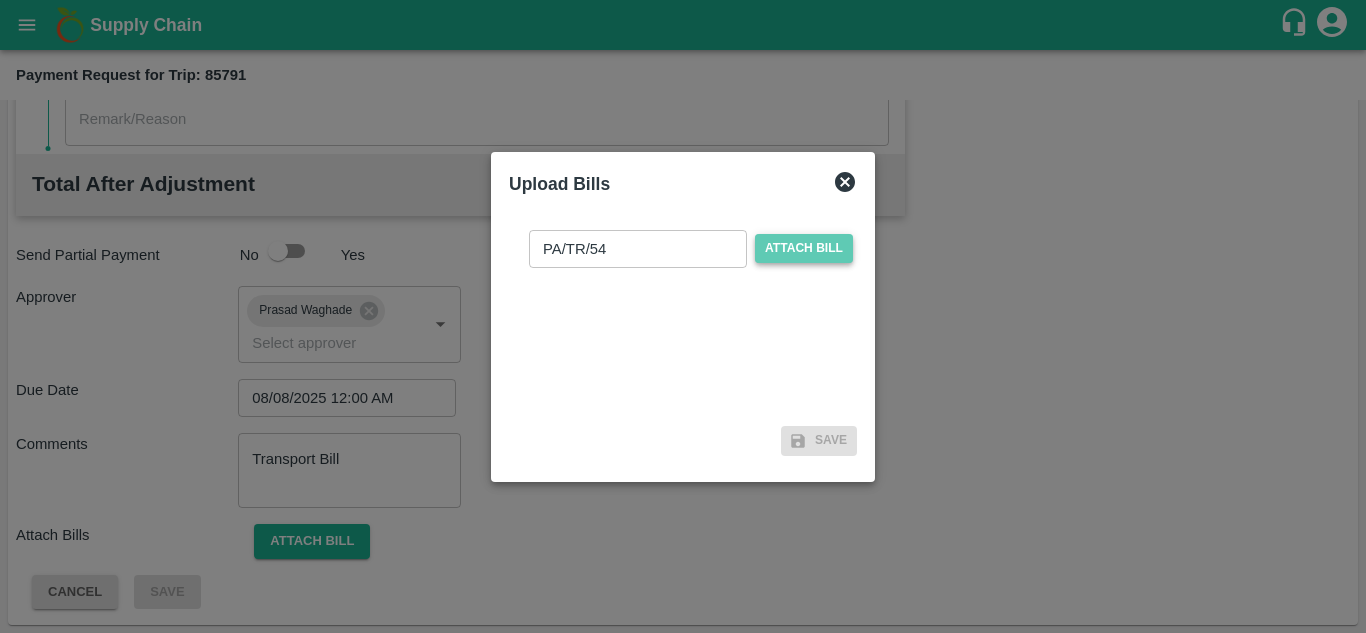click on "Attach bill" at bounding box center [804, 248] 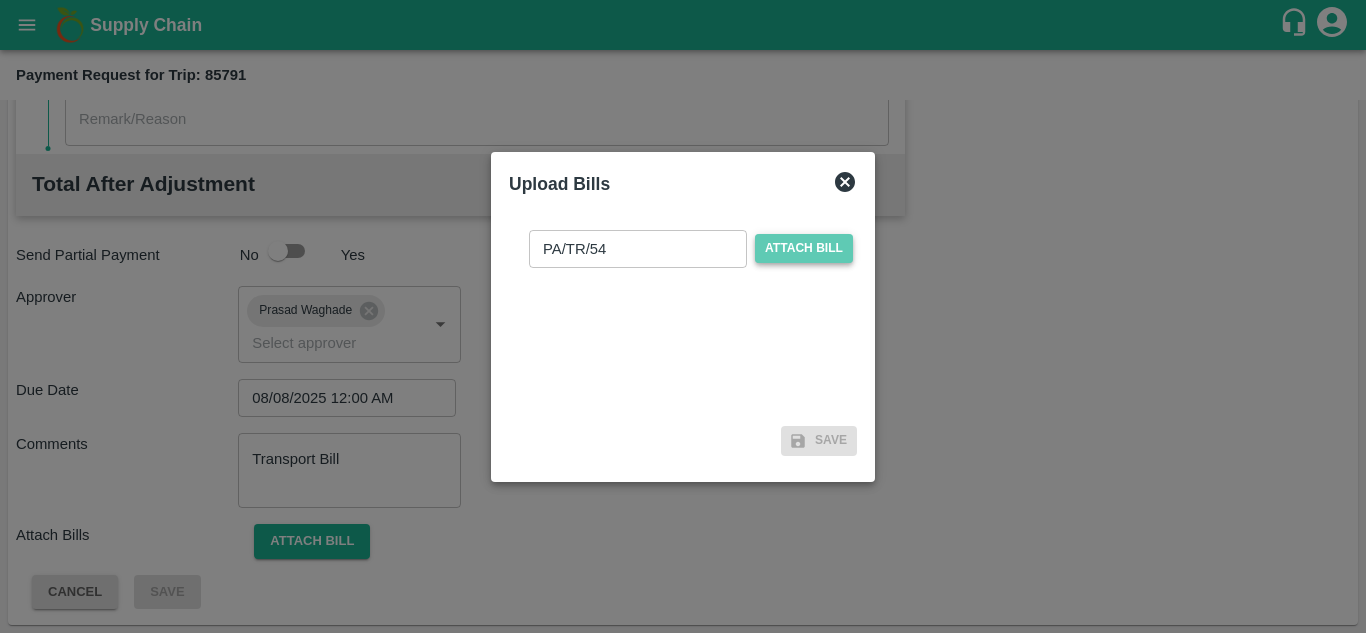 click on "Attach bill" at bounding box center [804, 248] 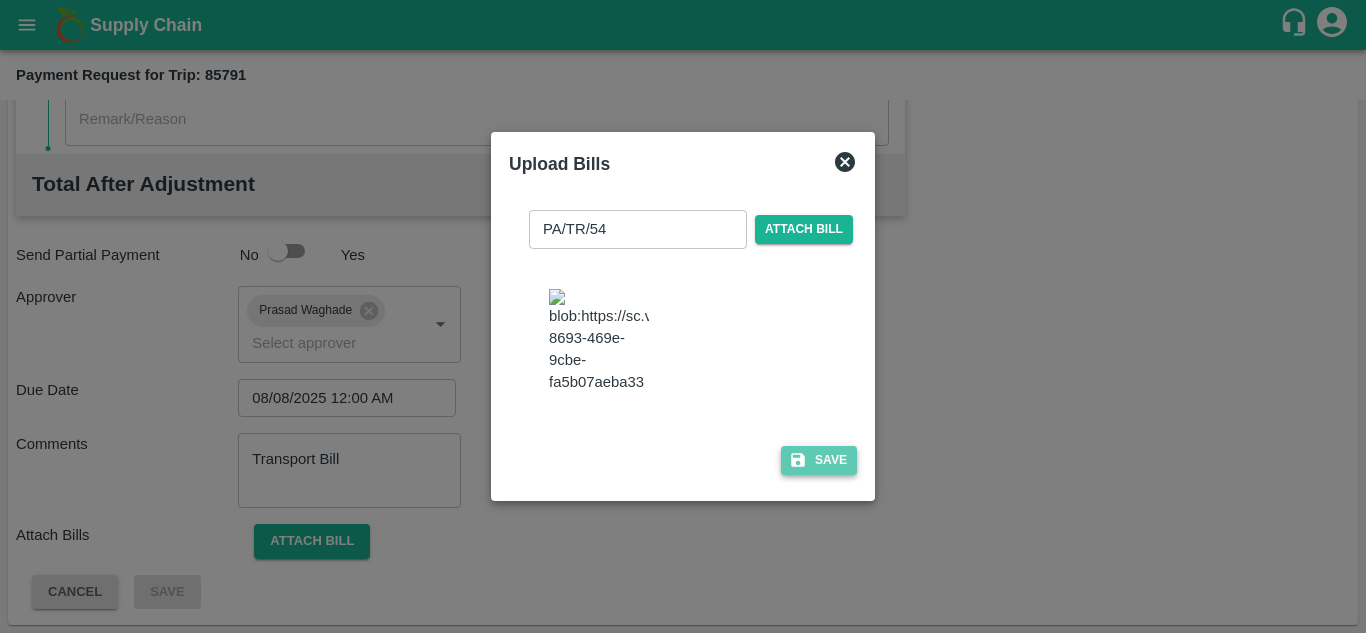 click on "Save" at bounding box center (819, 460) 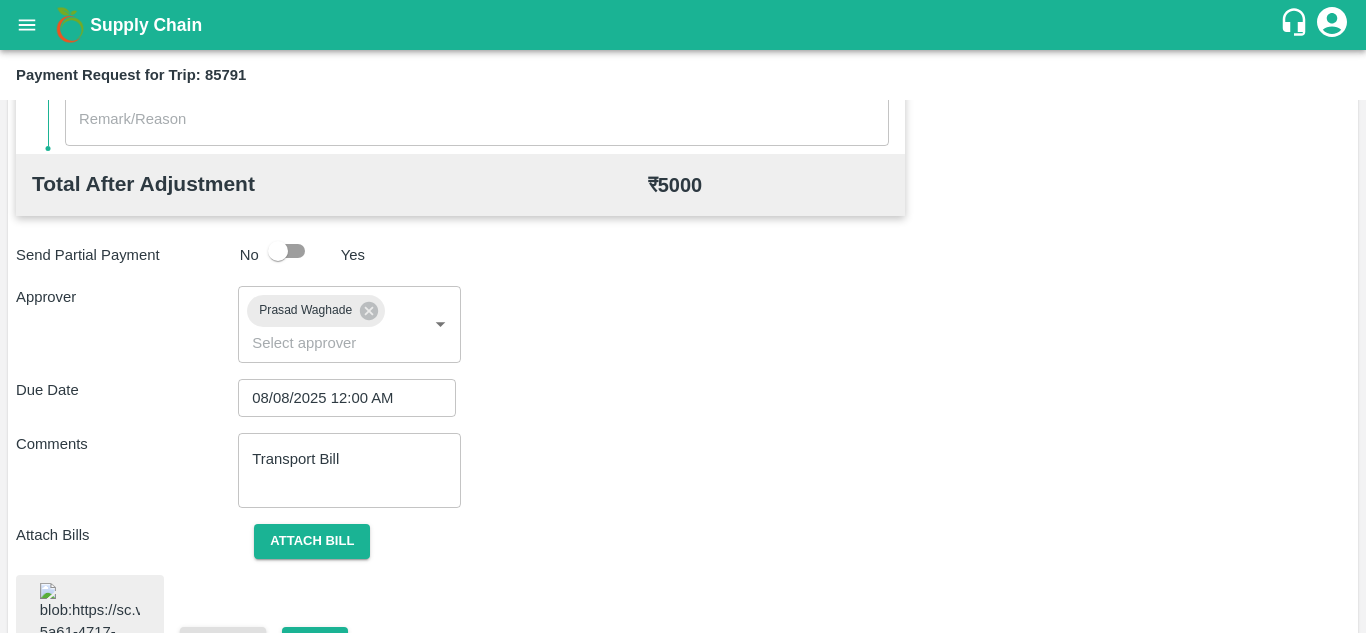 scroll, scrollTop: 1087, scrollLeft: 0, axis: vertical 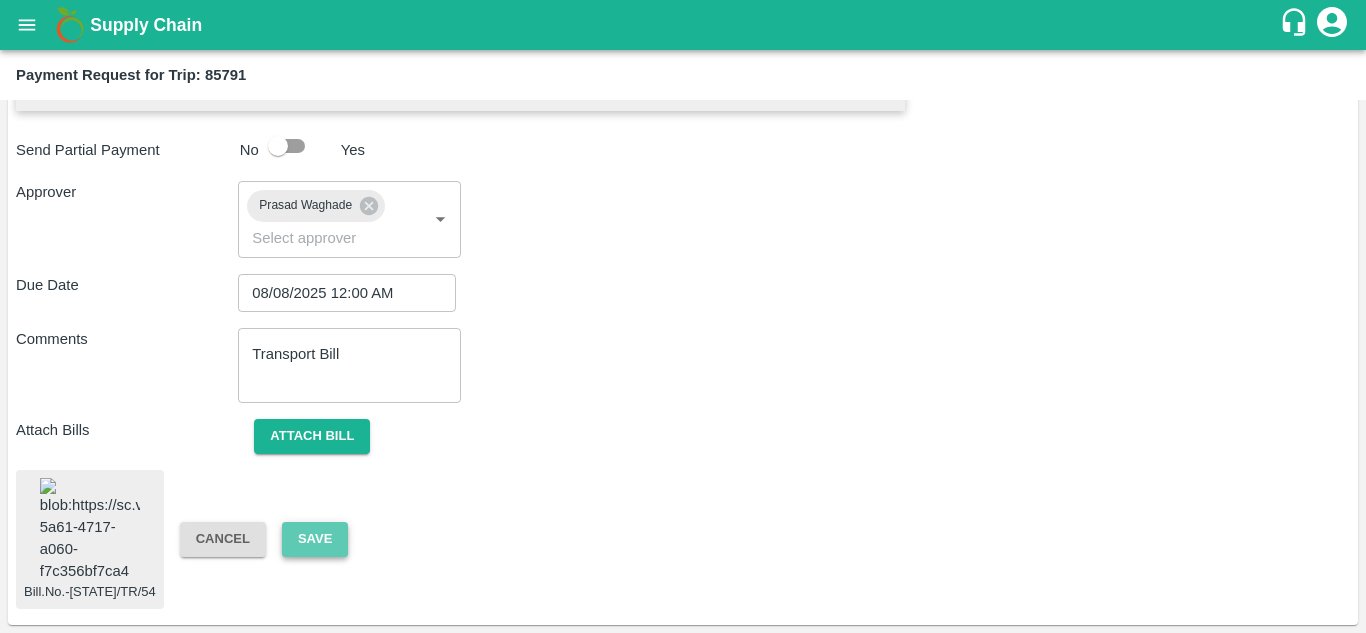 click on "Save" at bounding box center [315, 539] 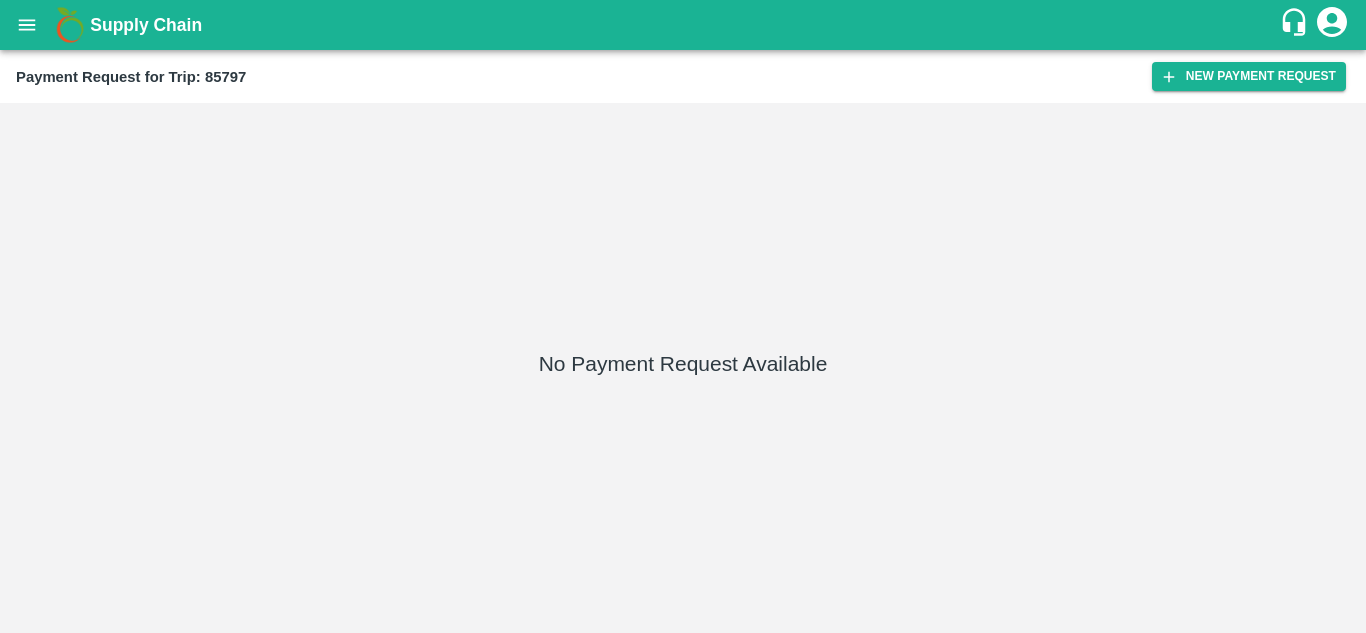 scroll, scrollTop: 0, scrollLeft: 0, axis: both 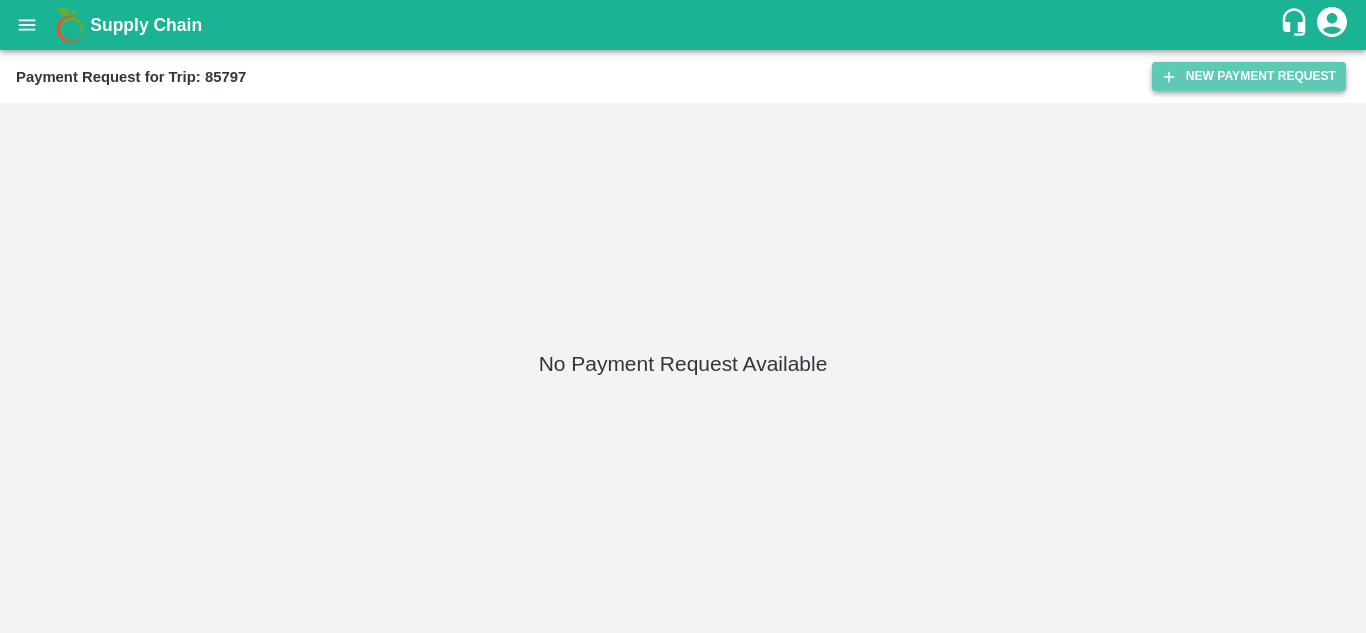 click on "New Payment Request" at bounding box center (1249, 76) 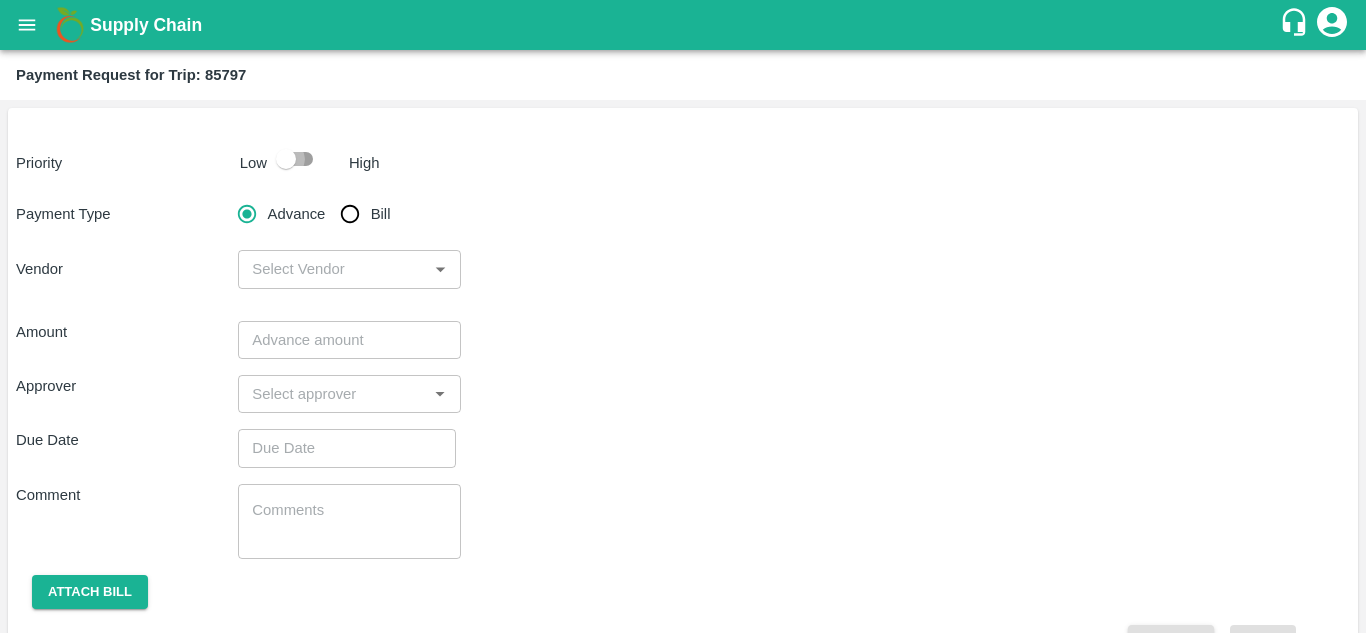 click at bounding box center (286, 159) 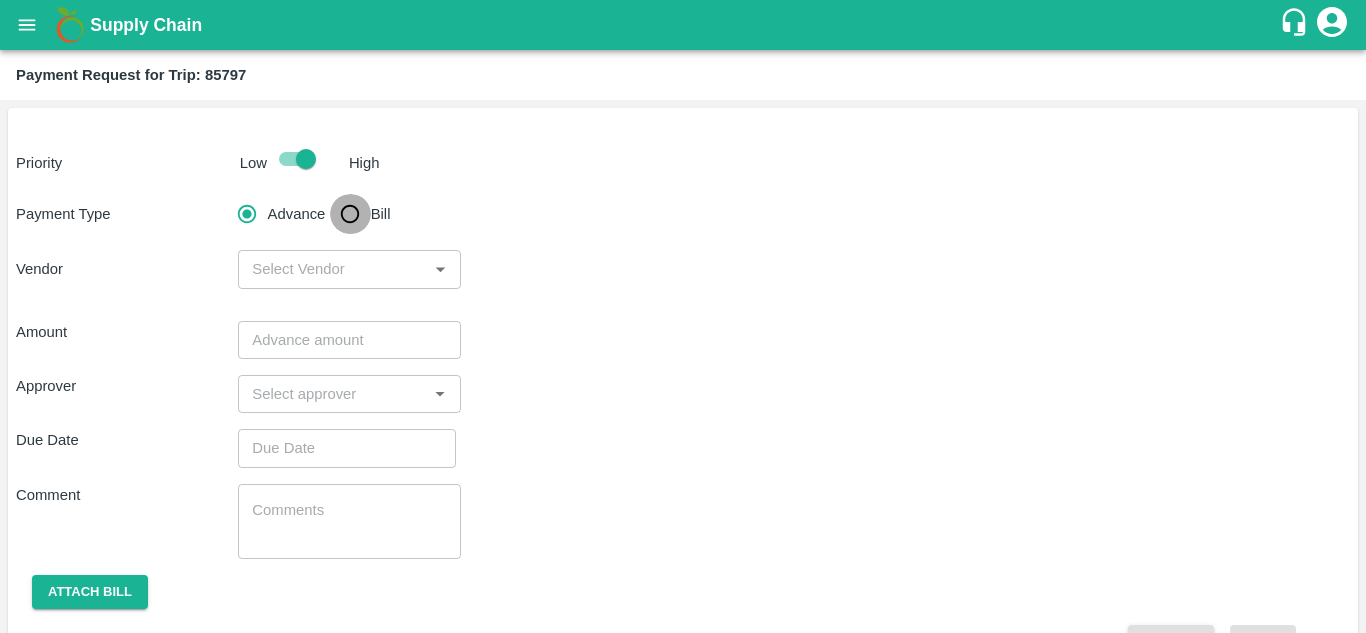 click on "Bill" at bounding box center [350, 214] 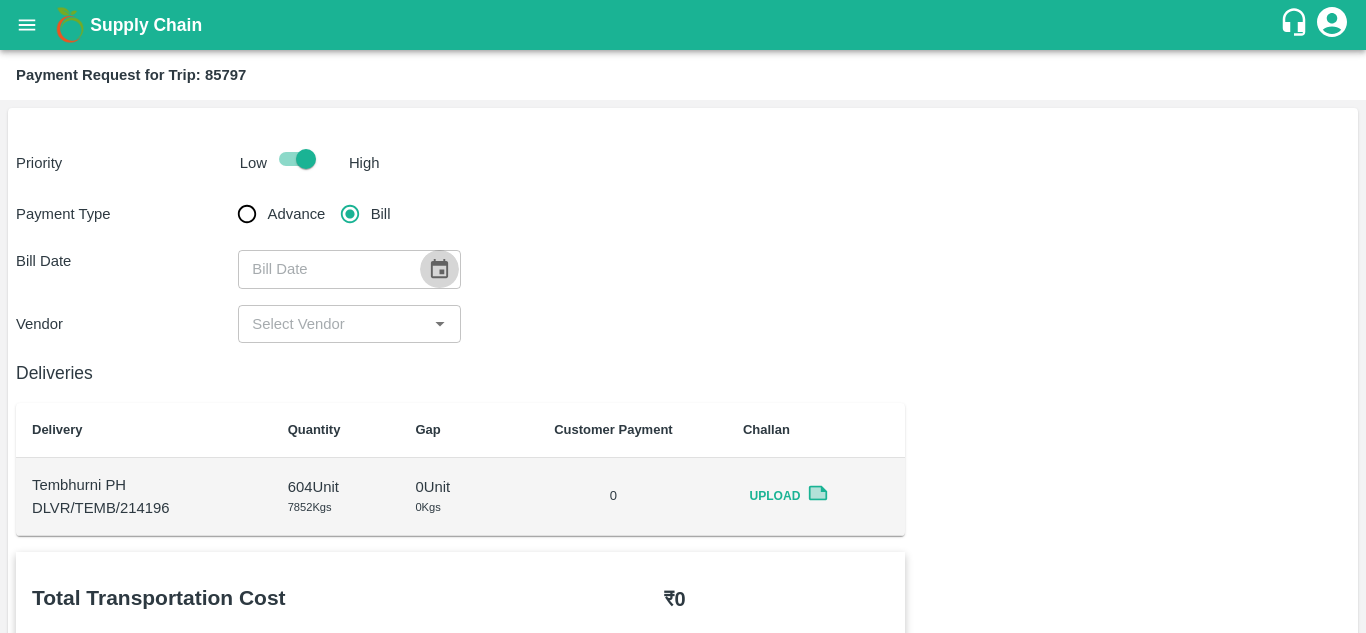 click 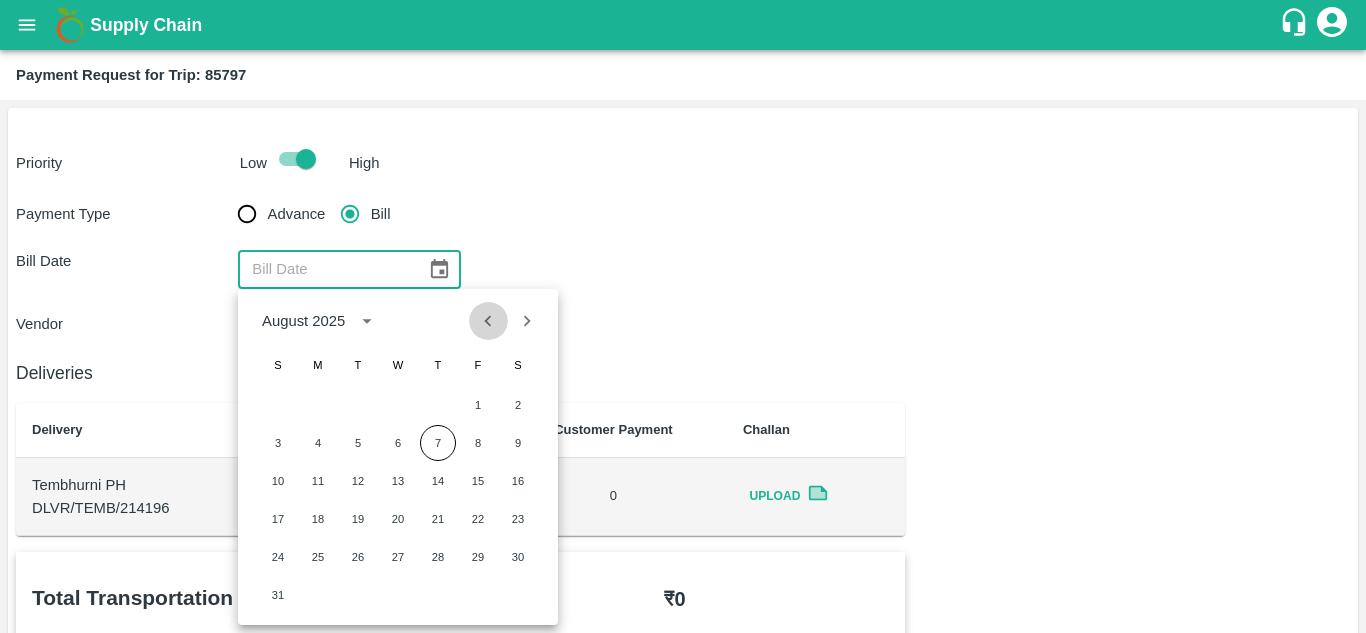 click 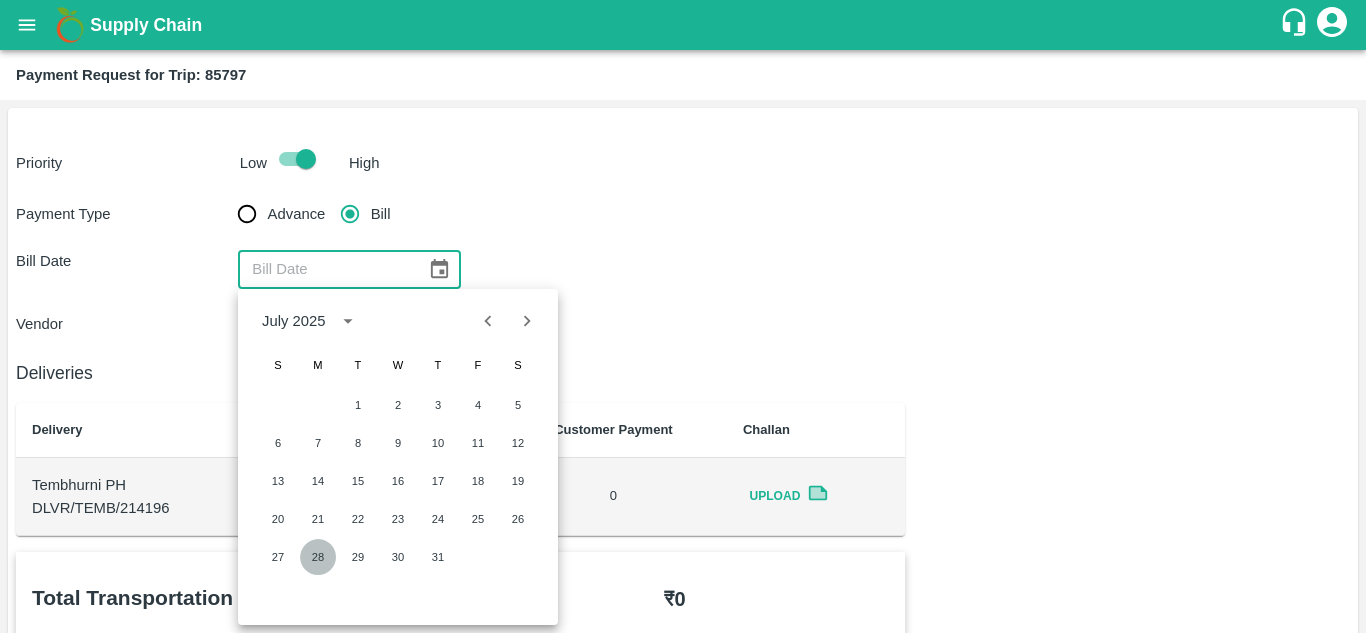 click on "28" at bounding box center [318, 557] 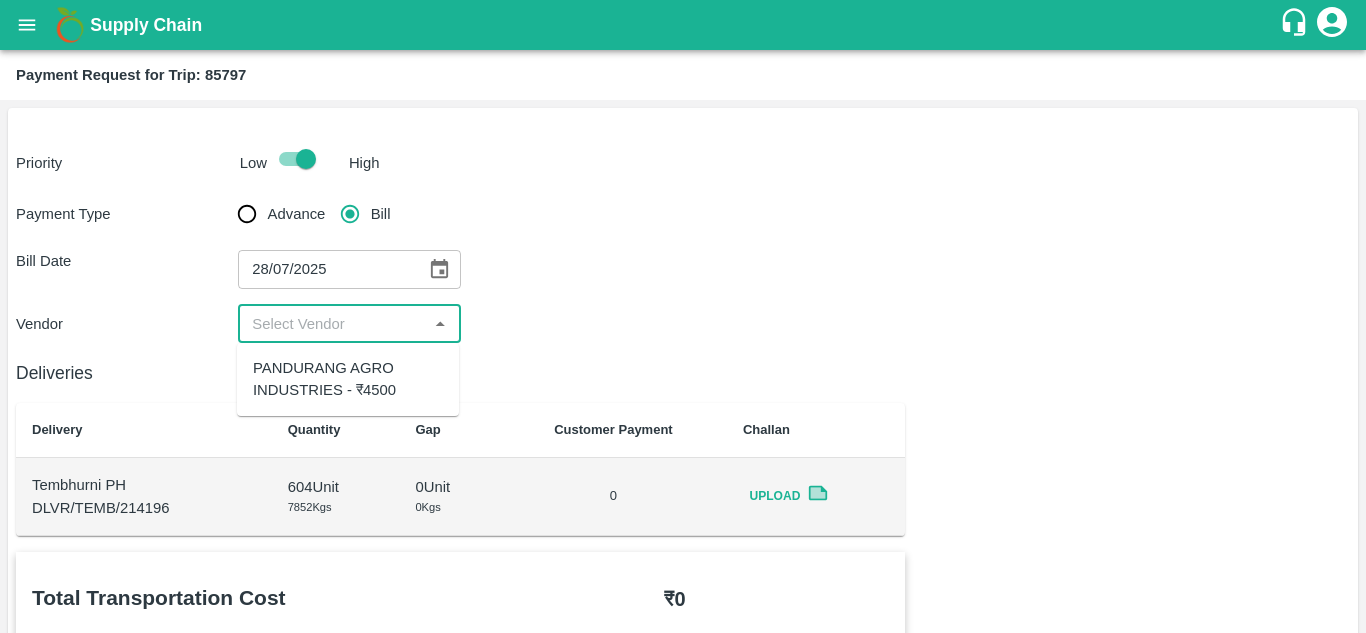 click at bounding box center [332, 324] 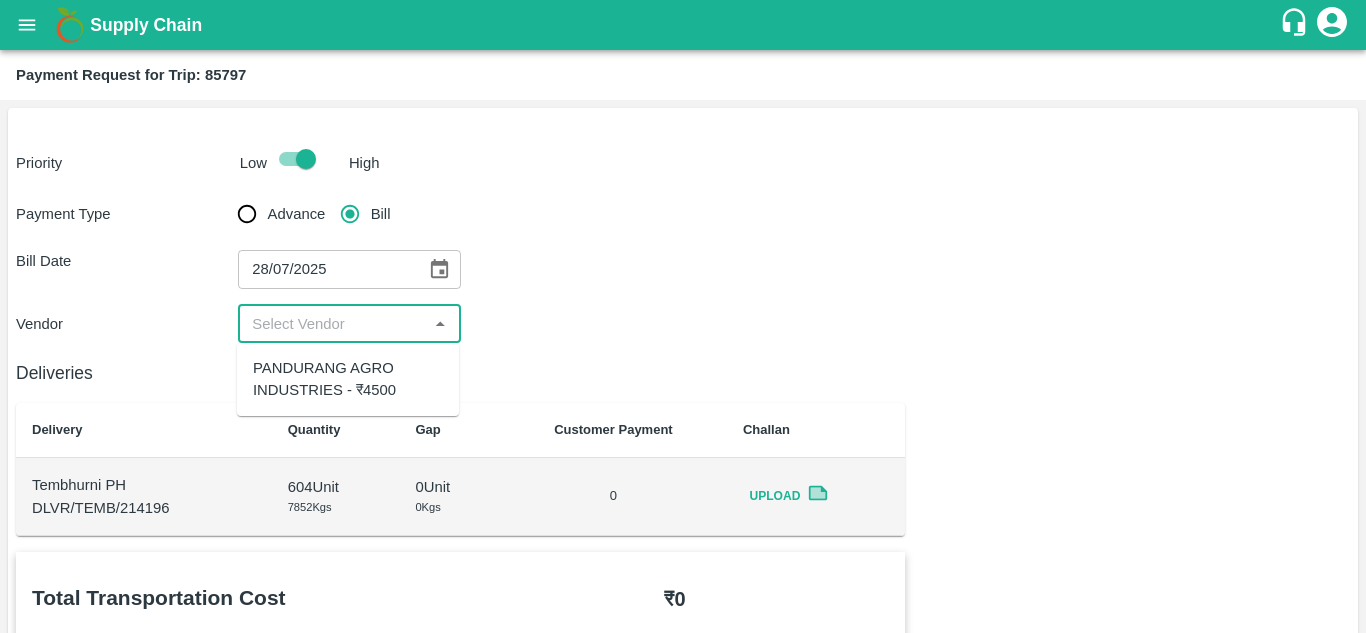 click on "PANDURANG AGRO INDUSTRIES - ₹4500" at bounding box center (348, 379) 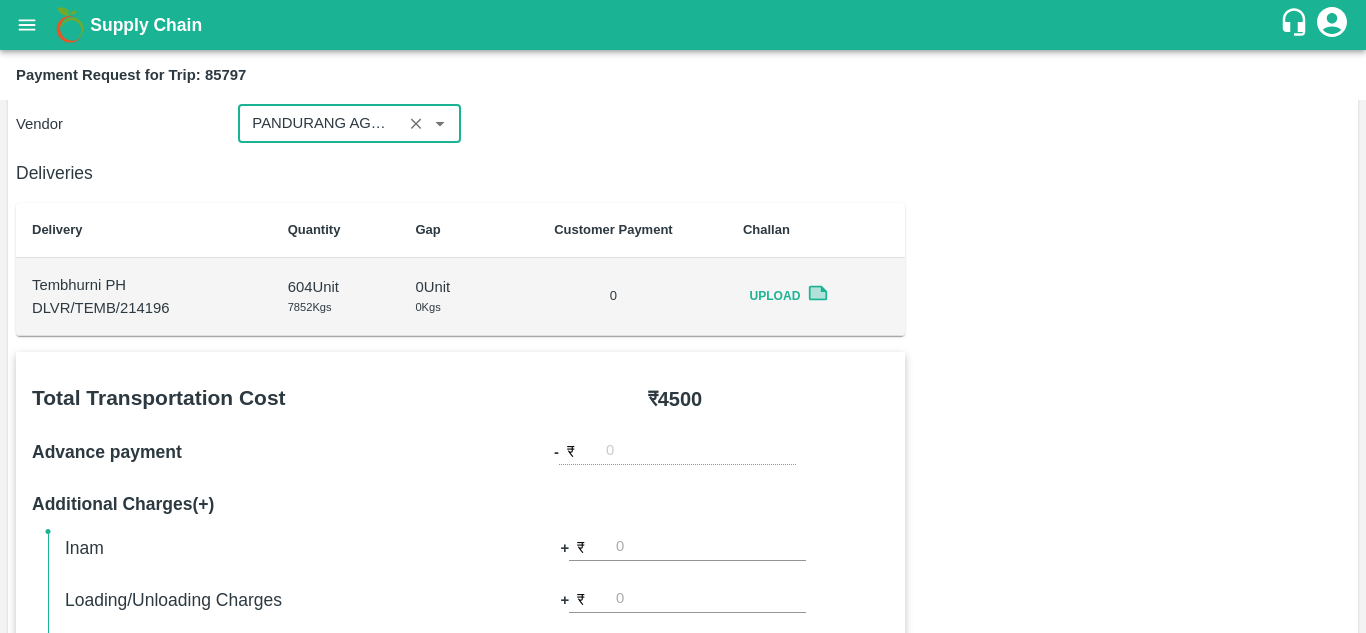 scroll, scrollTop: 198, scrollLeft: 0, axis: vertical 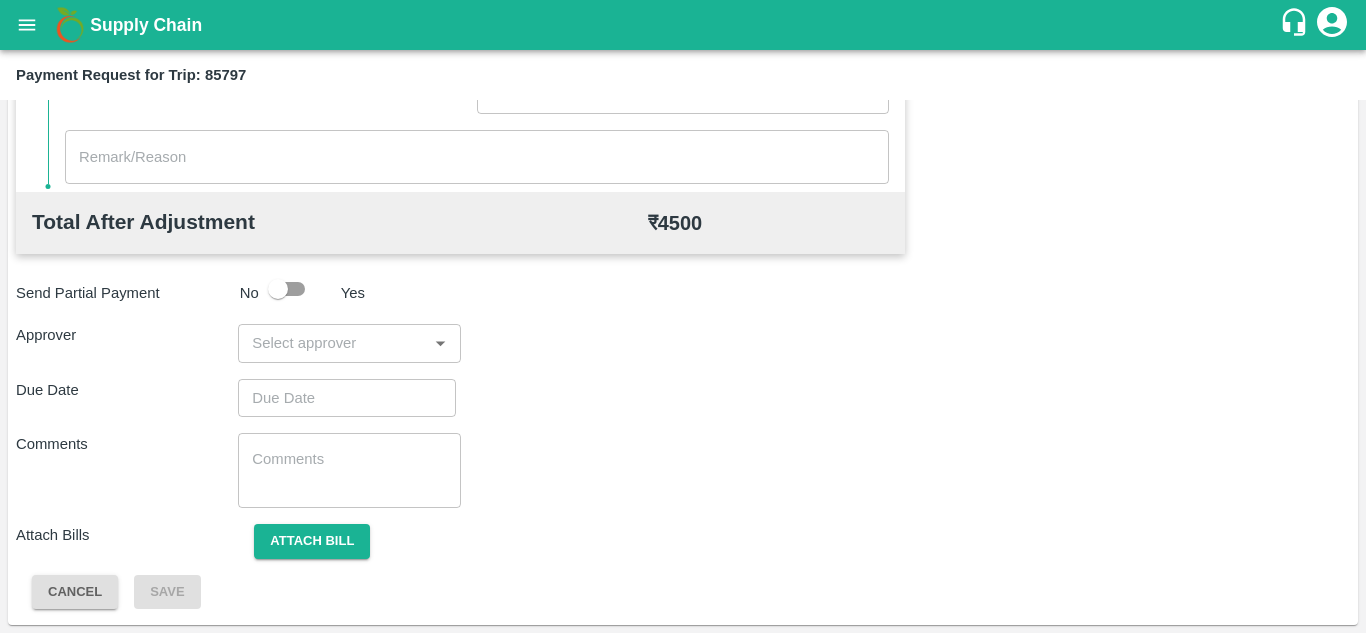 click at bounding box center (332, 343) 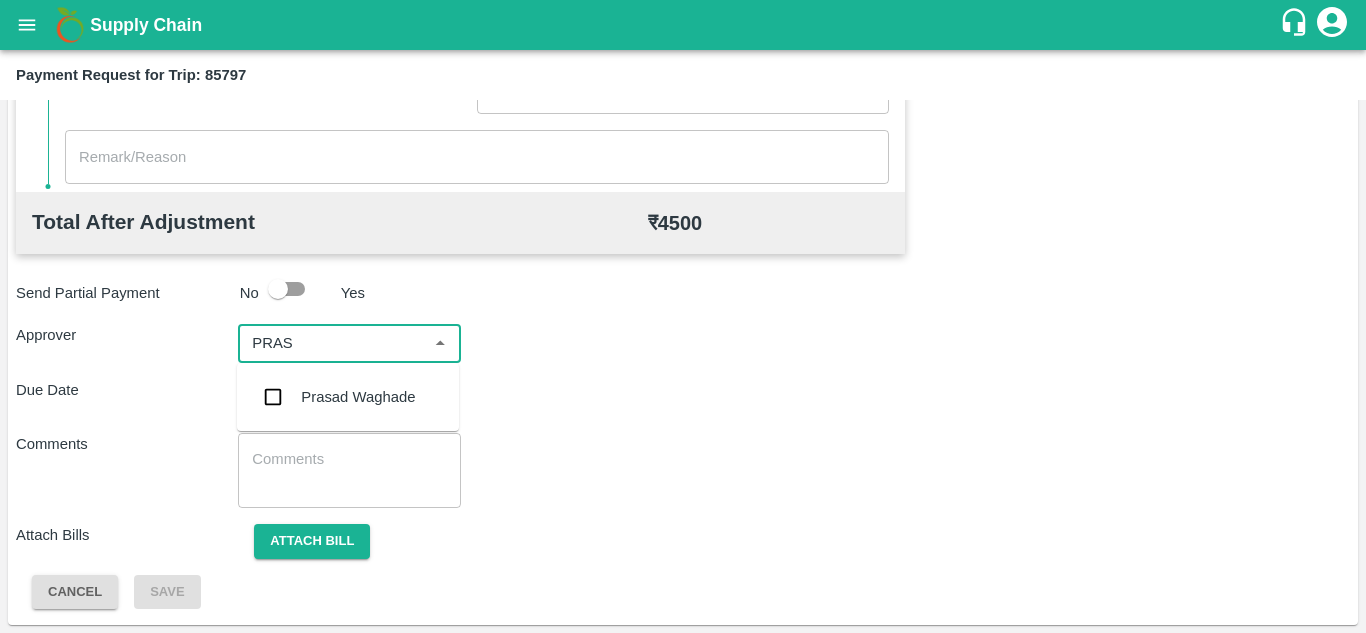 type on "PRASA" 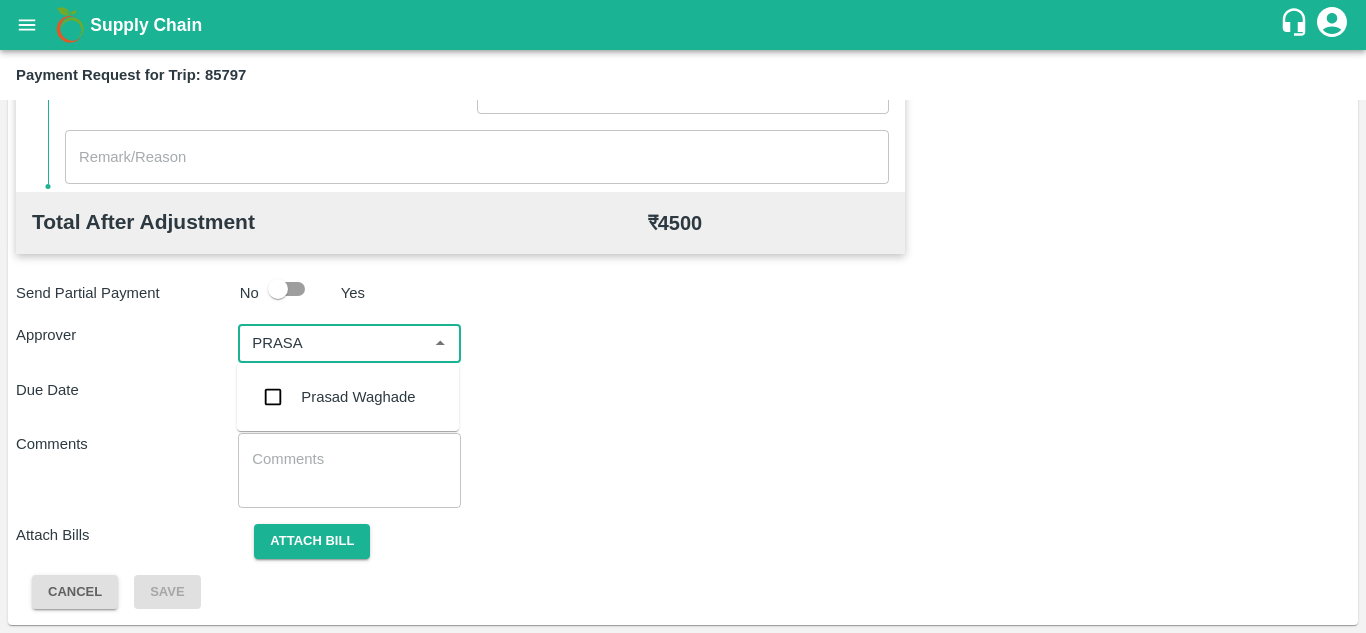 click on "Prasad Waghade" at bounding box center [358, 397] 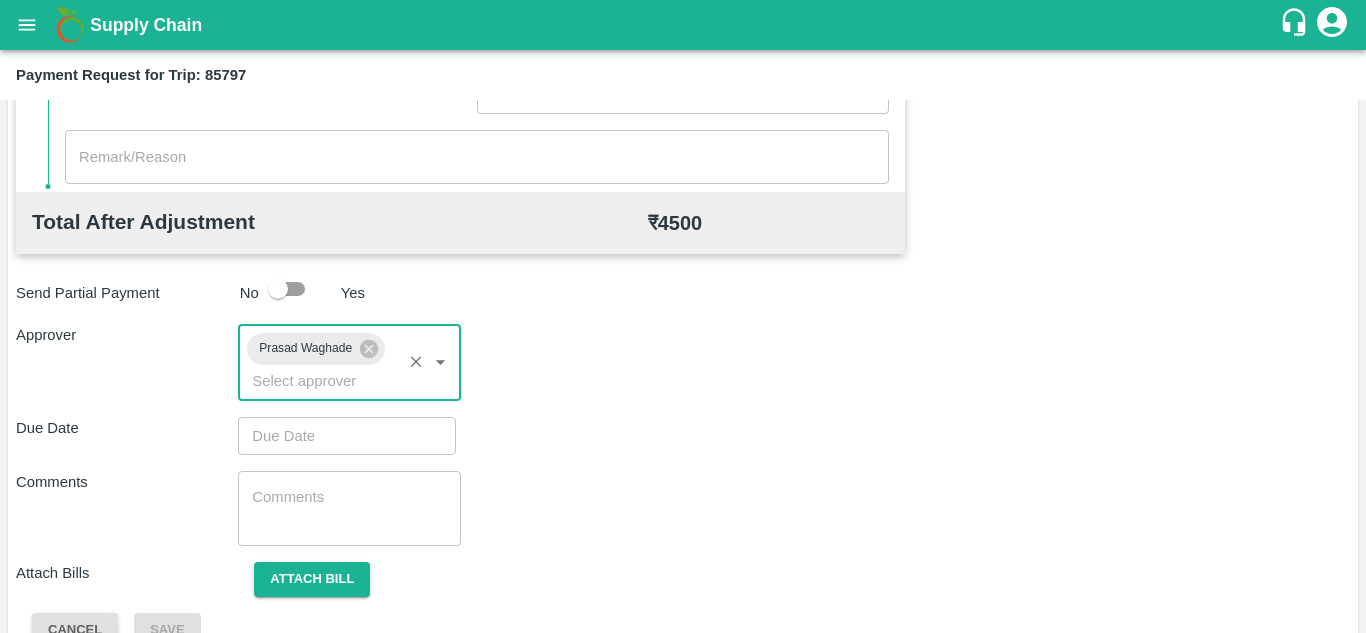 type on "DD/MM/YYYY hh:mm aa" 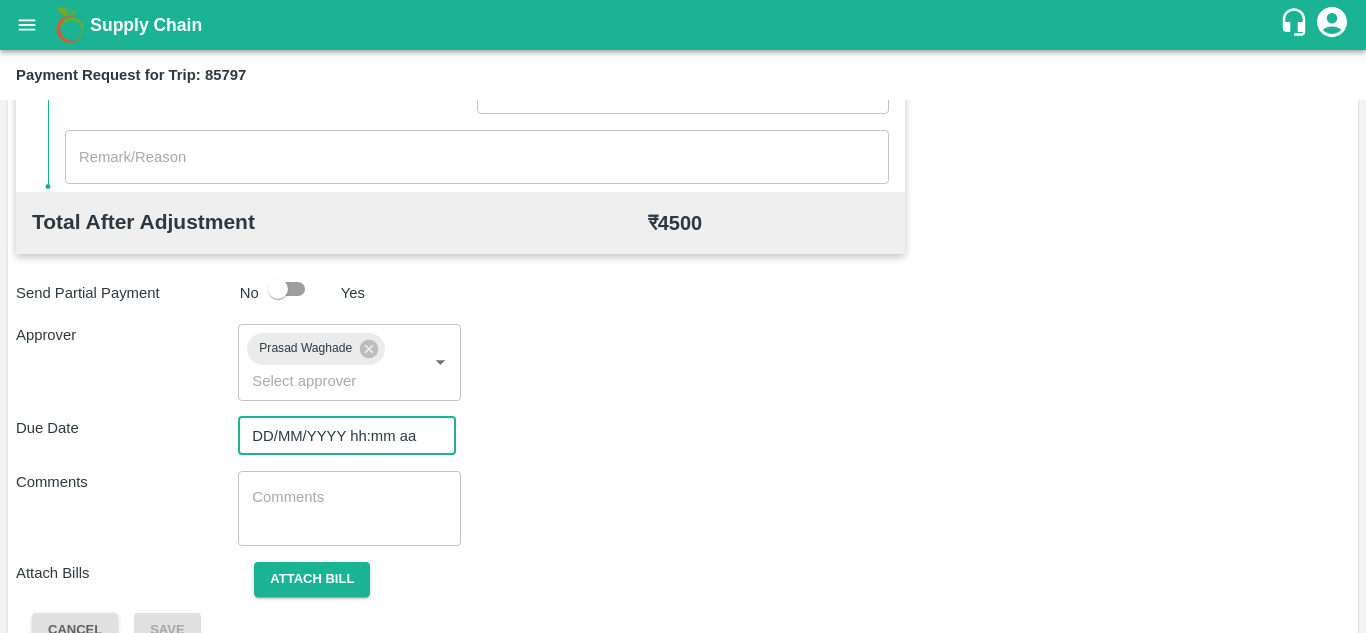 click on "DD/MM/YYYY hh:mm aa" at bounding box center [340, 436] 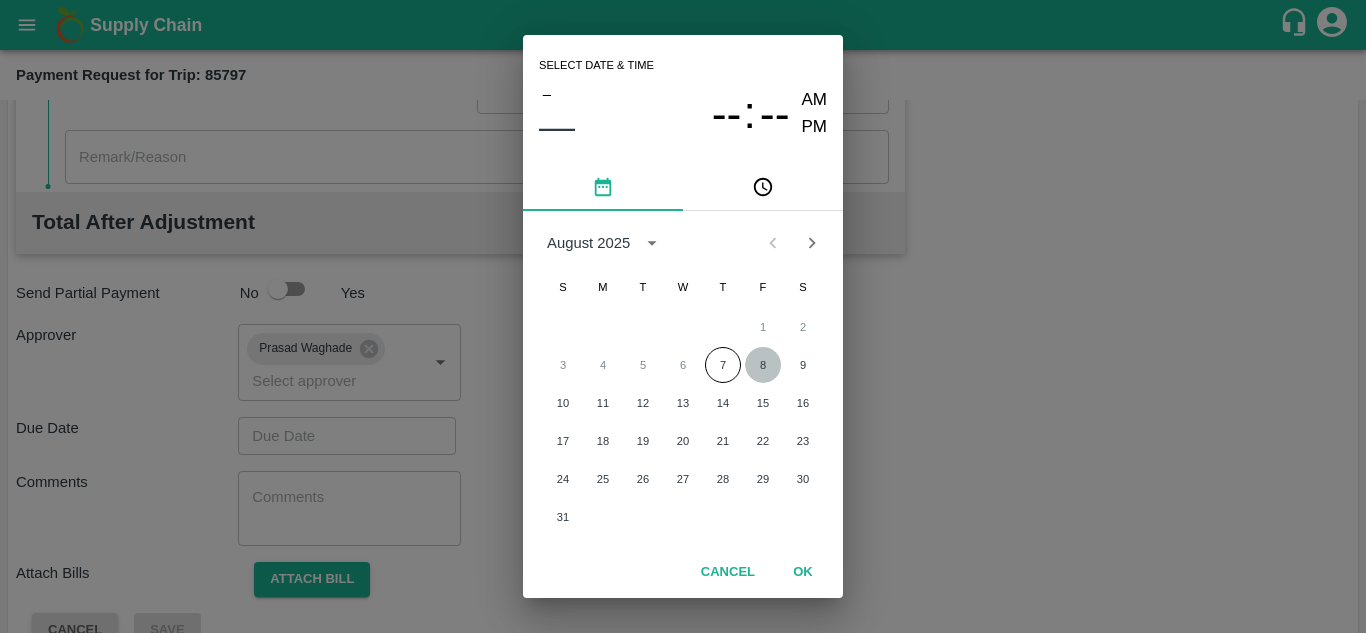 click on "8" at bounding box center [763, 365] 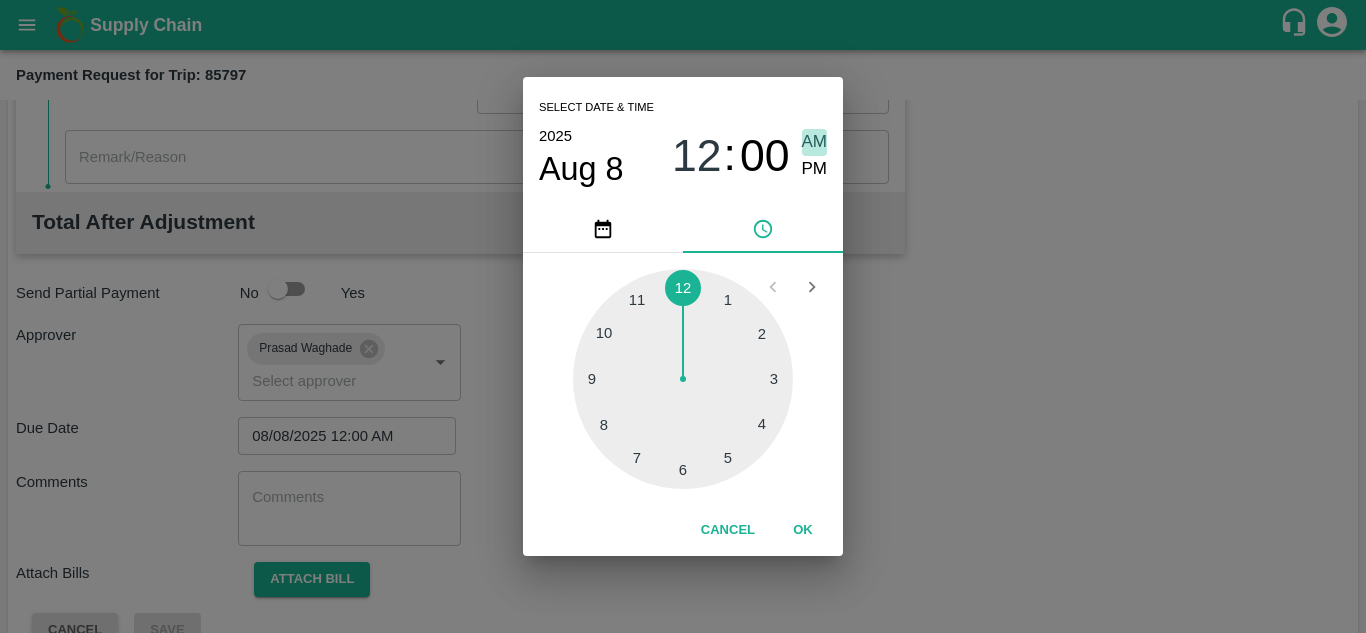 click on "AM" at bounding box center [815, 142] 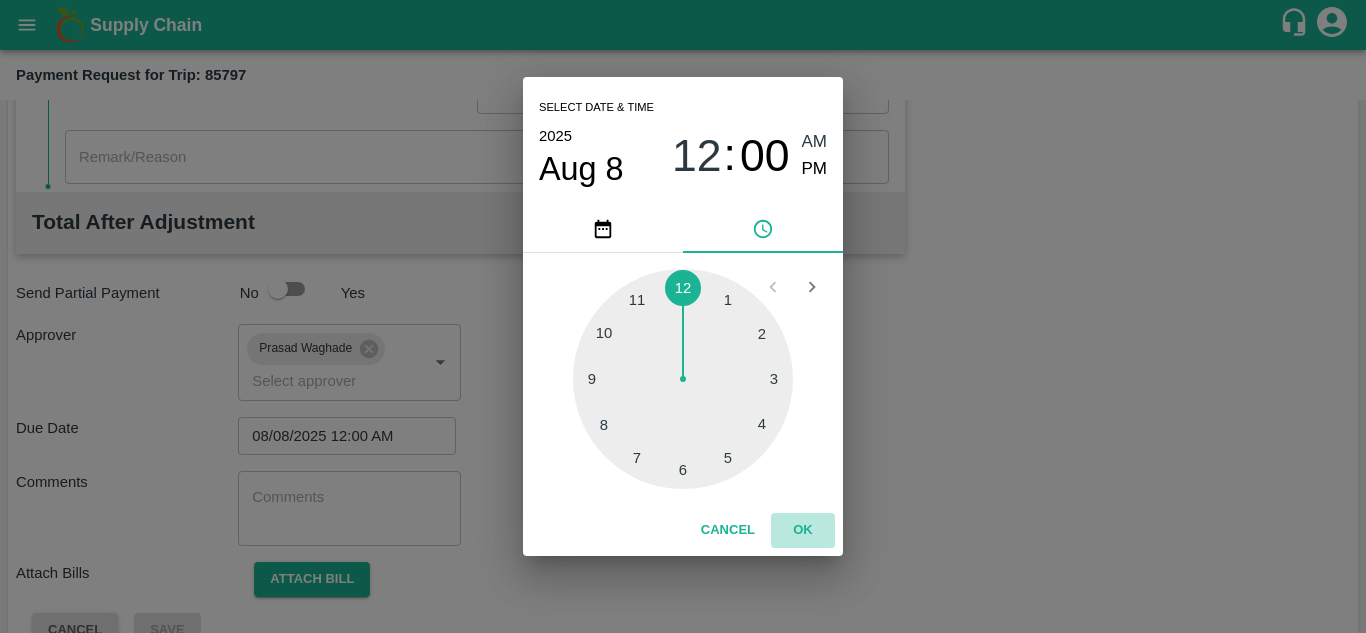 click on "OK" at bounding box center [803, 530] 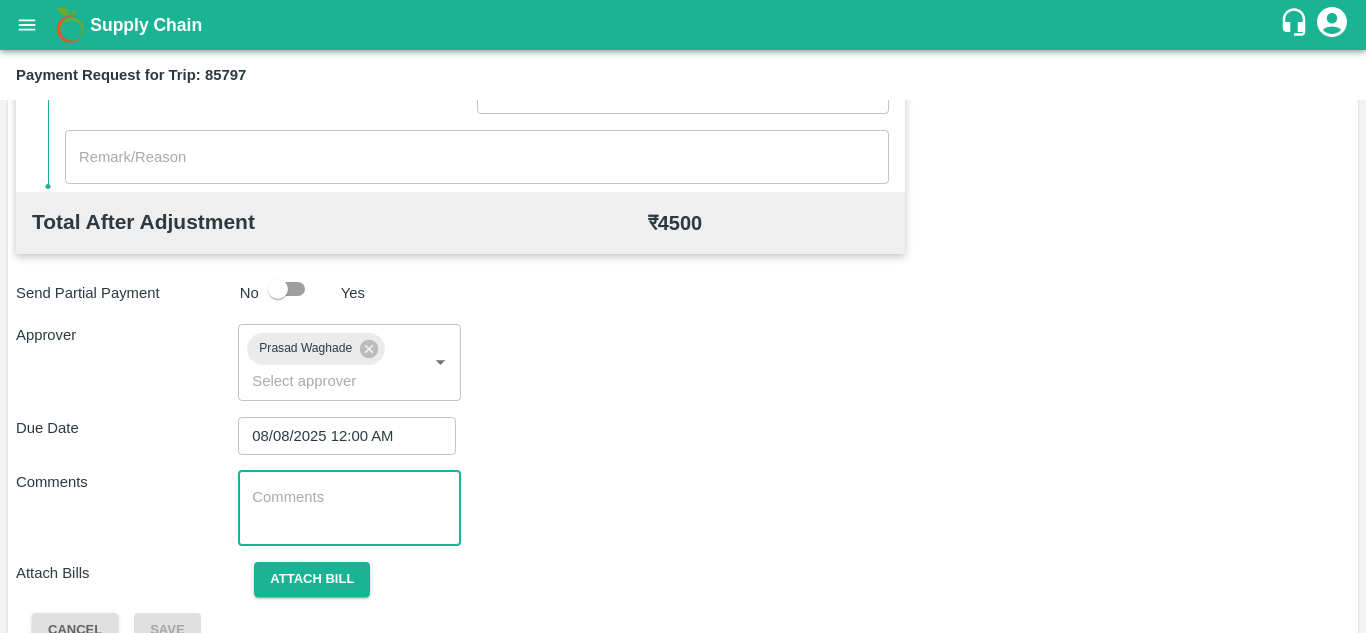 click at bounding box center [349, 508] 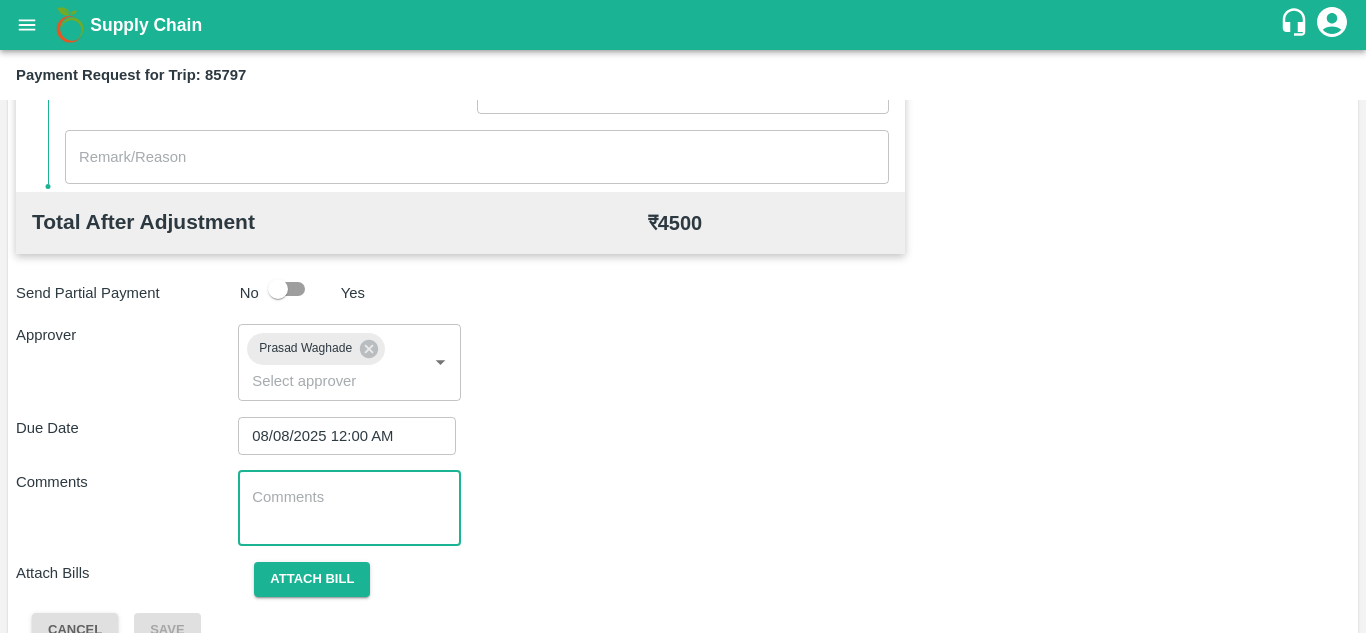paste on "Transport Bill" 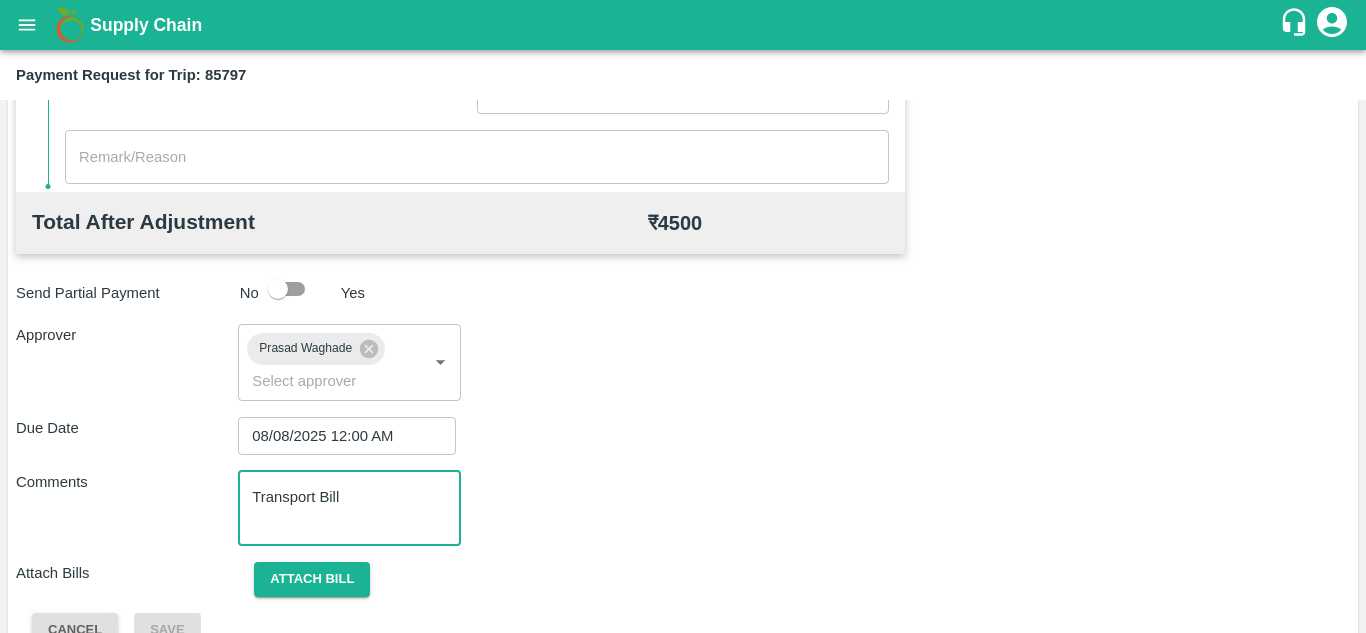 type on "Transport Bill" 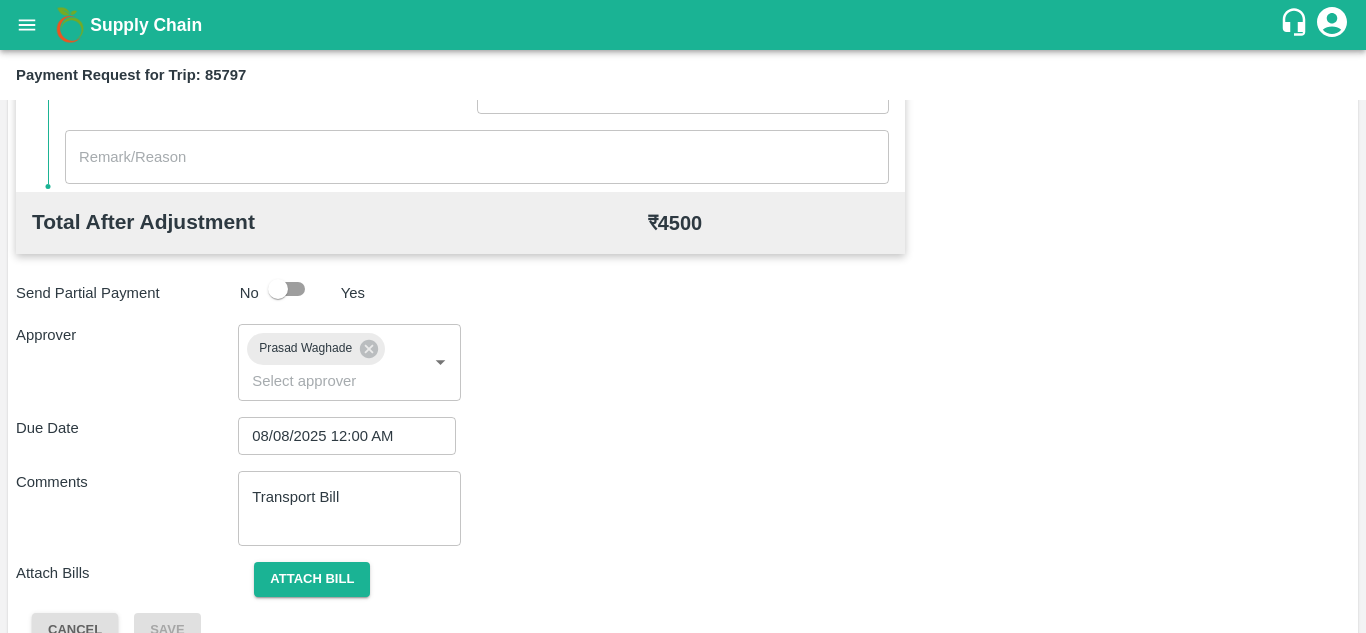 click on "Due Date 08/08/2025 12:00 AM ​" at bounding box center [683, 436] 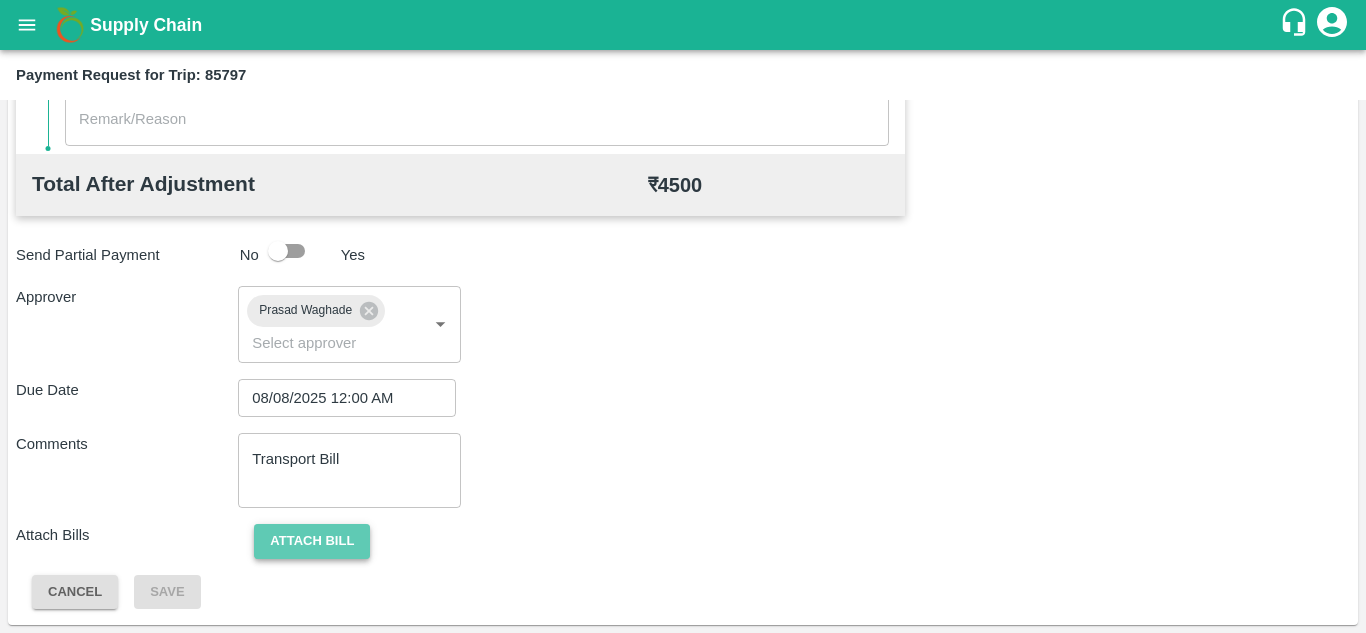 click on "Attach bill" at bounding box center [312, 541] 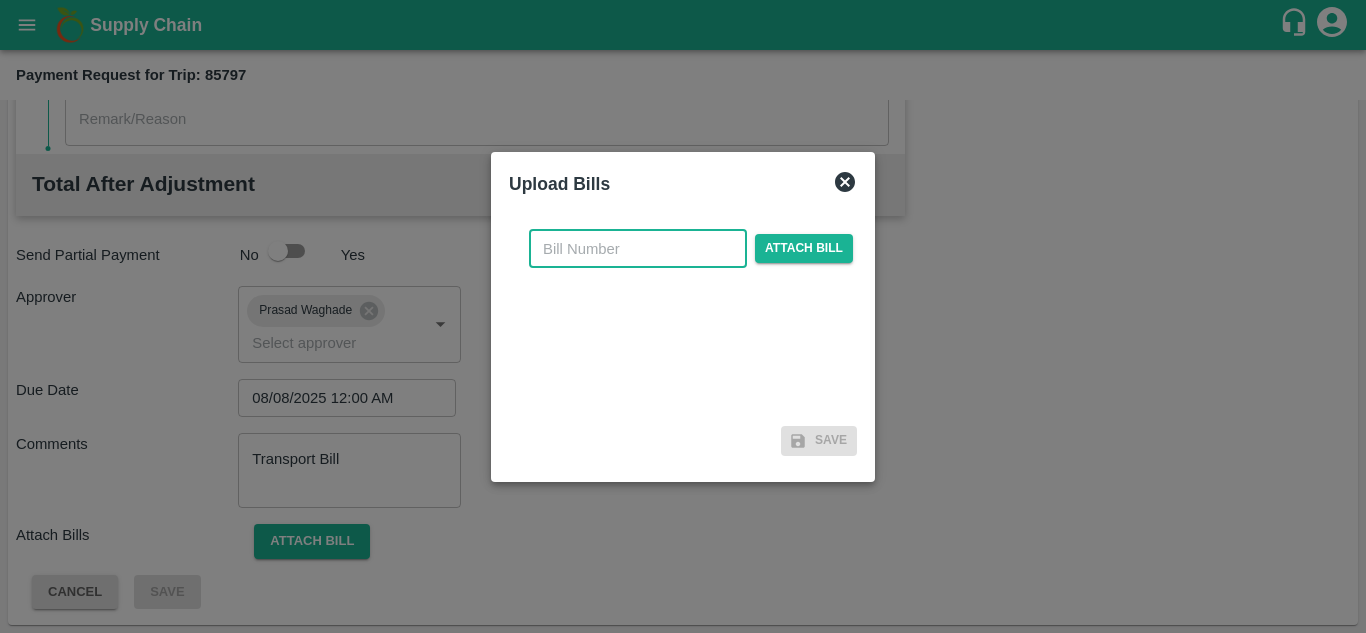 click at bounding box center [638, 249] 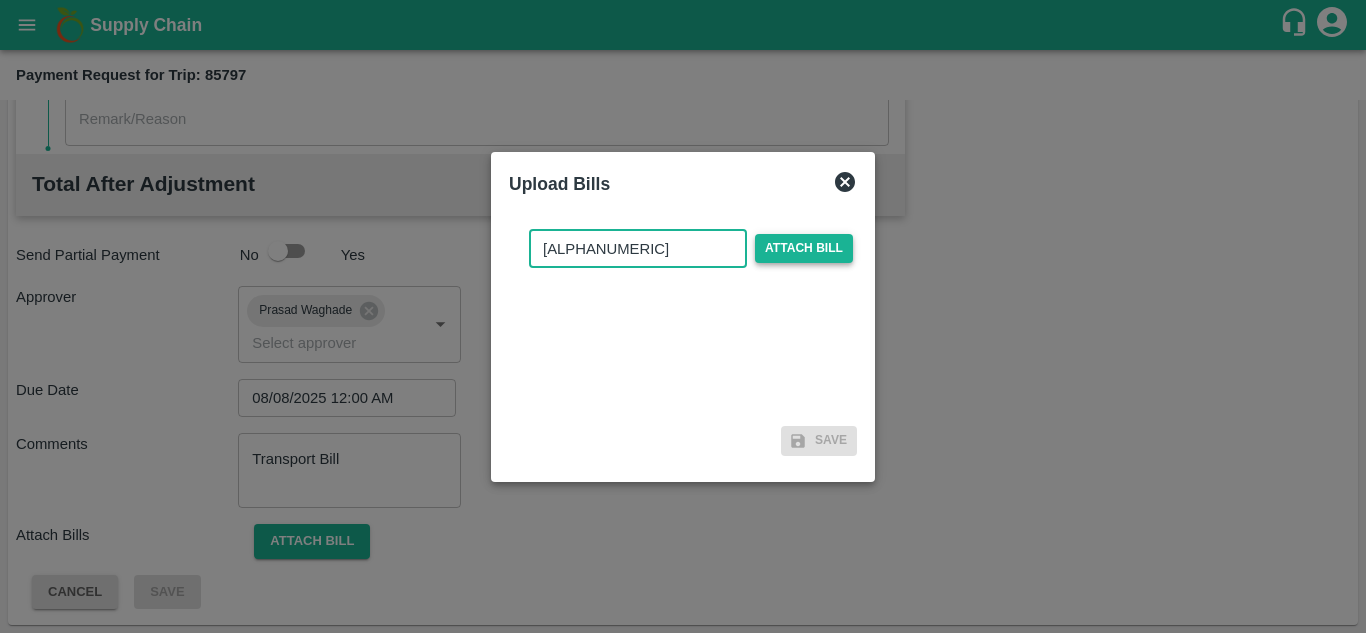 type on "PA/TR/55" 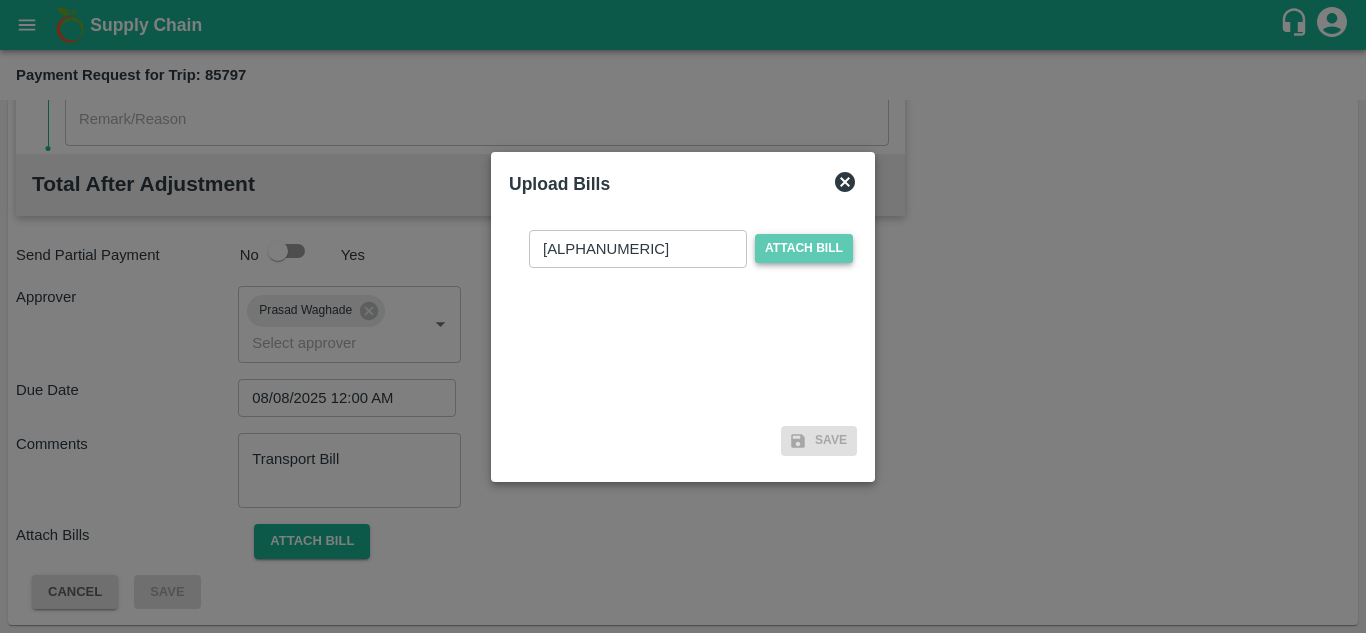 click on "Attach bill" at bounding box center [804, 248] 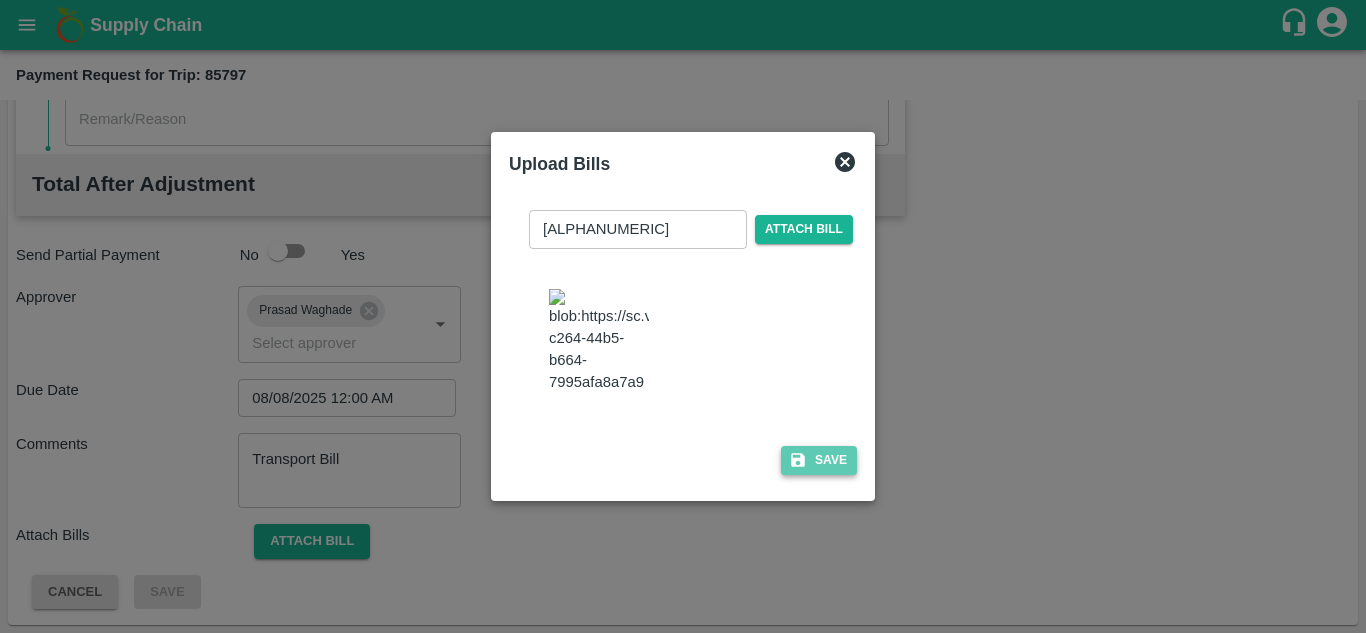 click on "Save" at bounding box center (819, 460) 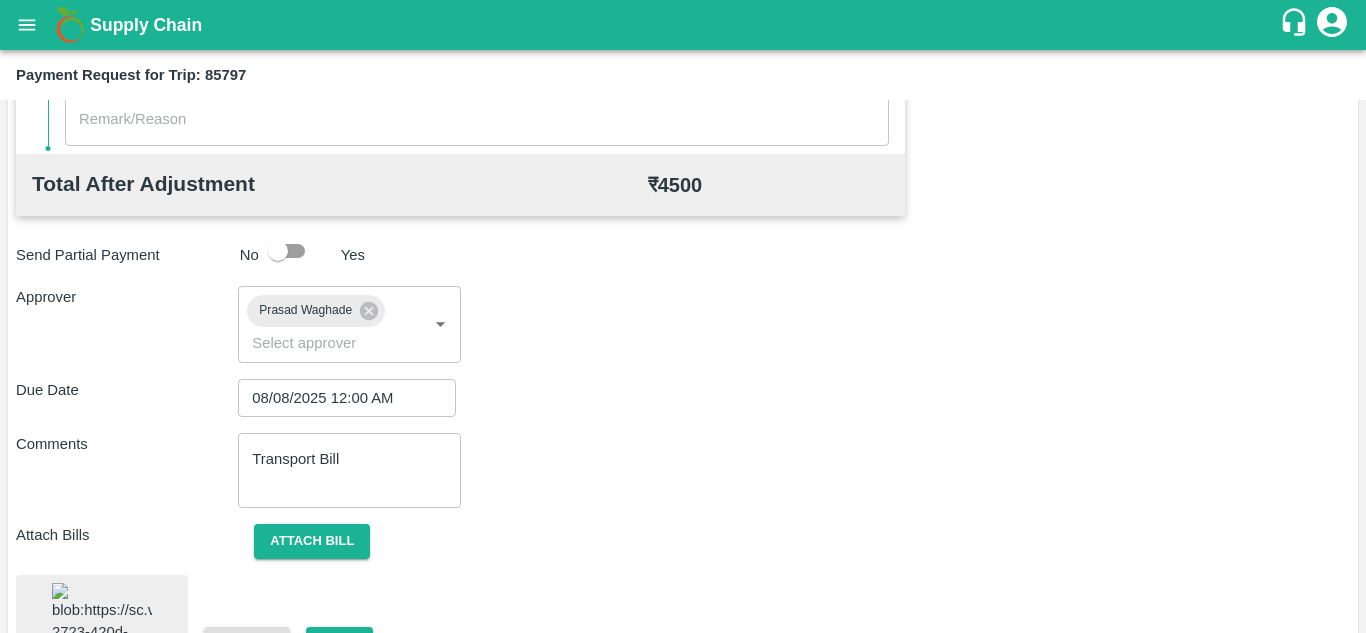scroll, scrollTop: 1087, scrollLeft: 0, axis: vertical 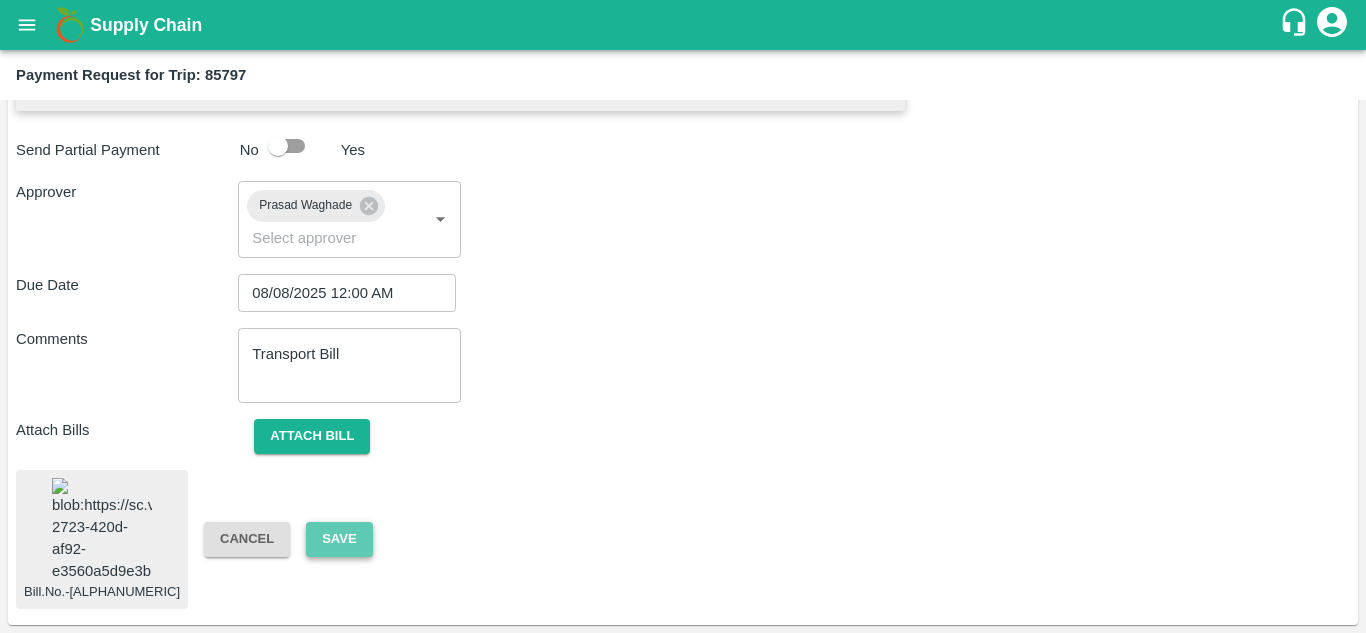 click on "Save" at bounding box center [339, 539] 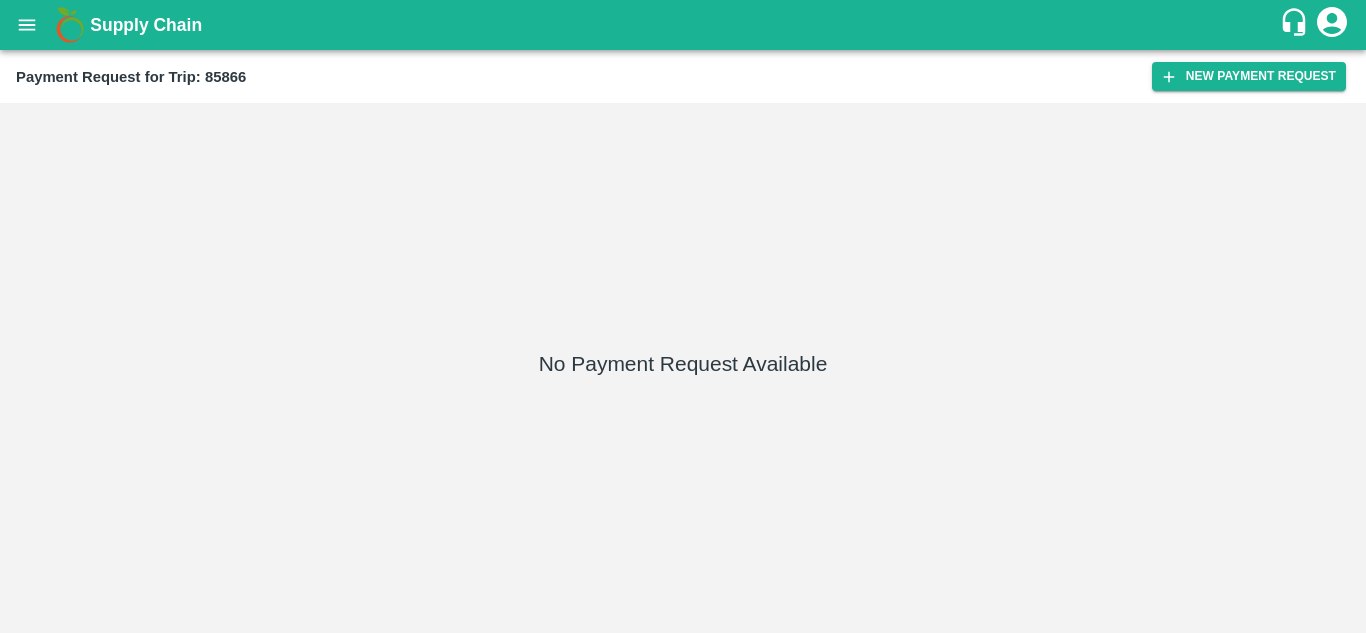 scroll, scrollTop: 0, scrollLeft: 0, axis: both 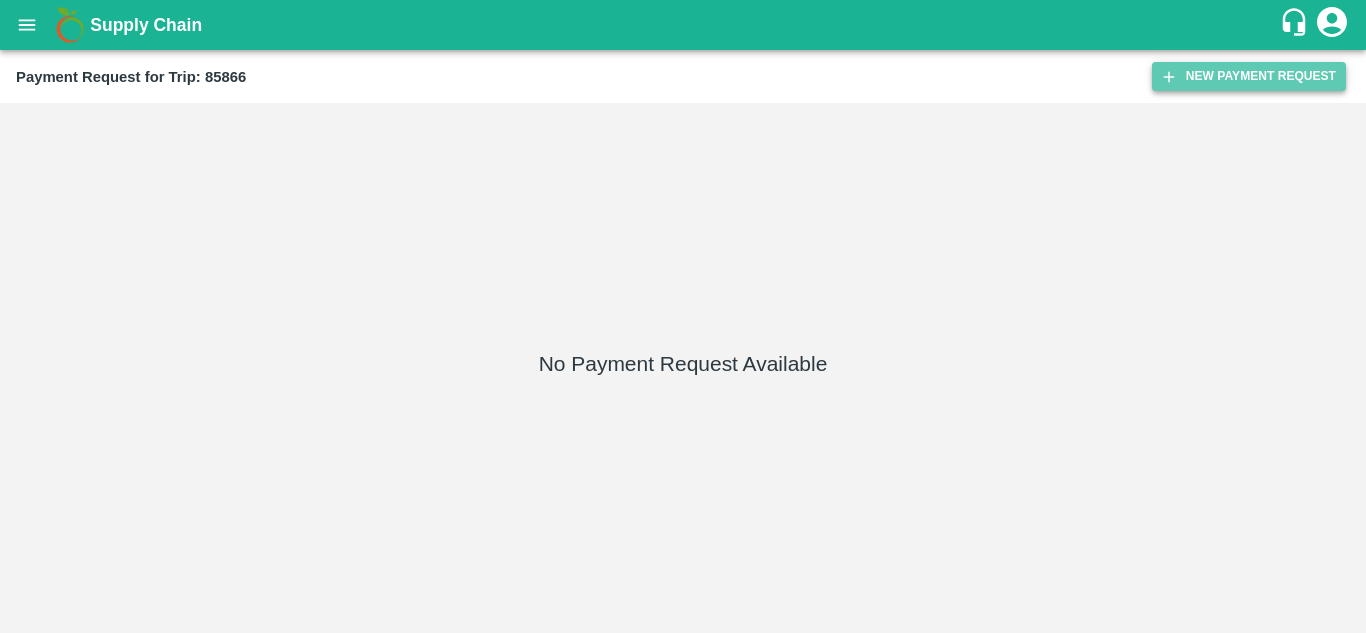 click on "New Payment Request" at bounding box center [1249, 76] 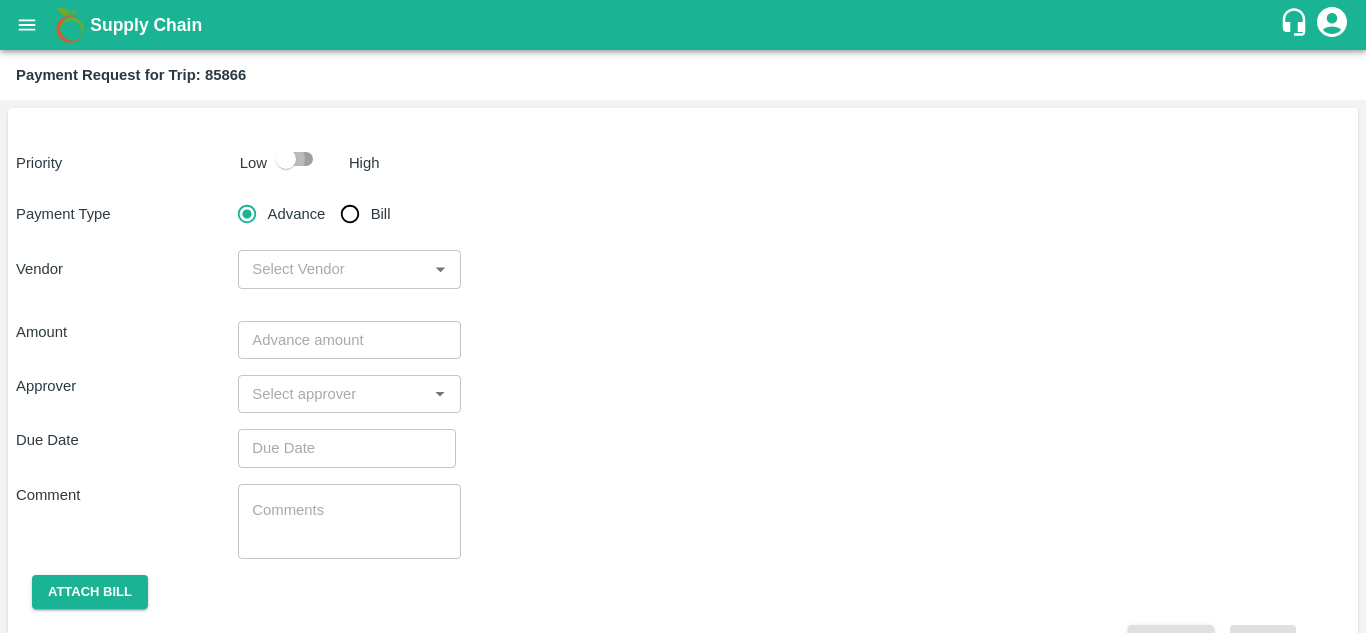 click at bounding box center (286, 159) 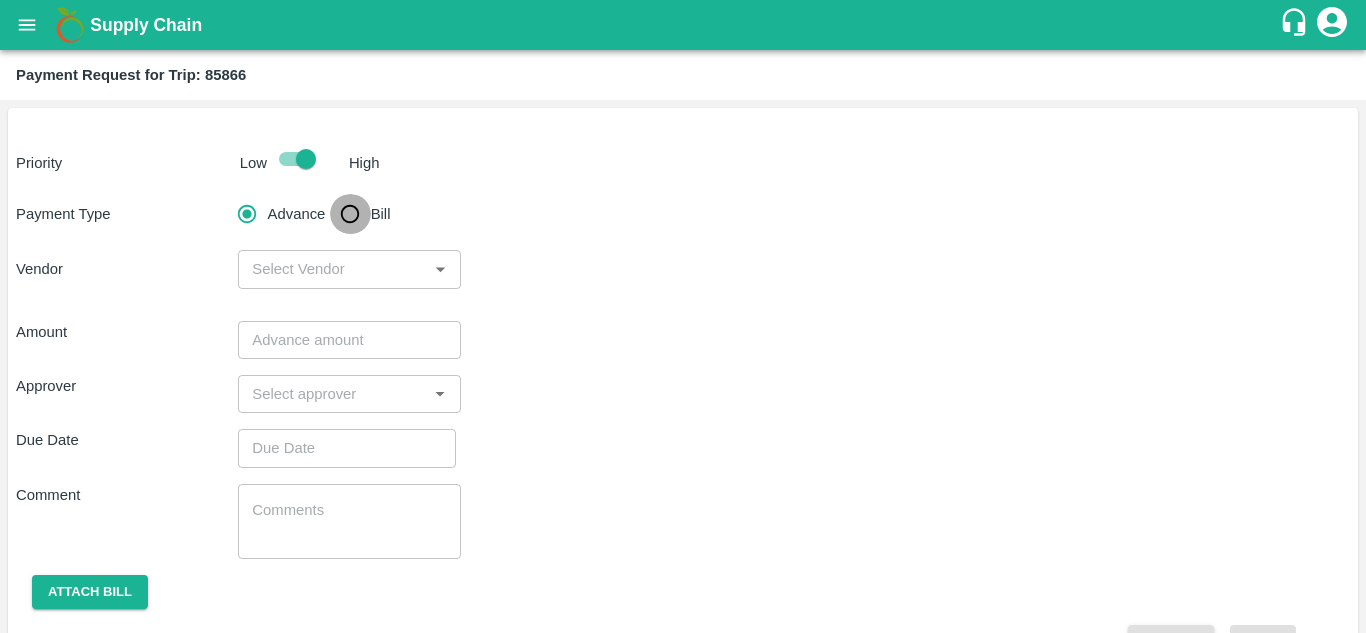 click on "Bill" at bounding box center [350, 214] 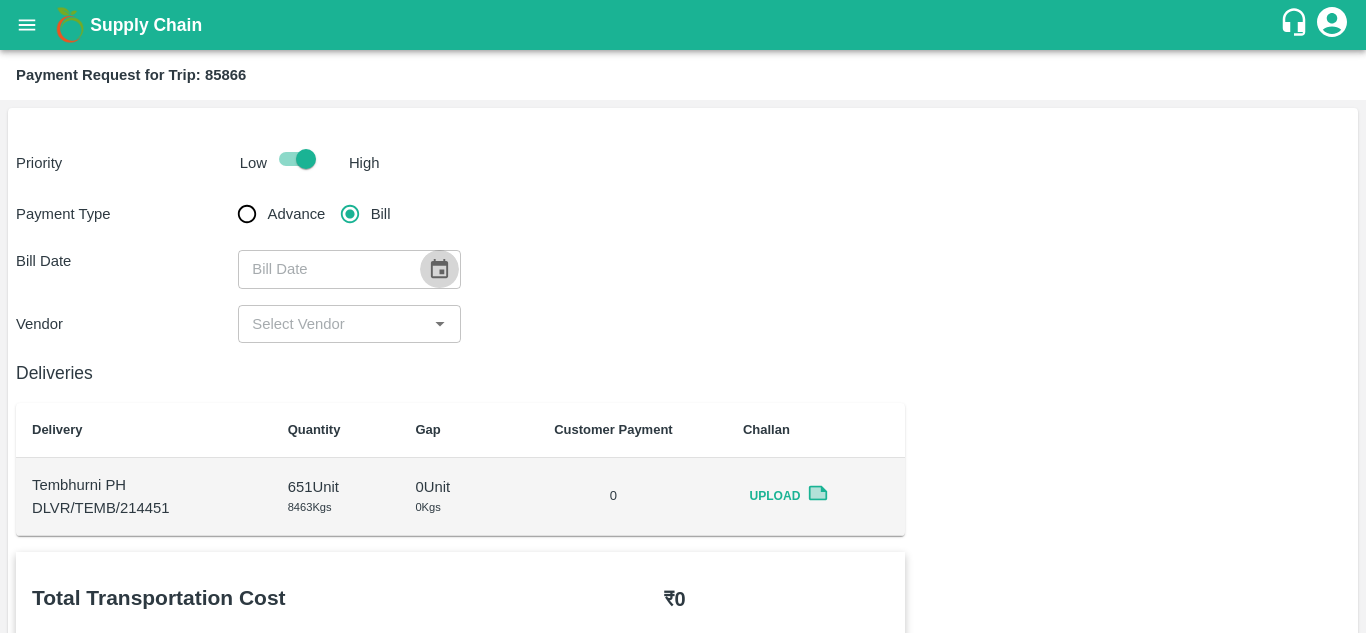 click 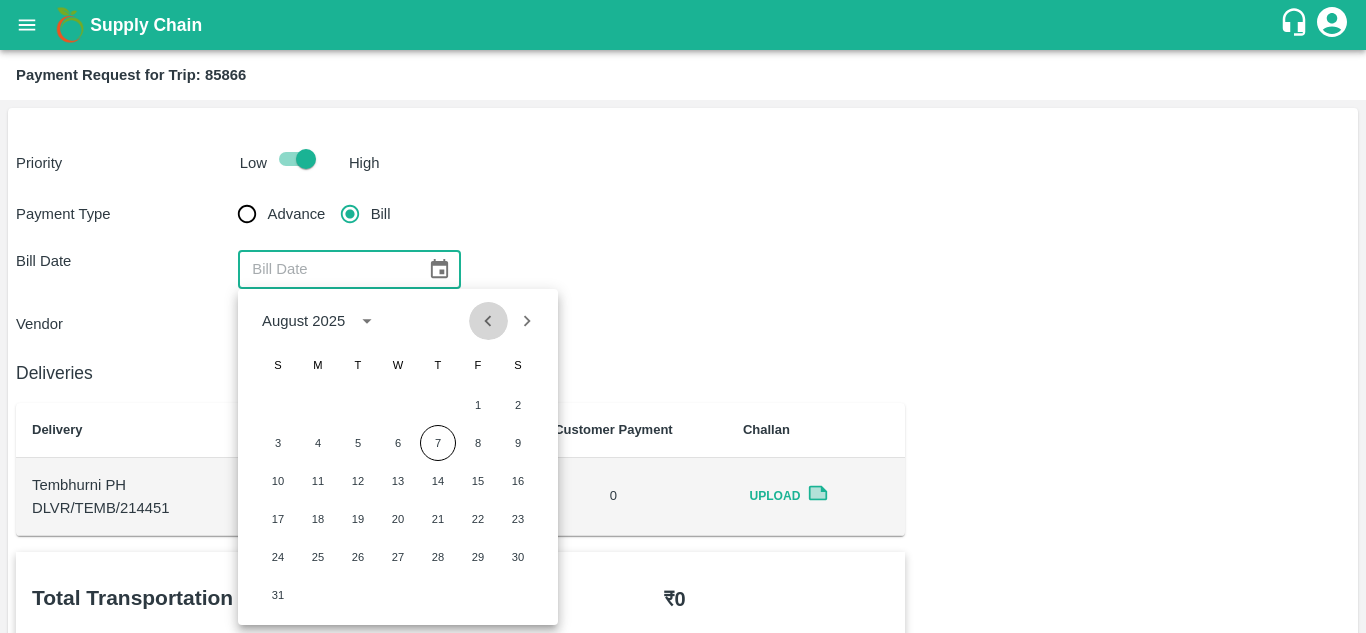click 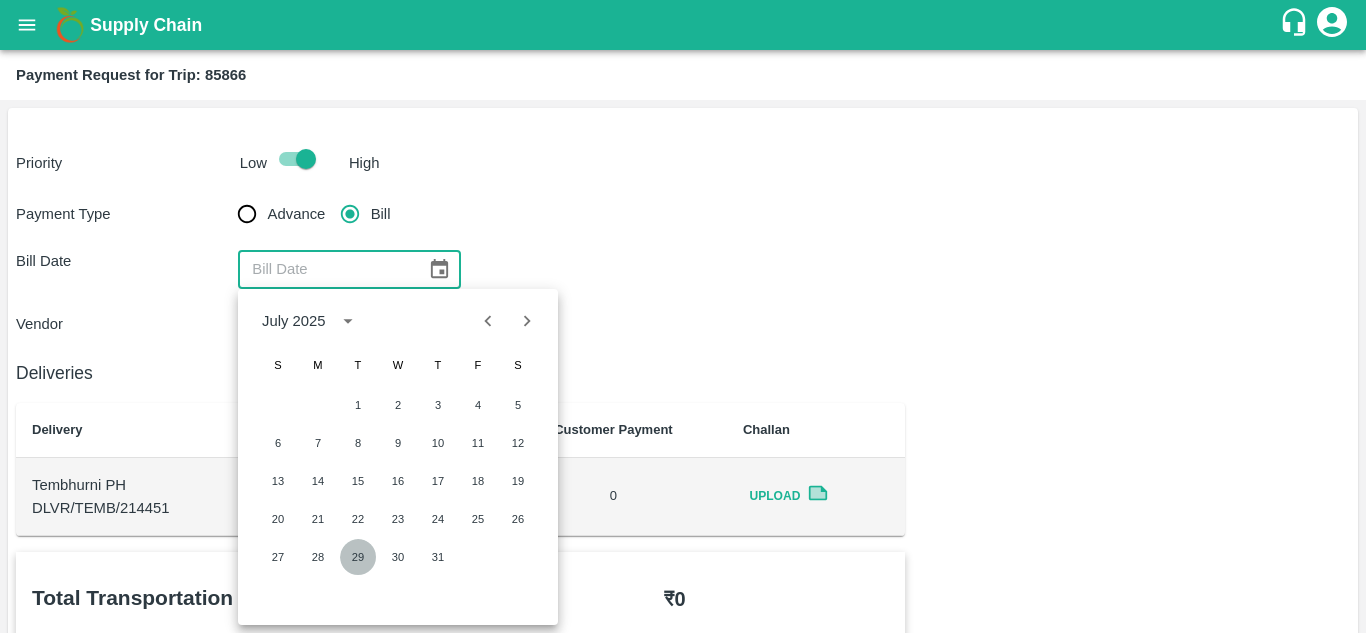 click on "29" at bounding box center [358, 557] 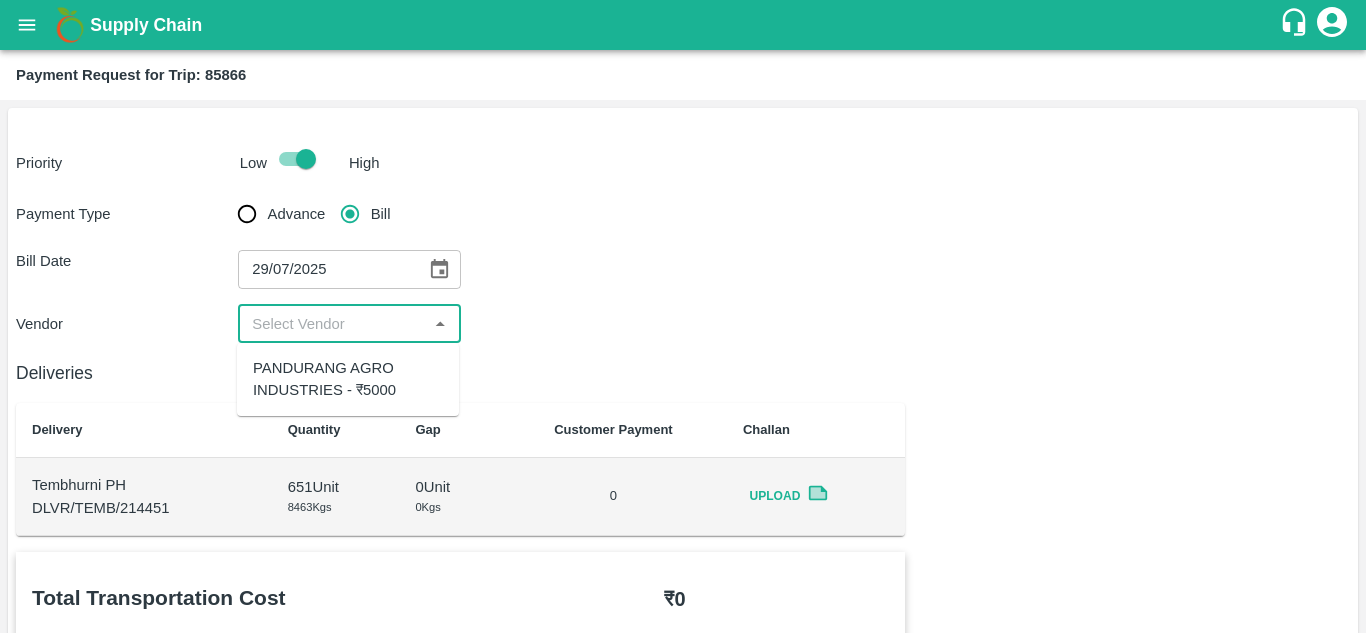 click at bounding box center (332, 324) 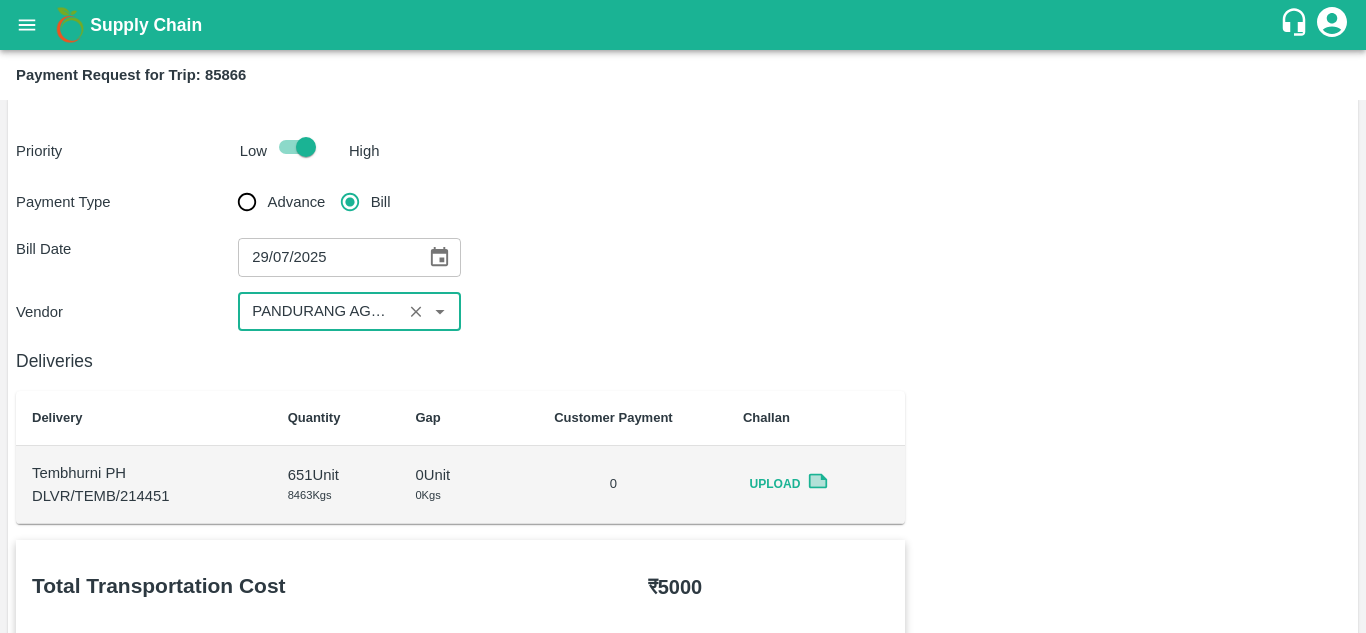 scroll, scrollTop: 0, scrollLeft: 0, axis: both 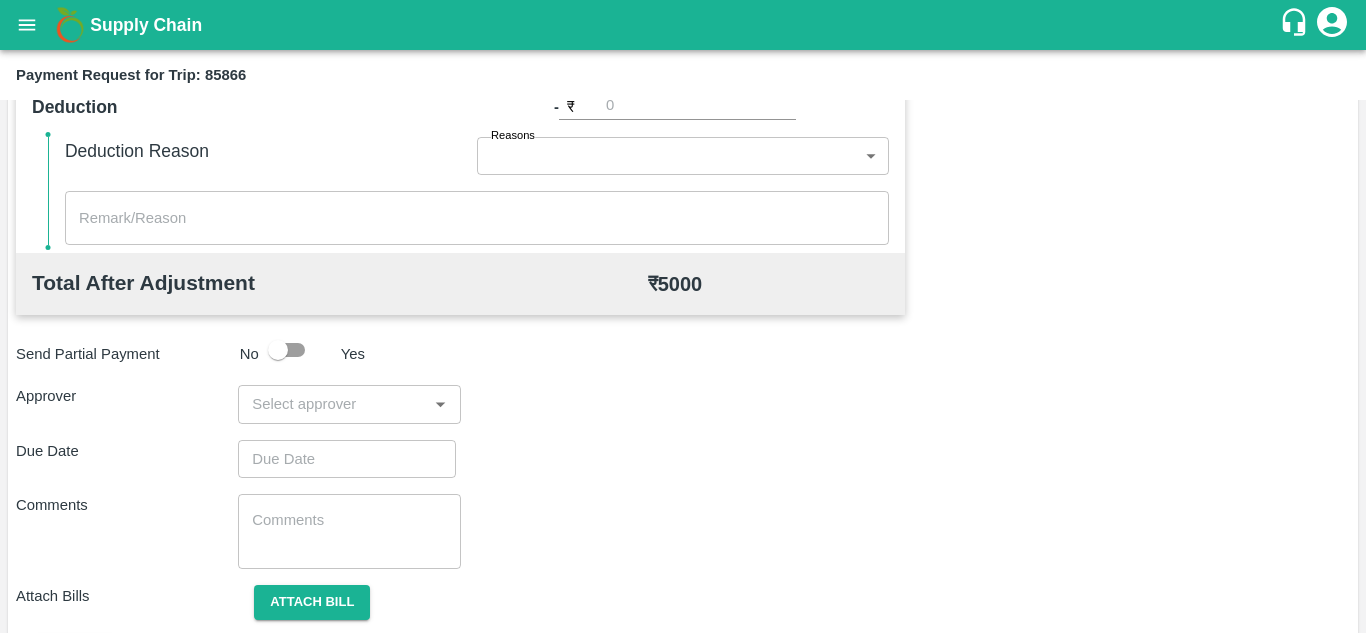 click on "​" at bounding box center (349, 404) 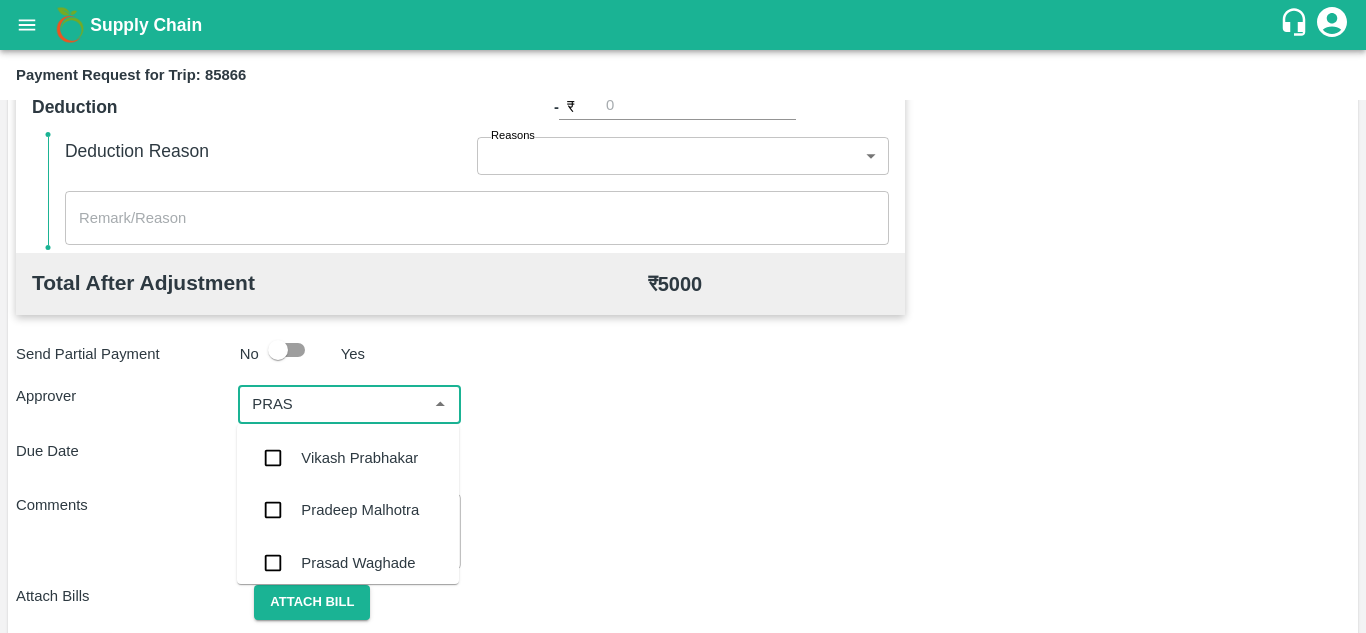 type on "PRASA" 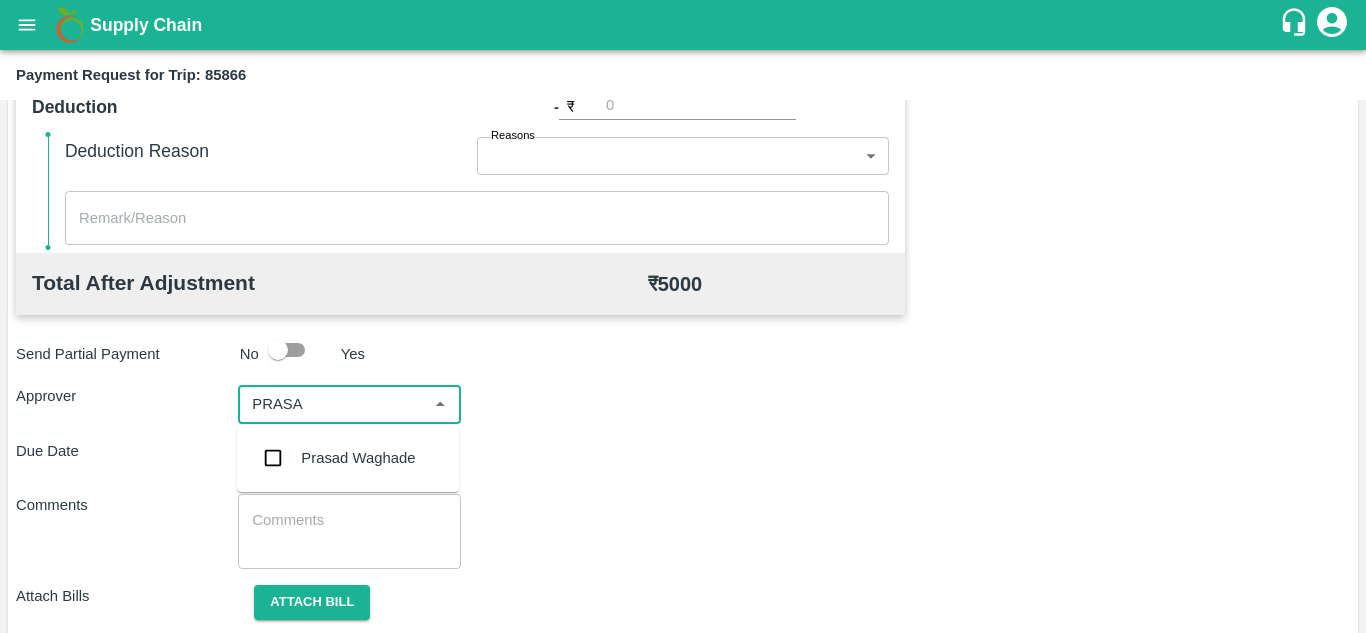 click on "Prasad Waghade" at bounding box center [358, 458] 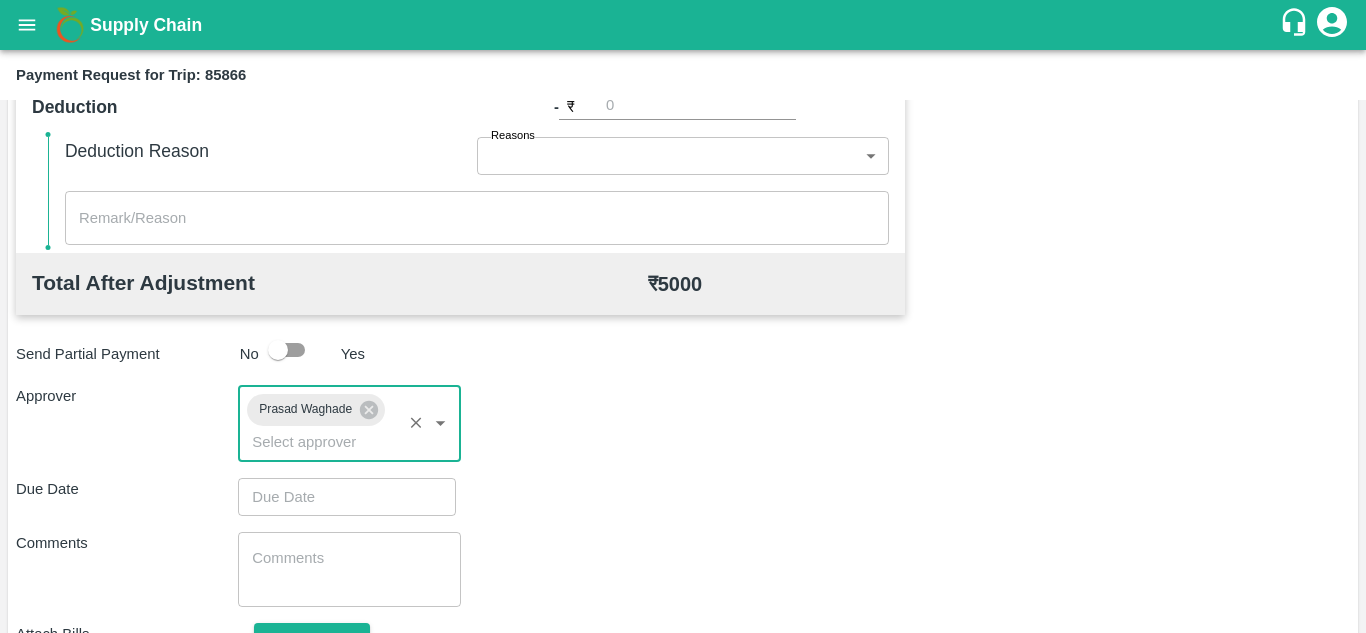 type on "DD/MM/YYYY hh:mm aa" 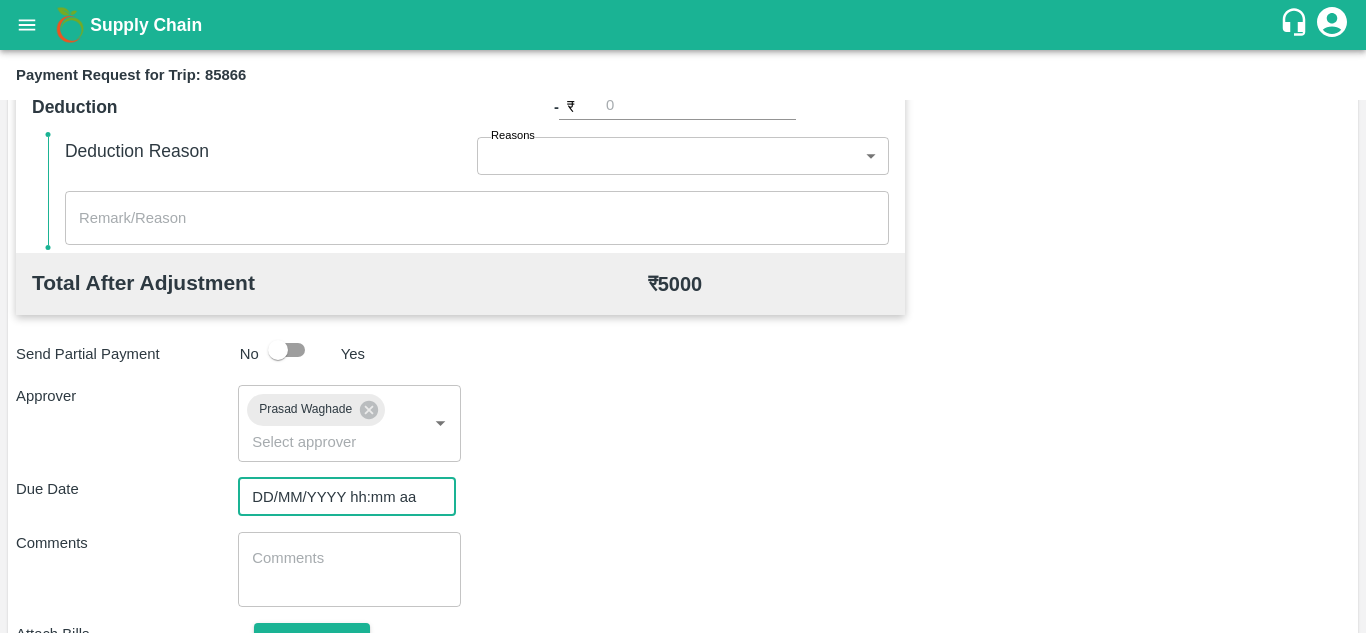 click on "DD/MM/YYYY hh:mm aa" at bounding box center (340, 497) 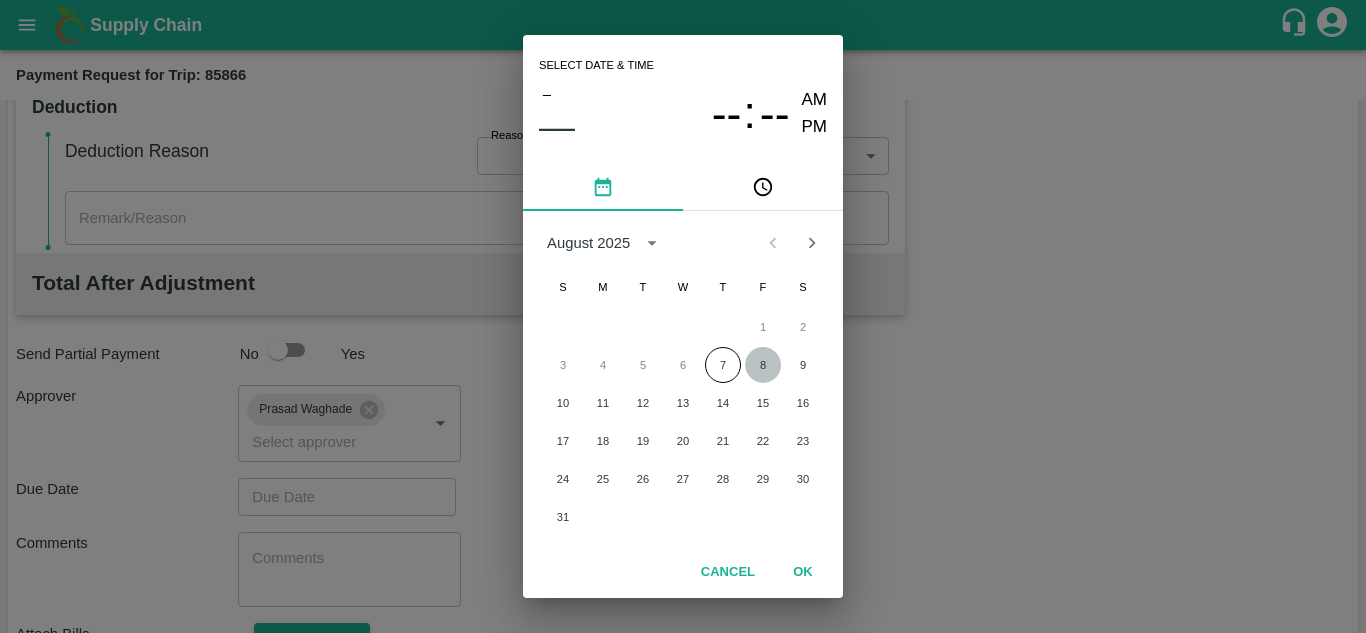 click on "8" at bounding box center [763, 365] 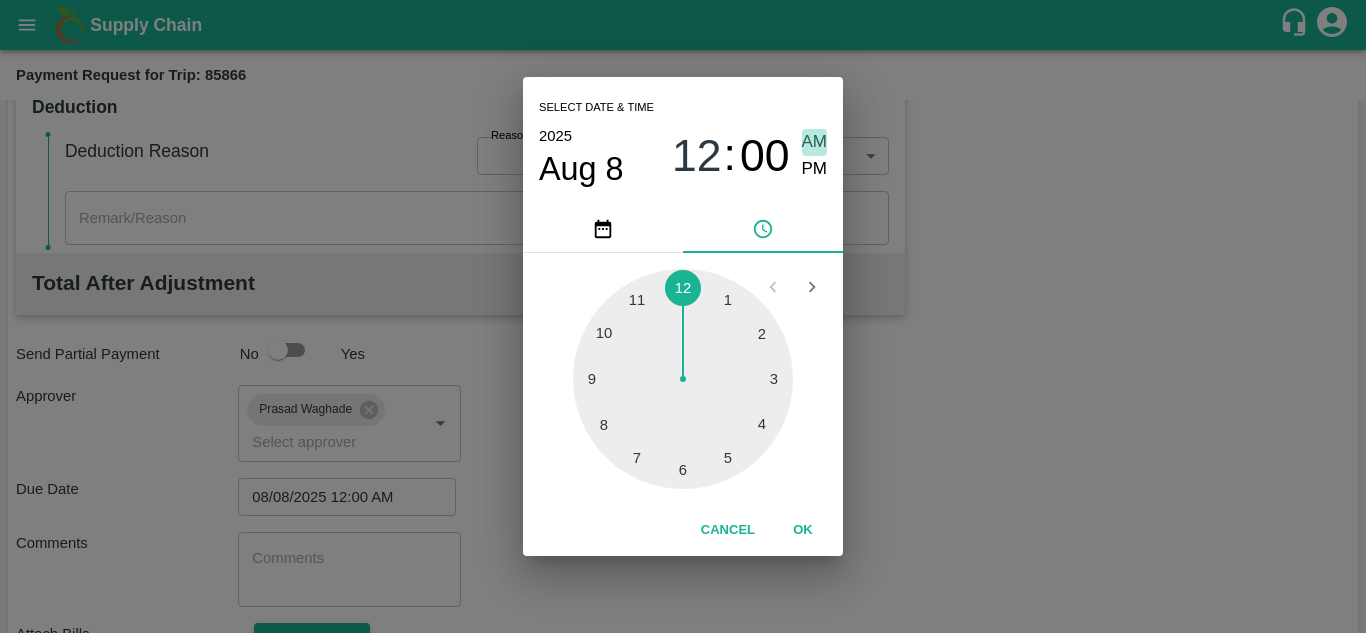 click on "AM" at bounding box center (815, 142) 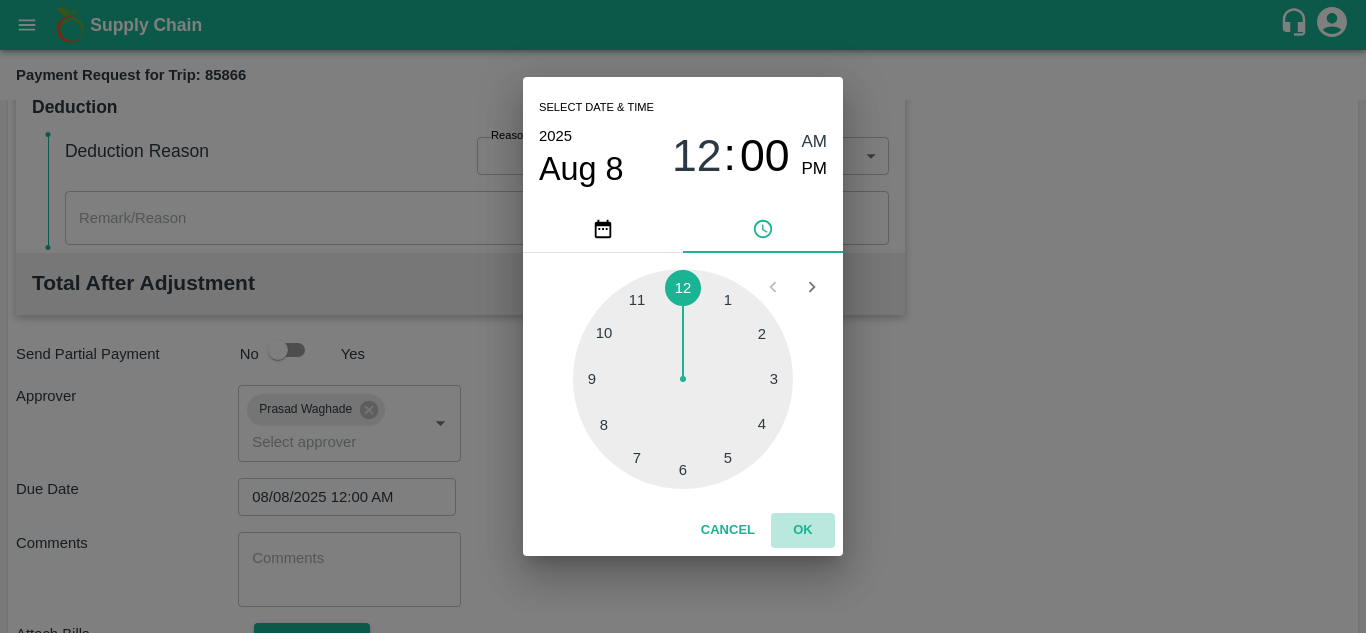 click on "OK" at bounding box center (803, 530) 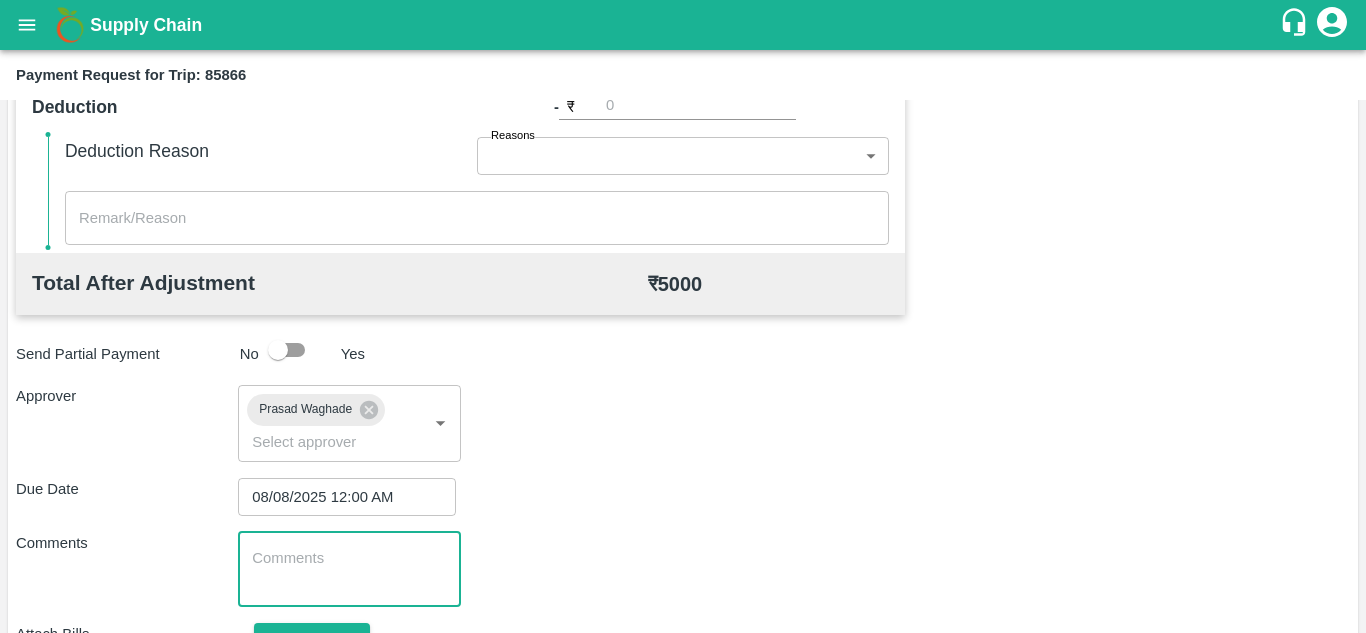 click at bounding box center [349, 569] 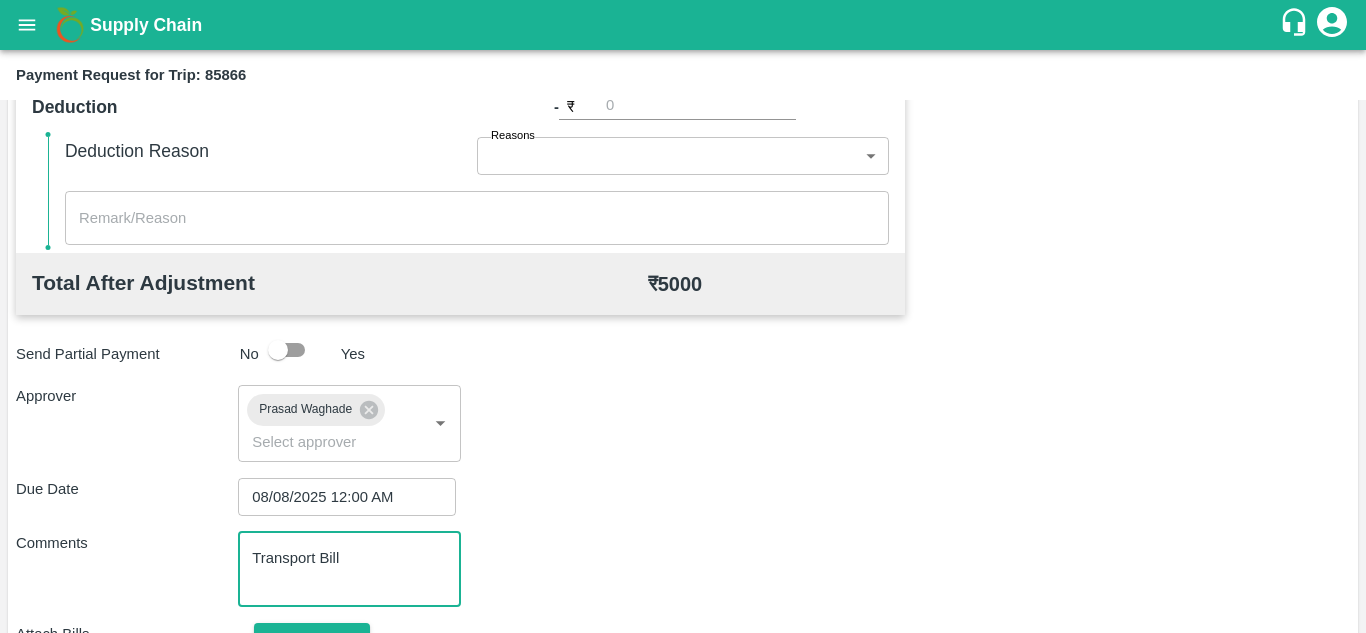 scroll, scrollTop: 948, scrollLeft: 0, axis: vertical 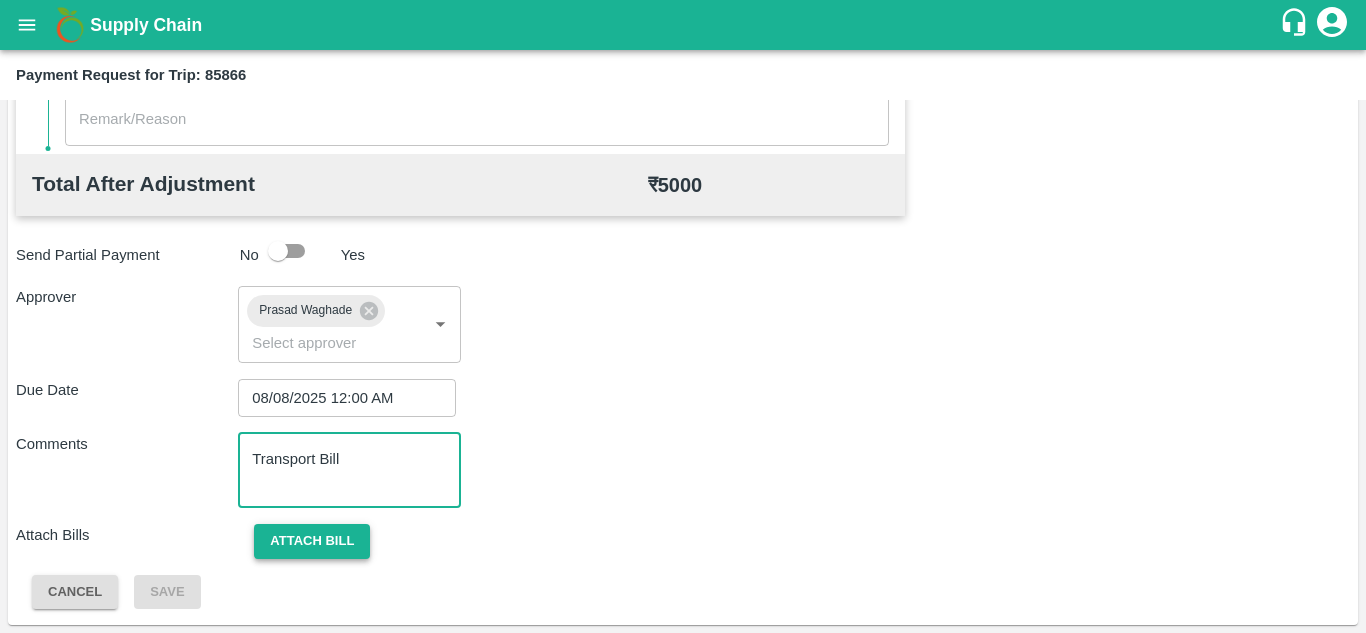 type on "Transport Bill" 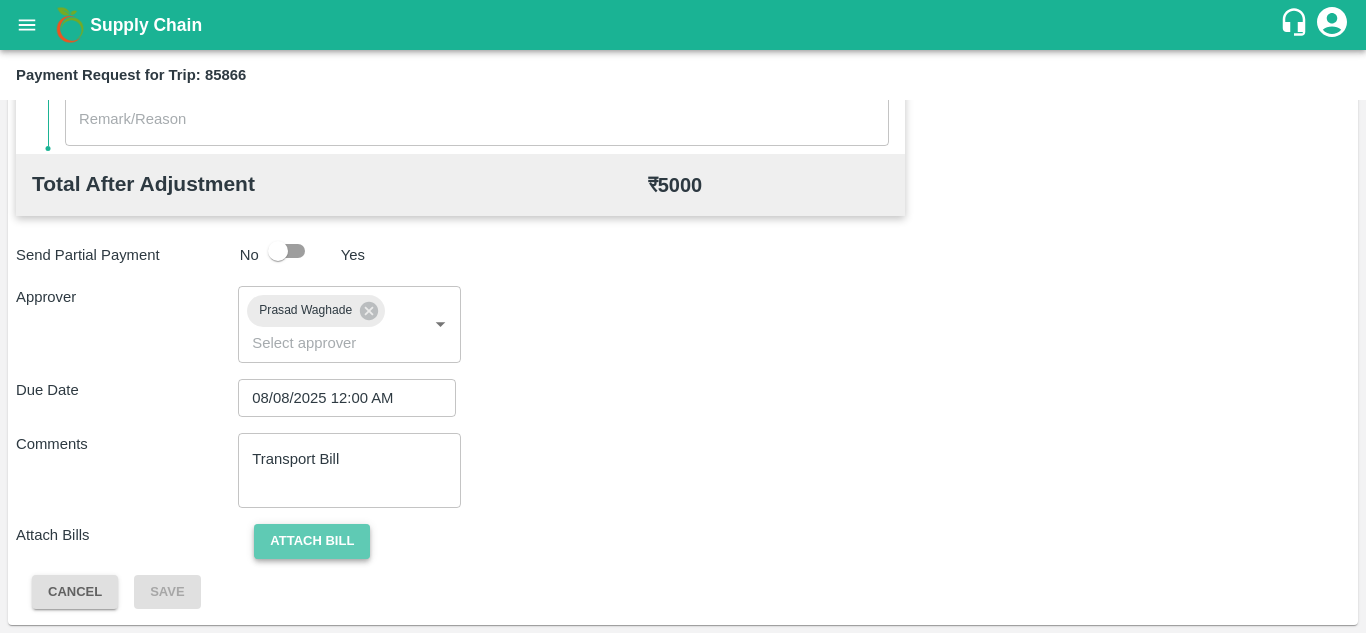 click on "Attach bill" at bounding box center [312, 541] 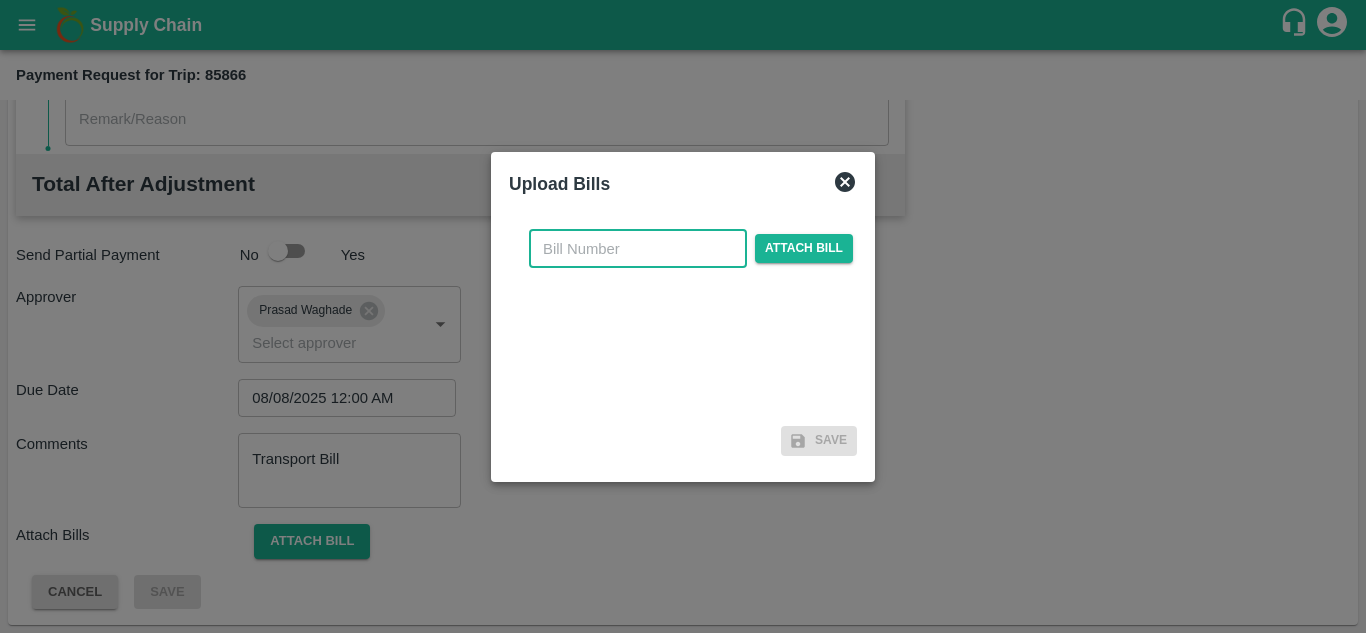 click at bounding box center [638, 249] 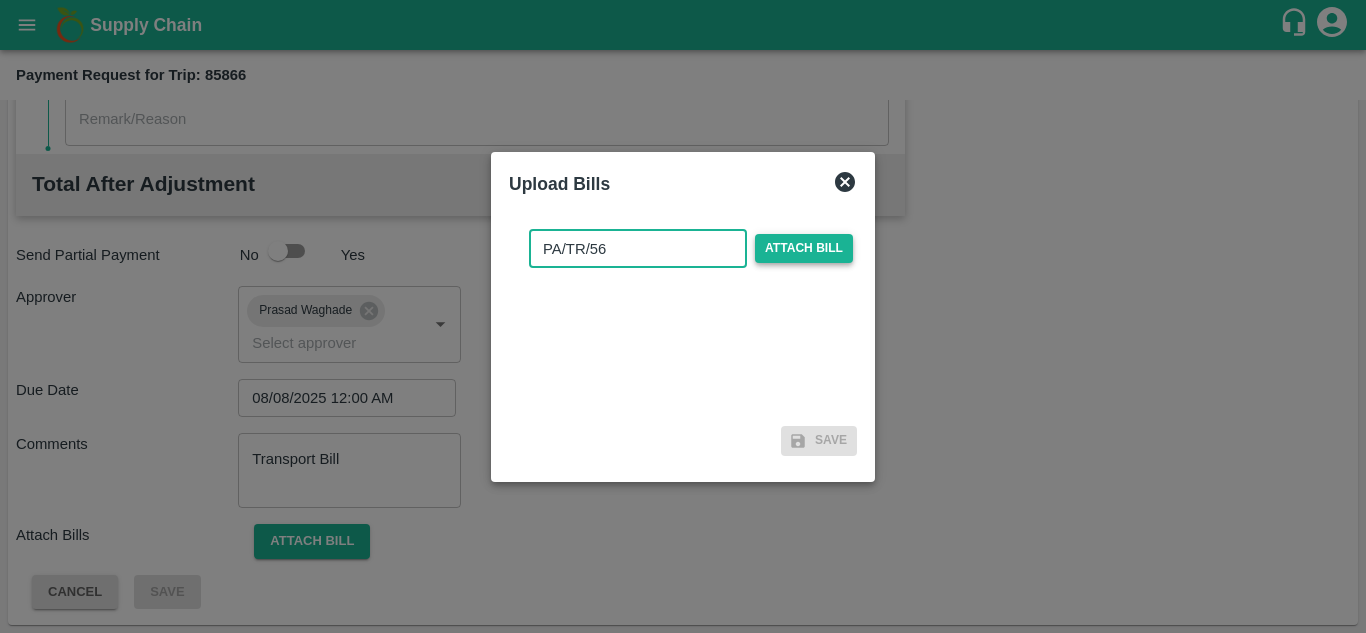 type on "PA/TR/56" 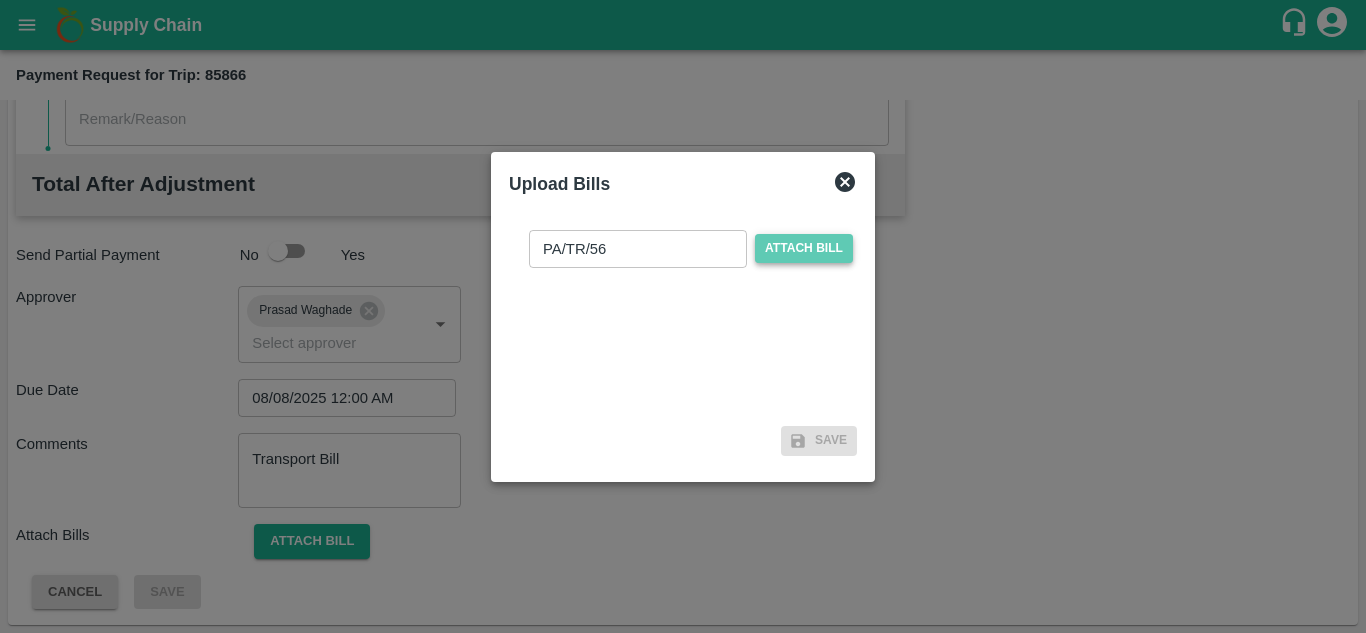 click on "Attach bill" at bounding box center (804, 248) 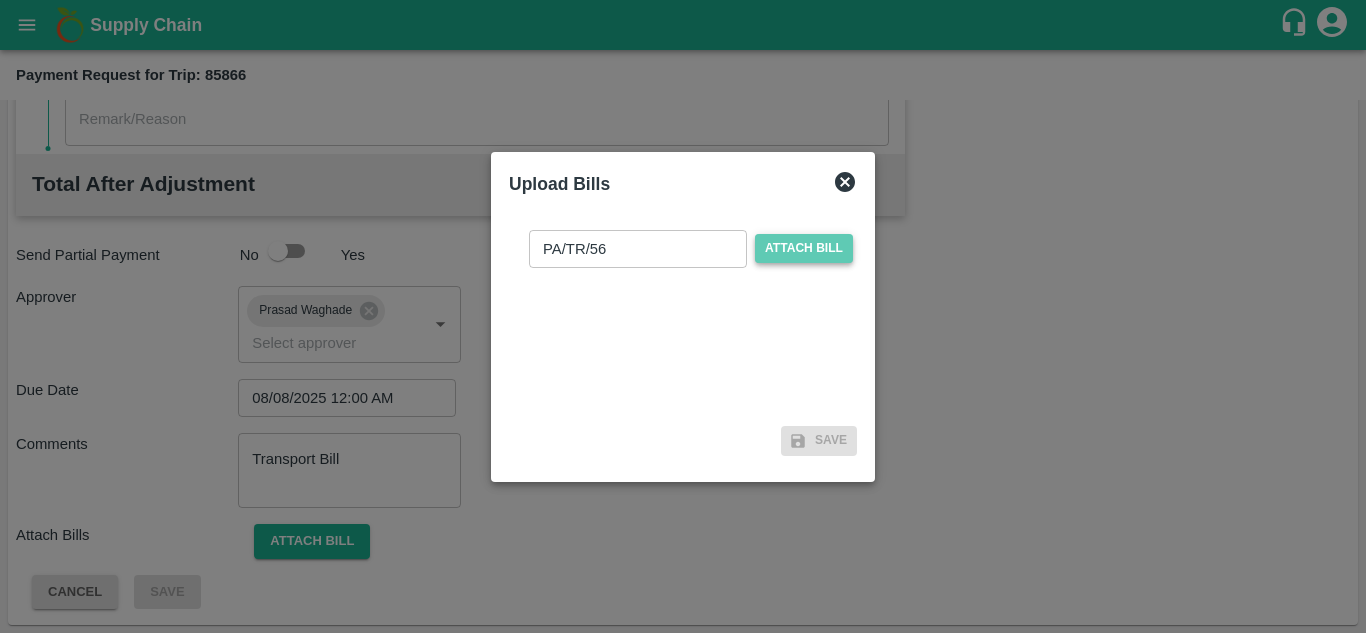 click on "Attach bill" at bounding box center [804, 248] 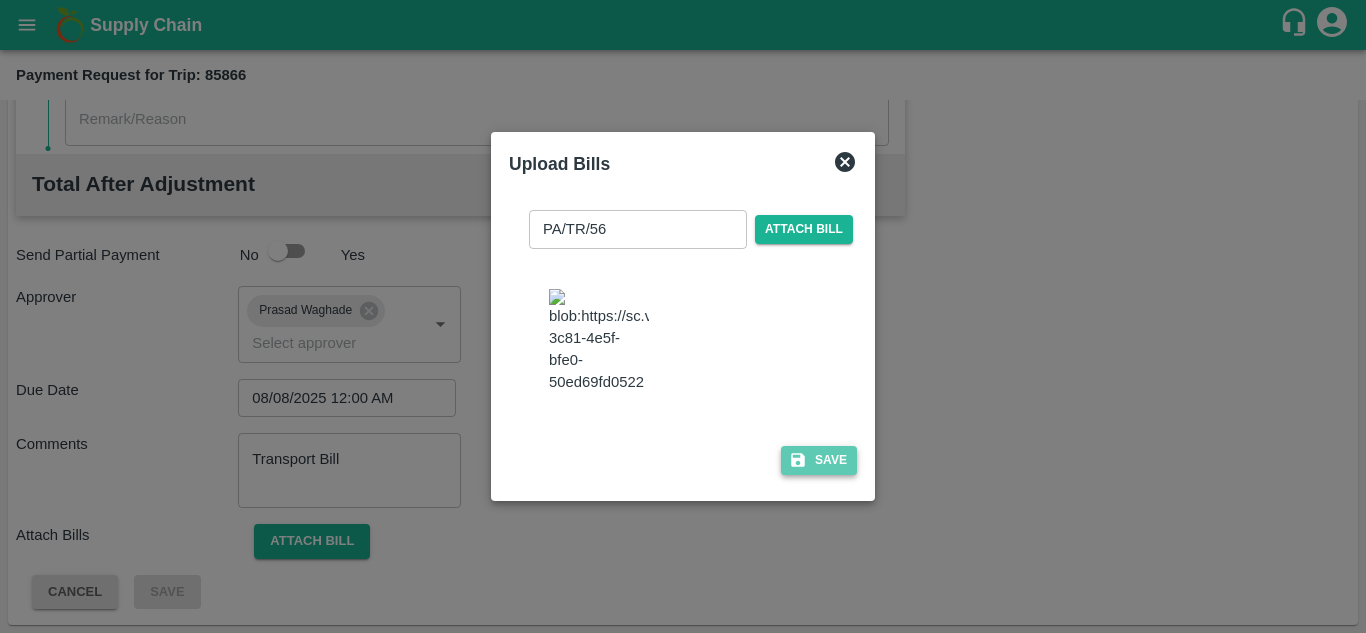 click on "Save" at bounding box center (819, 460) 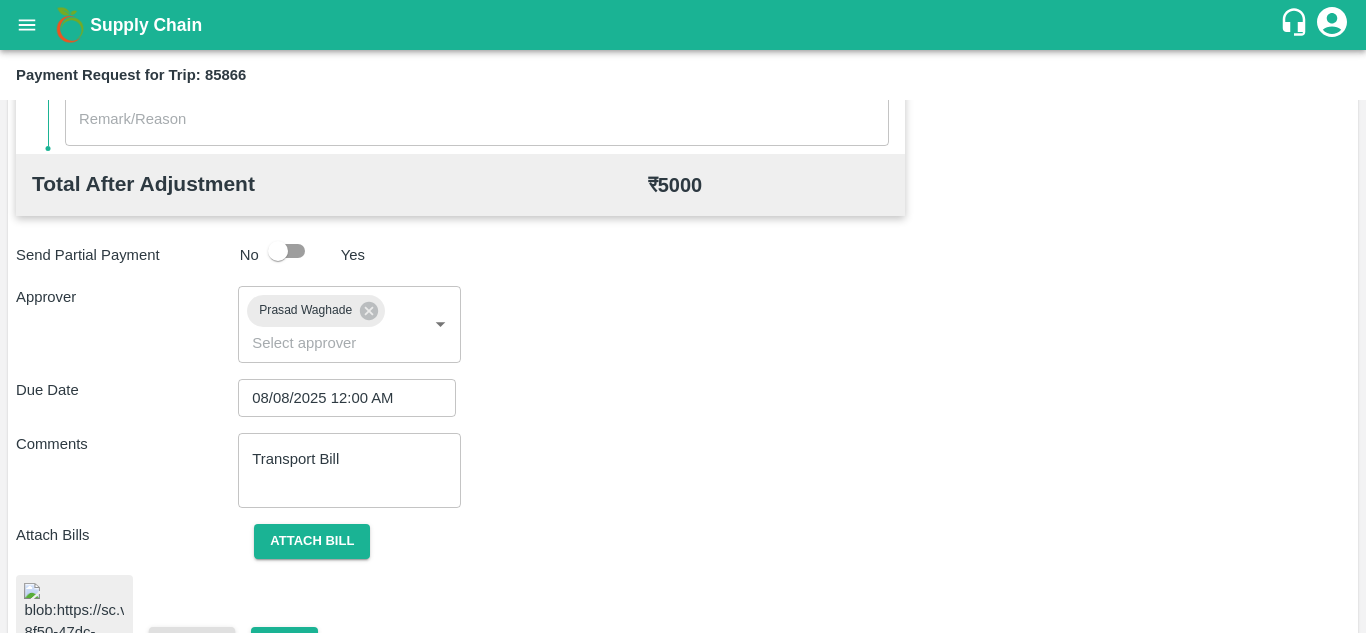 scroll, scrollTop: 1095, scrollLeft: 0, axis: vertical 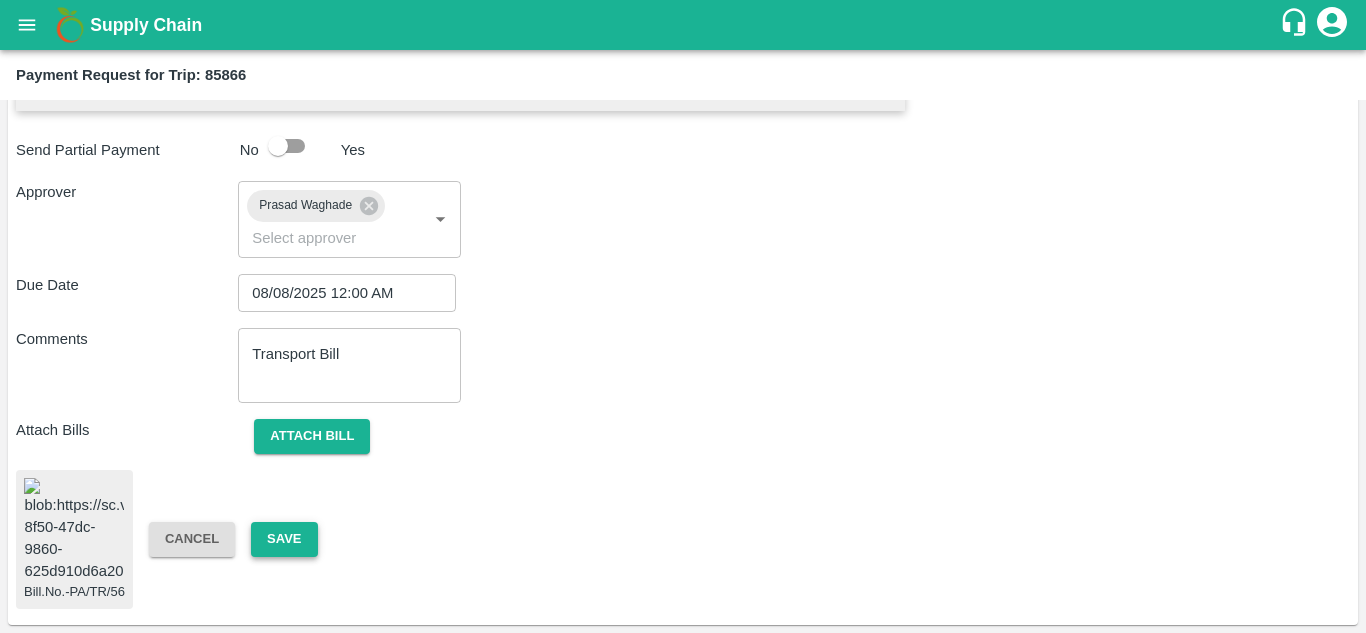 click on "Save" at bounding box center (284, 539) 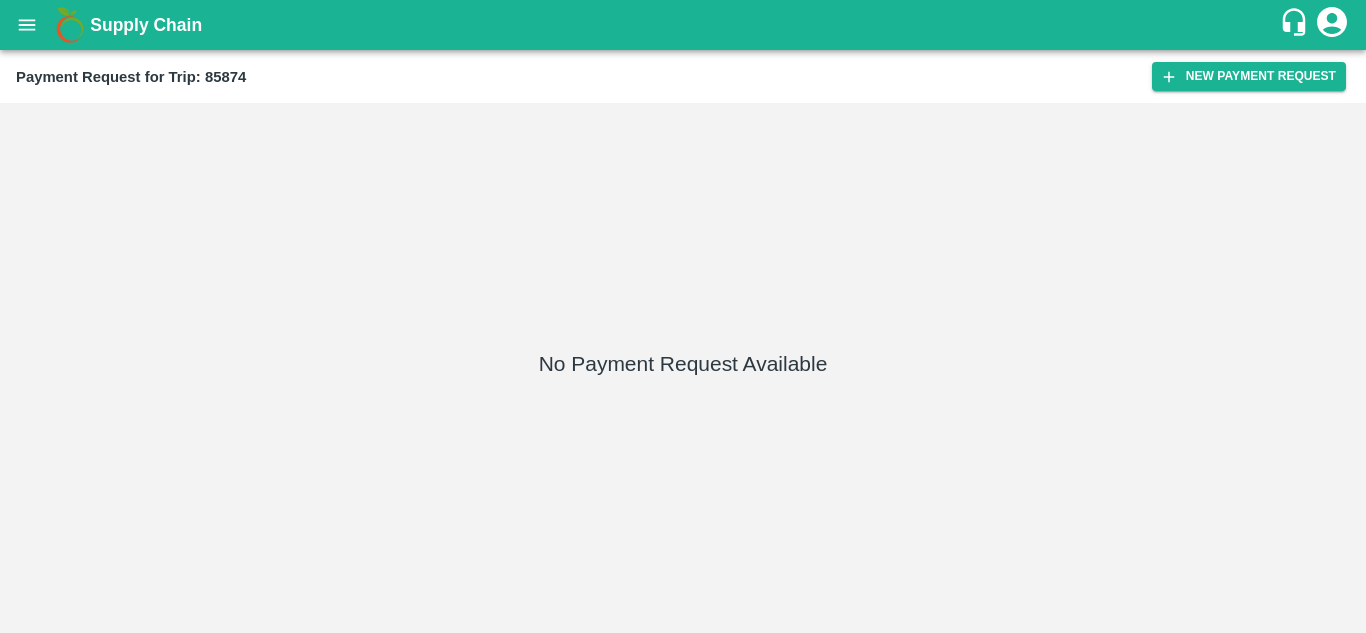 scroll, scrollTop: 0, scrollLeft: 0, axis: both 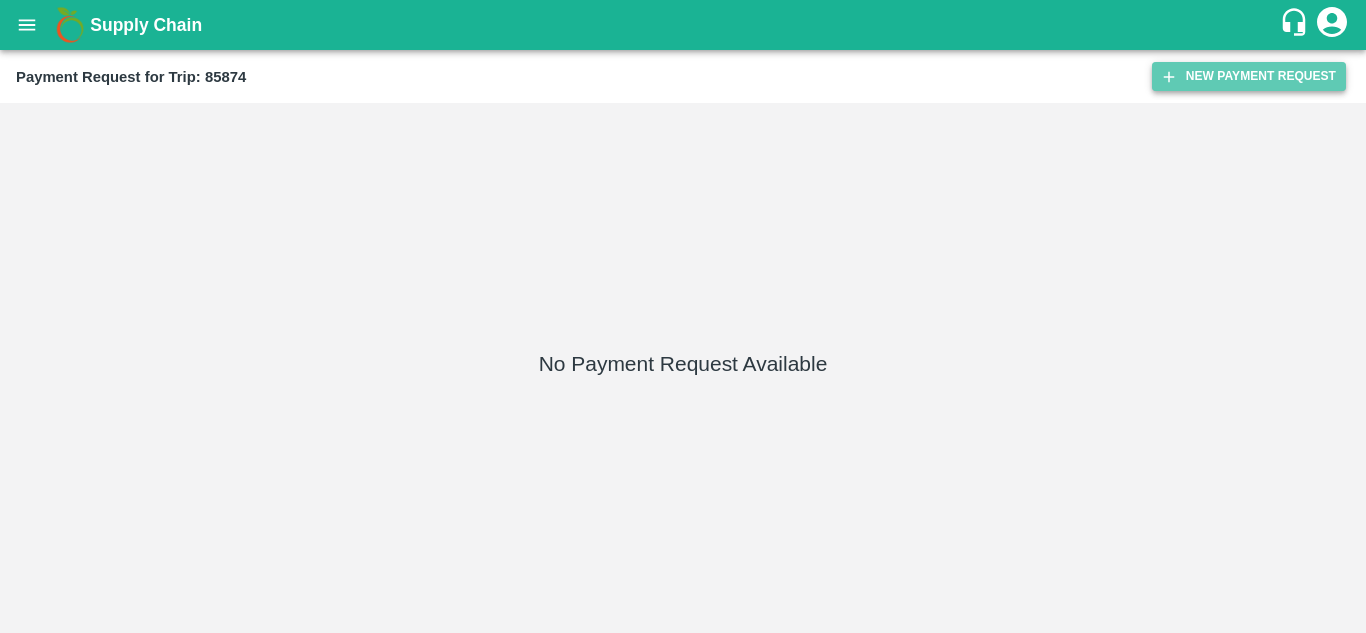 click on "New Payment Request" at bounding box center [1249, 76] 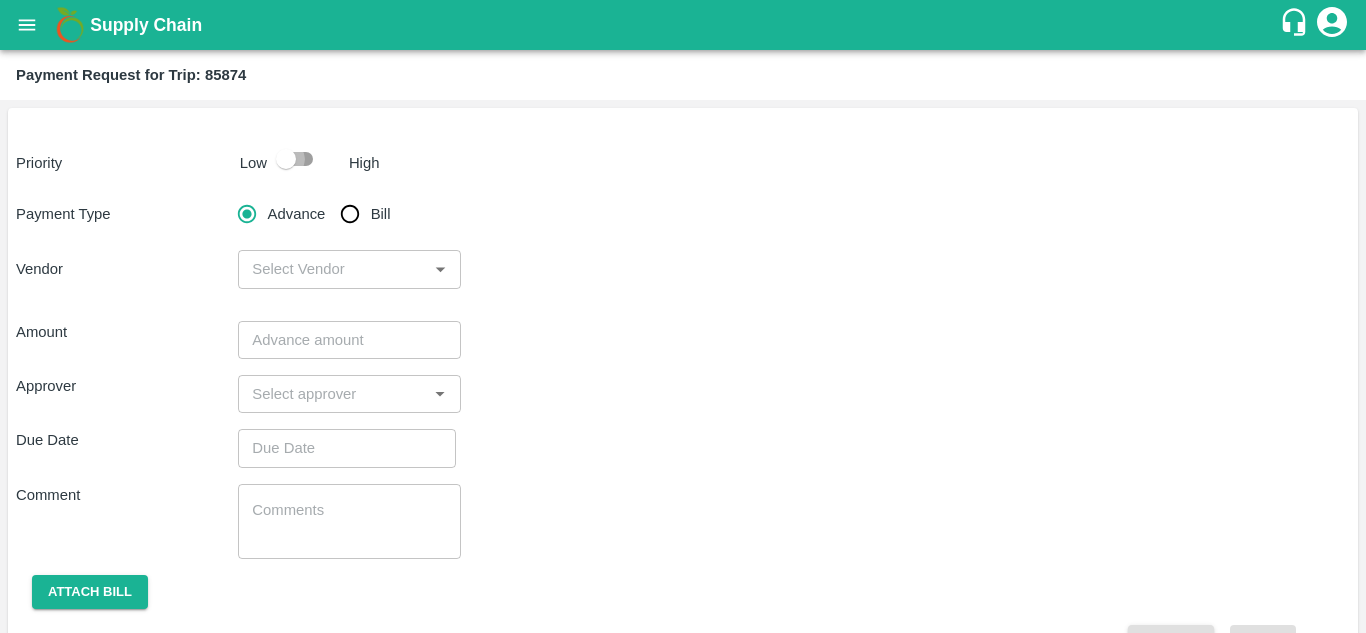 click at bounding box center (286, 159) 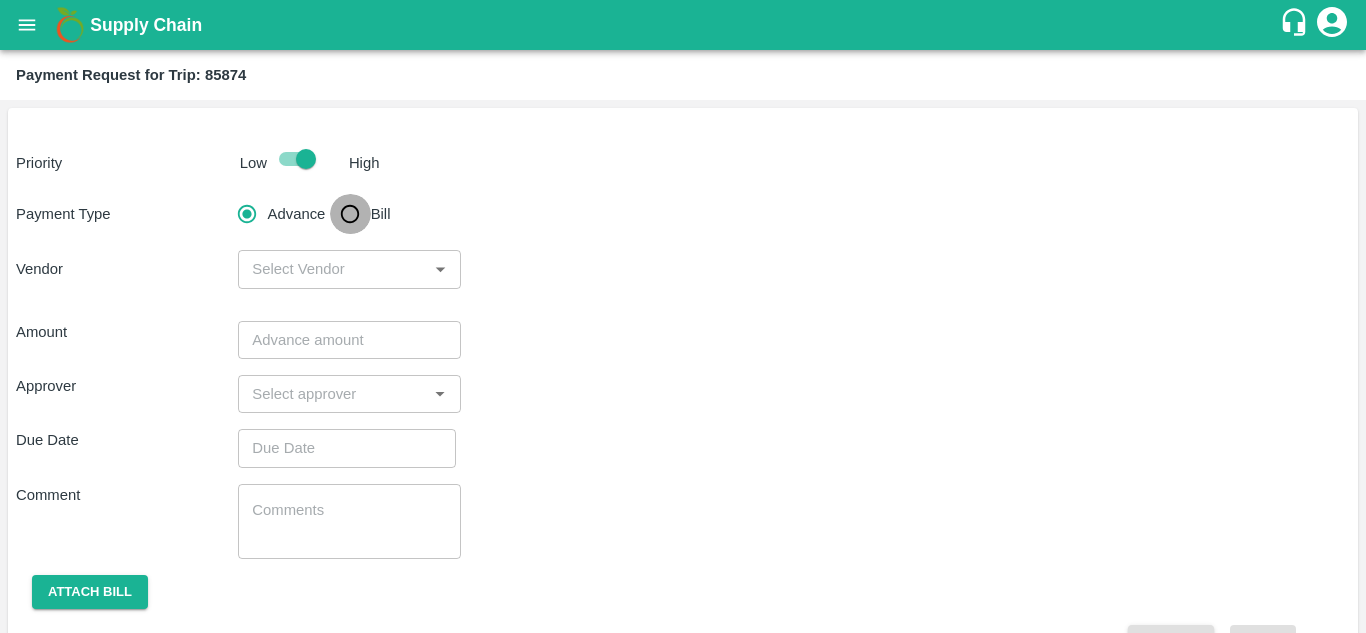 click on "Bill" at bounding box center [350, 214] 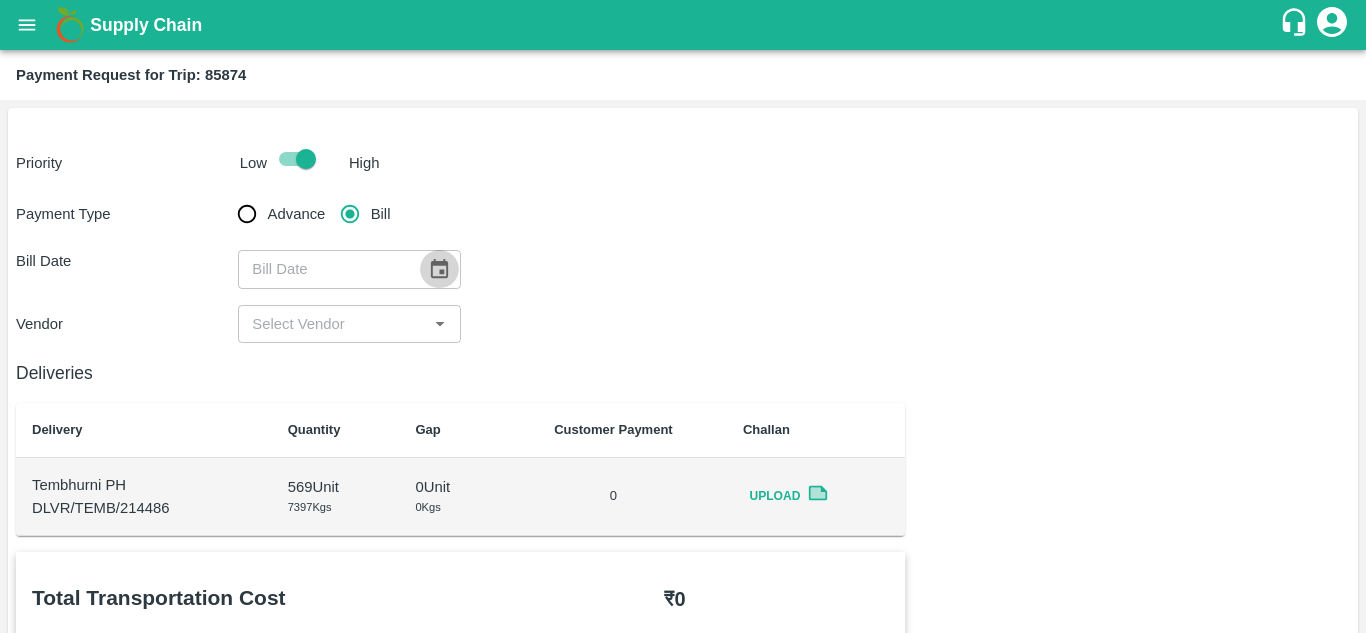 click 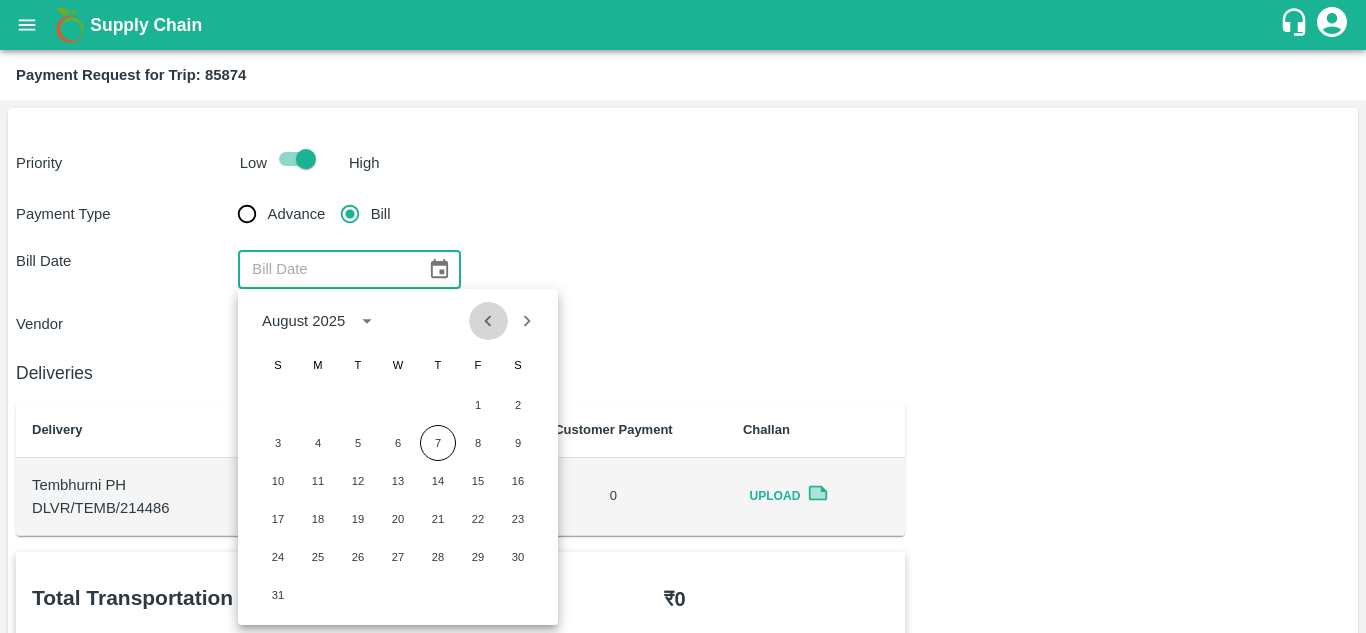 click 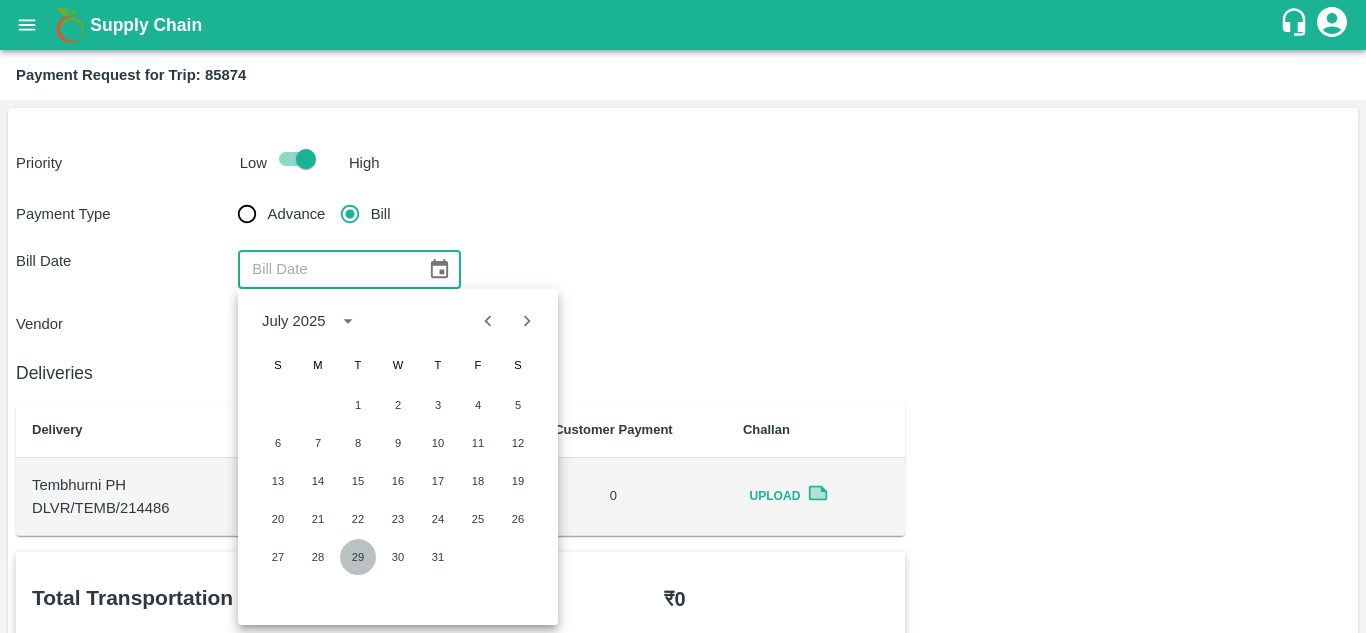 click on "29" at bounding box center [358, 557] 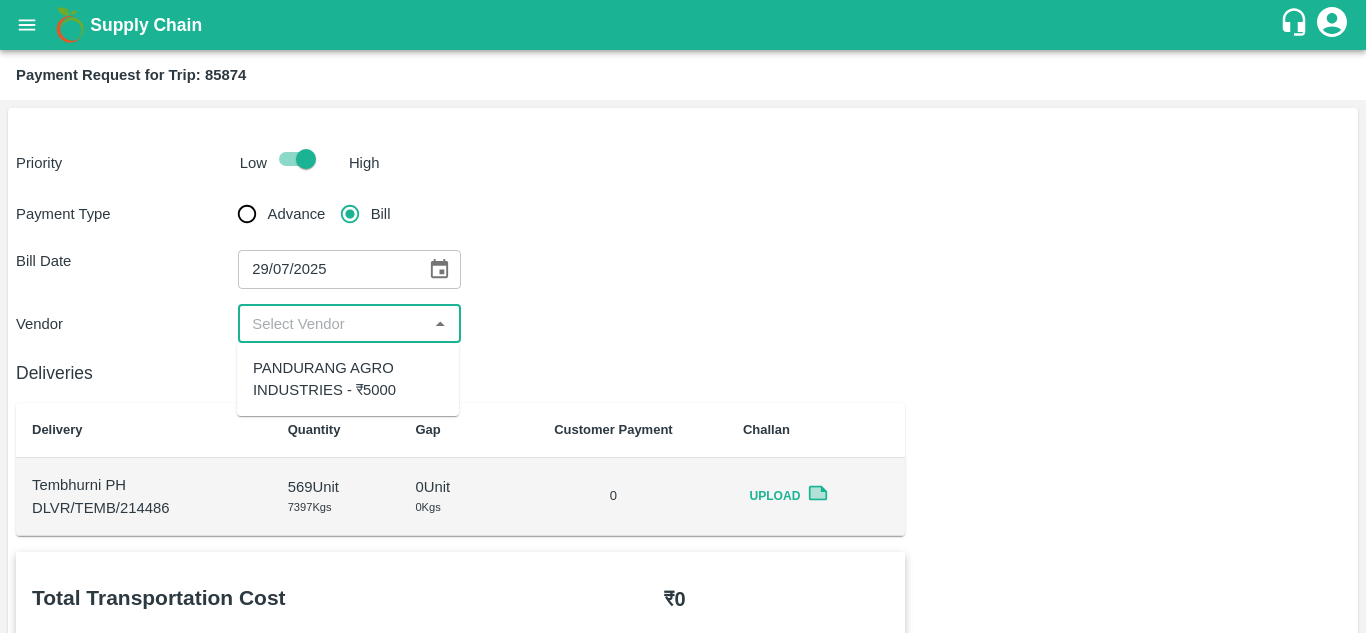 click at bounding box center [332, 324] 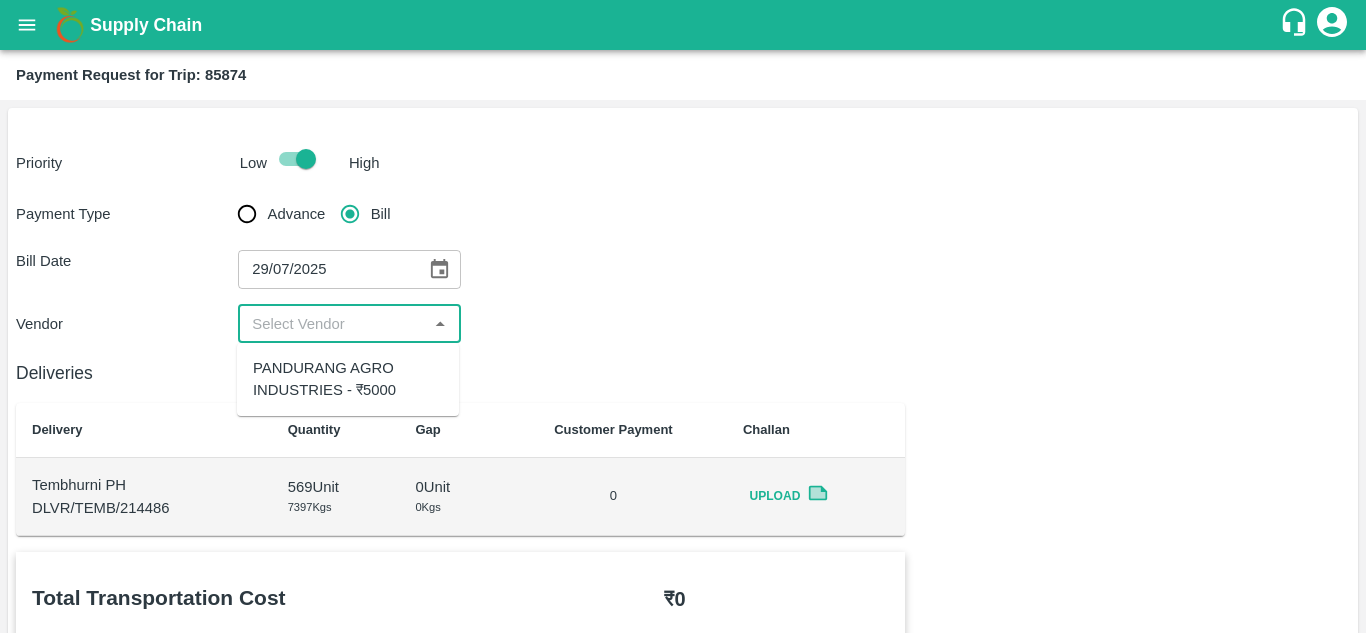 click on "PANDURANG AGRO INDUSTRIES - ₹5000" at bounding box center [348, 379] 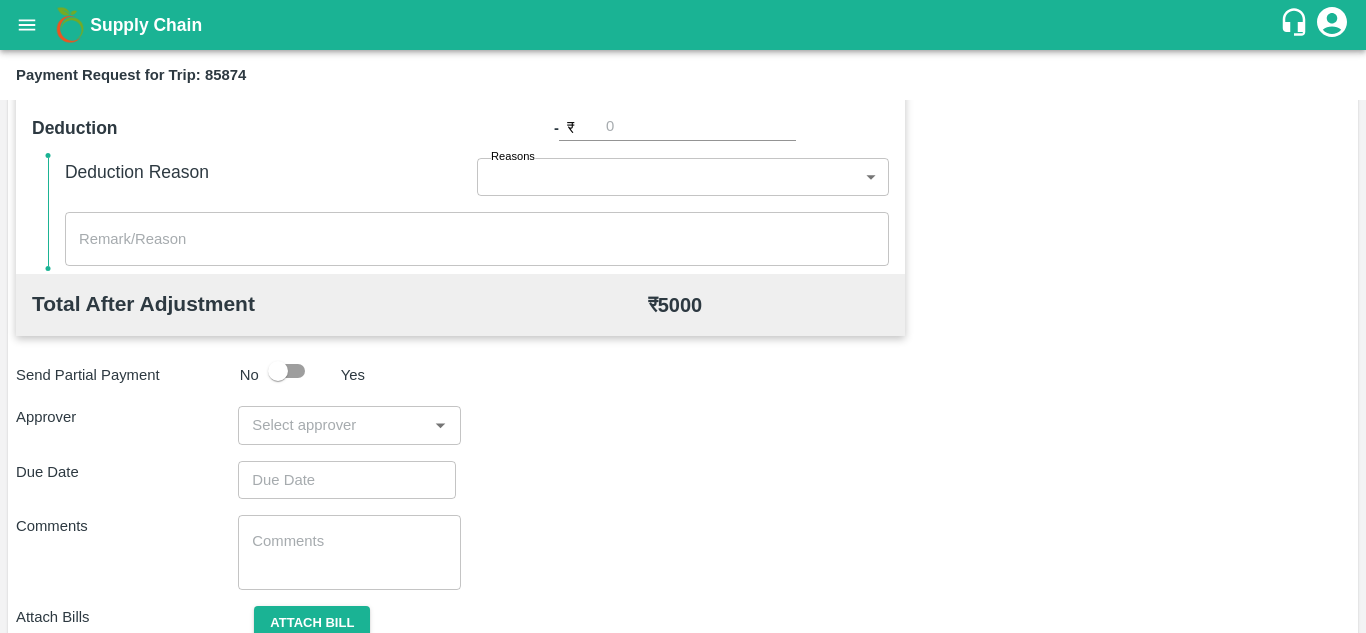 scroll, scrollTop: 829, scrollLeft: 0, axis: vertical 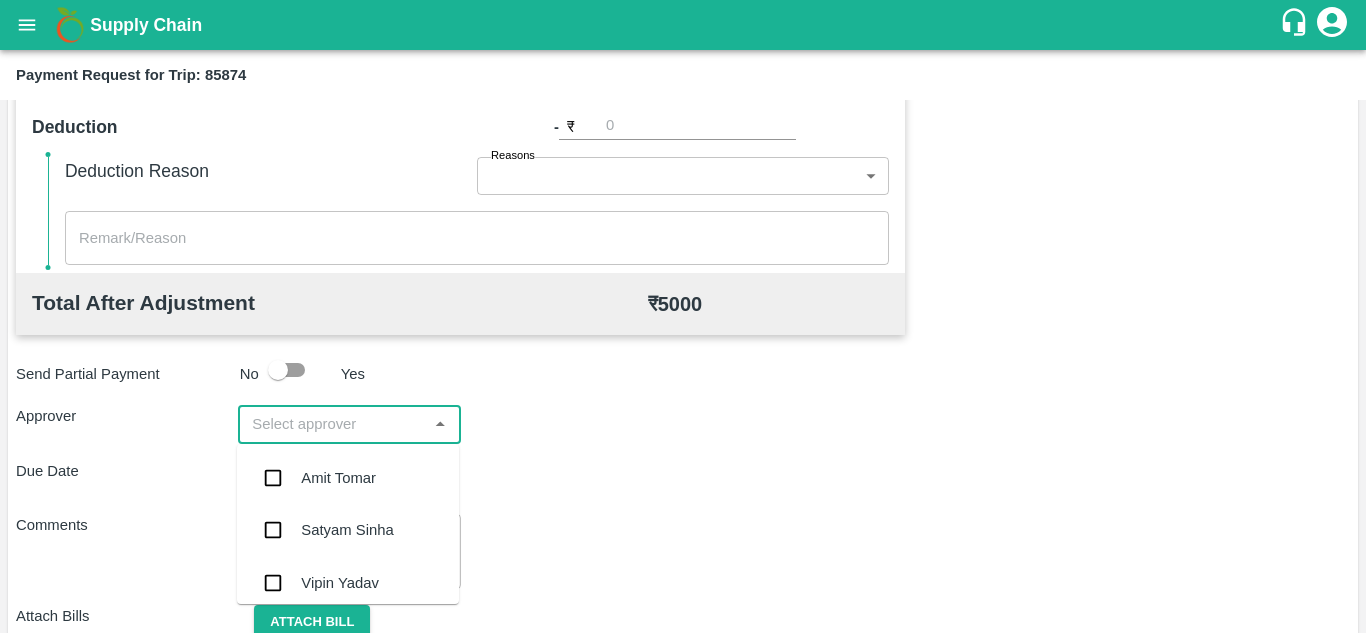 click at bounding box center (332, 424) 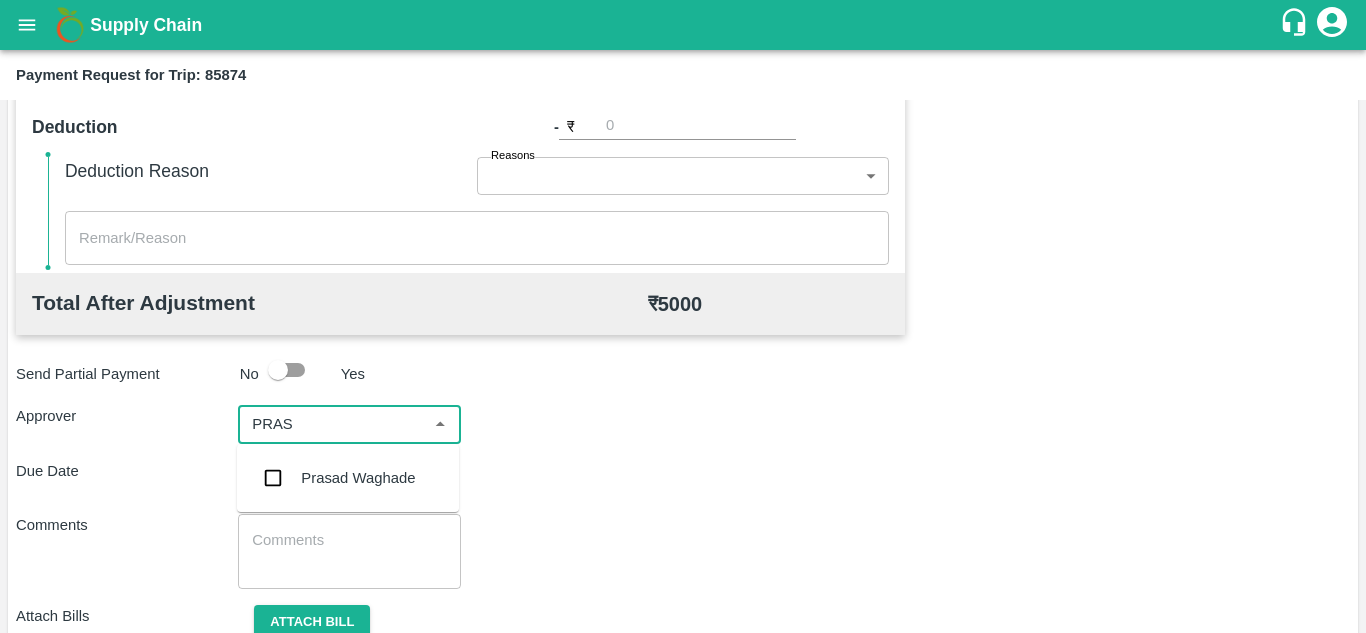 type on "PRASA" 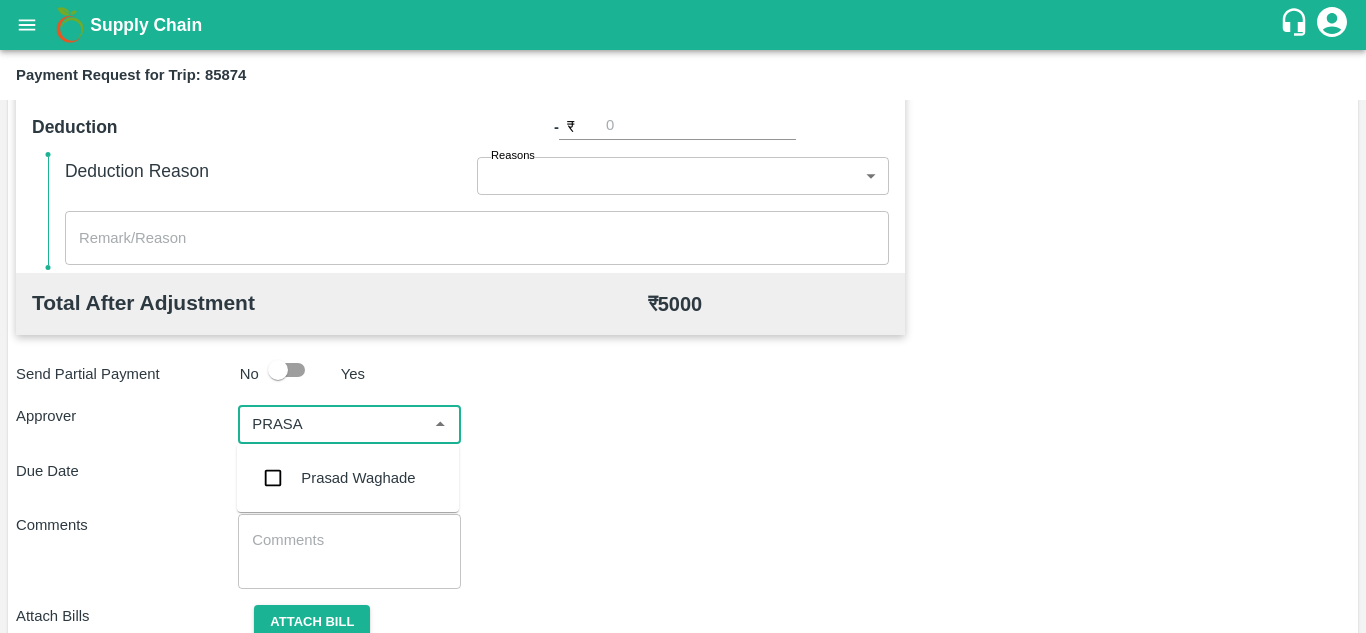 click on "Prasad Waghade" at bounding box center (358, 478) 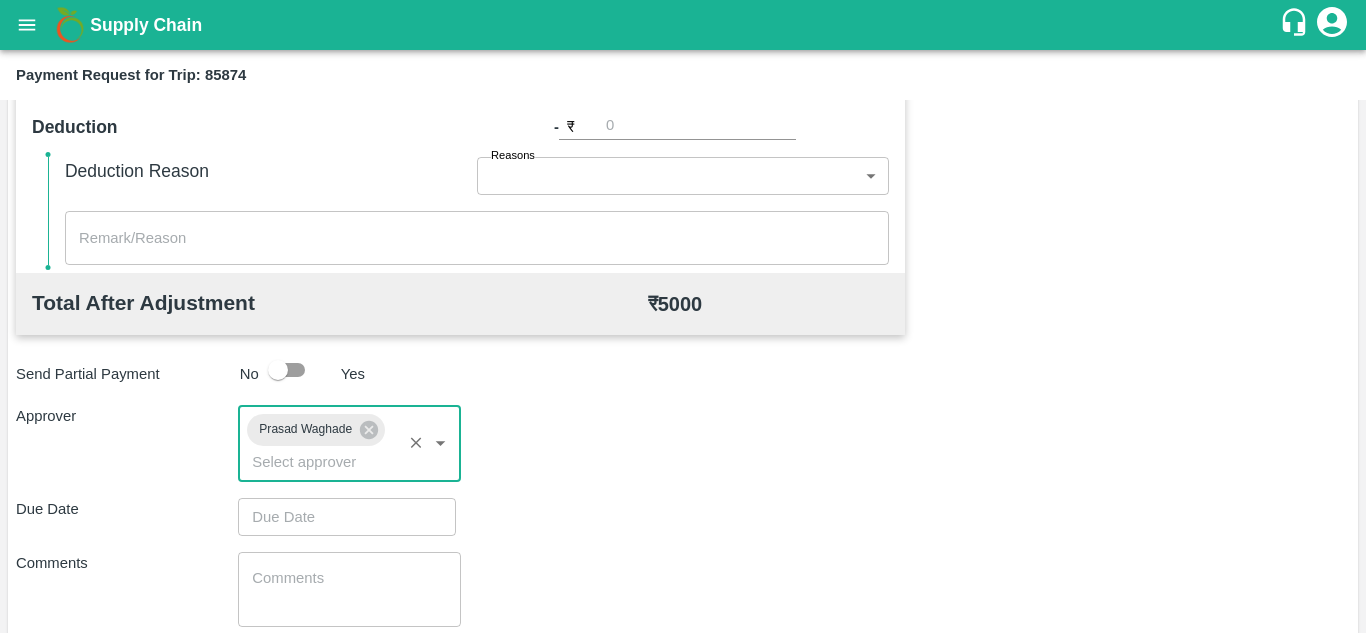 type on "DD/MM/YYYY hh:mm aa" 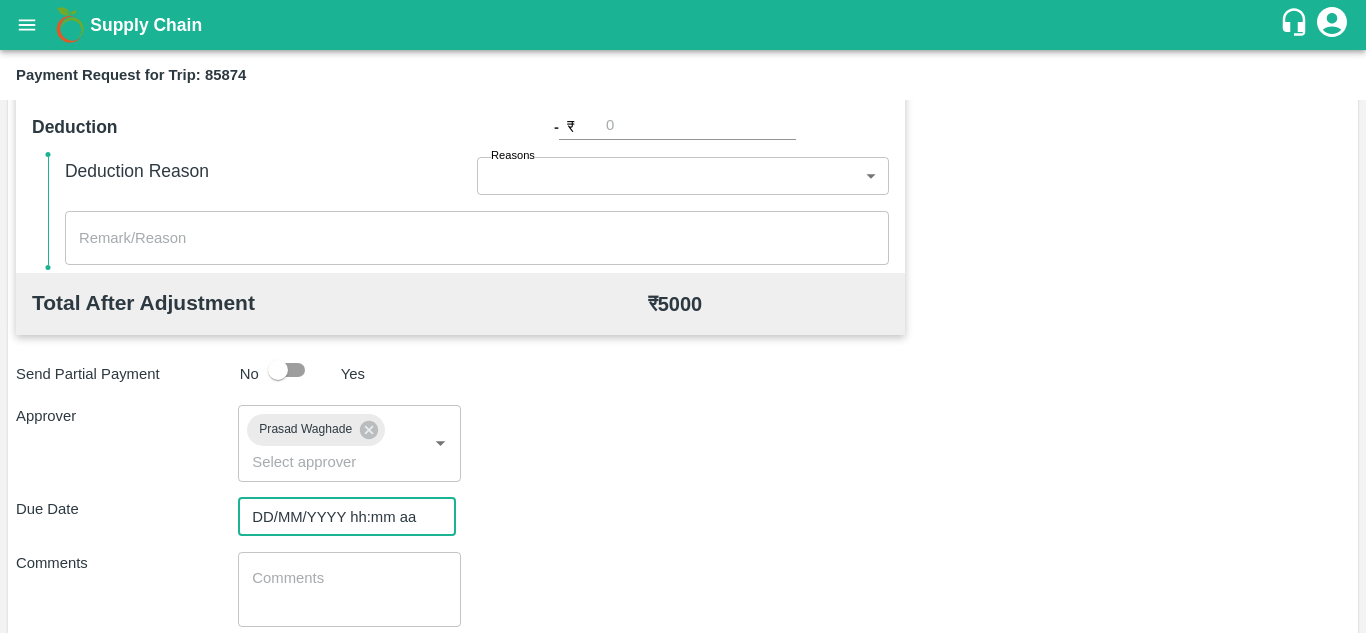 click on "DD/MM/YYYY hh:mm aa" at bounding box center (340, 517) 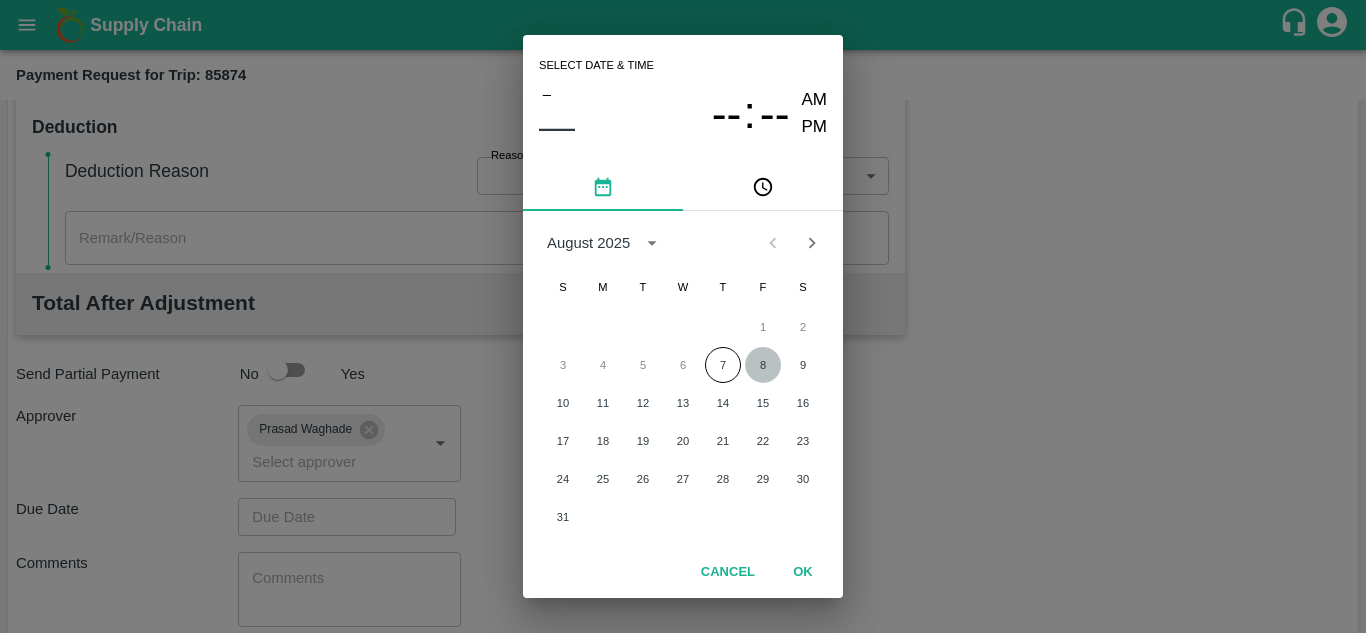 click on "8" at bounding box center (763, 365) 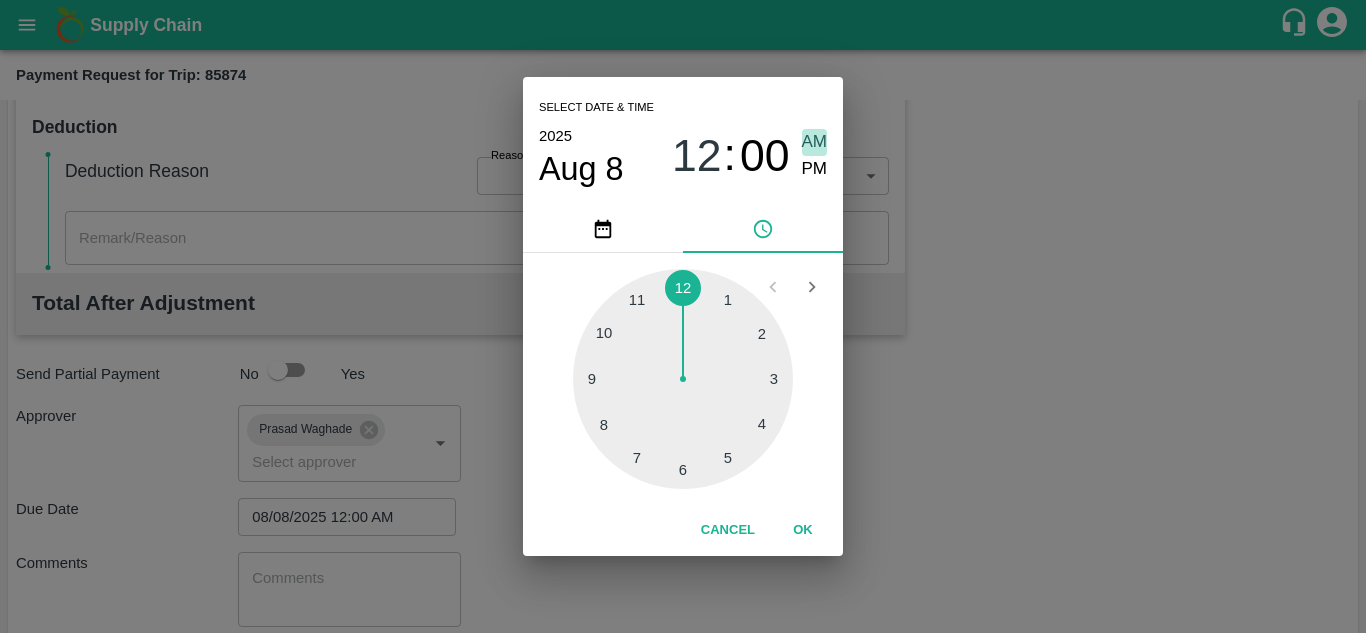 click on "AM" at bounding box center [815, 142] 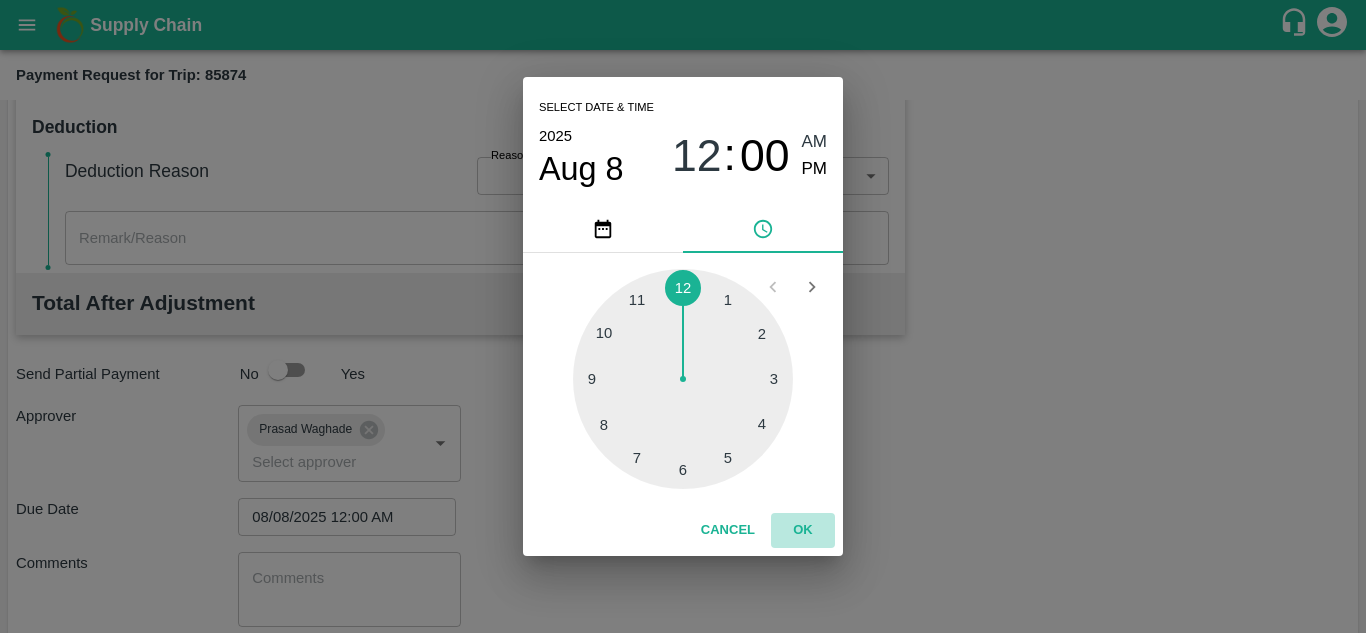 click on "OK" at bounding box center [803, 530] 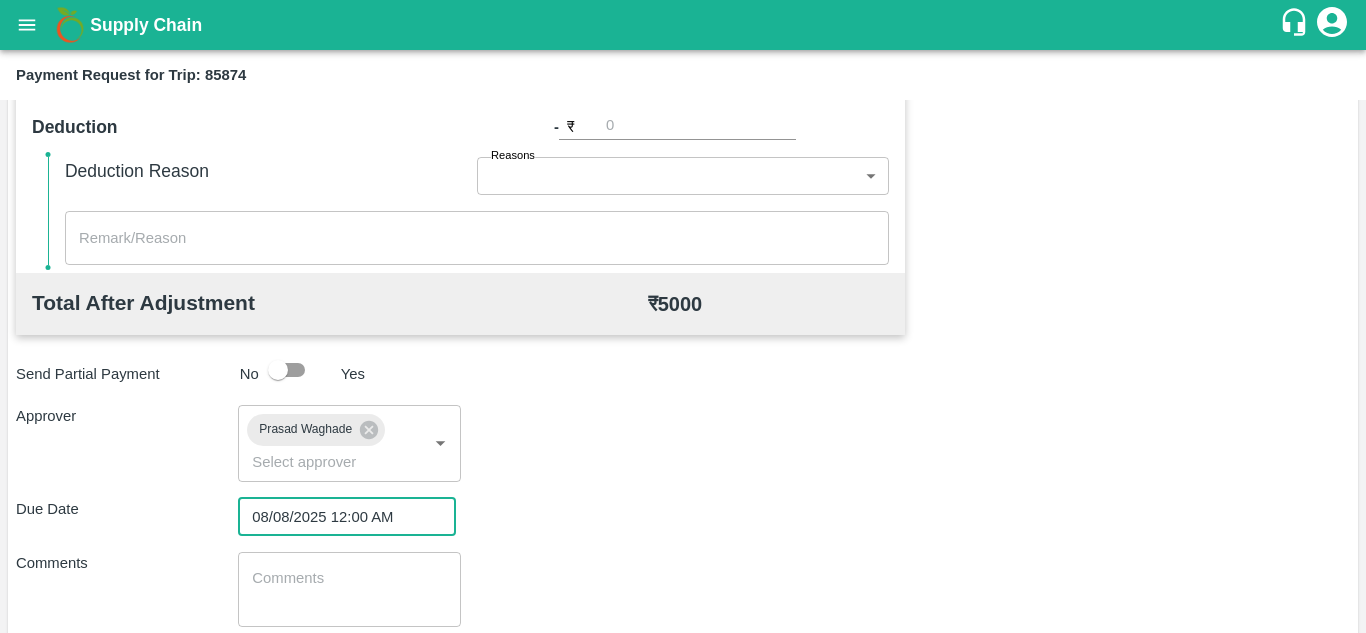 scroll, scrollTop: 948, scrollLeft: 0, axis: vertical 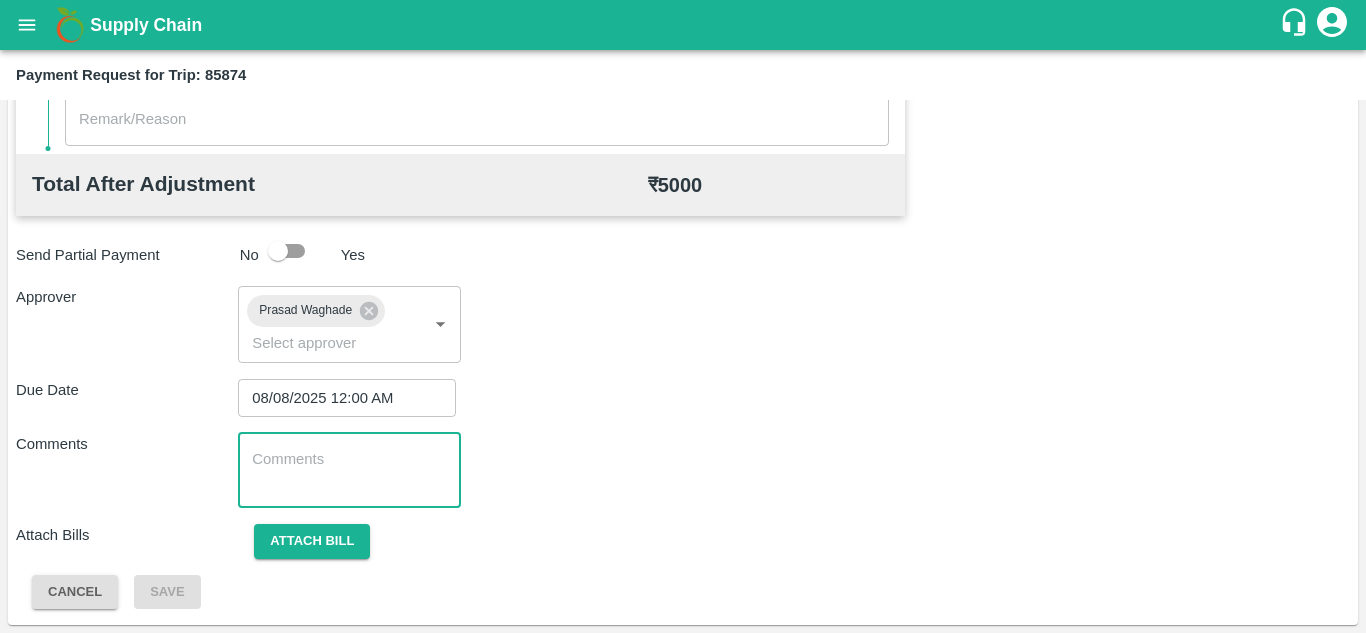 click at bounding box center [349, 470] 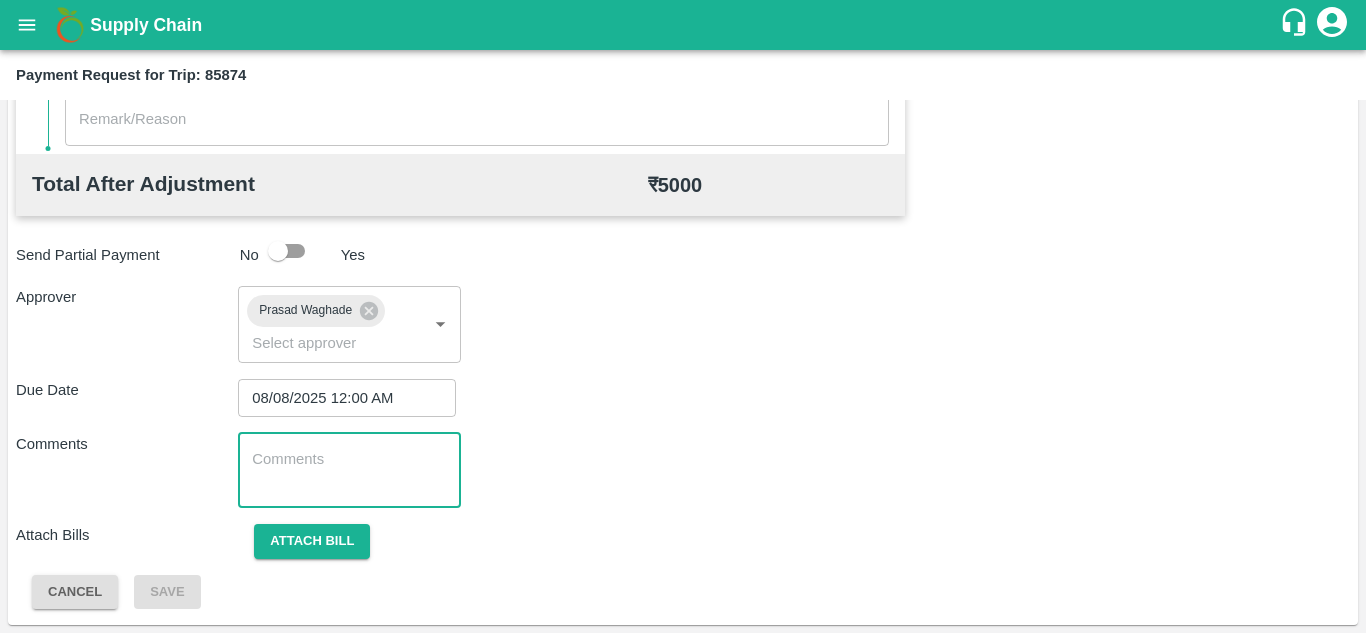 paste on "Transport Bill" 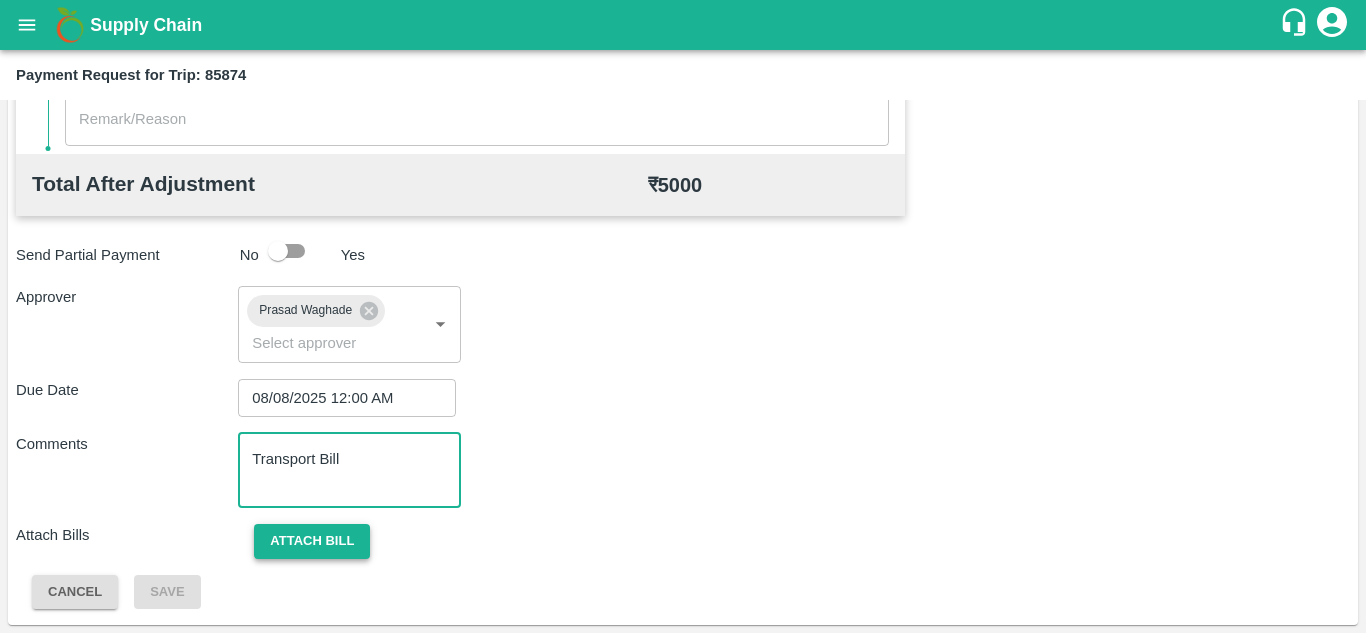 type on "Transport Bill" 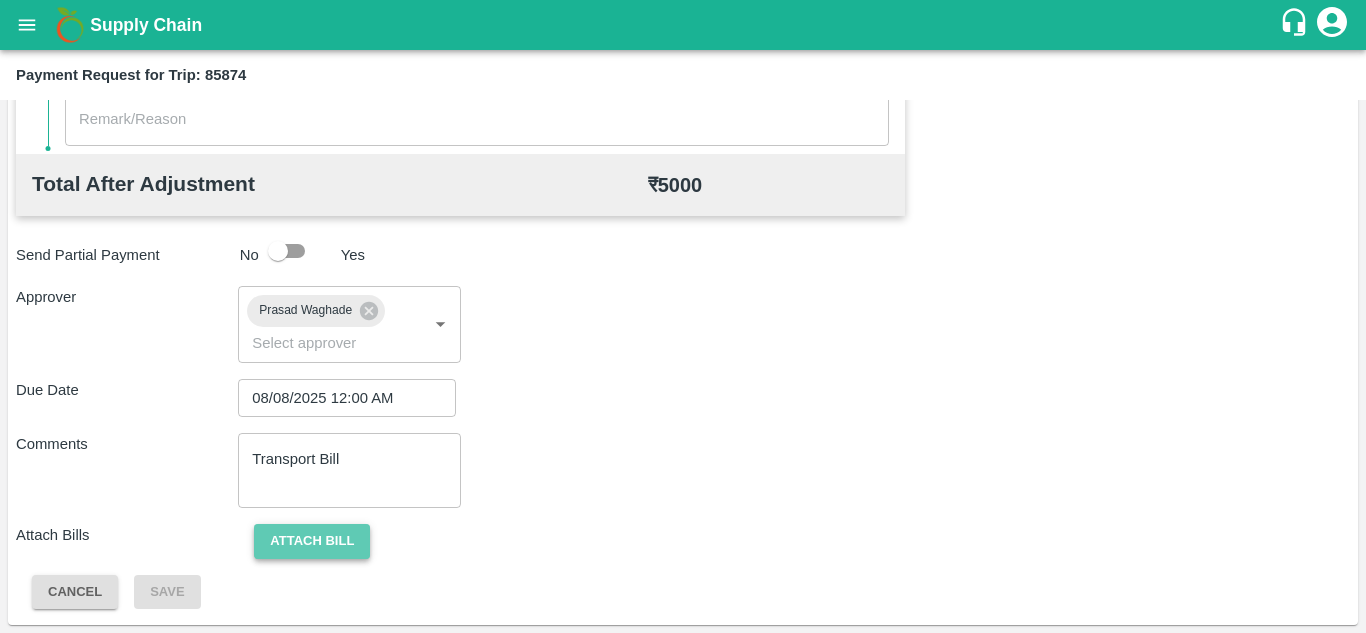 click on "Attach bill" at bounding box center [312, 541] 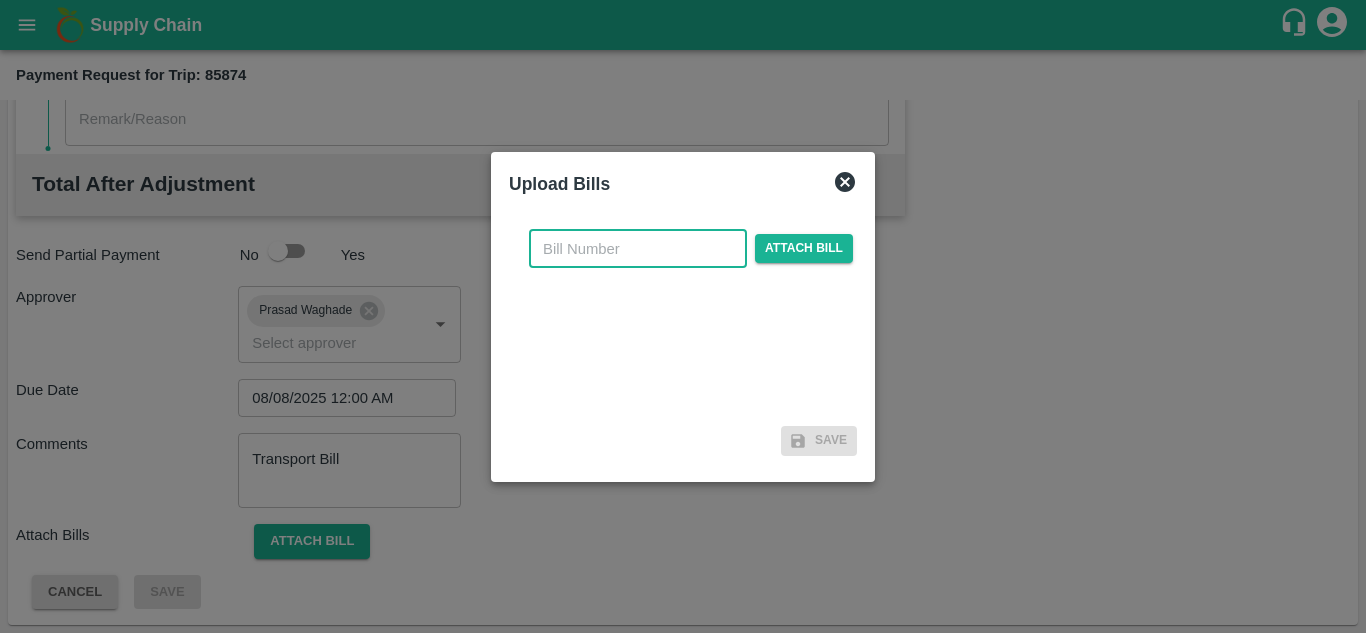 click at bounding box center [638, 249] 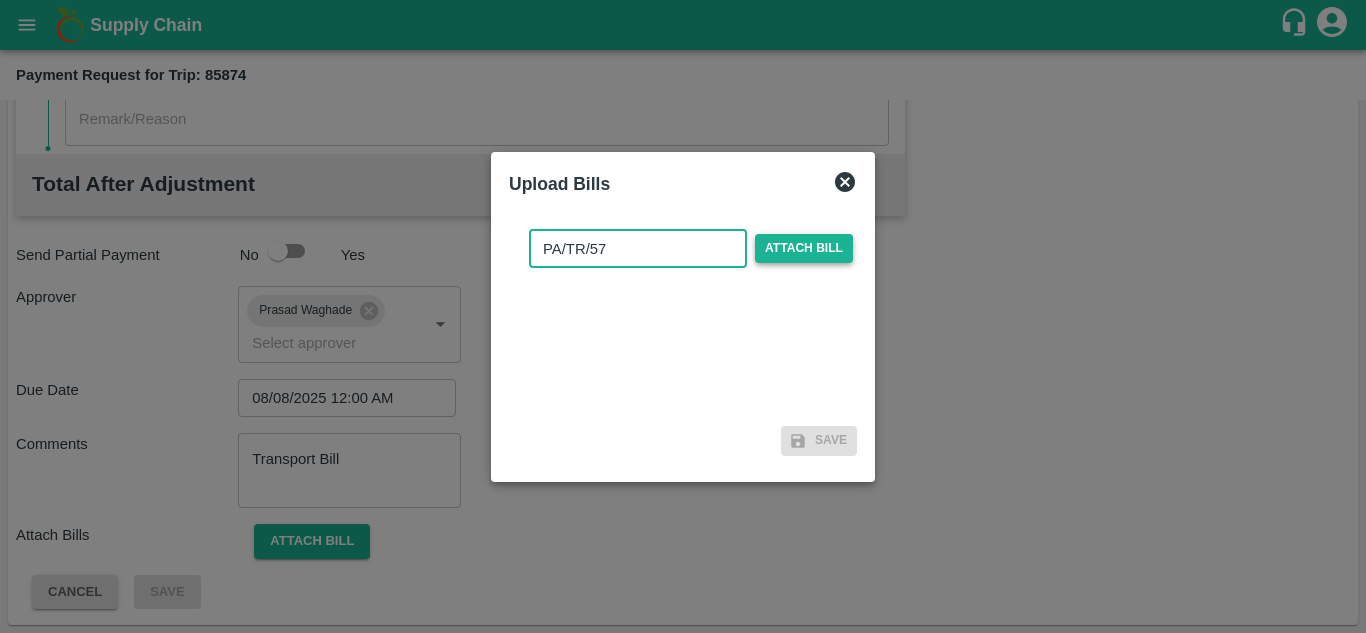 type on "PA/TR/57" 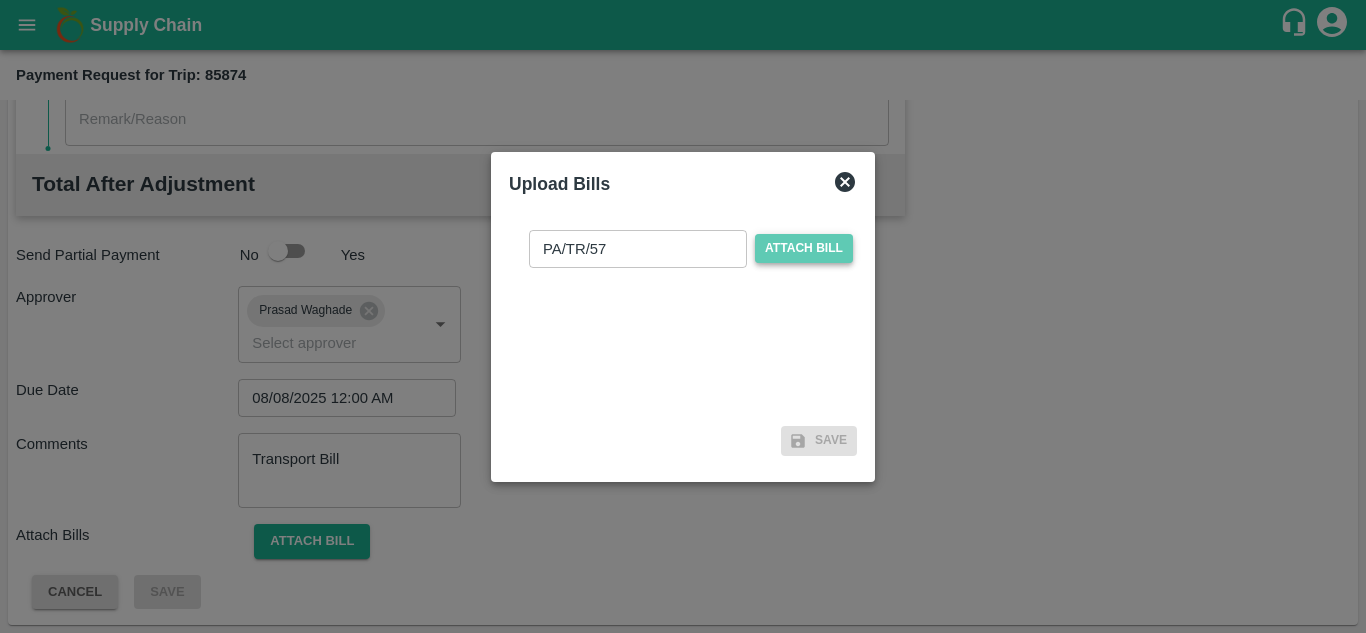 click on "Attach bill" at bounding box center [804, 248] 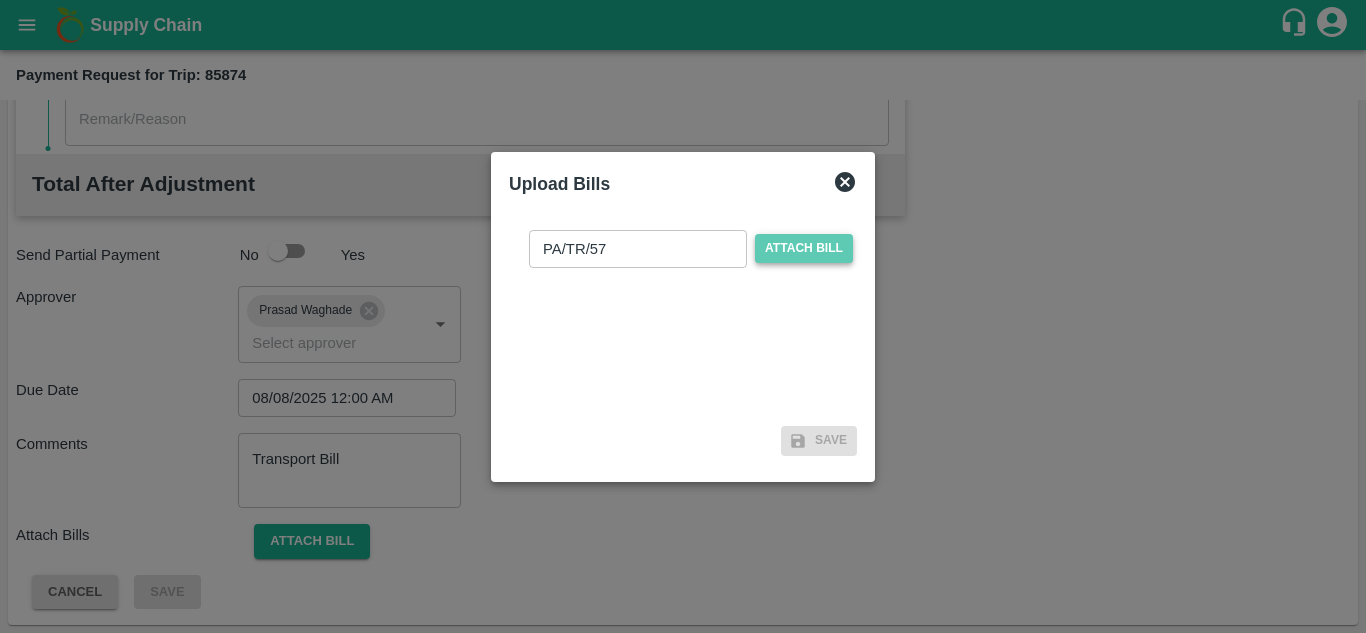 click on "Attach bill" at bounding box center [804, 248] 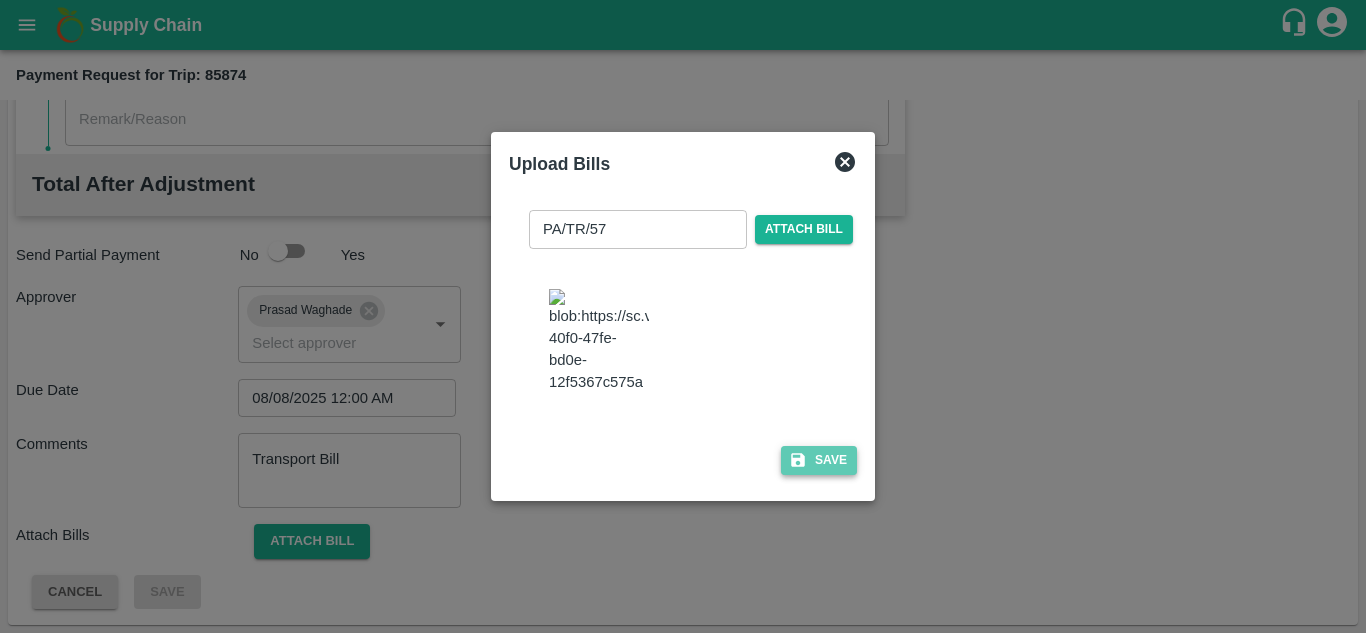 click on "Save" at bounding box center [819, 460] 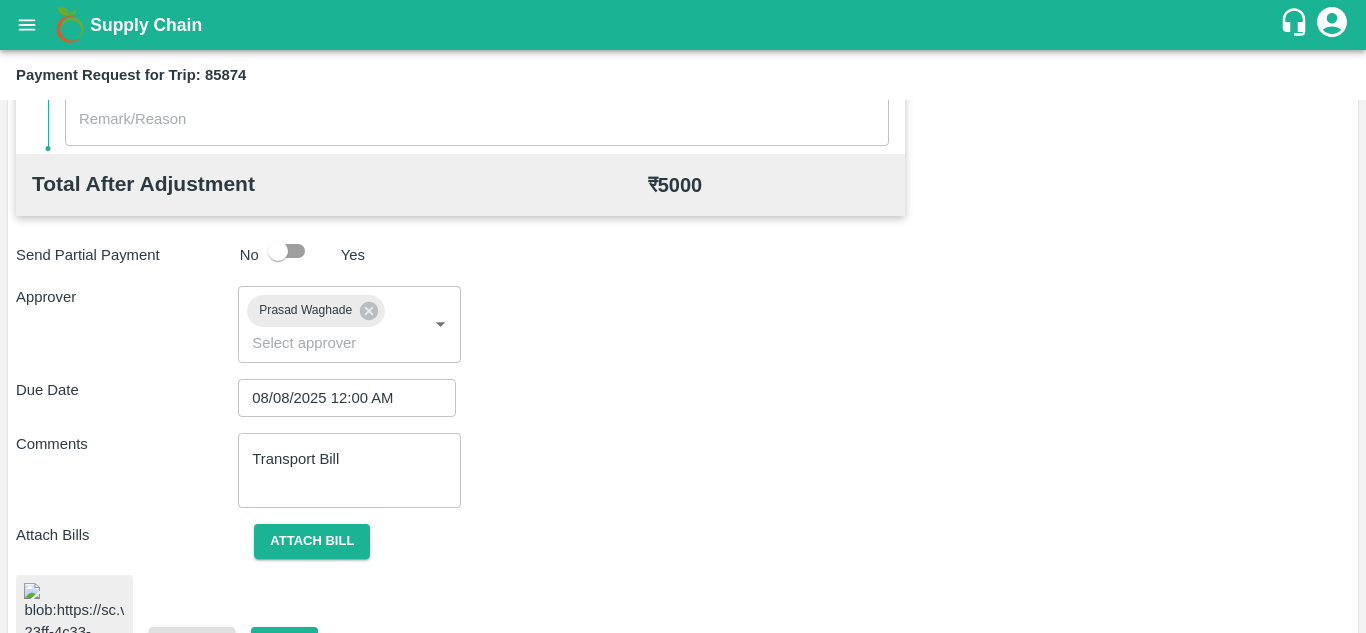 scroll, scrollTop: 1087, scrollLeft: 0, axis: vertical 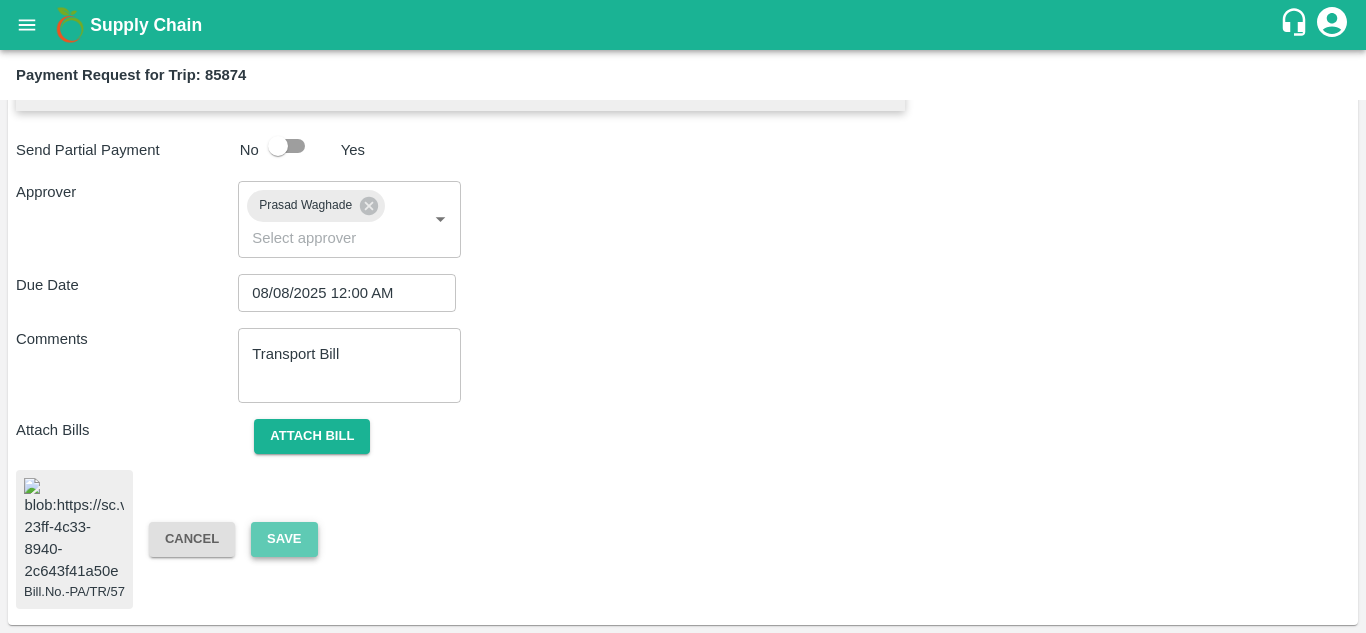 click on "Save" at bounding box center [284, 539] 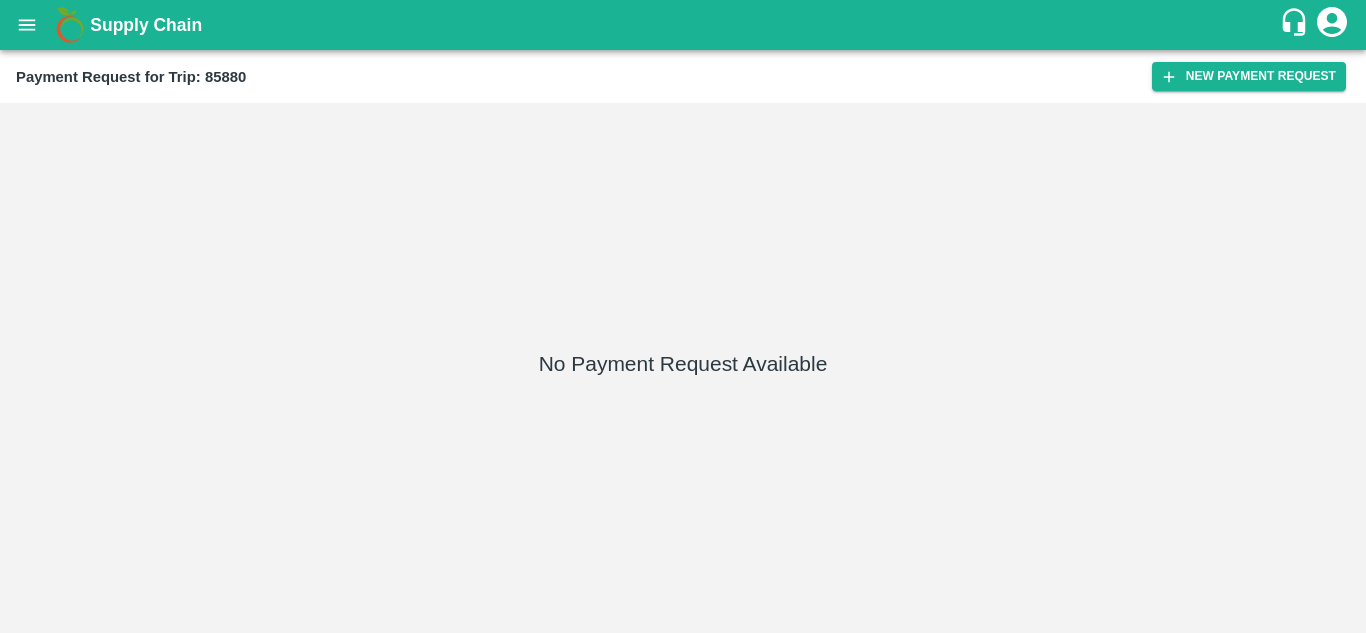 scroll, scrollTop: 0, scrollLeft: 0, axis: both 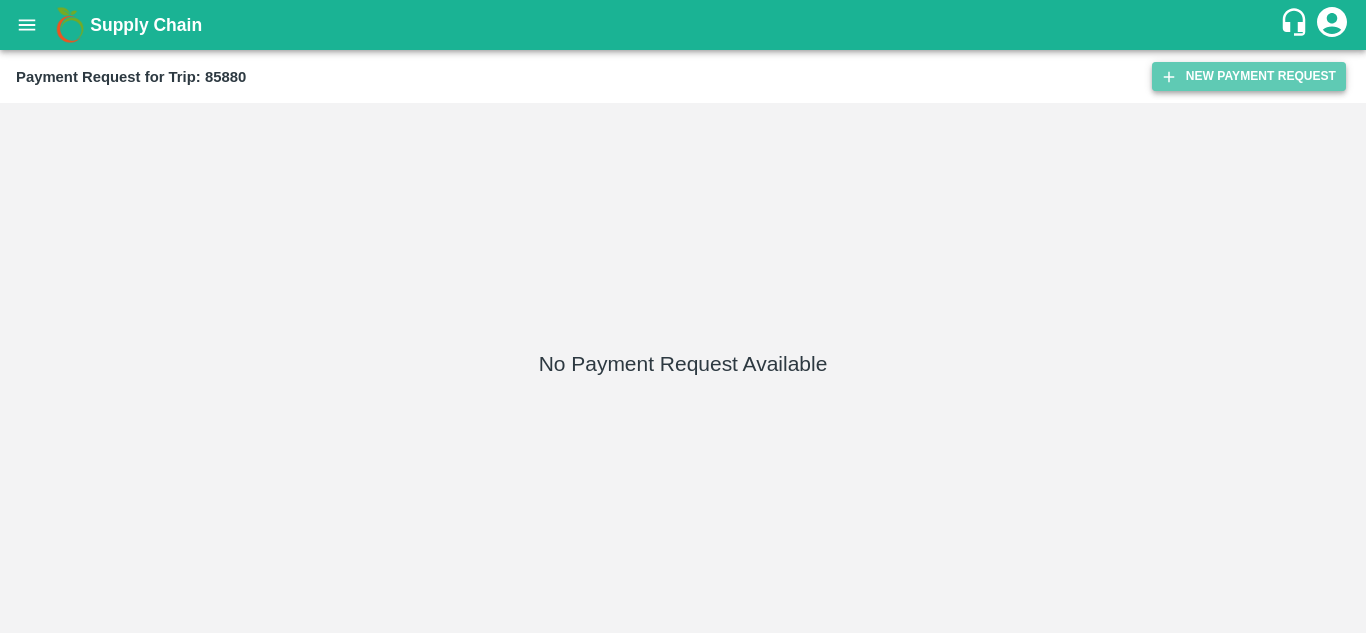 click on "New Payment Request" at bounding box center (1249, 76) 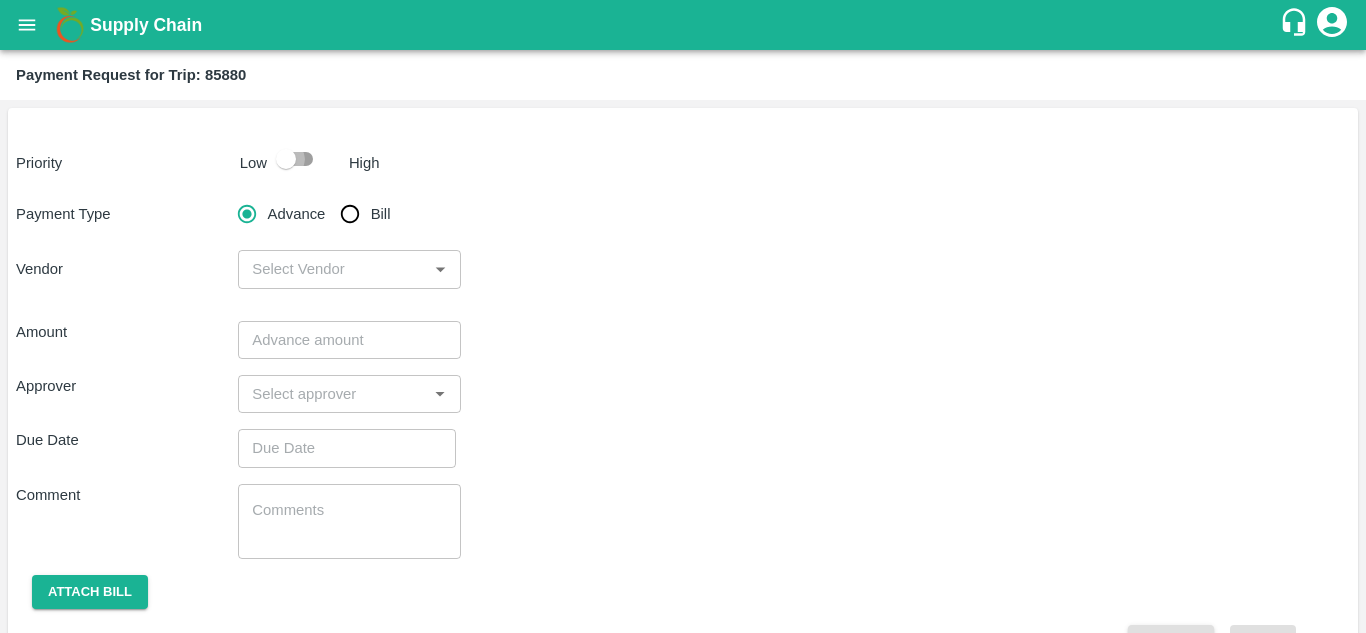 click at bounding box center (286, 159) 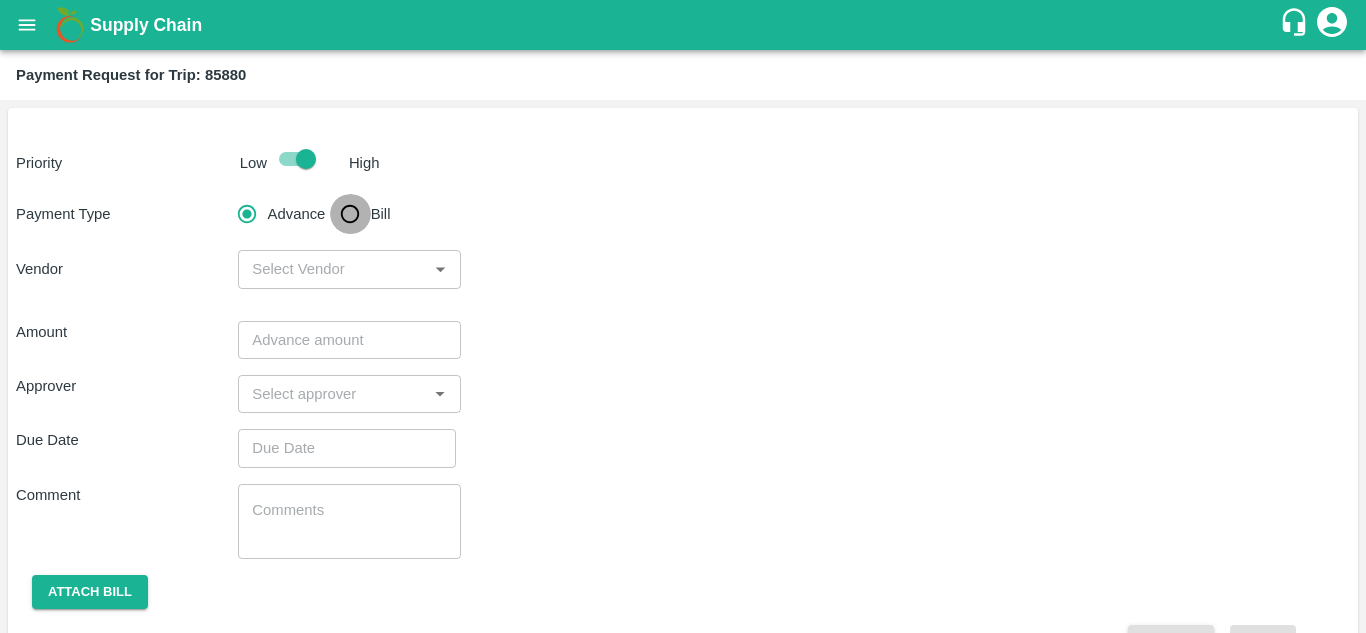 click on "Bill" at bounding box center (350, 214) 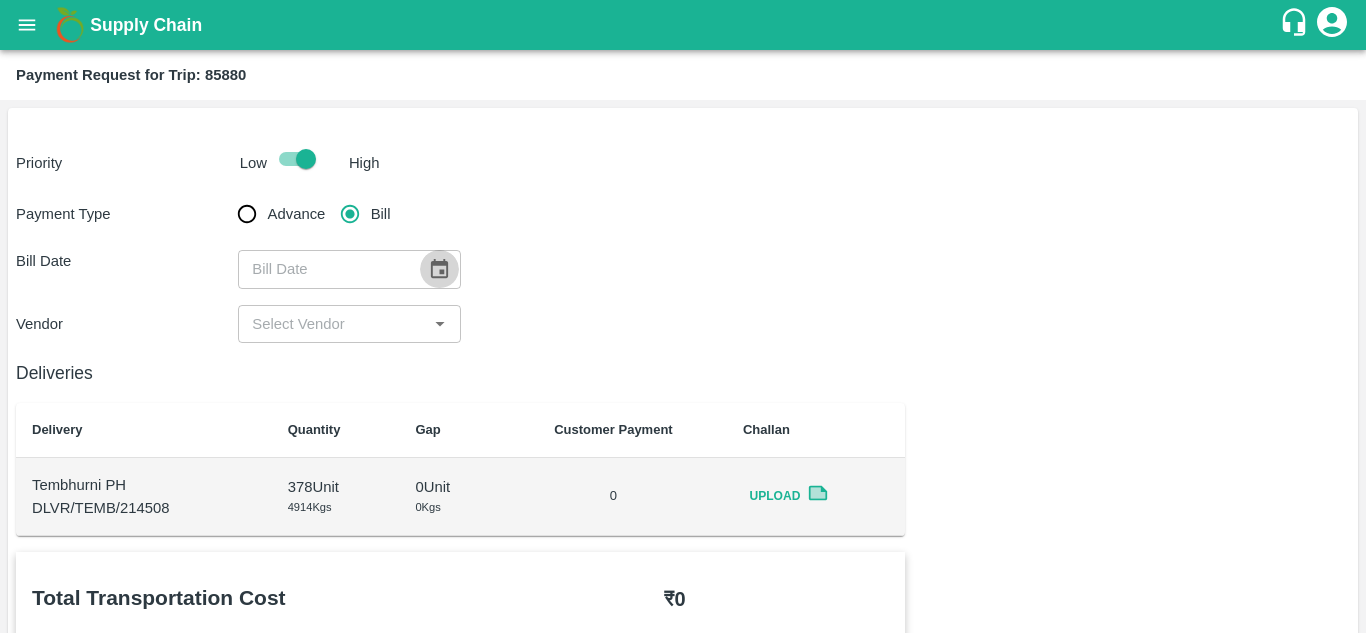 click 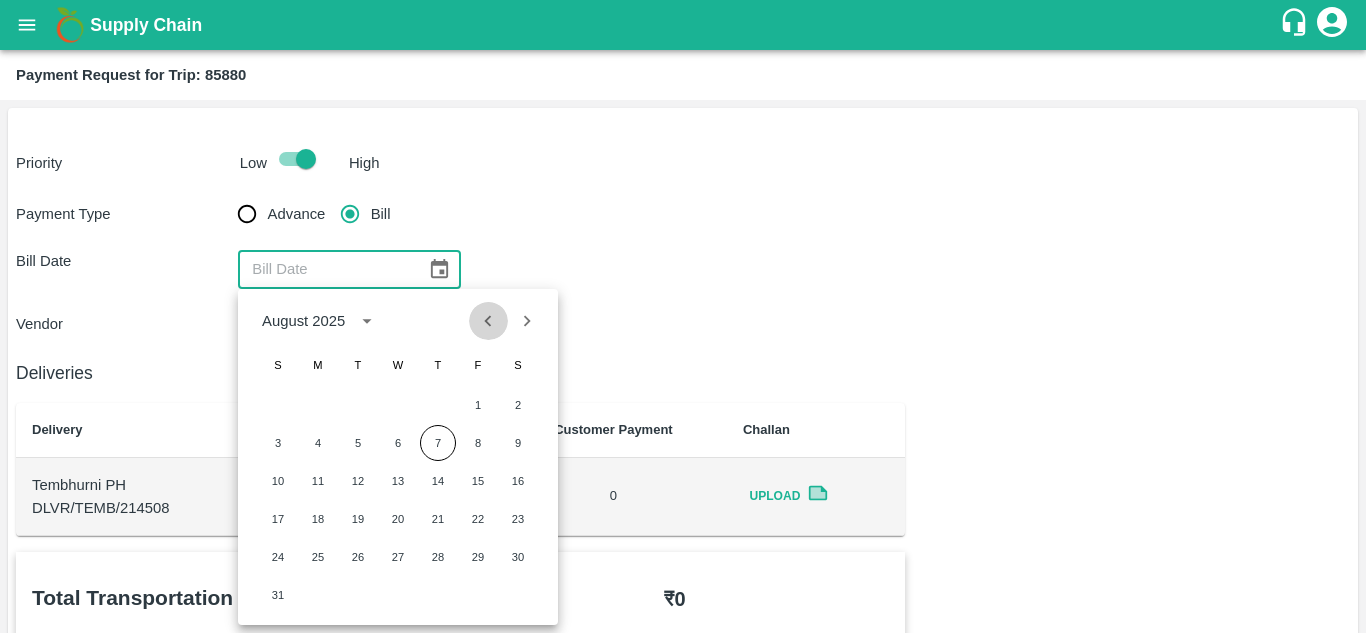 click at bounding box center [488, 321] 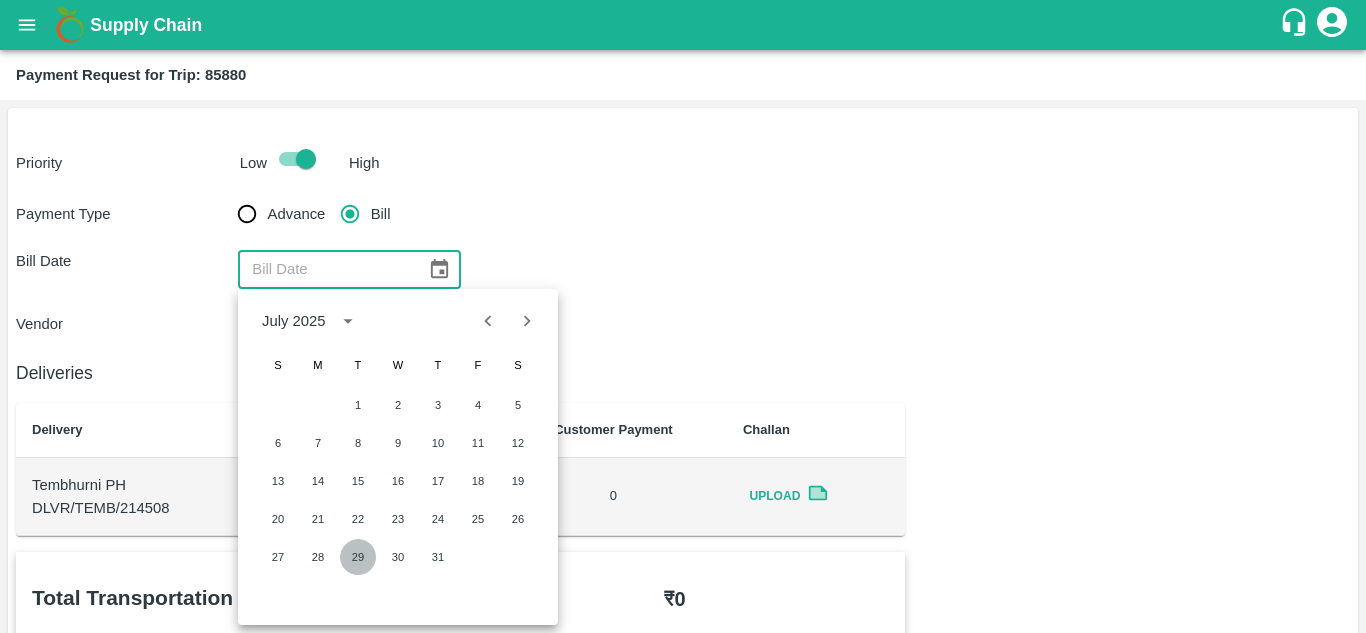 click on "29" at bounding box center (358, 557) 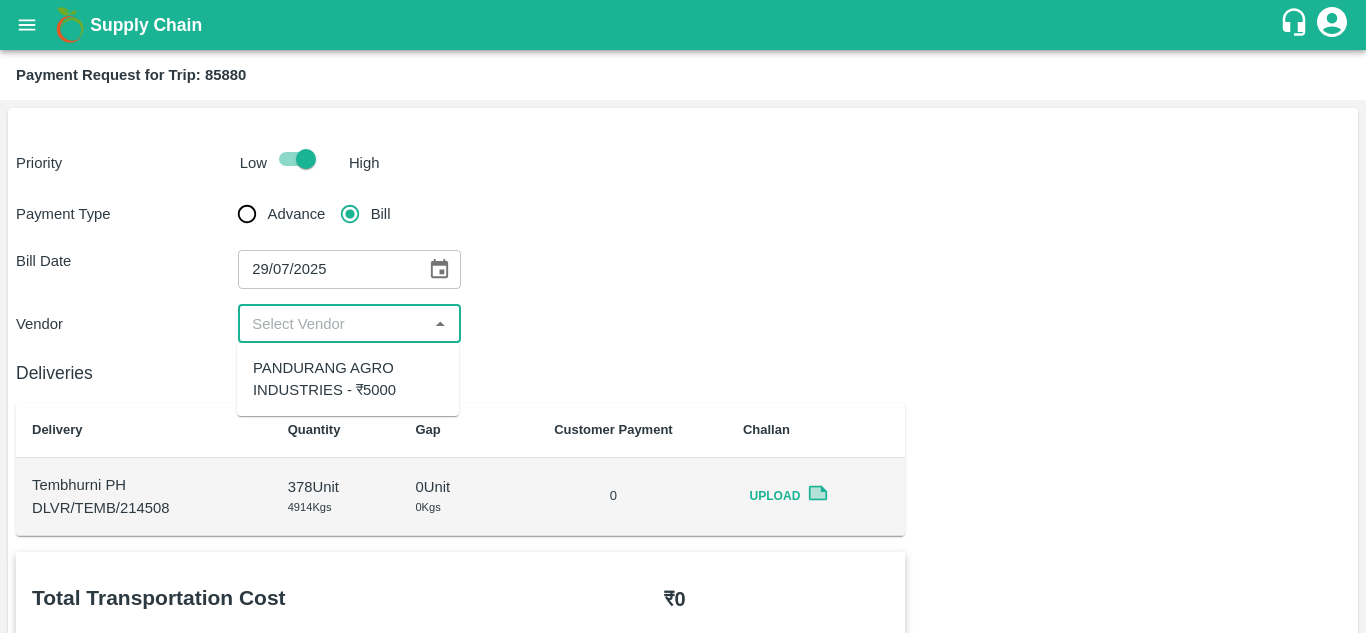 click at bounding box center [332, 324] 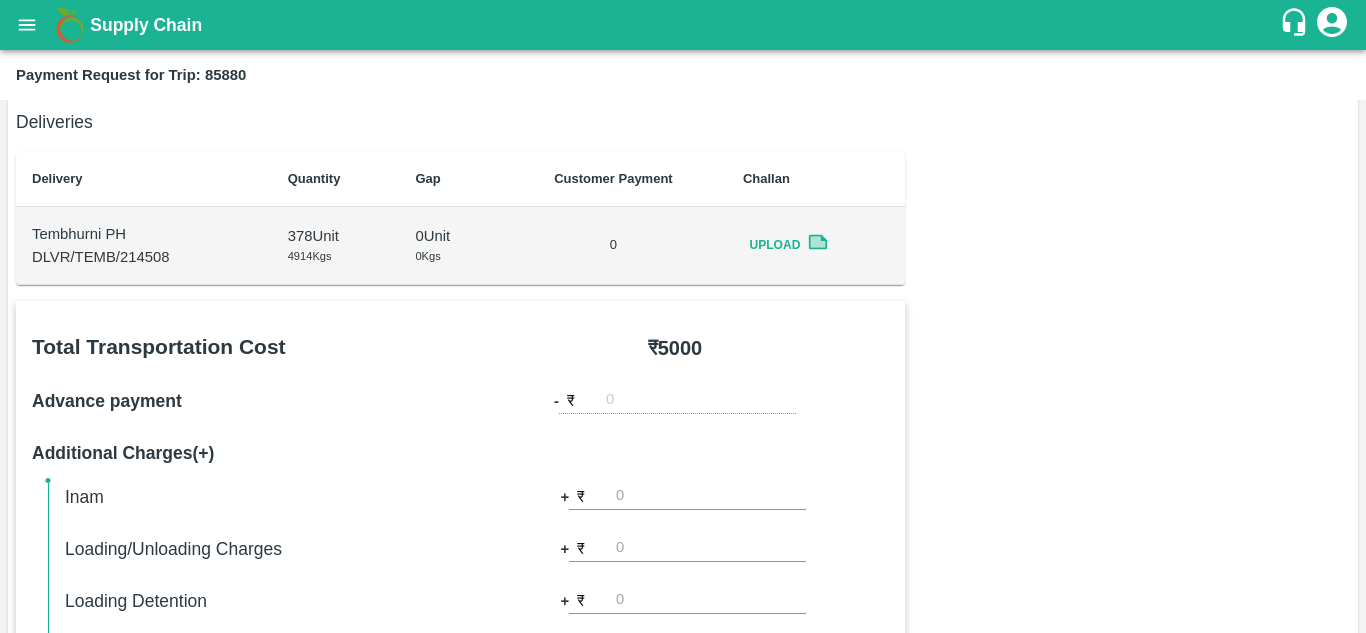scroll, scrollTop: 279, scrollLeft: 0, axis: vertical 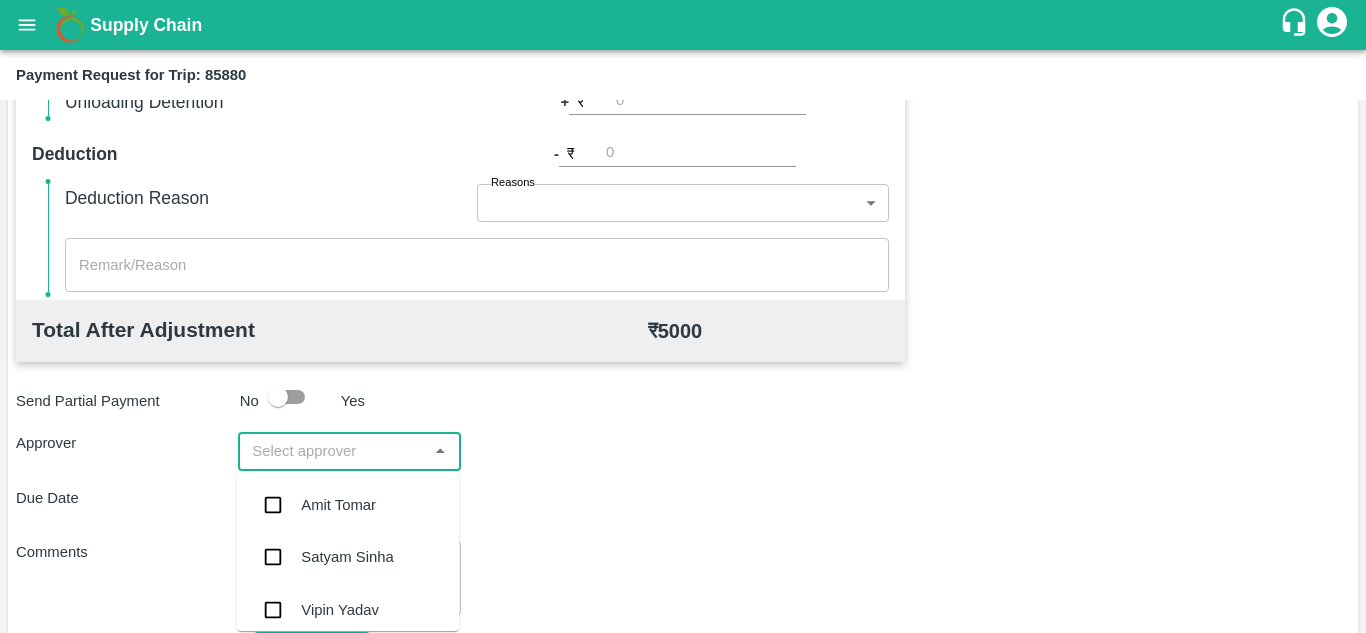 click at bounding box center (332, 451) 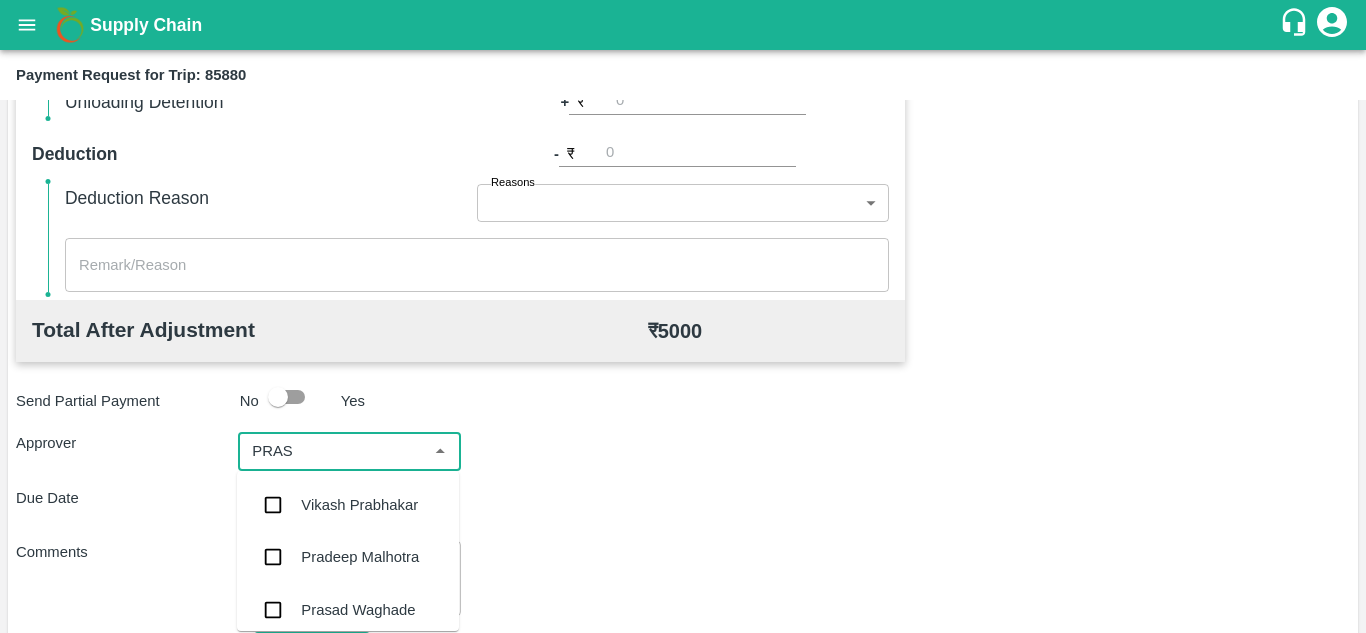type on "PRASA" 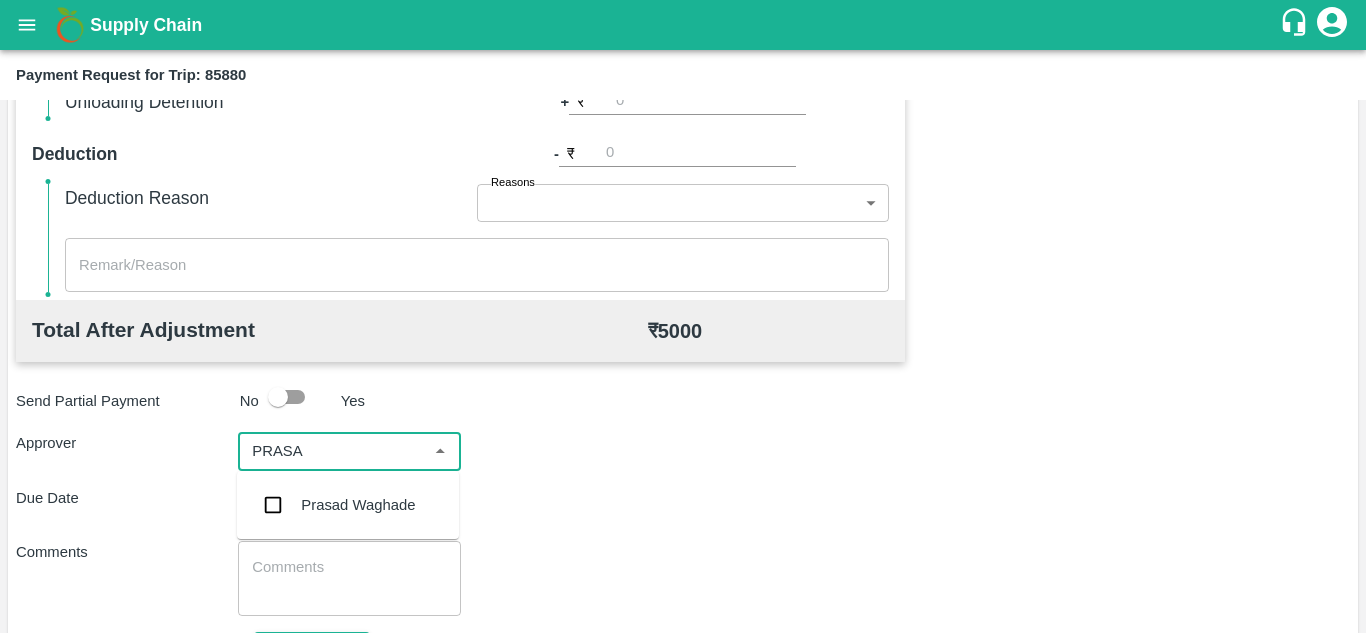 click on "Prasad Waghade" at bounding box center (358, 505) 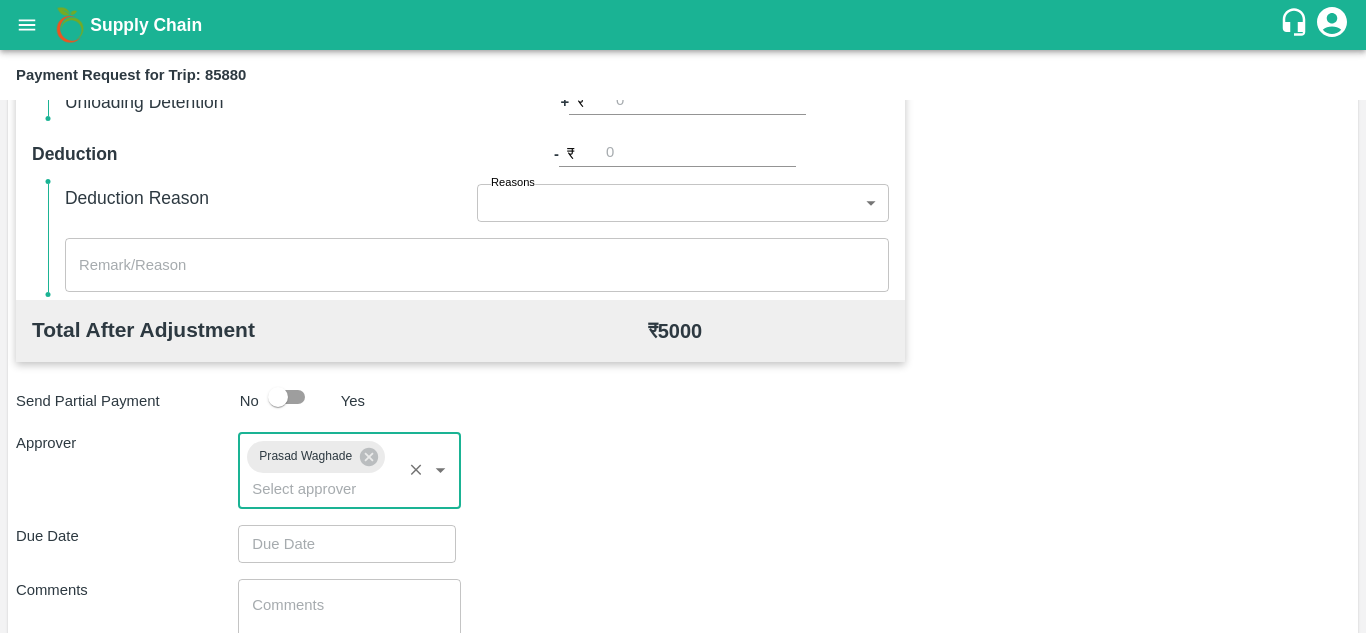type on "DD/MM/YYYY hh:mm aa" 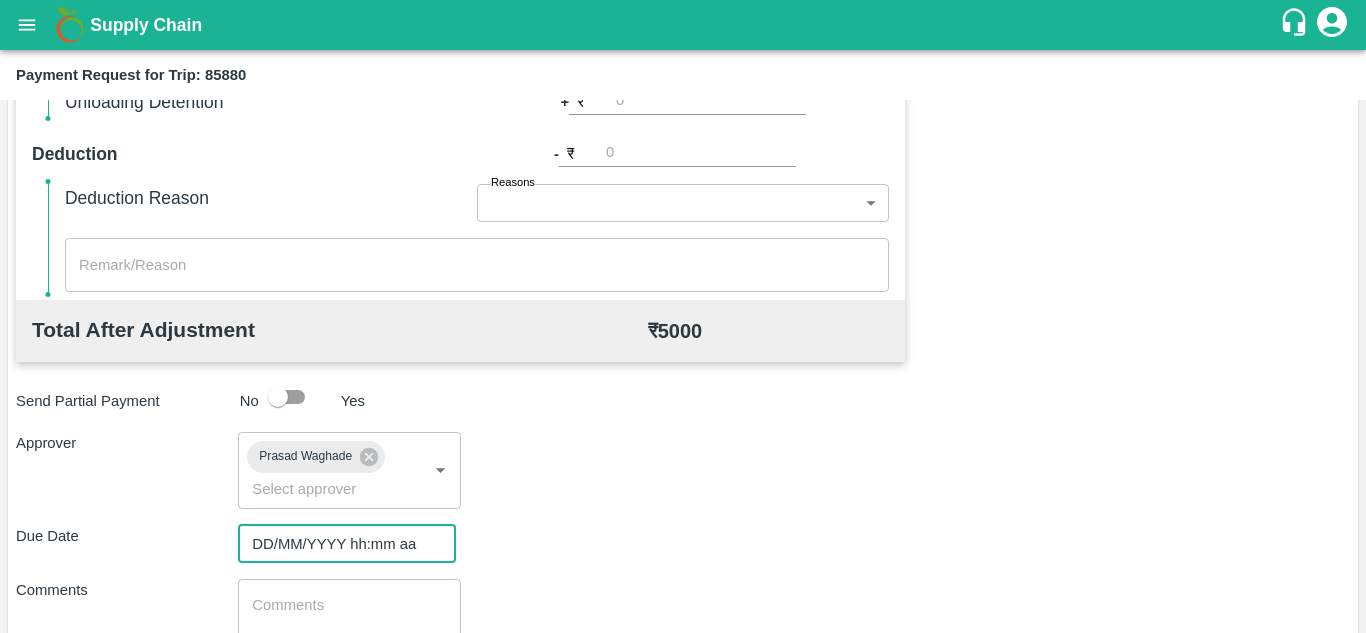 click on "DD/MM/YYYY hh:mm aa" at bounding box center (340, 544) 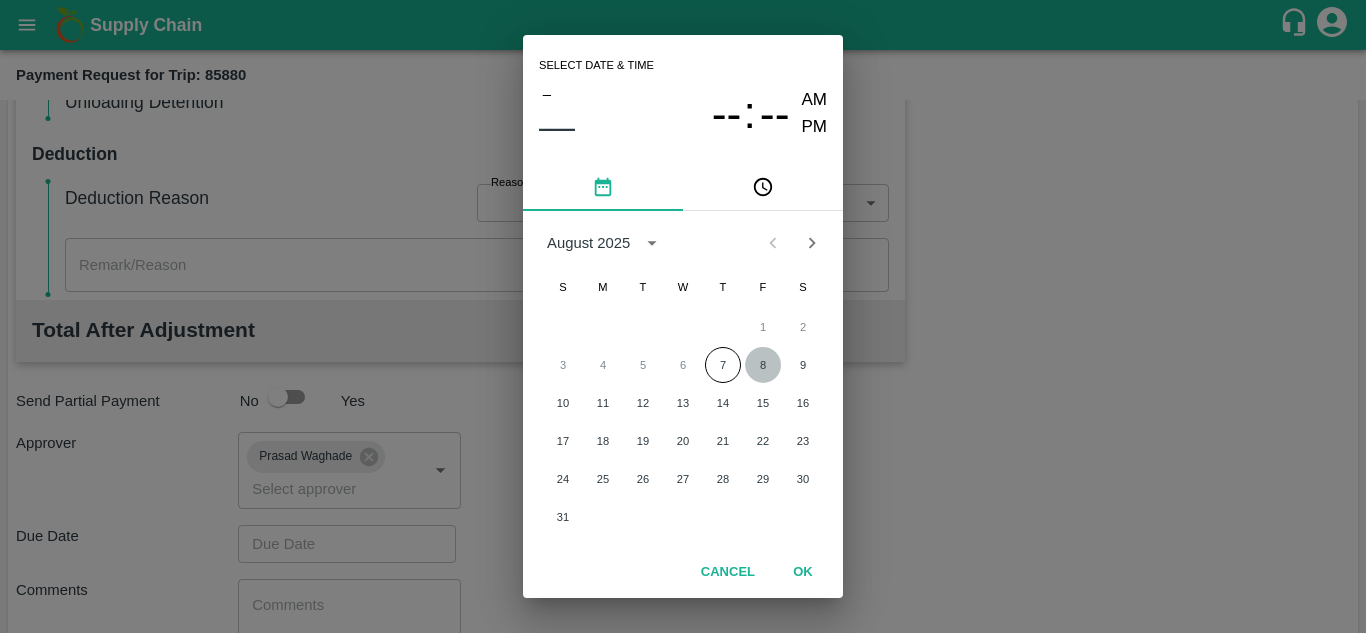 click on "8" at bounding box center [763, 365] 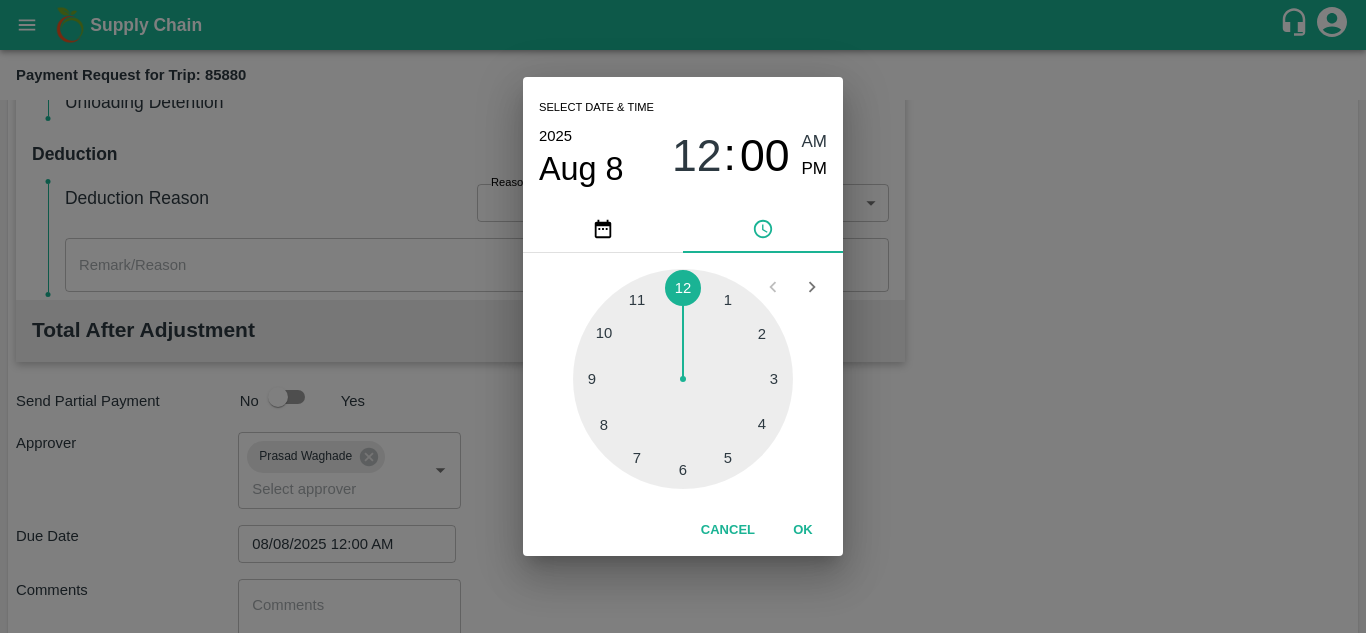 click on "AM" at bounding box center (815, 142) 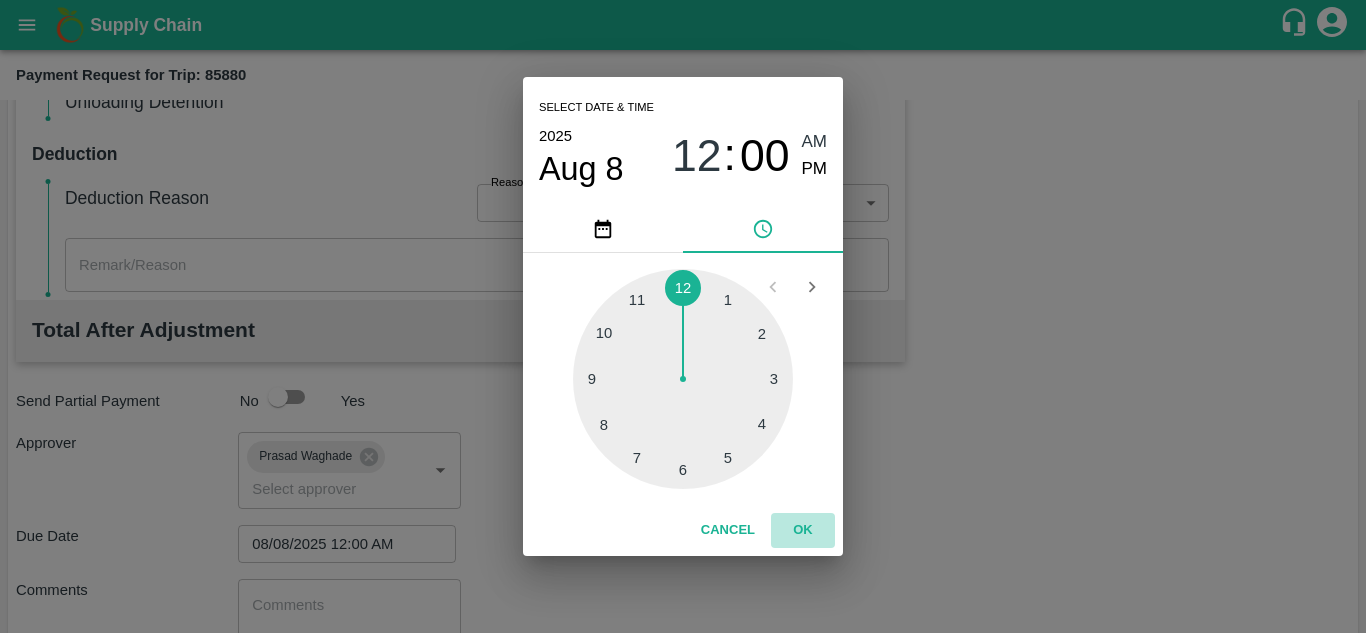 click on "OK" at bounding box center [803, 530] 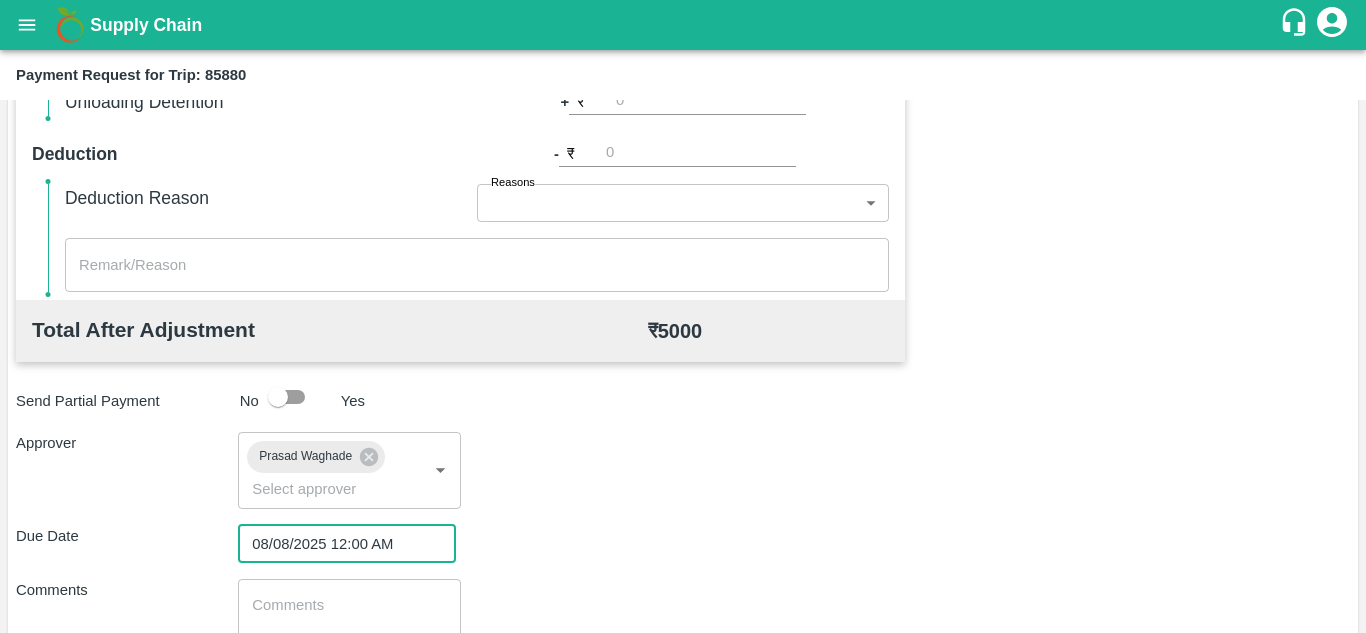 scroll, scrollTop: 948, scrollLeft: 0, axis: vertical 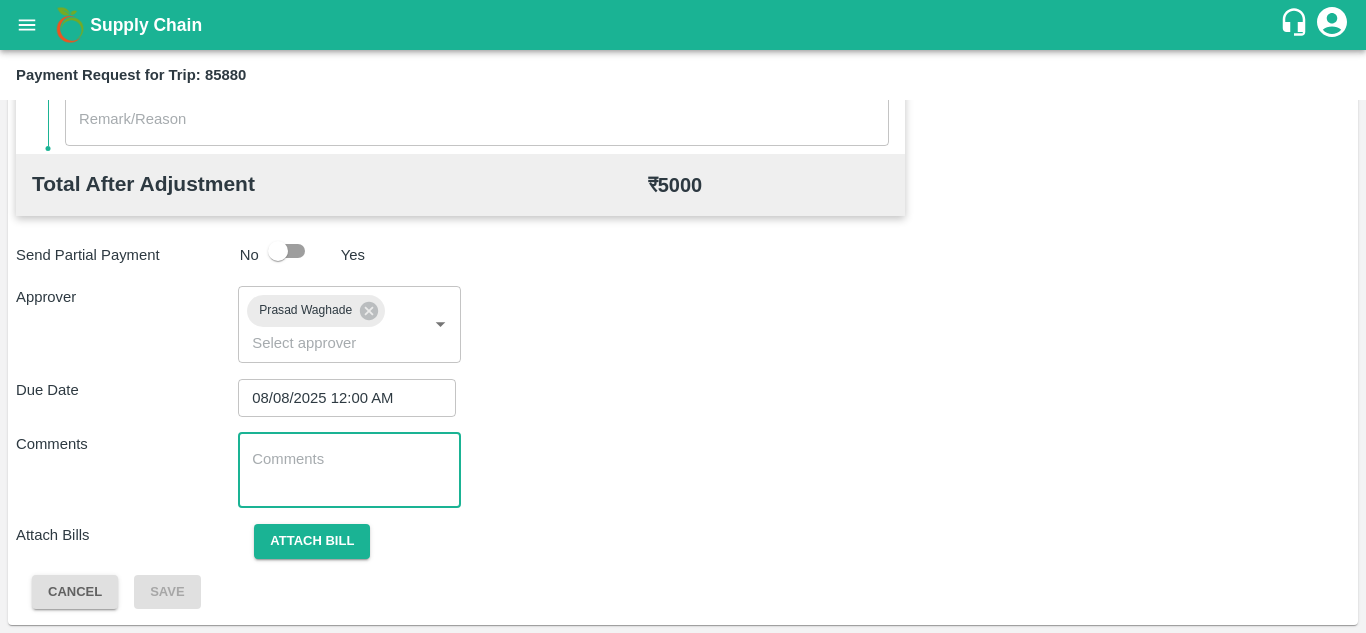 click at bounding box center [349, 470] 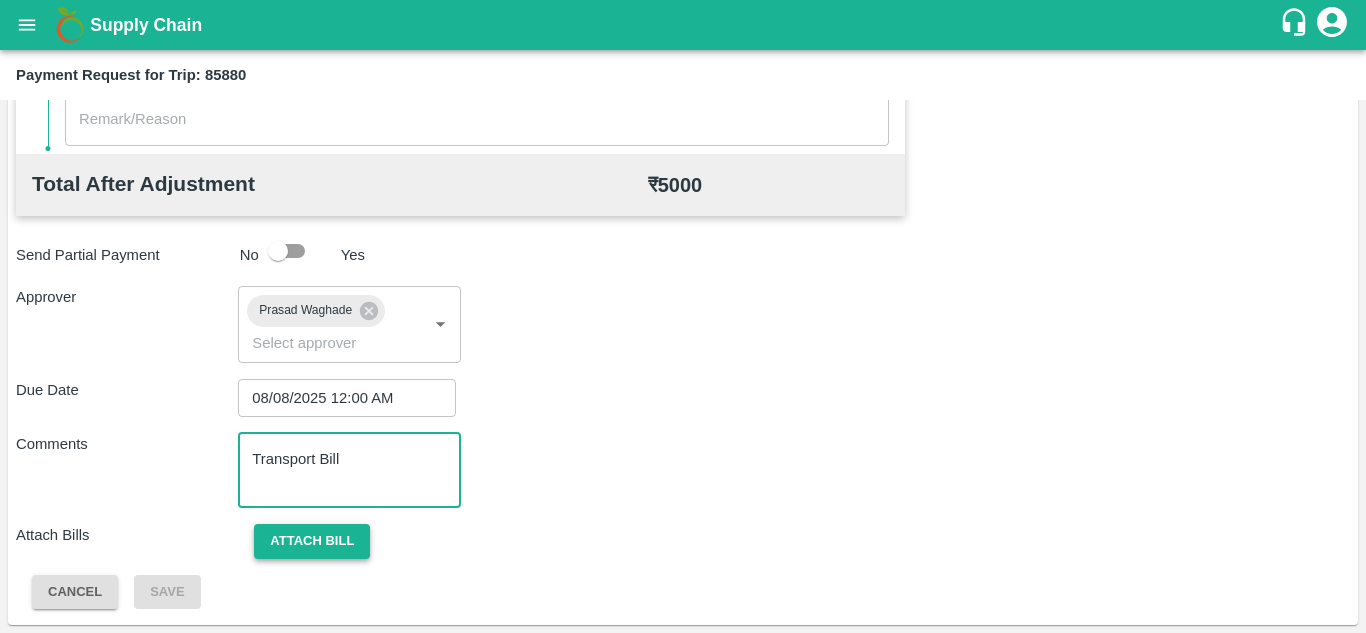 type on "Transport Bill" 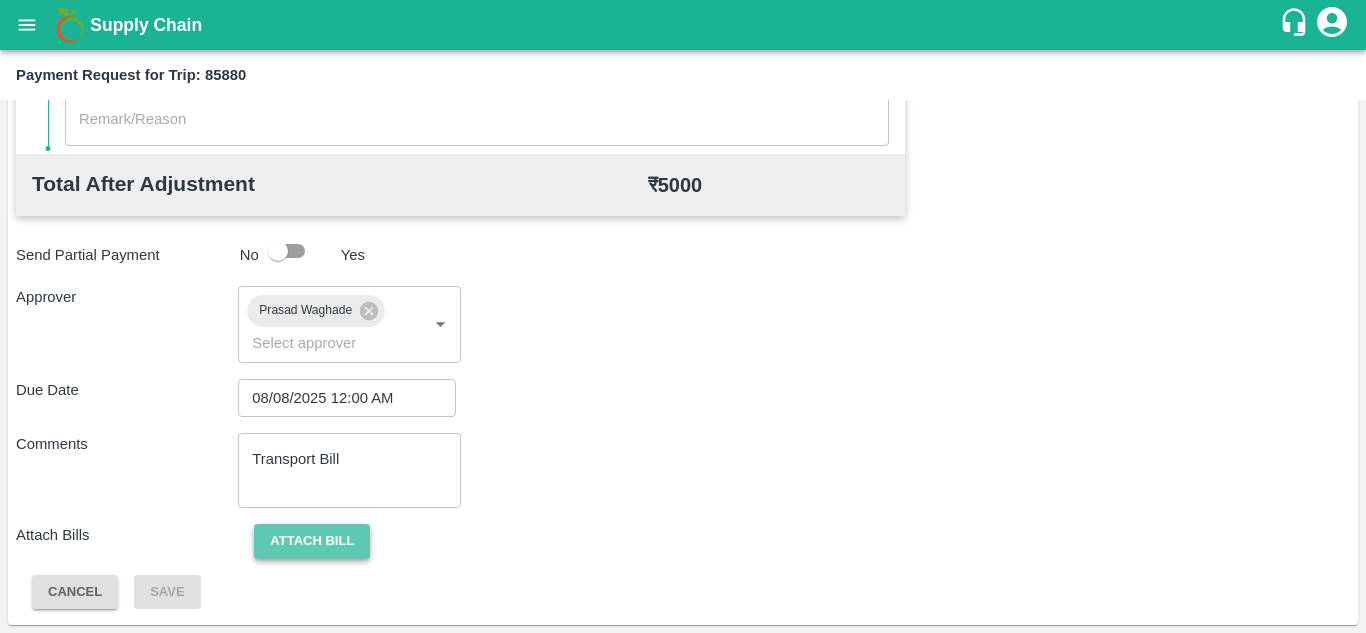 click on "Attach bill" at bounding box center [312, 541] 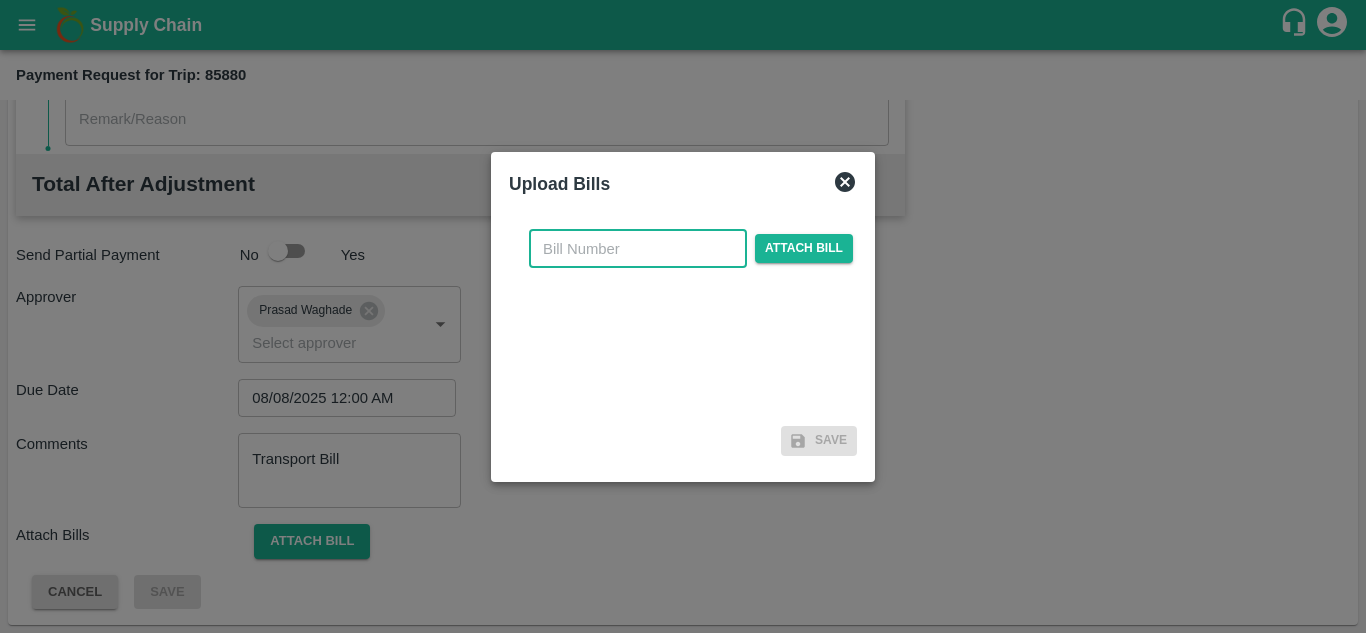 click at bounding box center [638, 249] 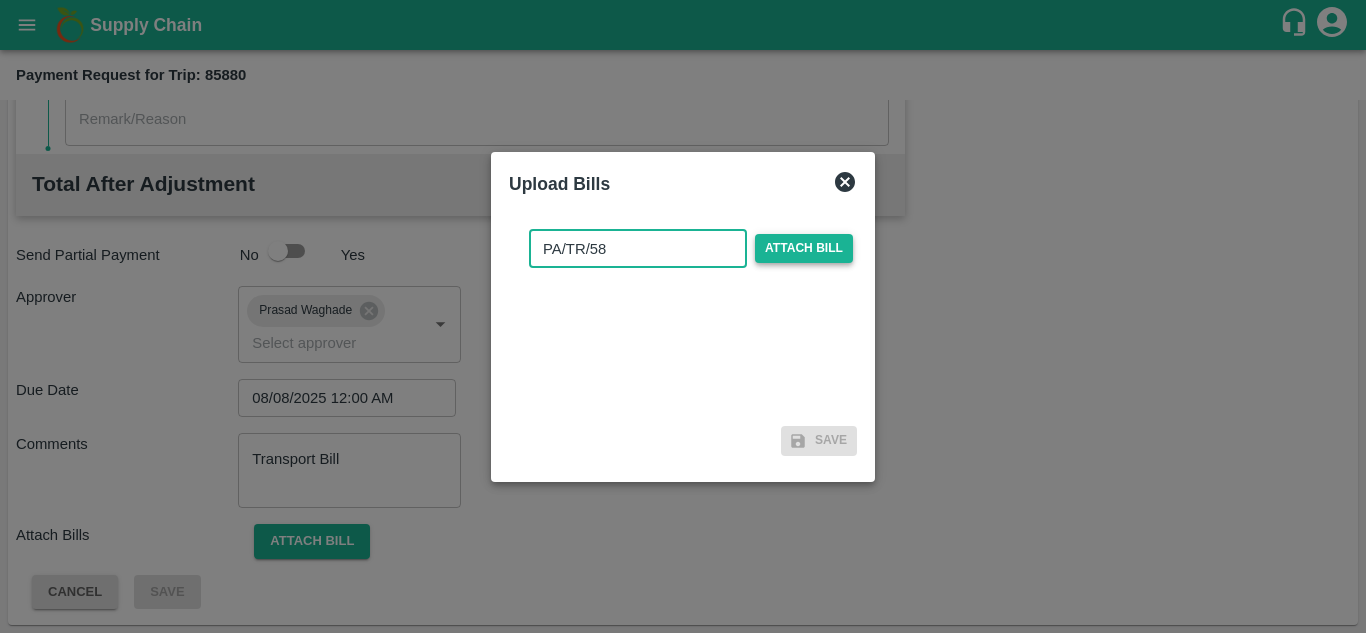 type on "PA/TR/58" 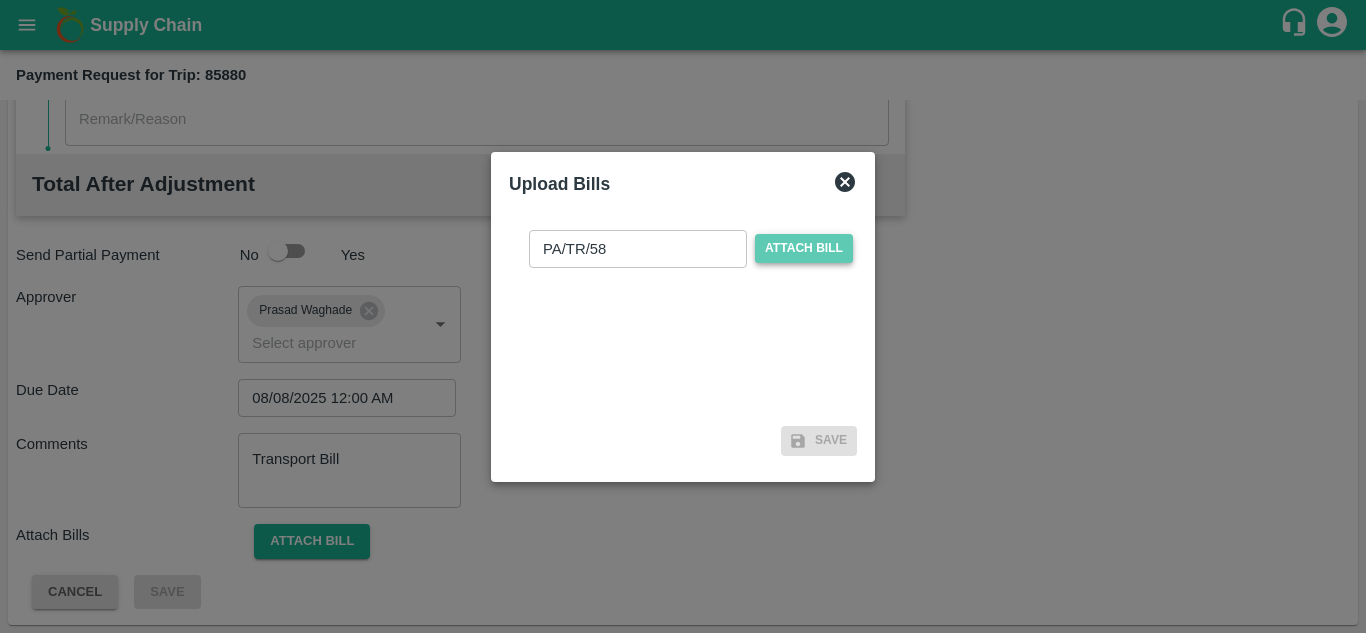 click on "Attach bill" at bounding box center (804, 248) 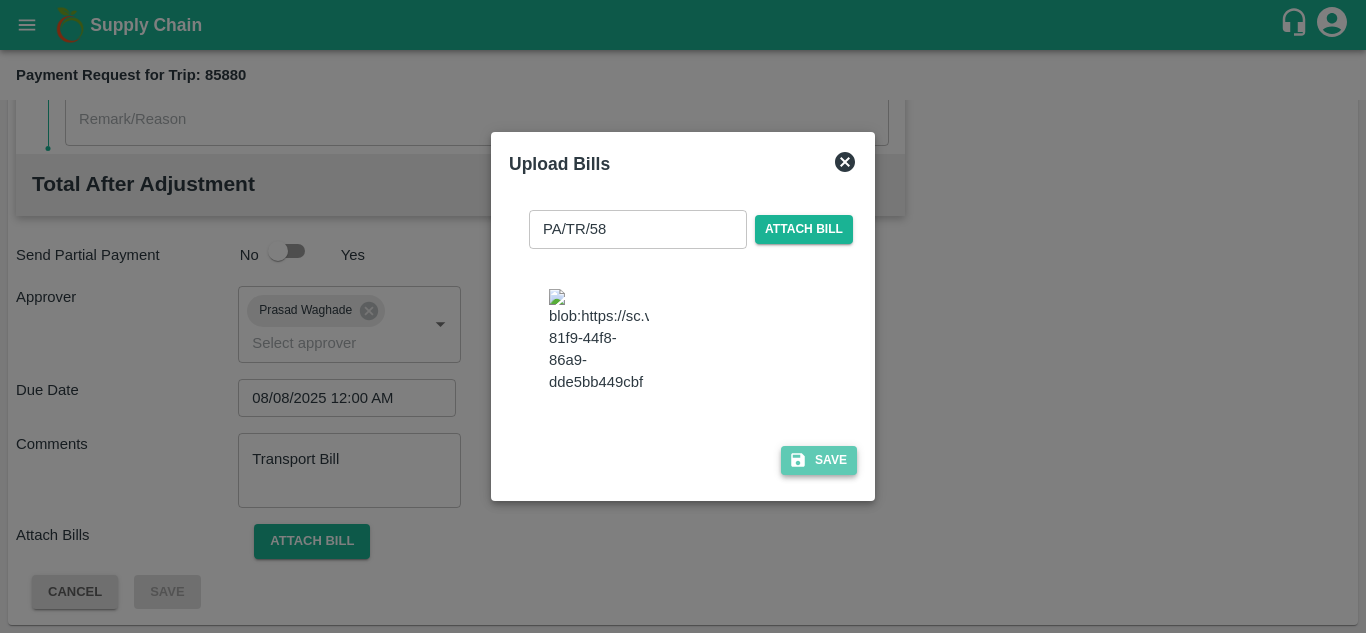 click on "Save" at bounding box center (819, 460) 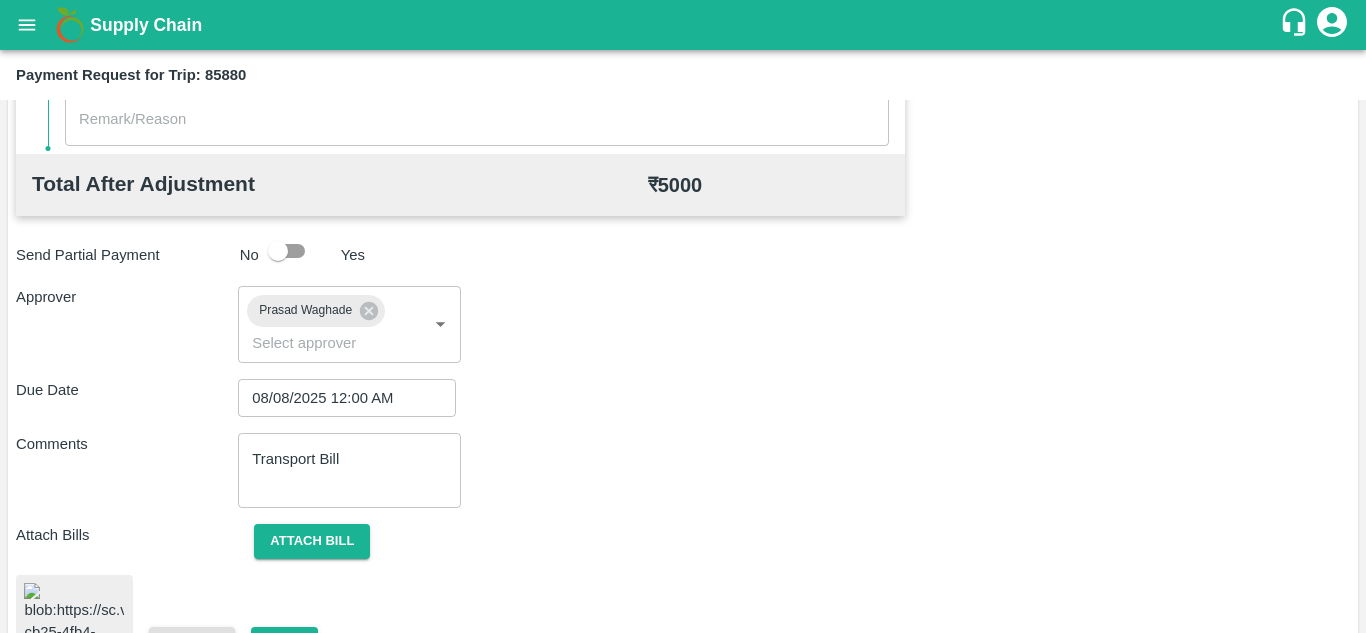 scroll, scrollTop: 1086, scrollLeft: 0, axis: vertical 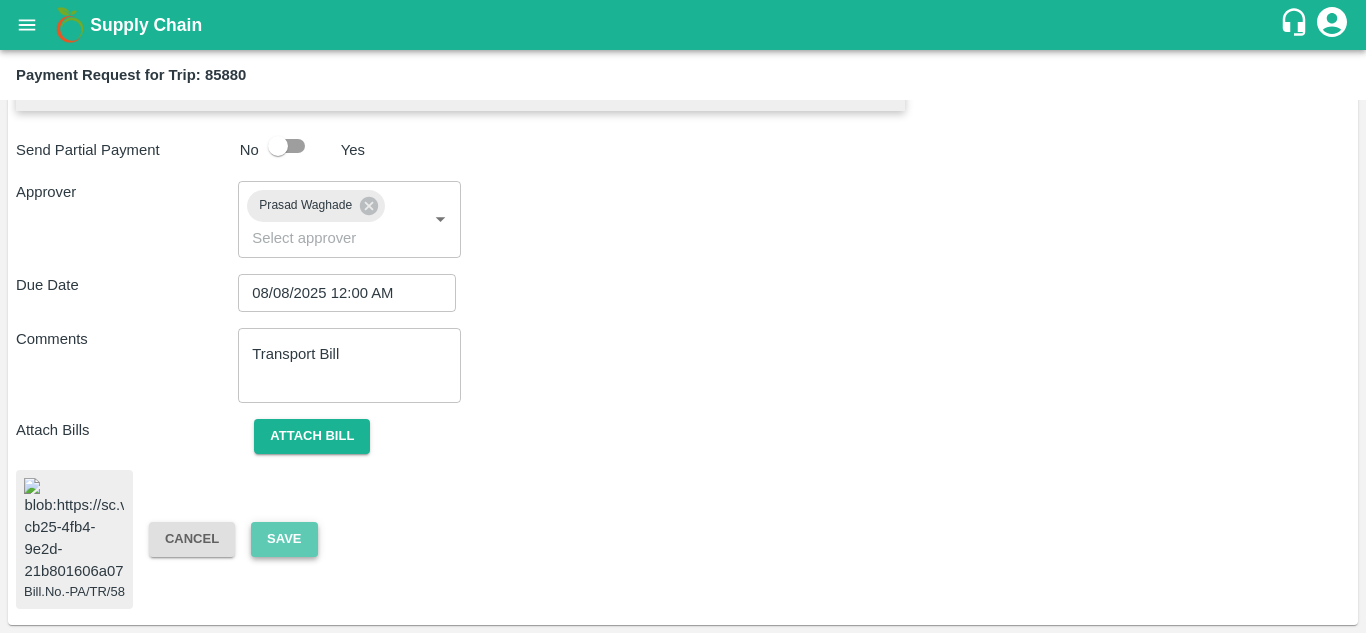 click on "Save" at bounding box center [284, 539] 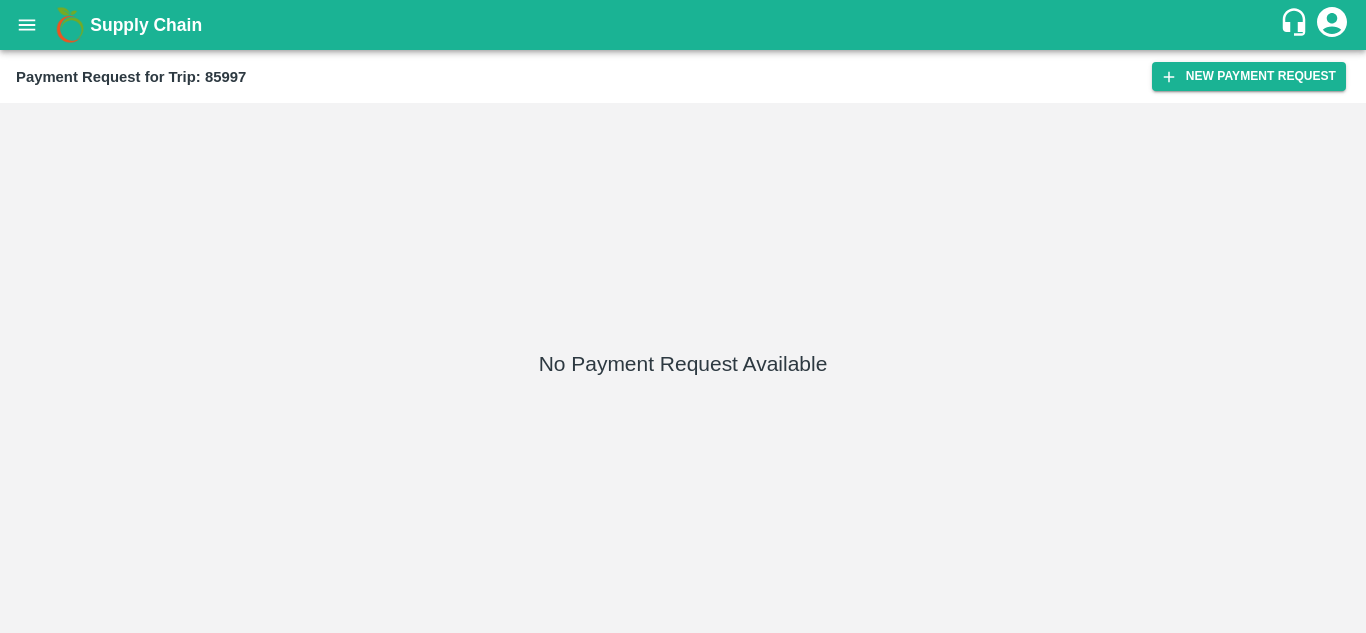 scroll, scrollTop: 0, scrollLeft: 0, axis: both 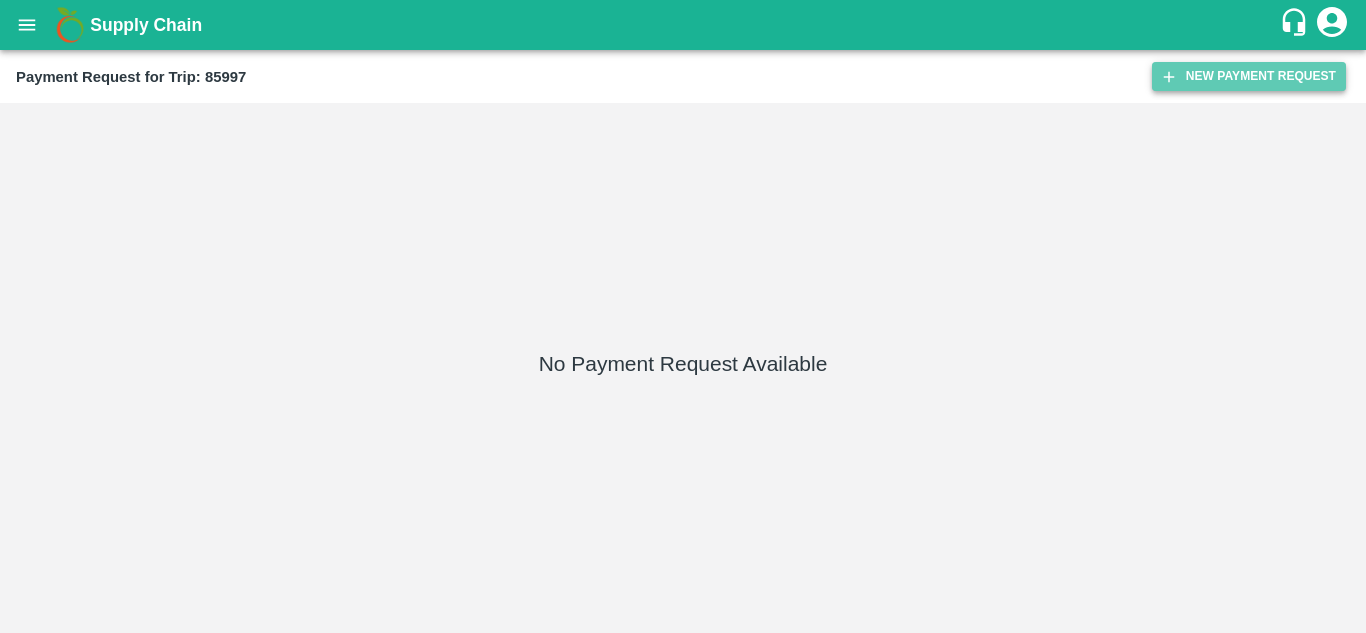 click on "New Payment Request" at bounding box center (1249, 76) 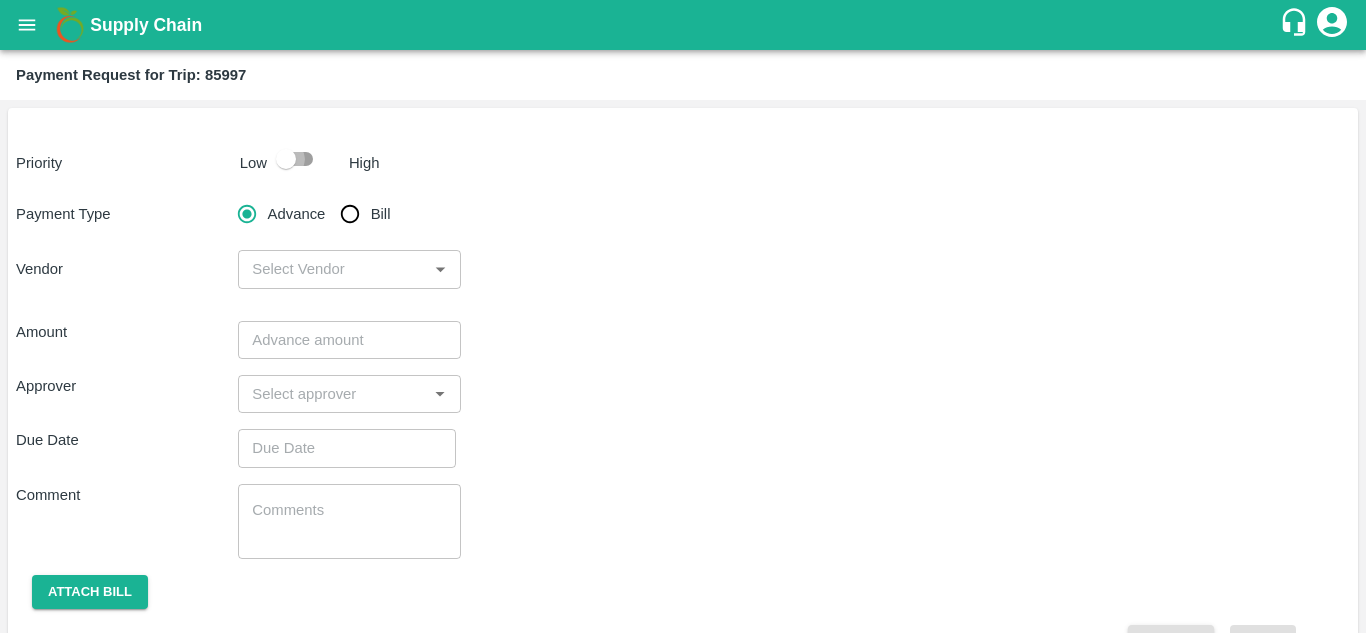 click at bounding box center [286, 159] 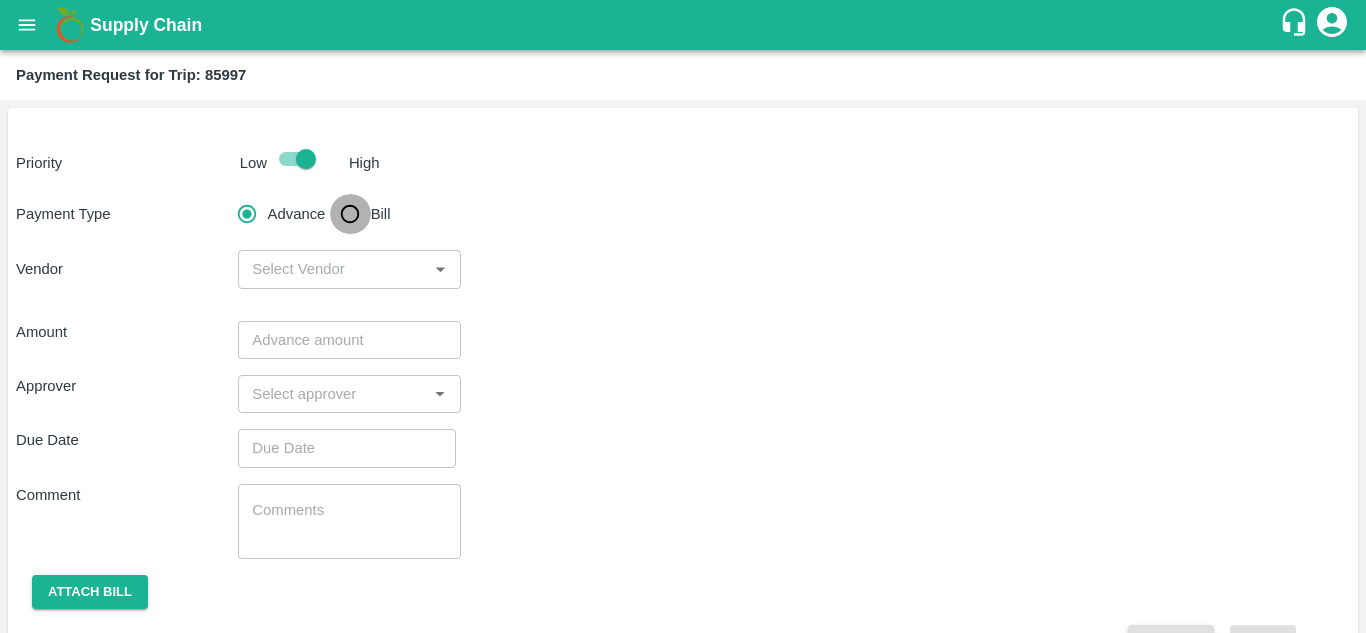 click on "Bill" at bounding box center [350, 214] 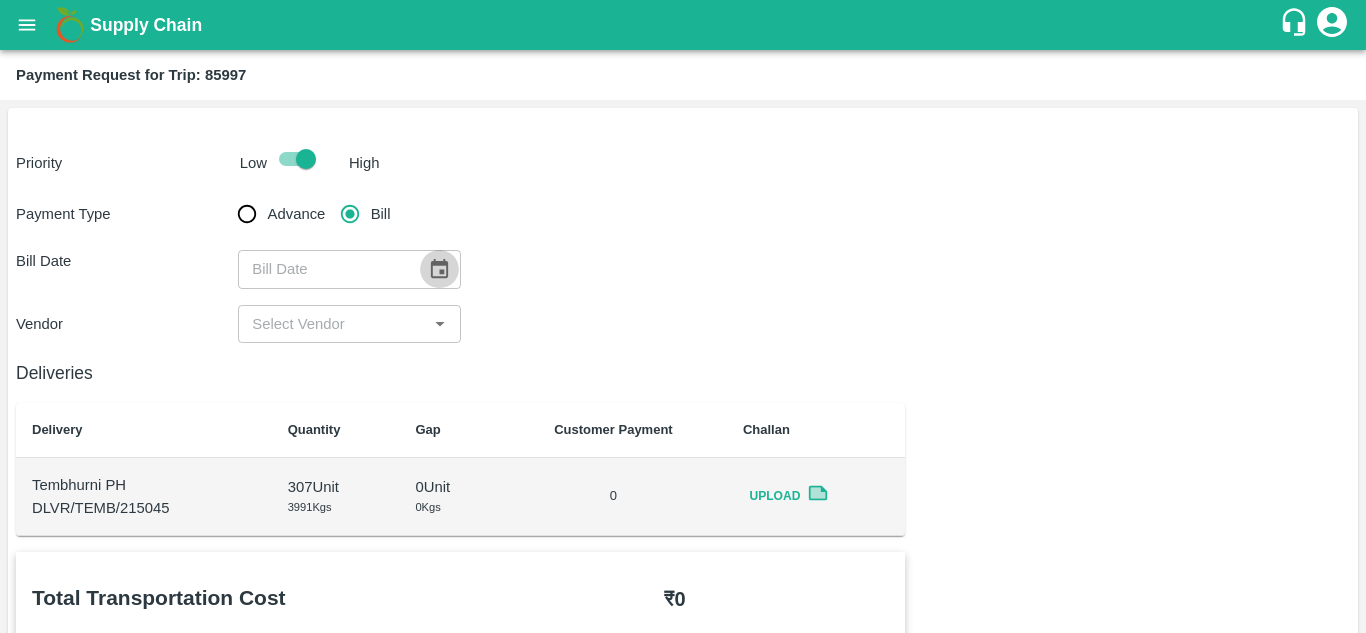 click 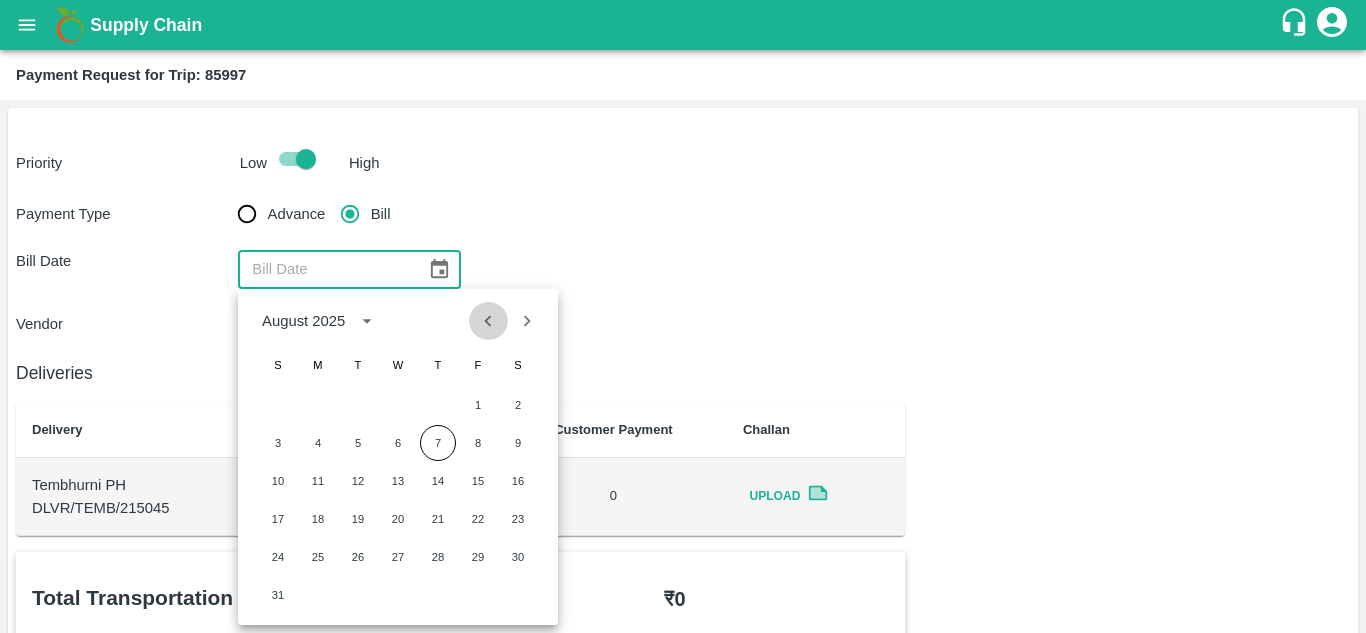 click 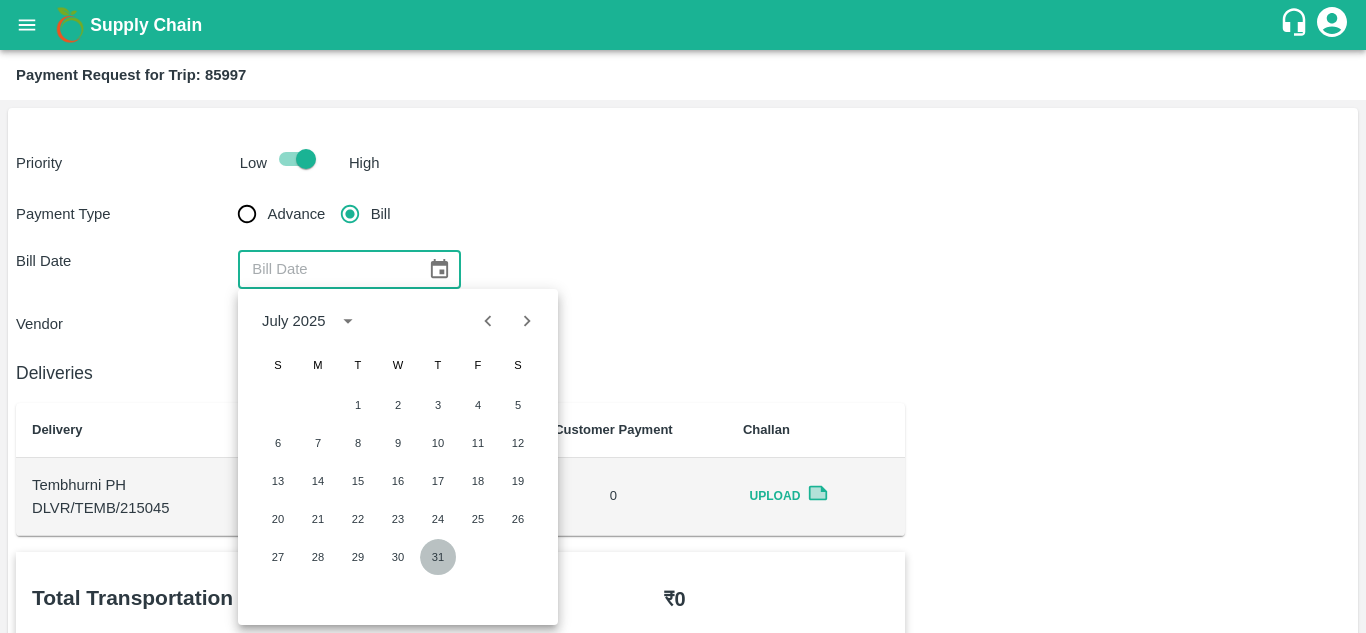 click on "31" at bounding box center (438, 557) 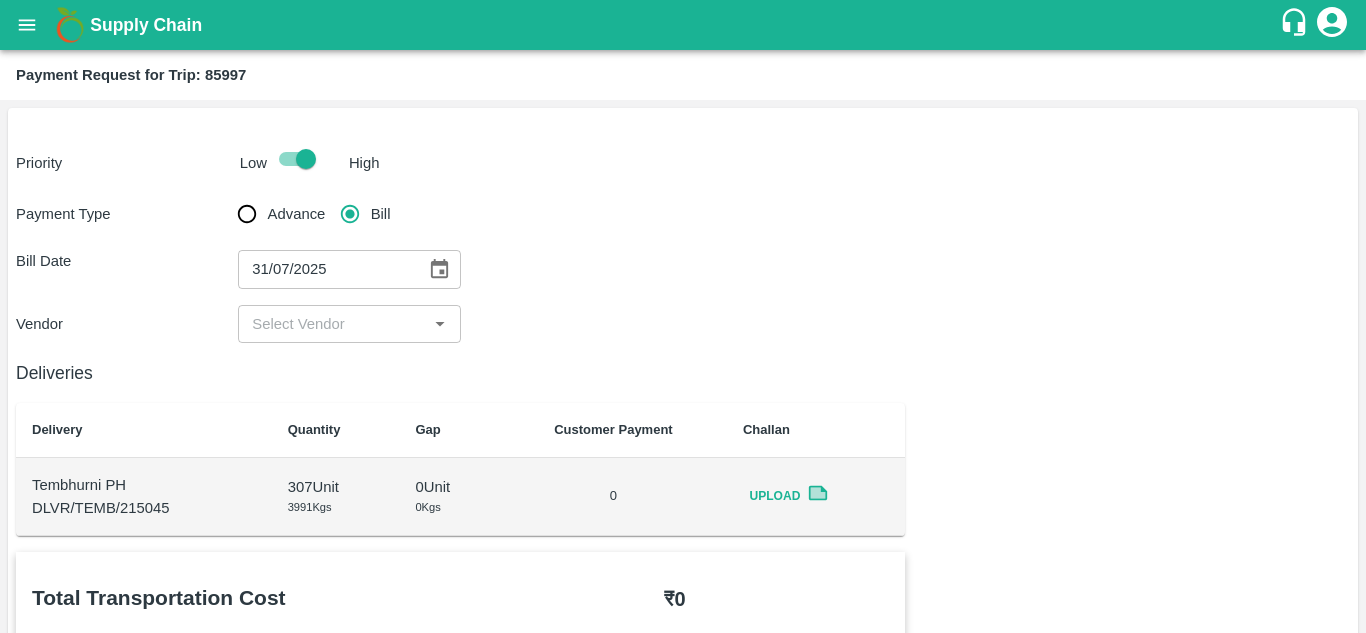 click on "​" at bounding box center [349, 324] 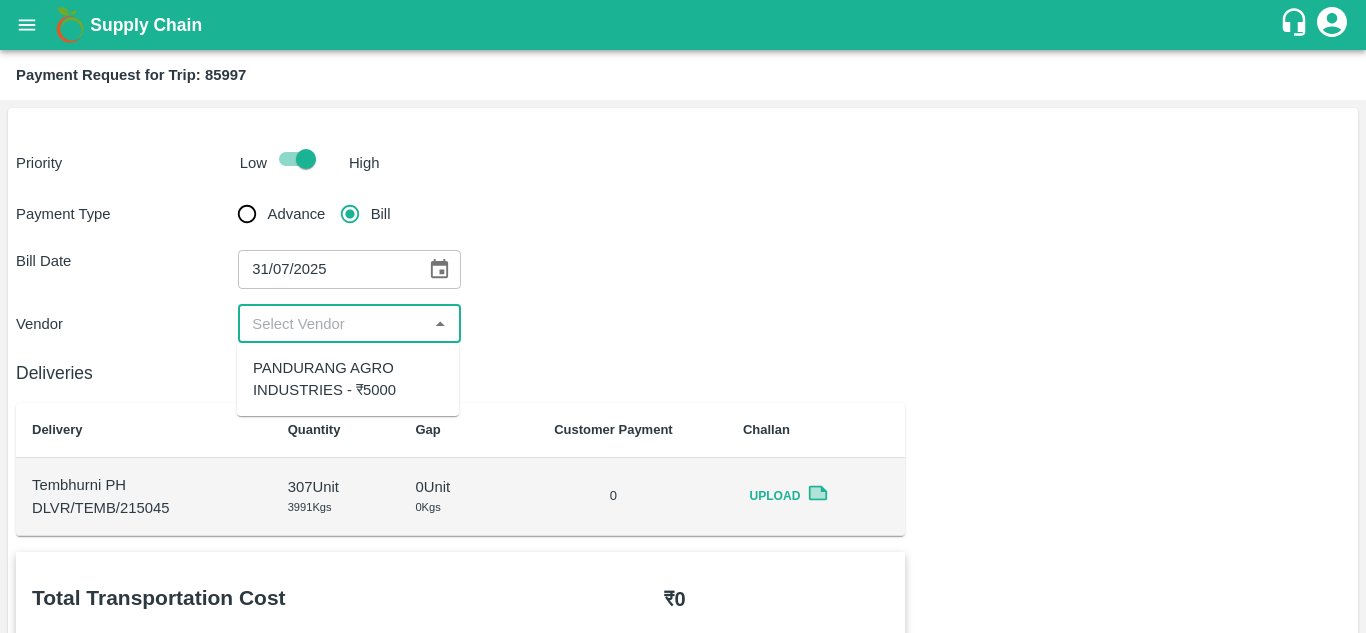 click on "PANDURANG AGRO INDUSTRIES - ₹5000" at bounding box center (348, 379) 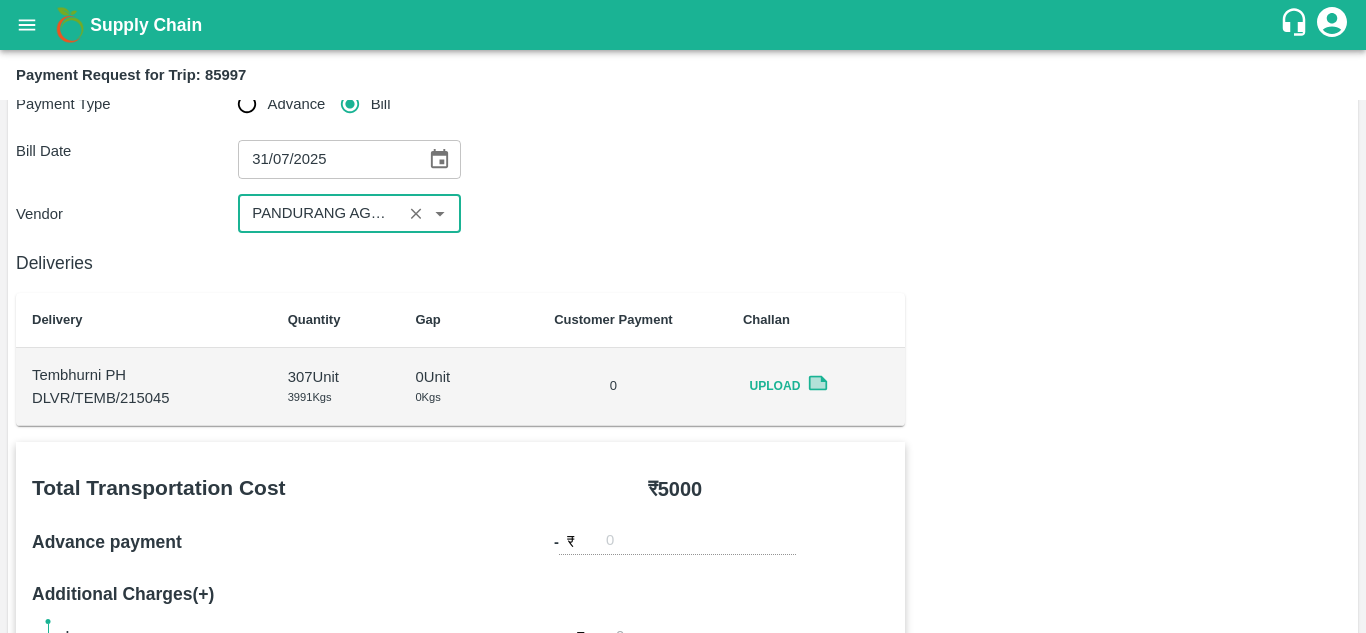 scroll, scrollTop: 126, scrollLeft: 0, axis: vertical 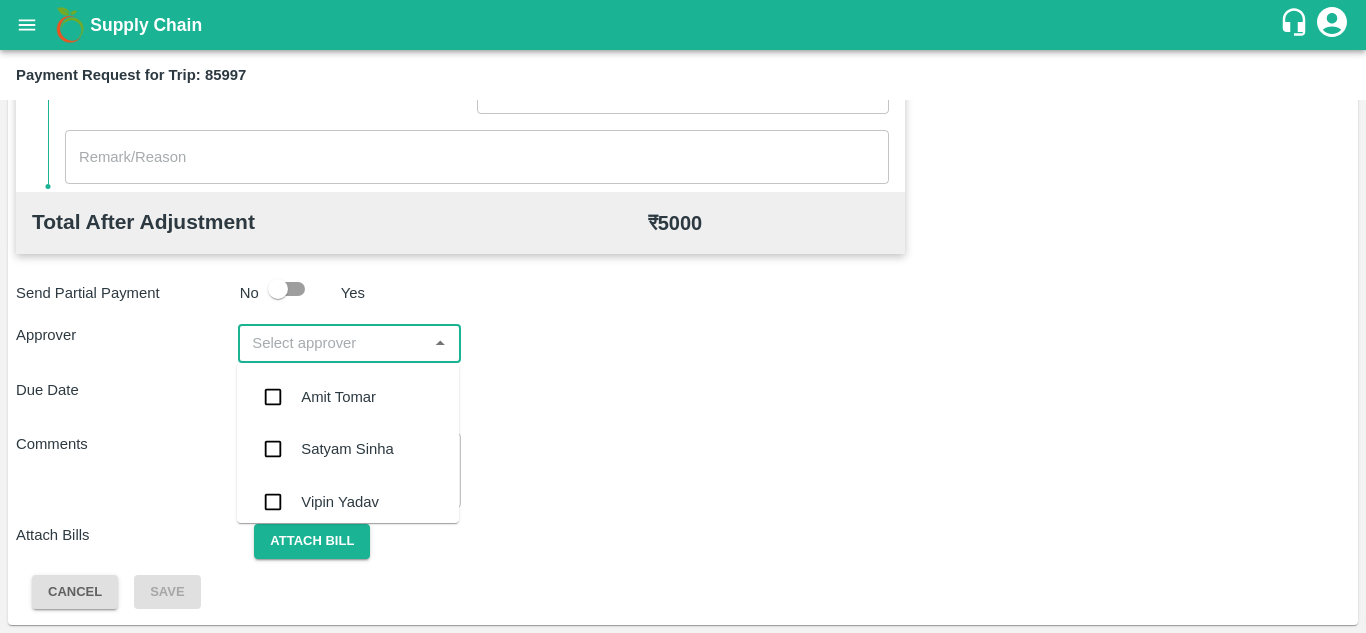 click at bounding box center (332, 343) 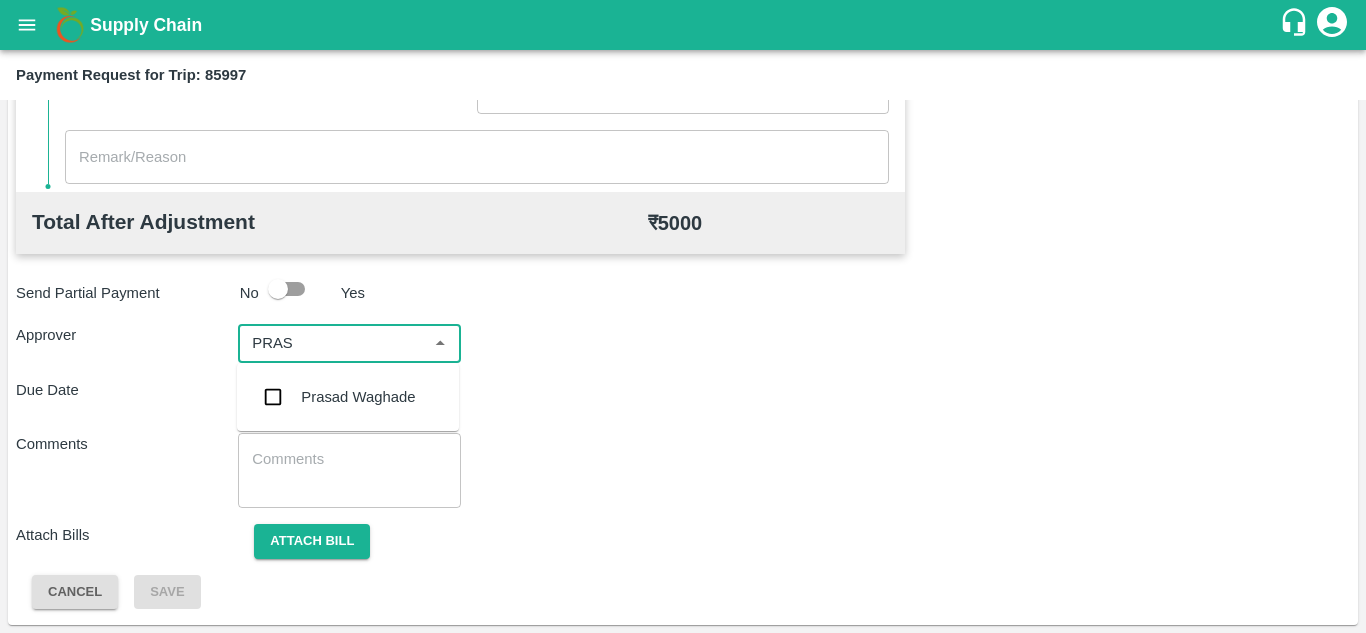 type on "PRASA" 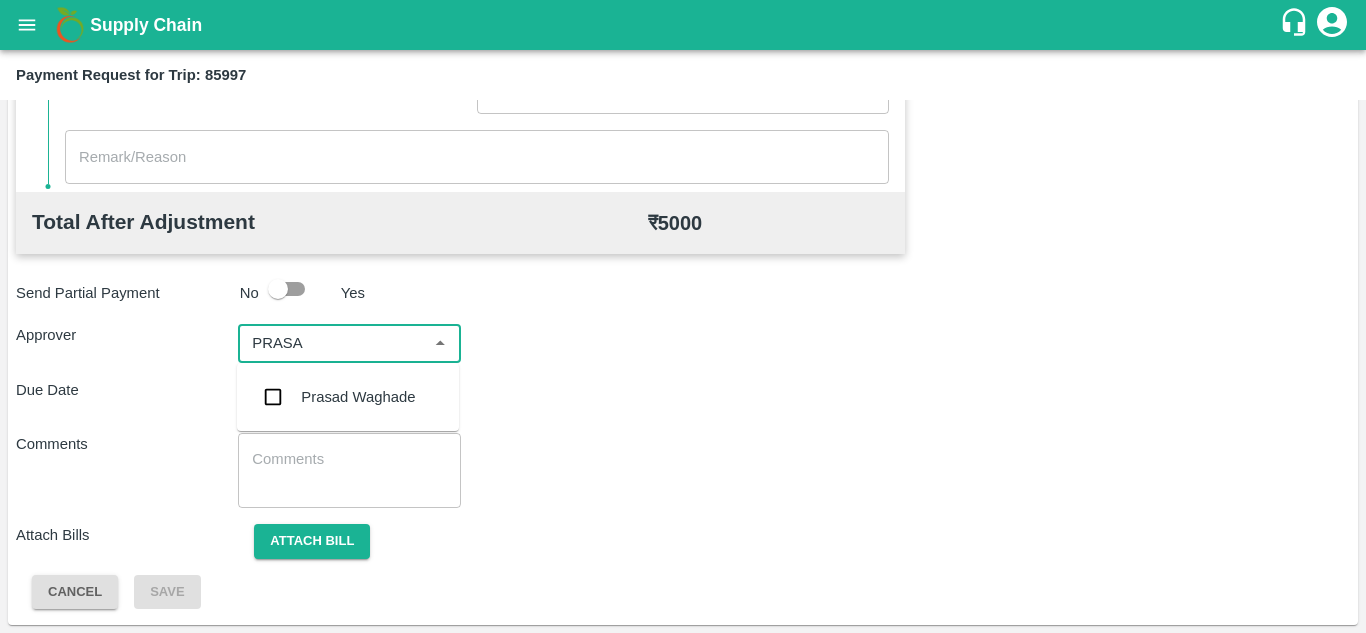 click on "Prasad Waghade" at bounding box center (358, 397) 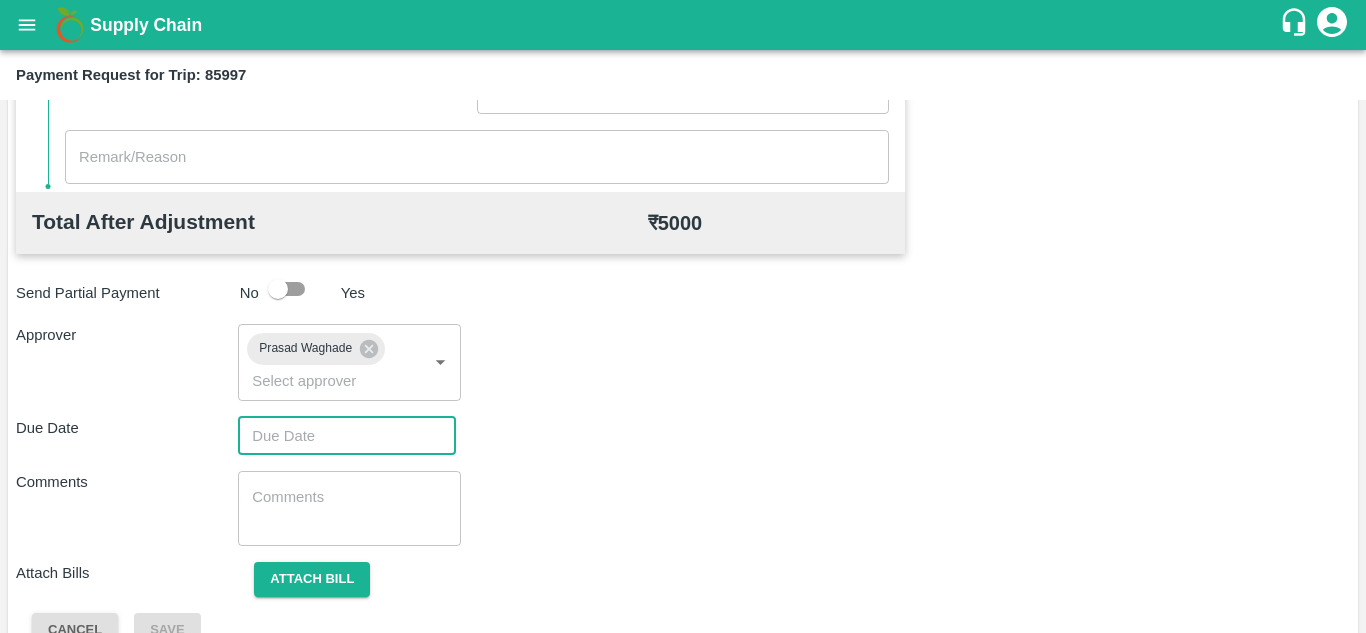 type on "DD/MM/YYYY hh:mm aa" 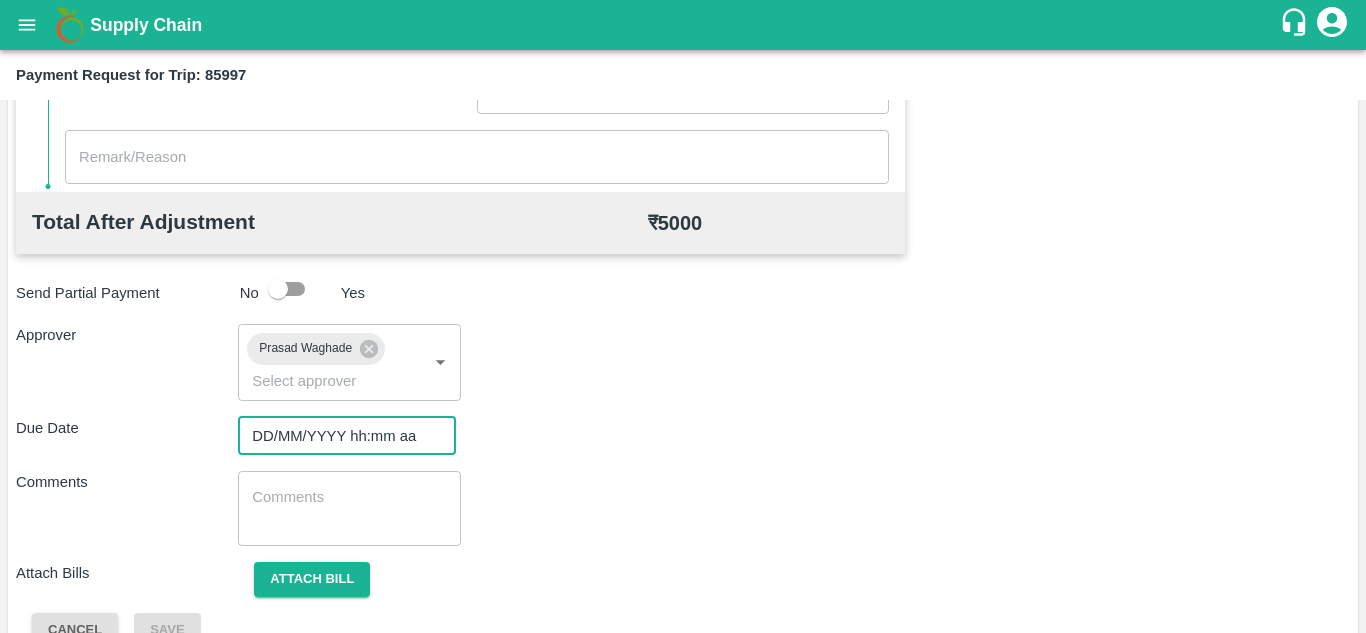 click on "DD/MM/YYYY hh:mm aa" at bounding box center [340, 436] 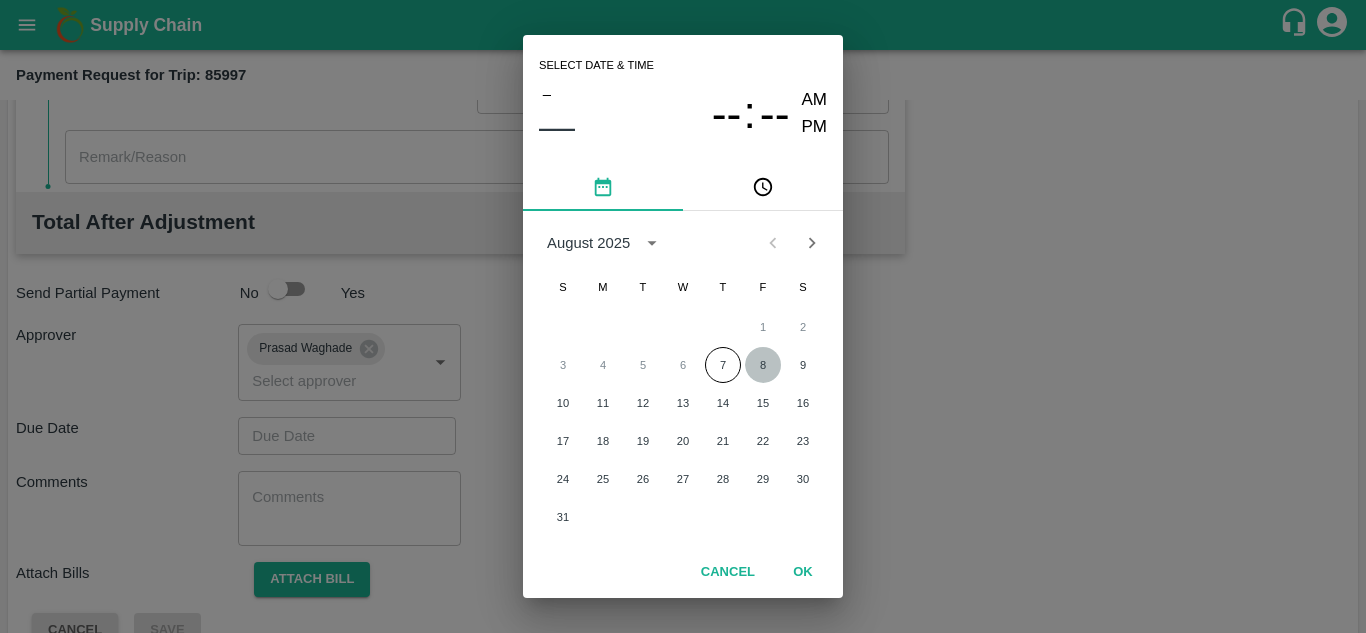 click on "8" at bounding box center [763, 365] 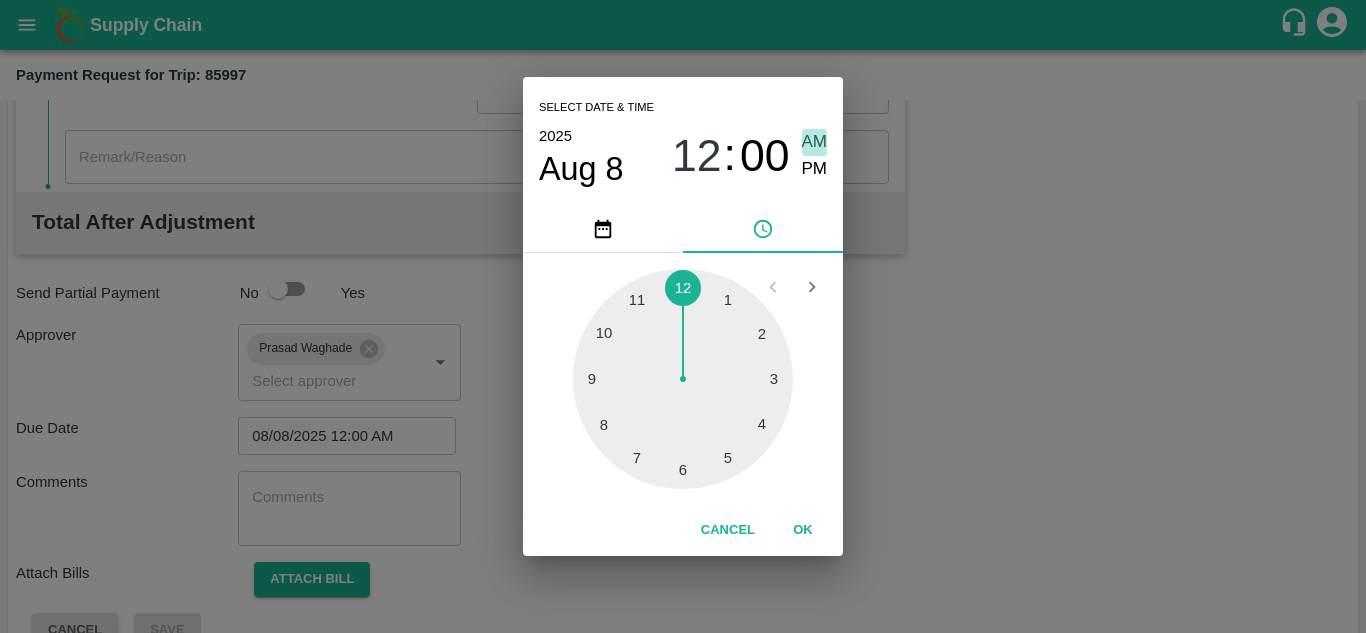 click on "AM" at bounding box center [815, 142] 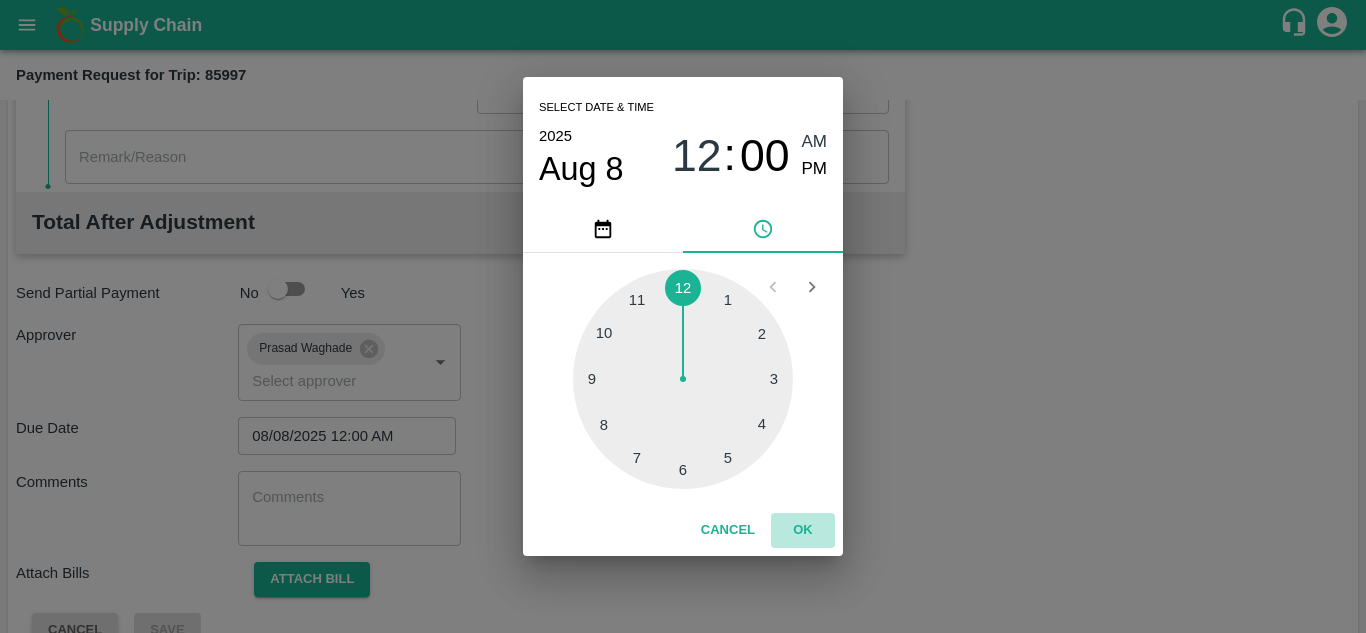 click on "OK" at bounding box center (803, 530) 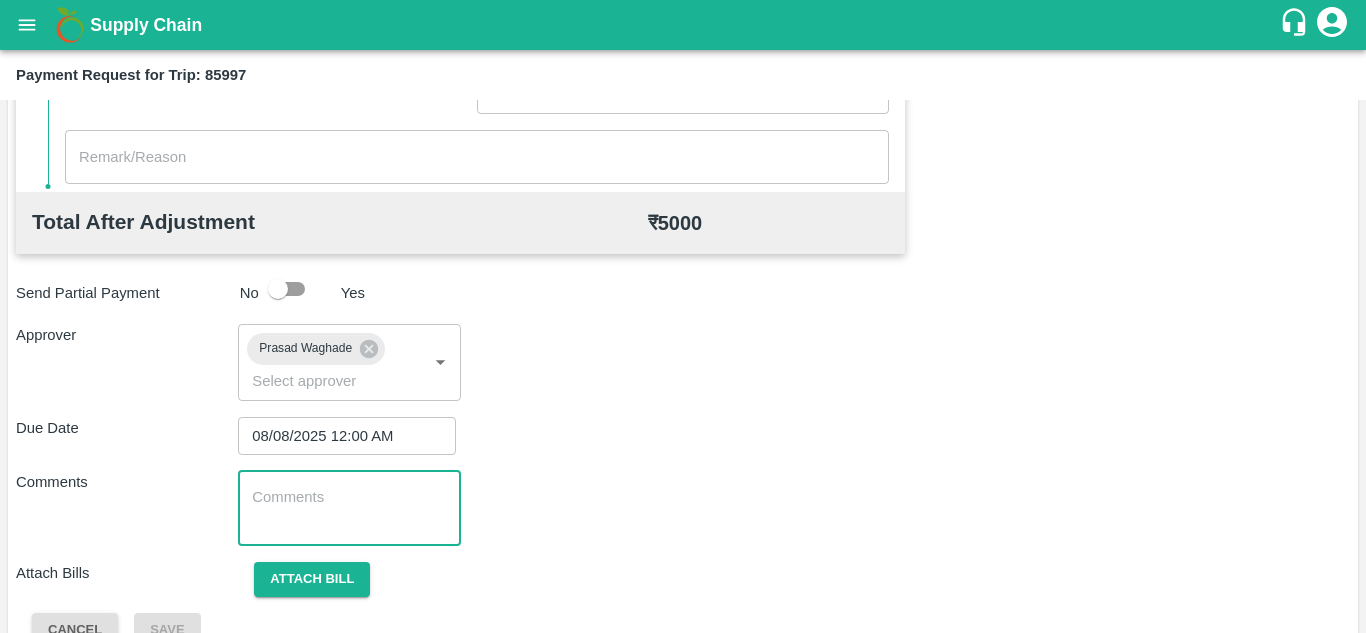 click at bounding box center (349, 508) 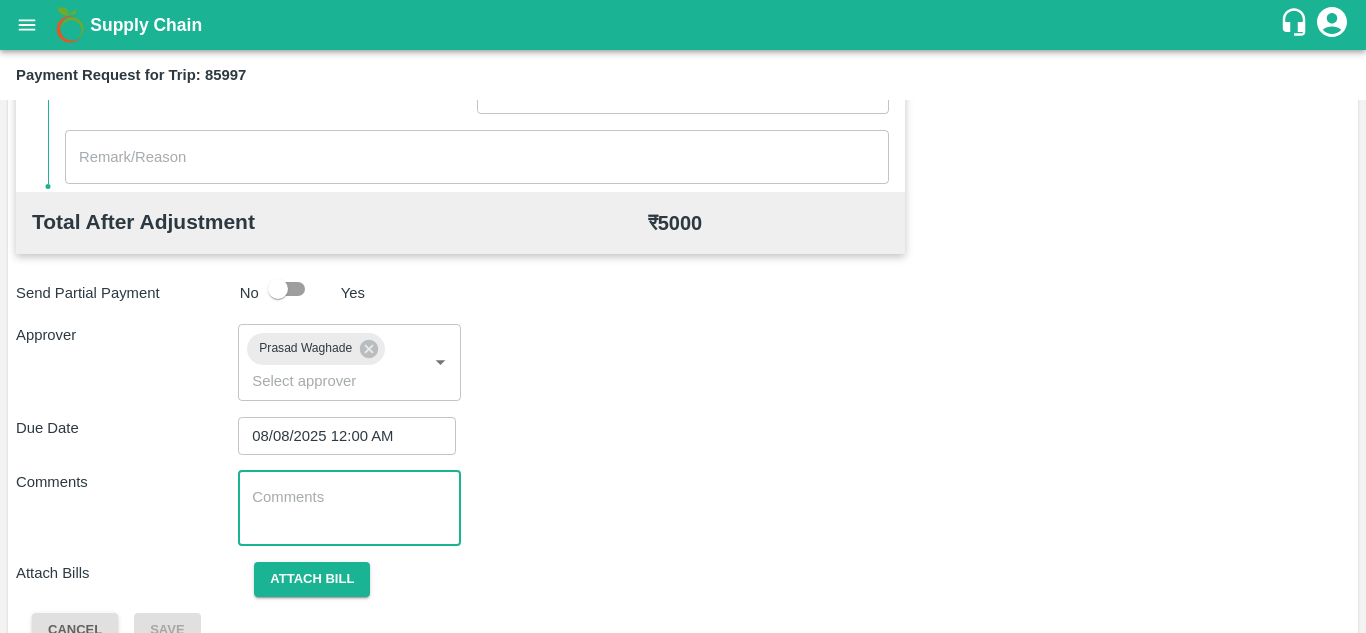 paste on "Transport Bill" 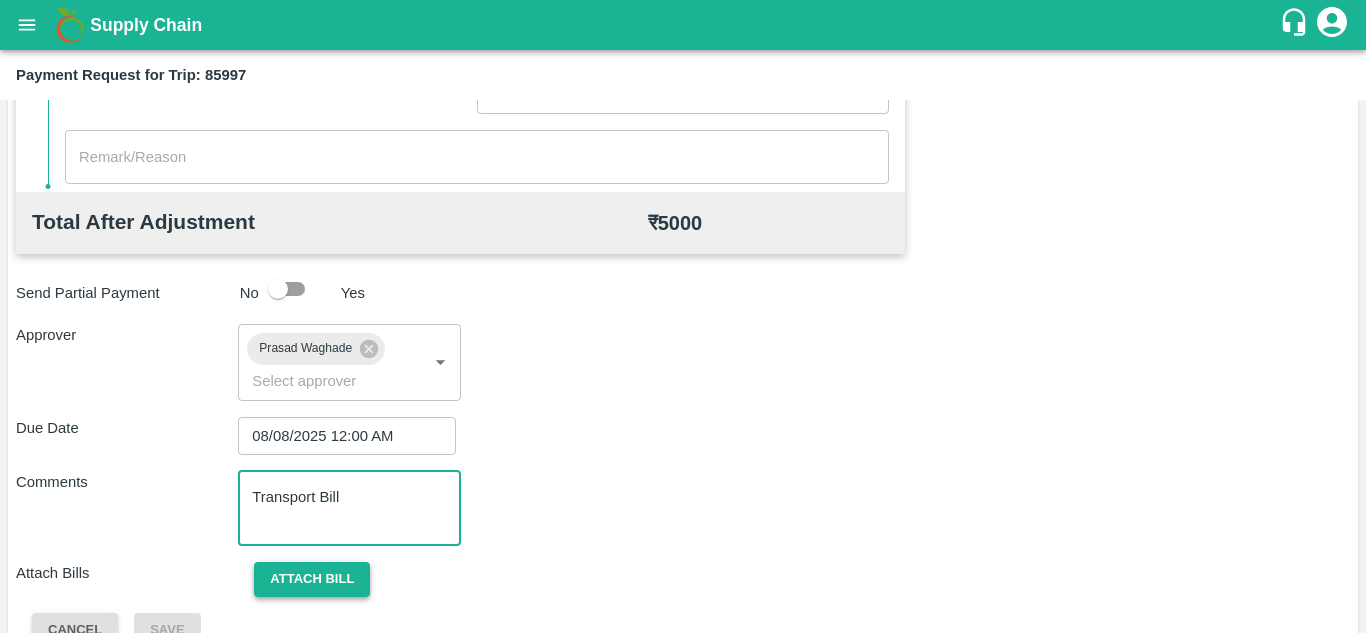 type on "Transport Bill" 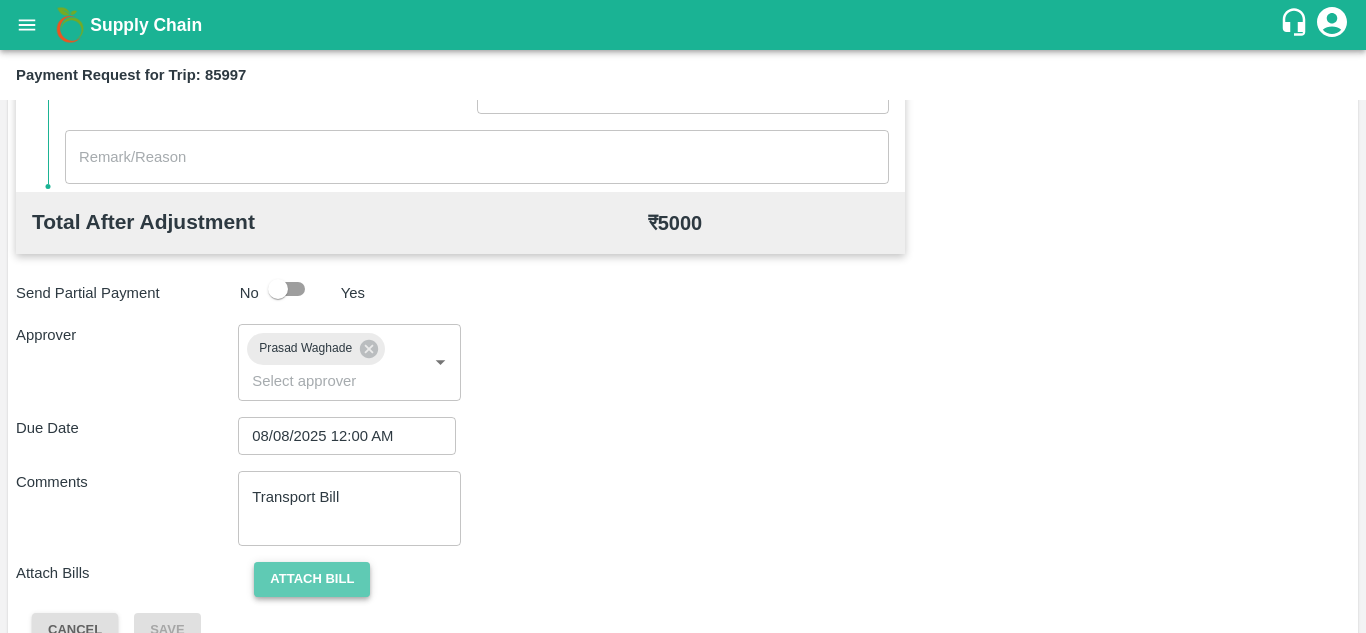 click on "Attach bill" at bounding box center [312, 579] 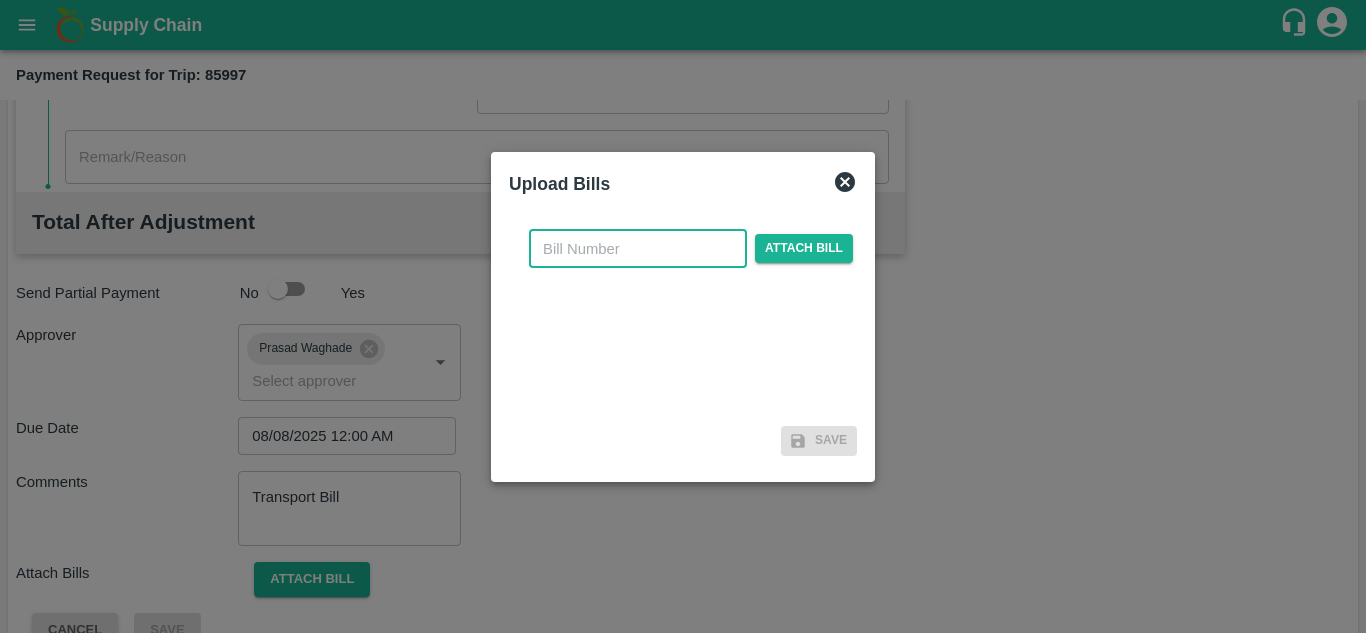 click at bounding box center [638, 249] 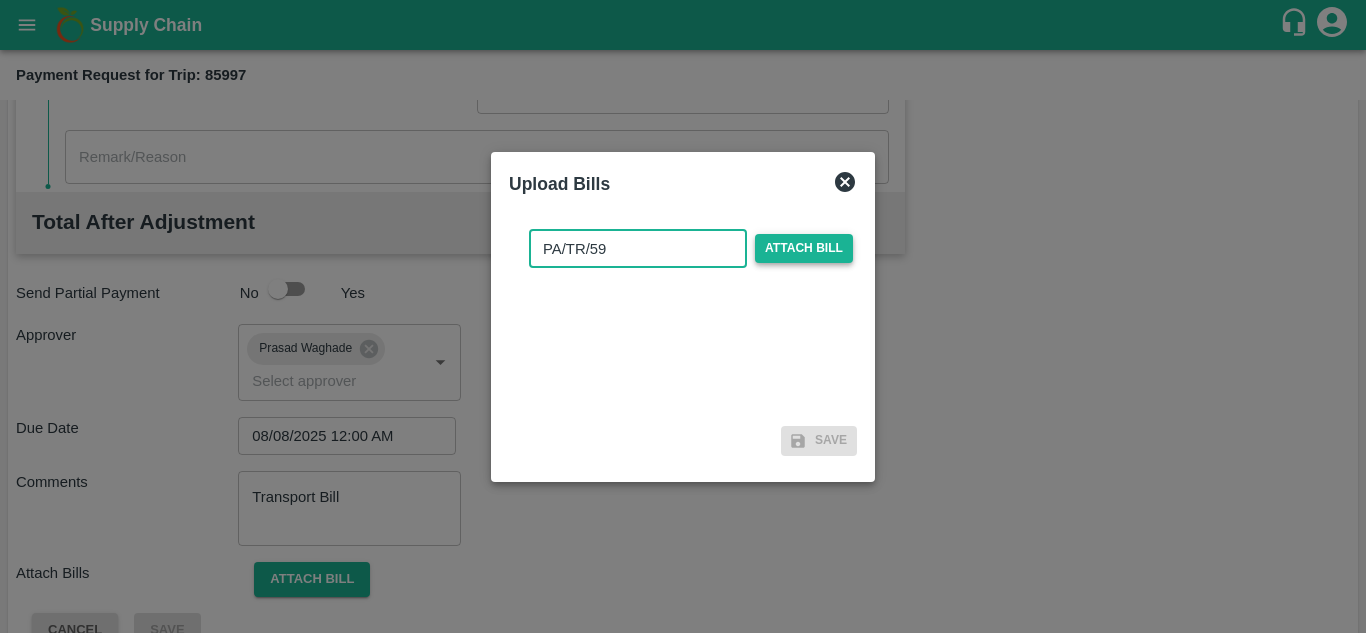type on "PA/TR/59" 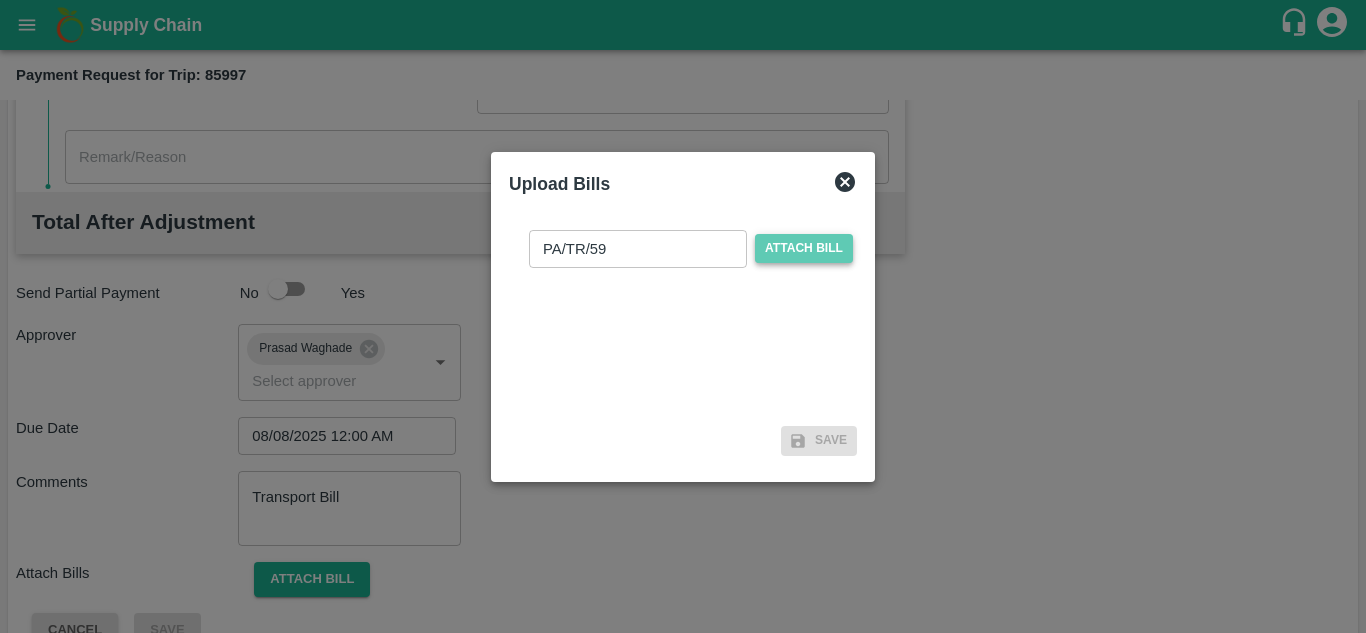 click on "Attach bill" at bounding box center [804, 248] 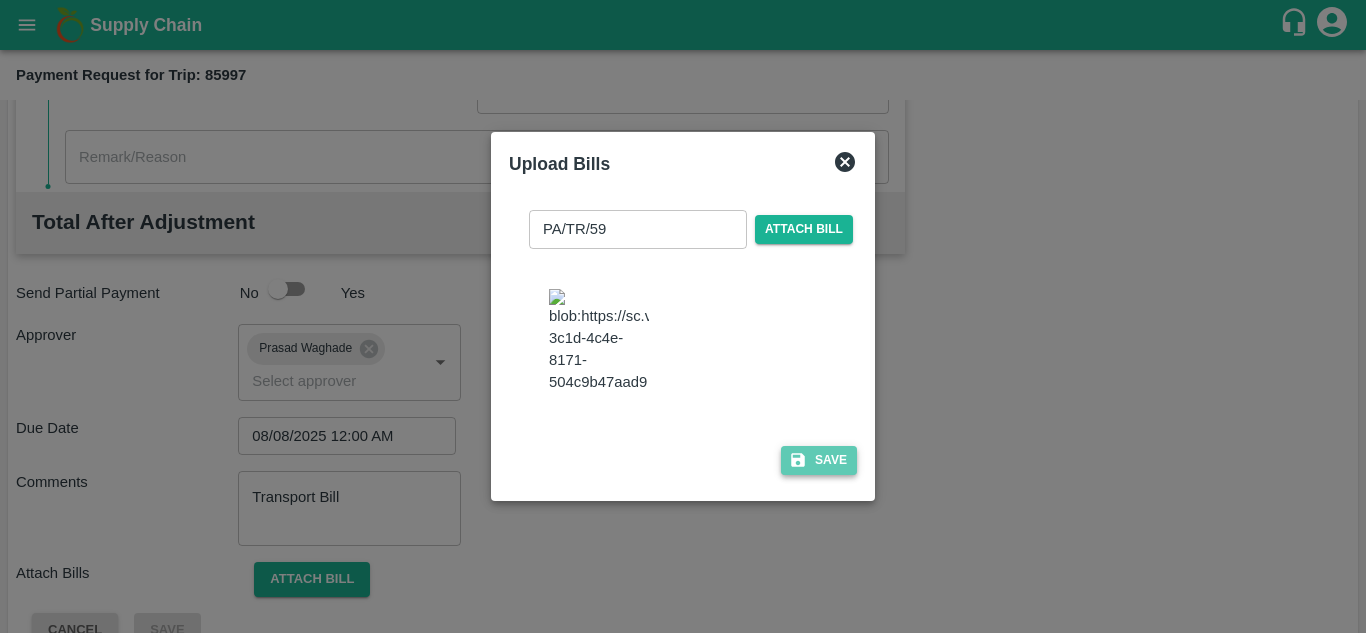 click on "Save" at bounding box center [819, 460] 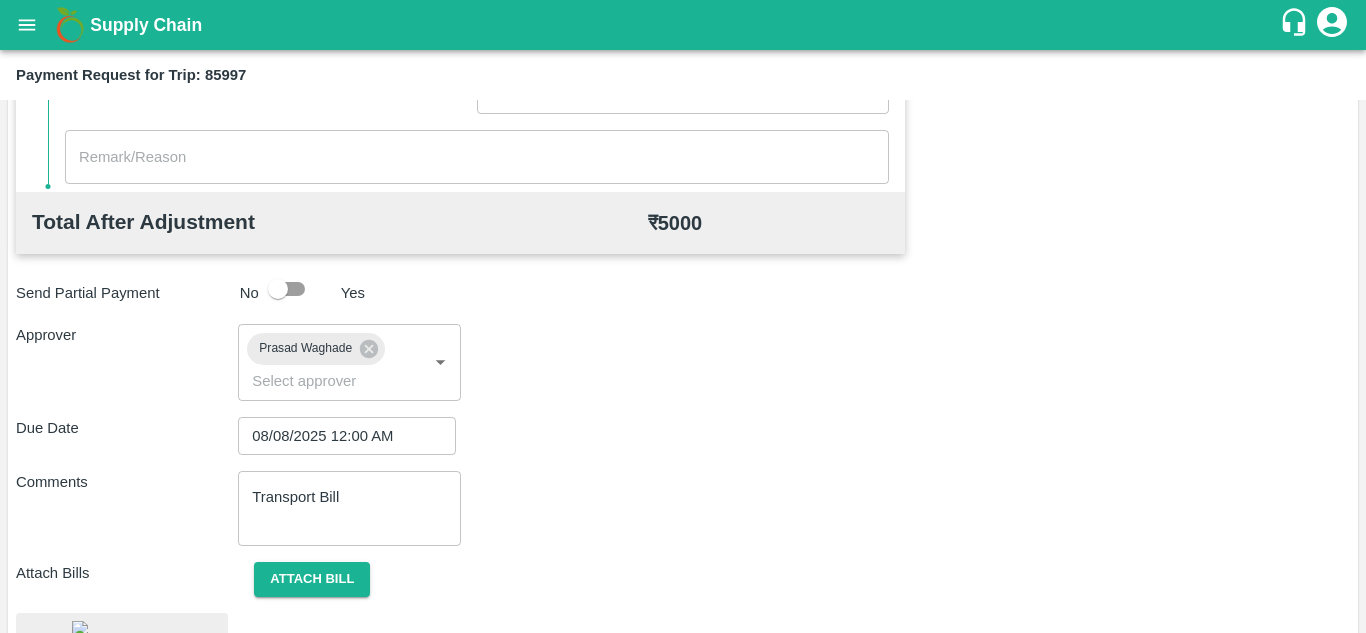 scroll, scrollTop: 1084, scrollLeft: 0, axis: vertical 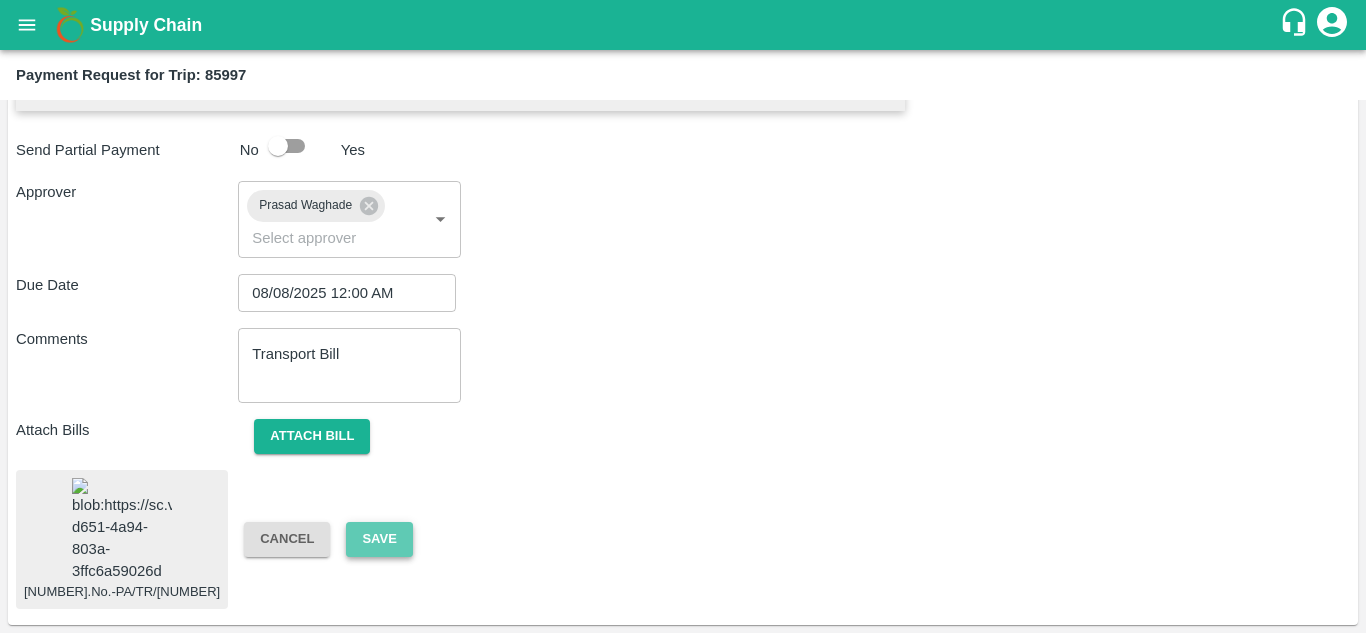click on "Save" at bounding box center [379, 539] 